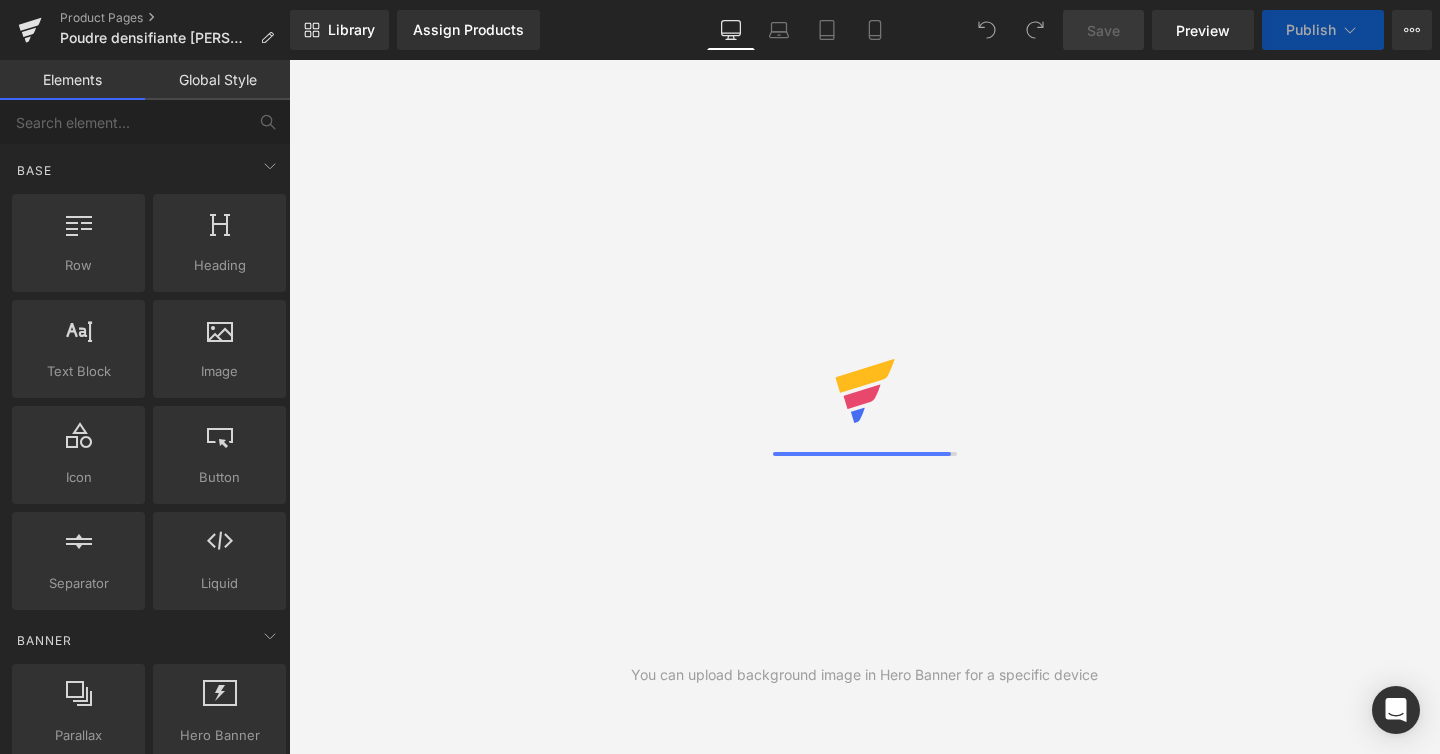 scroll, scrollTop: 0, scrollLeft: 0, axis: both 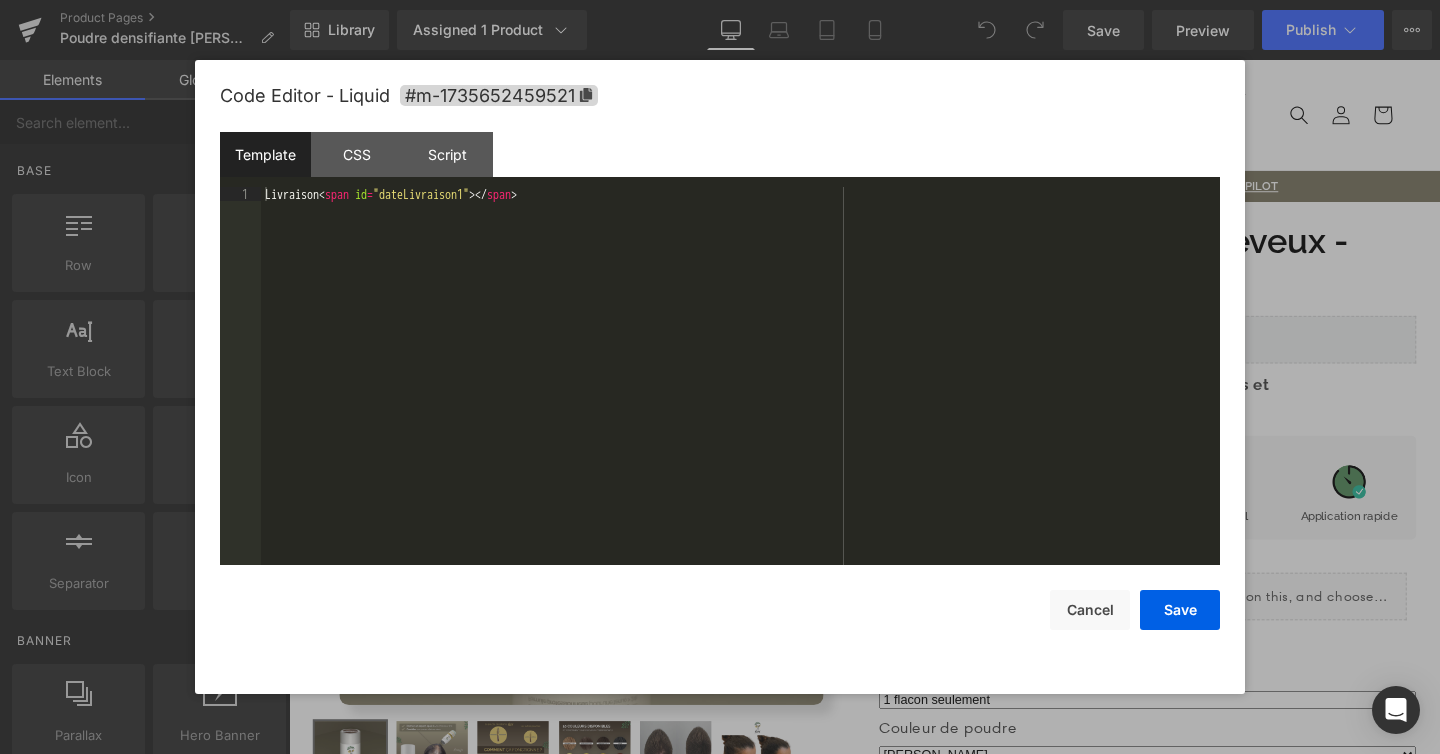 click on "You are previewing how the   will restyle your page. You can not edit Elements in Preset Preview Mode.  Product Pages Poudre densifiante Avey Marron Clair Library Assigned 1 Product  Product Preview
Poudre densifiante cheveux - Homme & Femme Manage assigned products Desktop Desktop Laptop Tablet Mobile Save Preview Publish Scheduled View Live Page View with current Template Save Template to Library Schedule Publish  Optimize  Publish Settings Shortcuts  Your page can’t be published   You've reached the maximum number of published pages on your plan  (48/999999).  You need to upgrade your plan or unpublish all your pages to get 1 publish slot.   Unpublish pages   Upgrade plan  Elements Global Style Base Row  rows, columns, layouts, div Heading  headings, titles, h1,h2,h3,h4,h5,h6 Text Block  texts, paragraphs, contents, blocks Image  images, photos, alts, uploads Icon  icons, symbols Button  button, call to action, cta Separator  separators, dividers, horizontal lines Liquid  Banner Parallax  app" at bounding box center (720, 0) 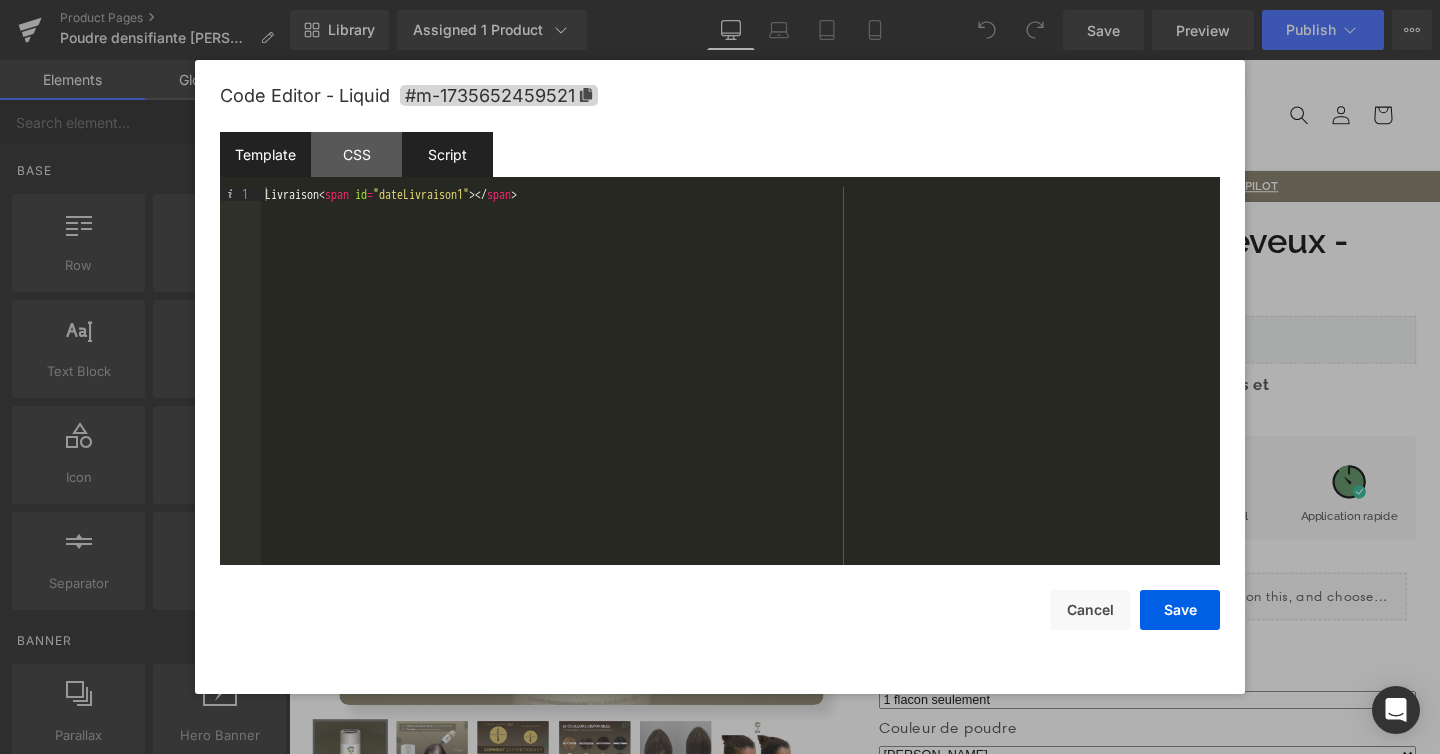 click on "Script" at bounding box center [447, 154] 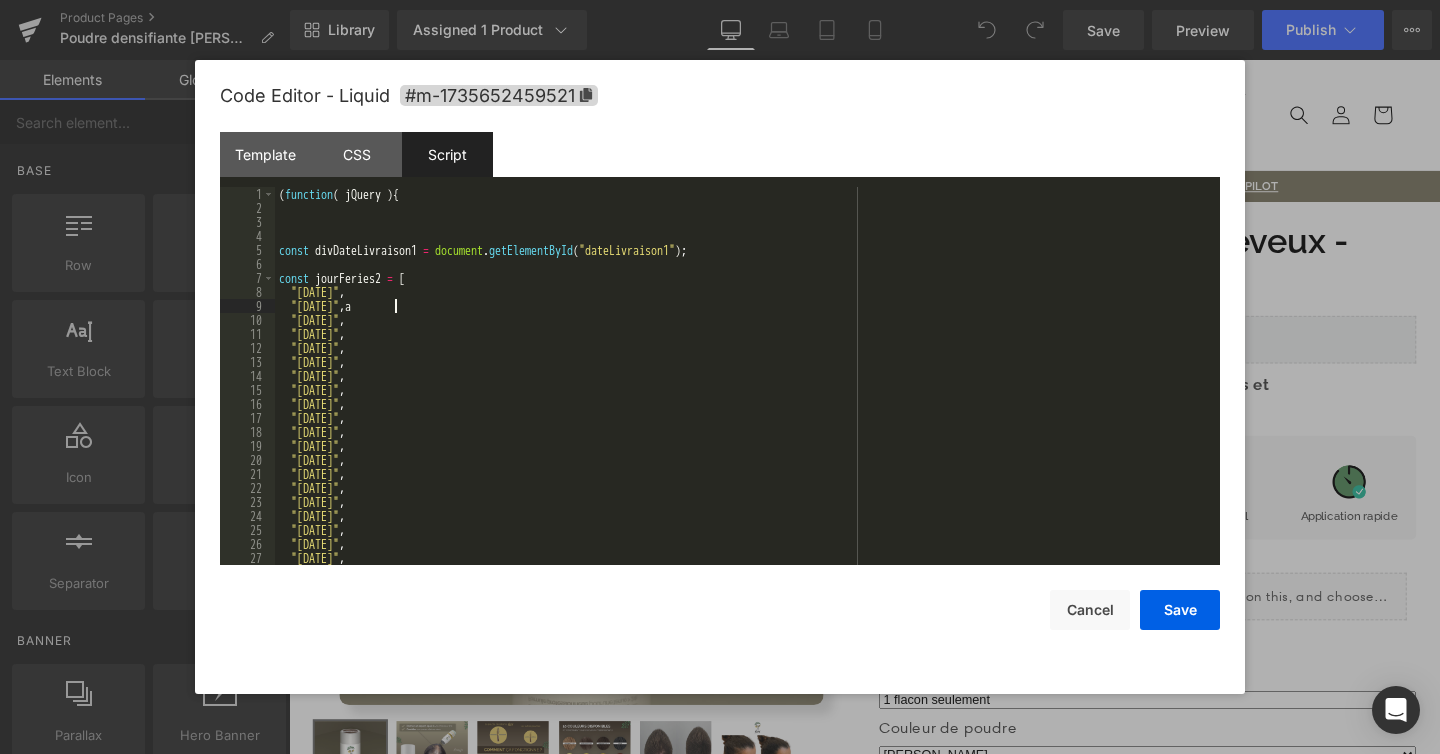 type 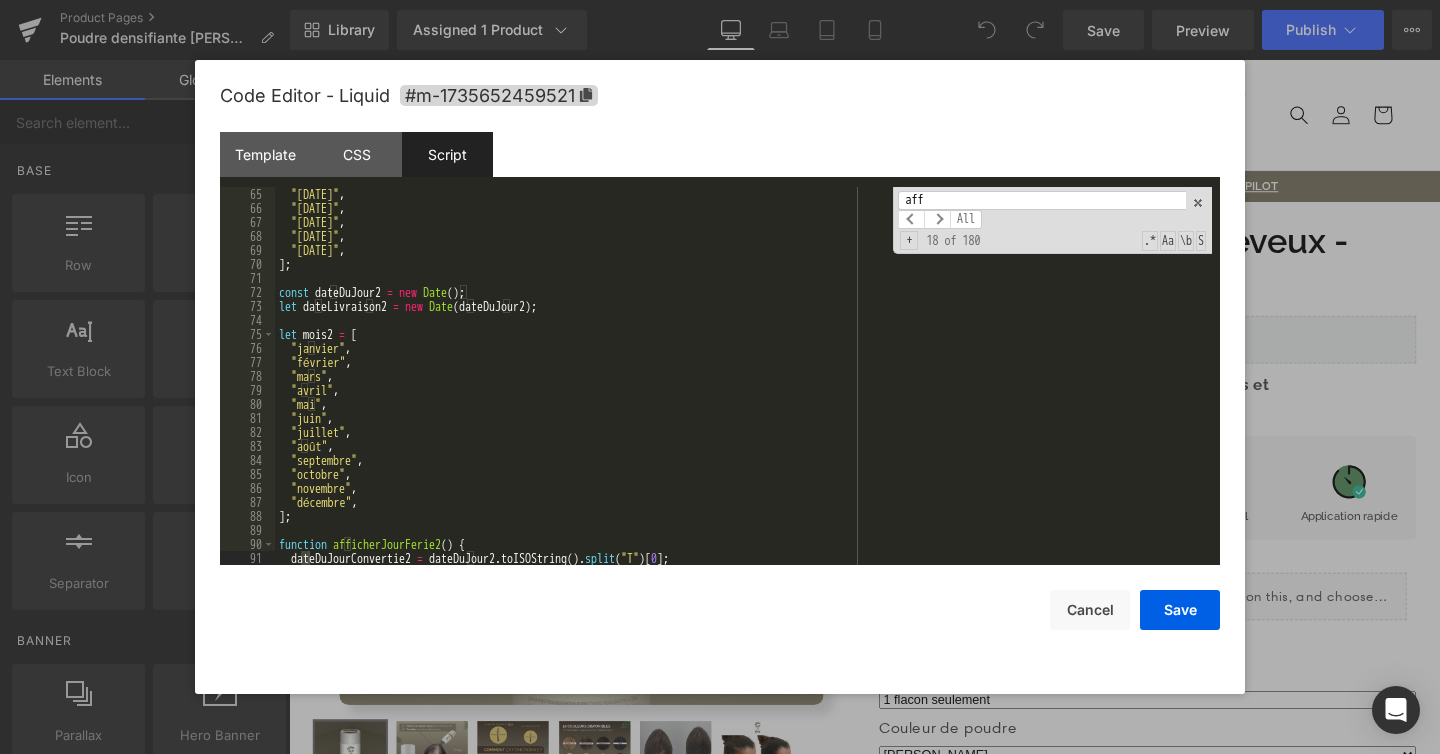 scroll, scrollTop: 2219, scrollLeft: 0, axis: vertical 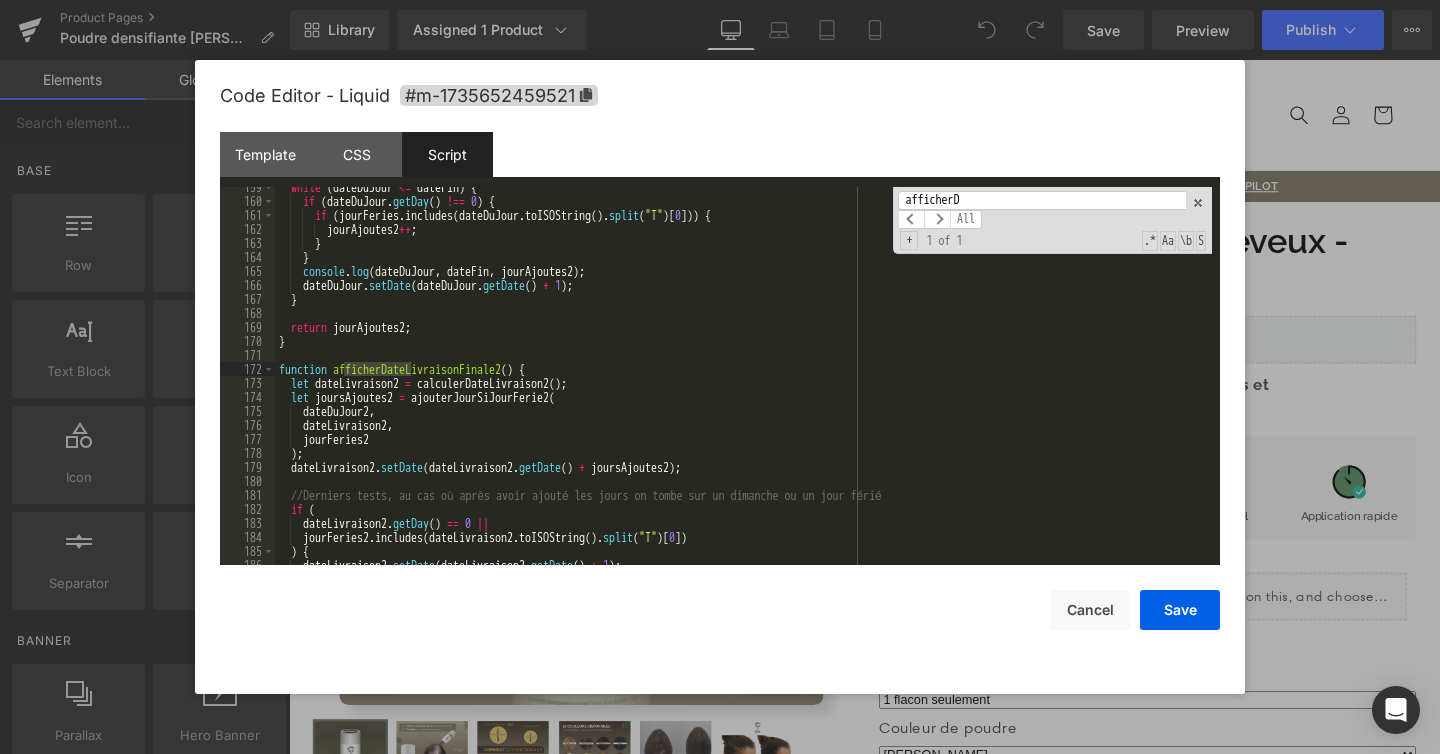 type on "afficherD" 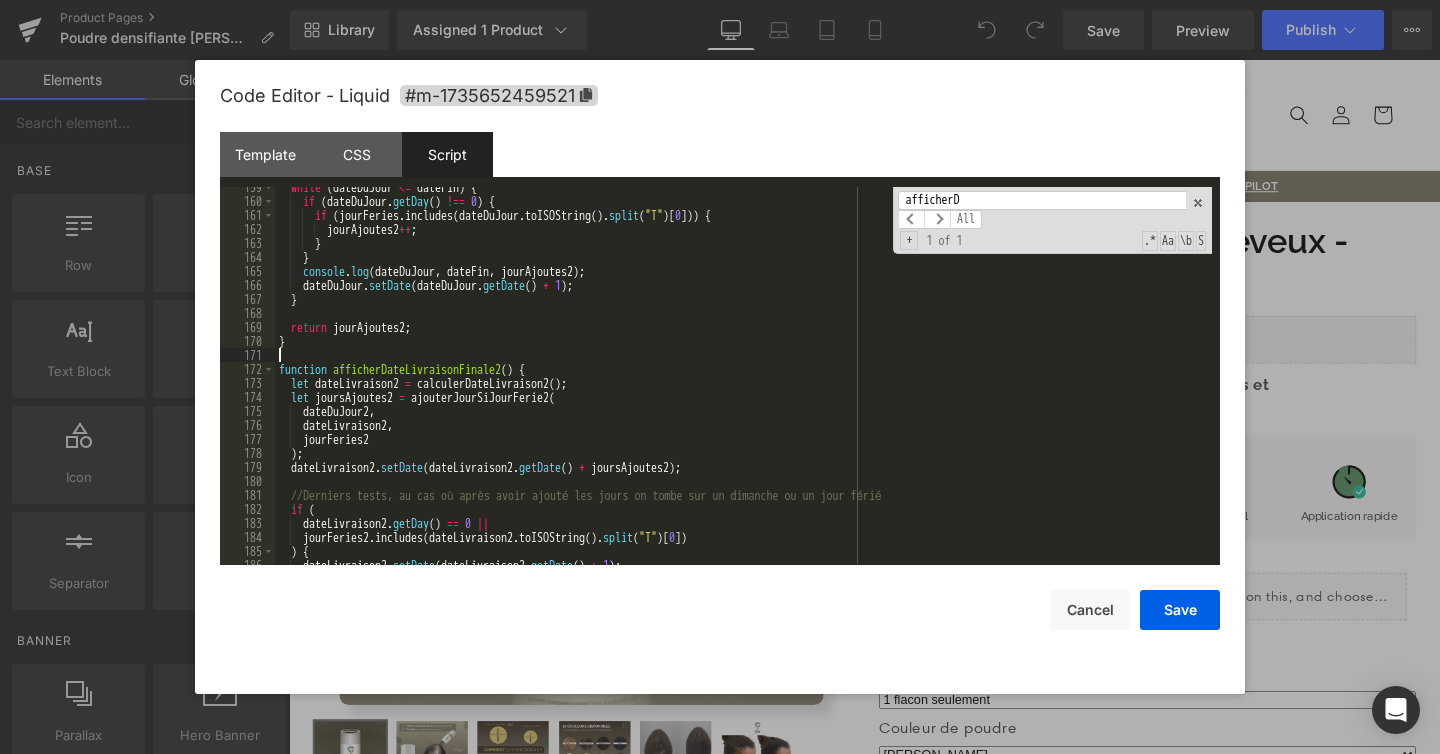 click on "while   ( dateDuJour   <=   dateFin )   {       if   ( dateDuJour . getDay ( )   !==   0 )   {          if   ( jourFeries . includes ( dateDuJour . toISOString ( ) . split ( "T" ) [ 0 ]))   {             jourAjoutes2 ++ ;          }       }       console . log ( dateDuJour ,   dateFin ,   jourAjoutes2 ) ;       dateDuJour . setDate ( dateDuJour . getDate ( )   +   1 ) ;    }    return   jourAjoutes2 ; } function   afficherDateLivraisonFinale2 ( )   {    let   dateLivraison2   =   calculerDateLivraison2 ( ) ;    let   joursAjoutes2   =   ajouterJourSiJourFerie2 (       dateDuJour2 ,       dateLivraison2 ,       jourFeries2    ) ;    dateLivraison2 . setDate ( dateLivraison2 . getDate ( )   +   joursAjoutes2 ) ;    //Derniers tests, au cas où après avoir ajouté les jours on tombe sur un dimanche ou un jour férié    if   (       dateLivraison2 . getDay ( )   ==   0   ||       jourFeries2 . includes ( dateLivraison2 . toISOString ( ) . split ( "T" ) [ 0 ])    )   {       dateLivraison2 . setDate ( . ( )" at bounding box center [743, 383] 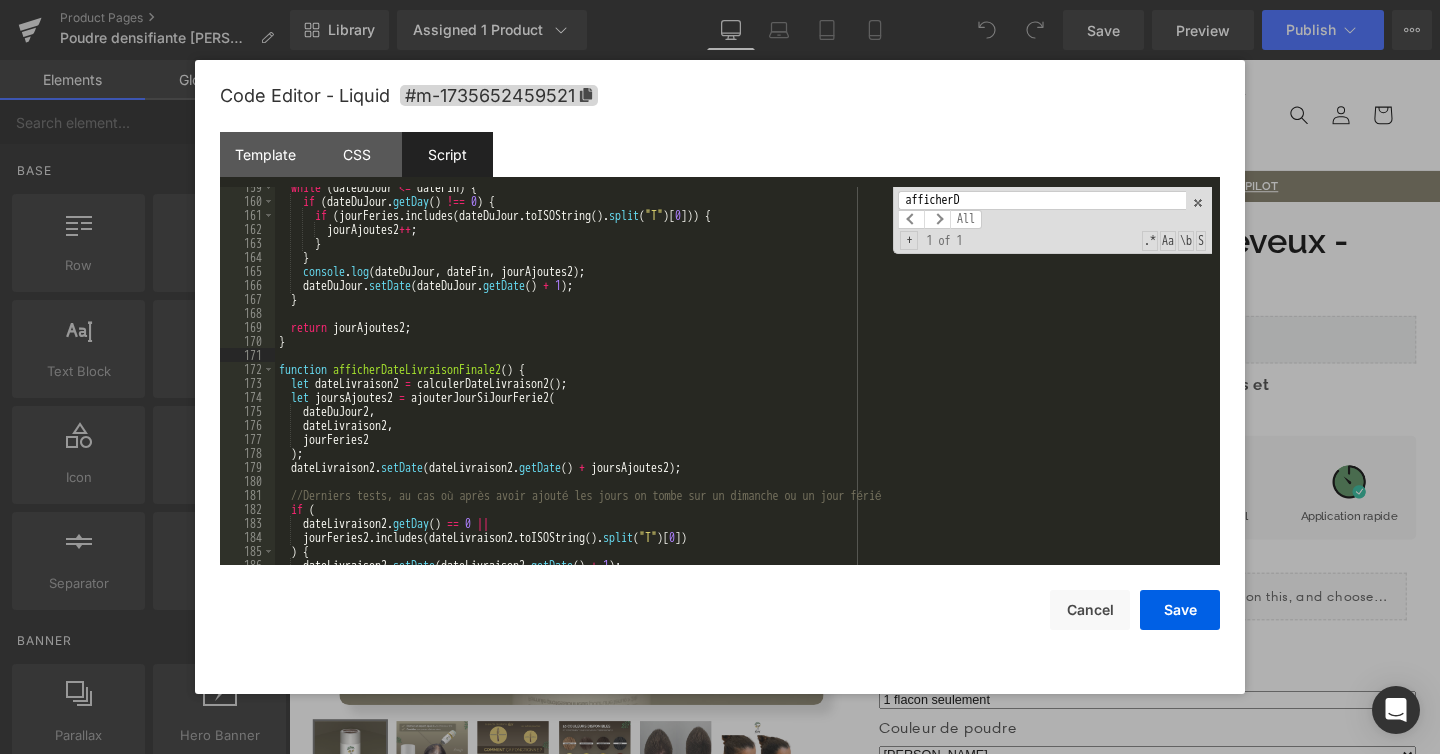 click on "while   ( dateDuJour   <=   dateFin )   {       if   ( dateDuJour . getDay ( )   !==   0 )   {          if   ( jourFeries . includes ( dateDuJour . toISOString ( ) . split ( "T" ) [ 0 ]))   {             jourAjoutes2 ++ ;          }       }       console . log ( dateDuJour ,   dateFin ,   jourAjoutes2 ) ;       dateDuJour . setDate ( dateDuJour . getDate ( )   +   1 ) ;    }    return   jourAjoutes2 ; } function   afficherDateLivraisonFinale2 ( )   {    let   dateLivraison2   =   calculerDateLivraison2 ( ) ;    let   joursAjoutes2   =   ajouterJourSiJourFerie2 (       dateDuJour2 ,       dateLivraison2 ,       jourFeries2    ) ;    dateLivraison2 . setDate ( dateLivraison2 . getDate ( )   +   joursAjoutes2 ) ;    //Derniers tests, au cas où après avoir ajouté les jours on tombe sur un dimanche ou un jour férié    if   (       dateLivraison2 . getDay ( )   ==   0   ||       jourFeries2 . includes ( dateLivraison2 . toISOString ( ) . split ( "T" ) [ 0 ])    )   {       dateLivraison2 . setDate ( . ( )" at bounding box center (743, 383) 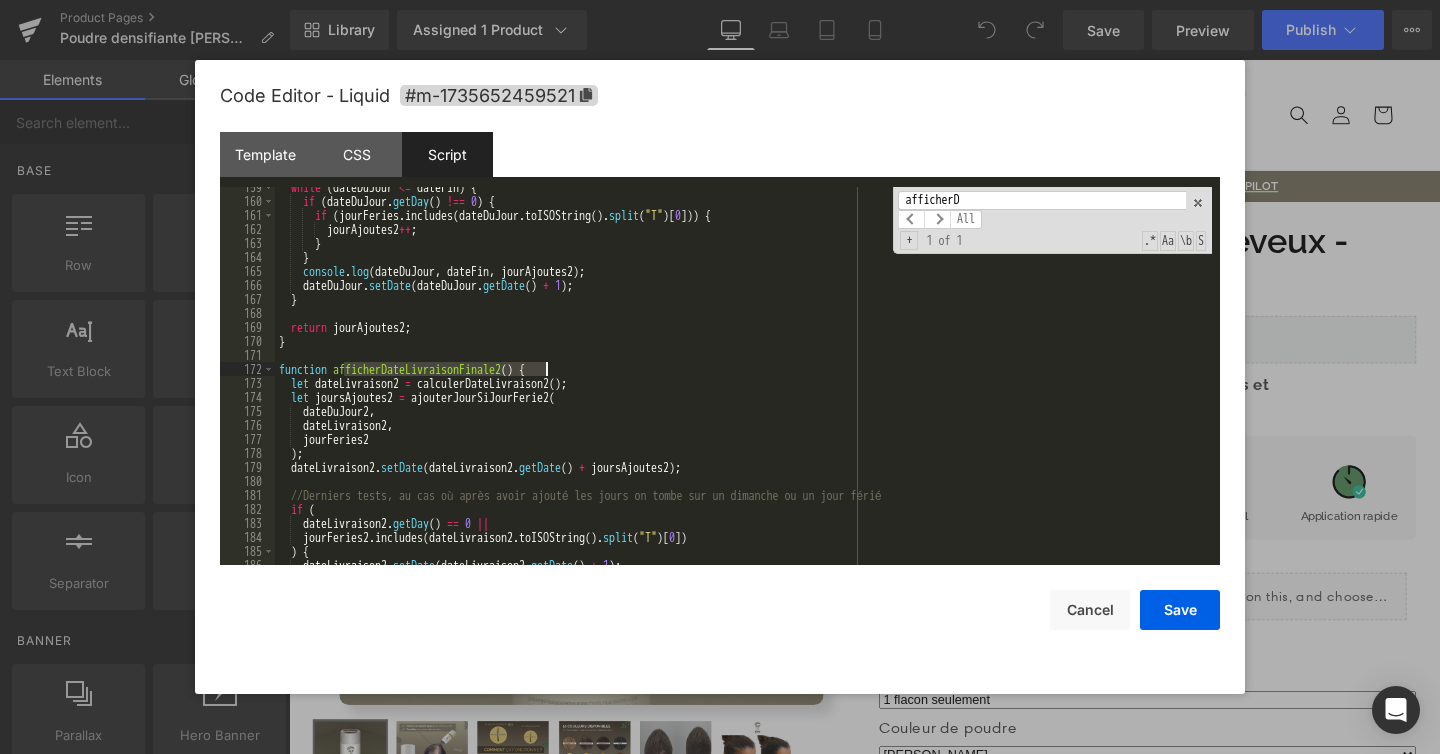 click on "while   ( dateDuJour   <=   dateFin )   {       if   ( dateDuJour . getDay ( )   !==   0 )   {          if   ( jourFeries . includes ( dateDuJour . toISOString ( ) . split ( "T" ) [ 0 ]))   {             jourAjoutes2 ++ ;          }       }       console . log ( dateDuJour ,   dateFin ,   jourAjoutes2 ) ;       dateDuJour . setDate ( dateDuJour . getDate ( )   +   1 ) ;    }    return   jourAjoutes2 ; } function   afficherDateLivraisonFinale2 ( )   {    let   dateLivraison2   =   calculerDateLivraison2 ( ) ;    let   joursAjoutes2   =   ajouterJourSiJourFerie2 (       dateDuJour2 ,       dateLivraison2 ,       jourFeries2    ) ;    dateLivraison2 . setDate ( dateLivraison2 . getDate ( )   +   joursAjoutes2 ) ;    //Derniers tests, au cas où après avoir ajouté les jours on tombe sur un dimanche ou un jour férié    if   (       dateLivraison2 . getDay ( )   ==   0   ||       jourFeries2 . includes ( dateLivraison2 . toISOString ( ) . split ( "T" ) [ 0 ])    )   {       dateLivraison2 . setDate ( . ( )" at bounding box center (743, 383) 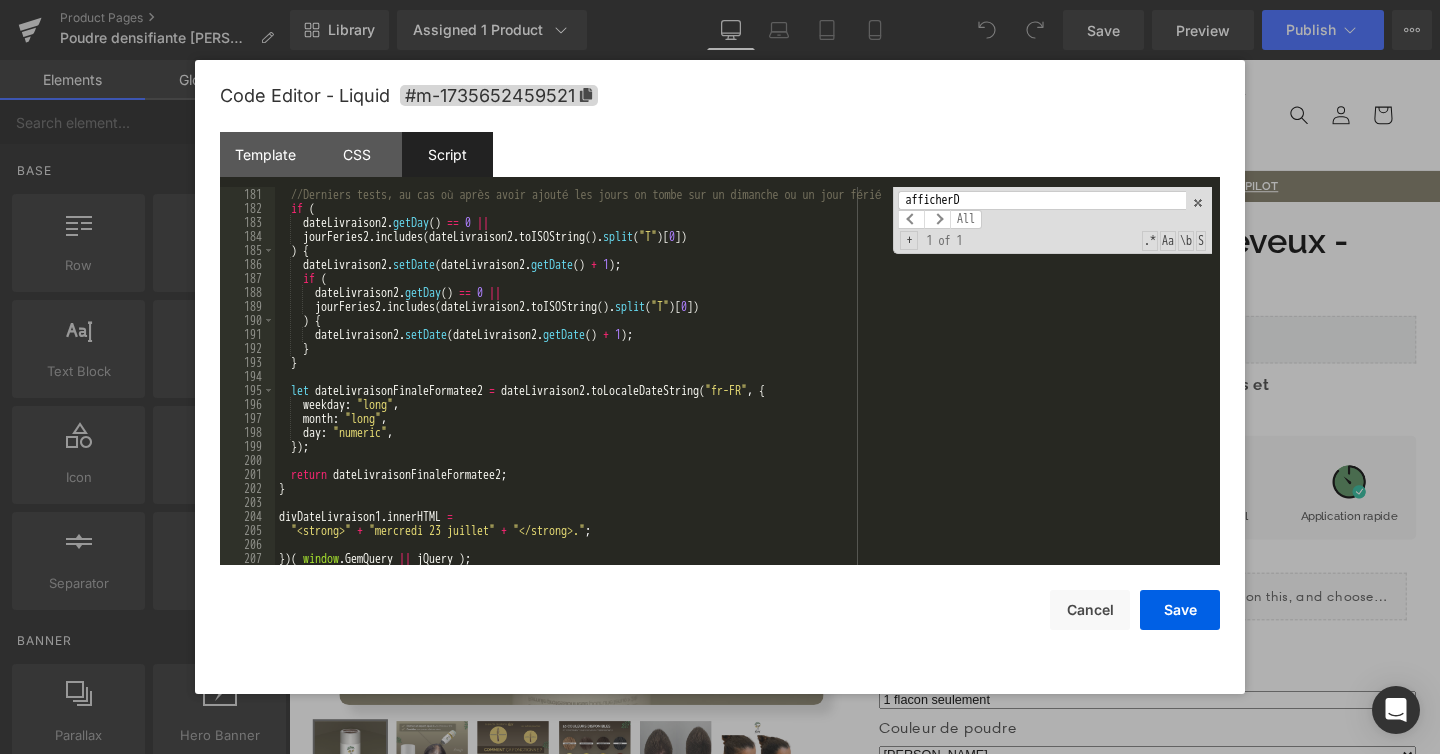 scroll, scrollTop: 2520, scrollLeft: 0, axis: vertical 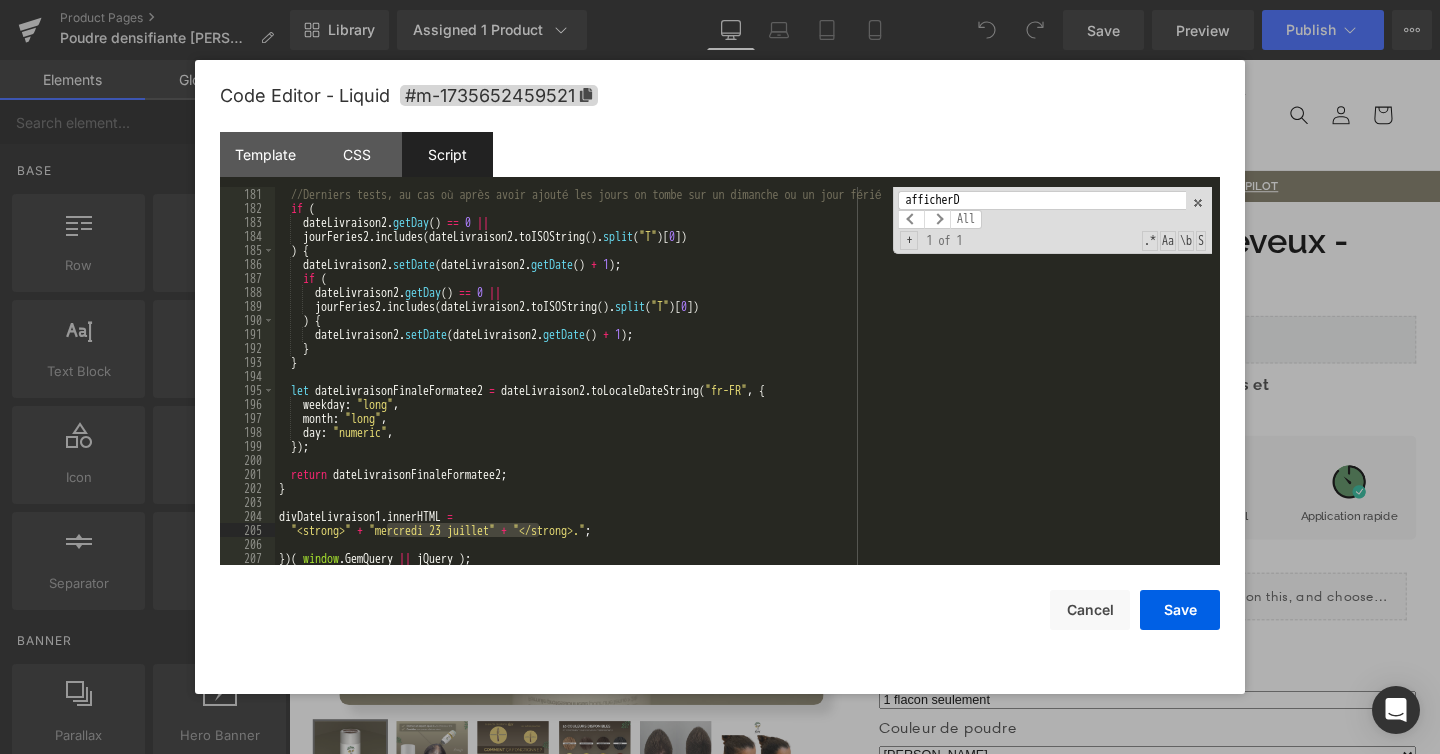 drag, startPoint x: 537, startPoint y: 532, endPoint x: 387, endPoint y: 533, distance: 150.00333 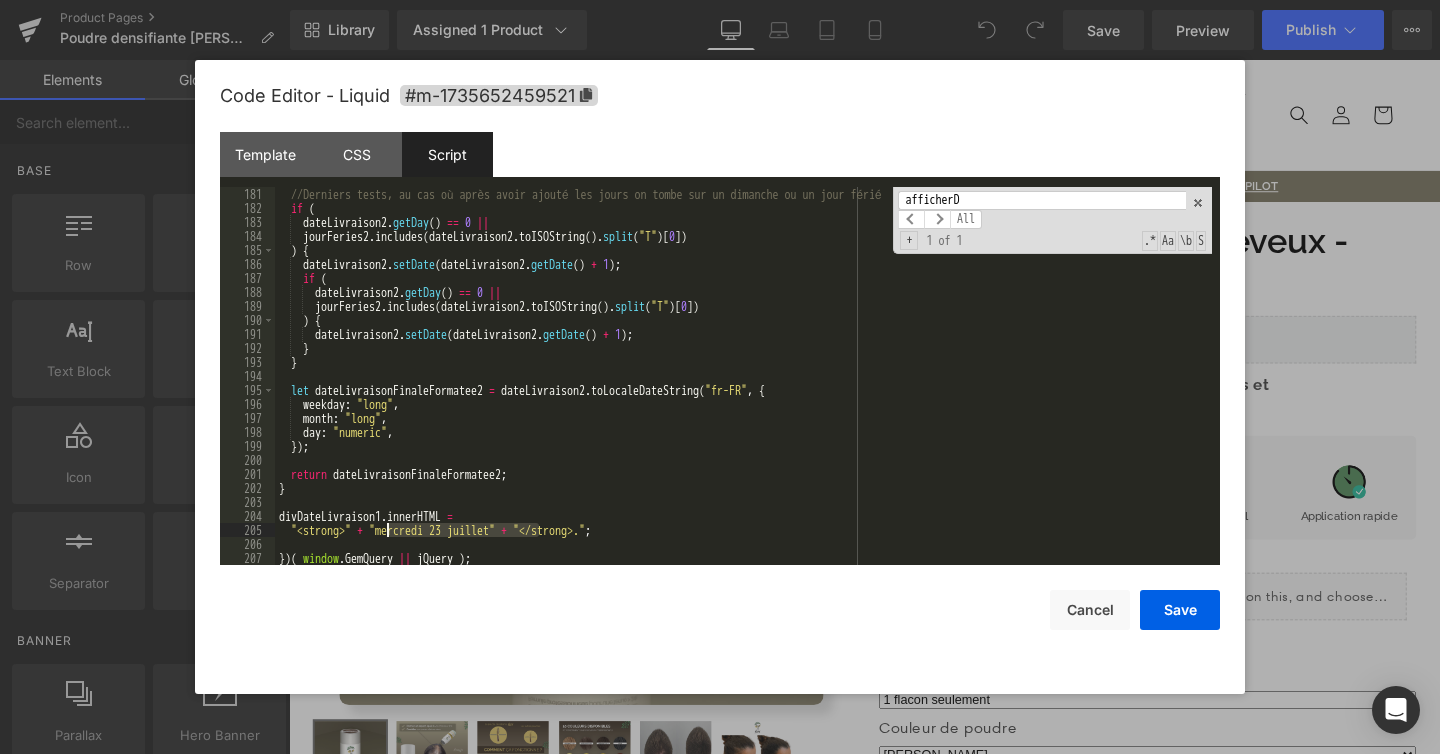 paste 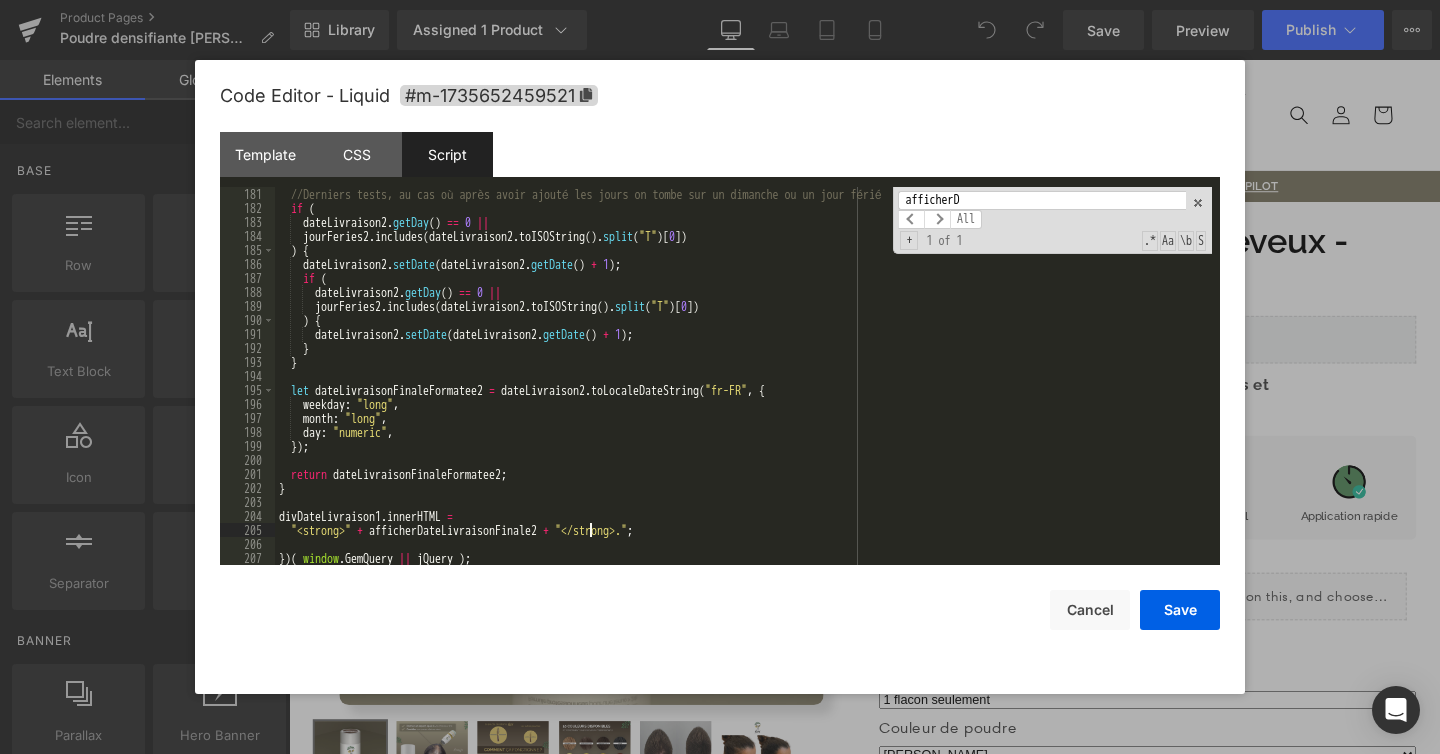 type 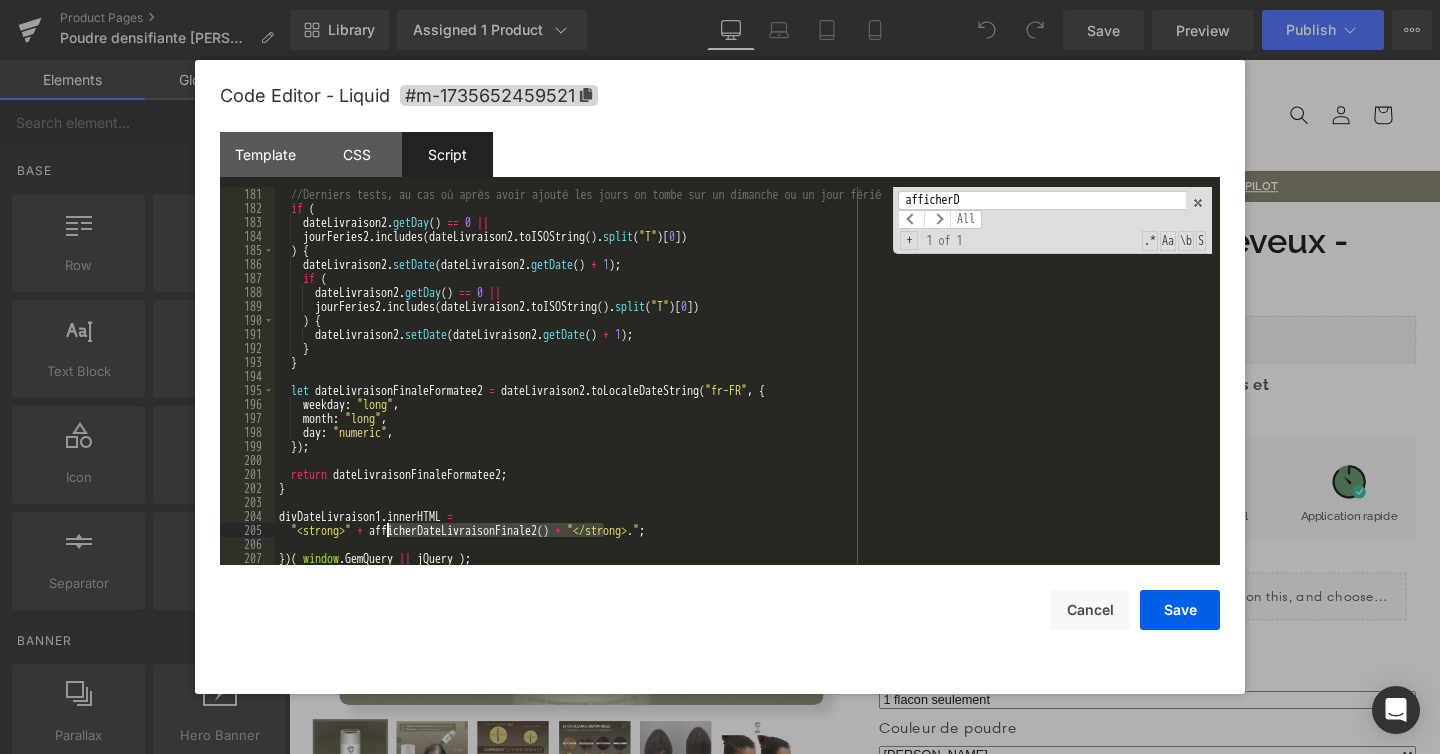 drag, startPoint x: 601, startPoint y: 526, endPoint x: 387, endPoint y: 532, distance: 214.08409 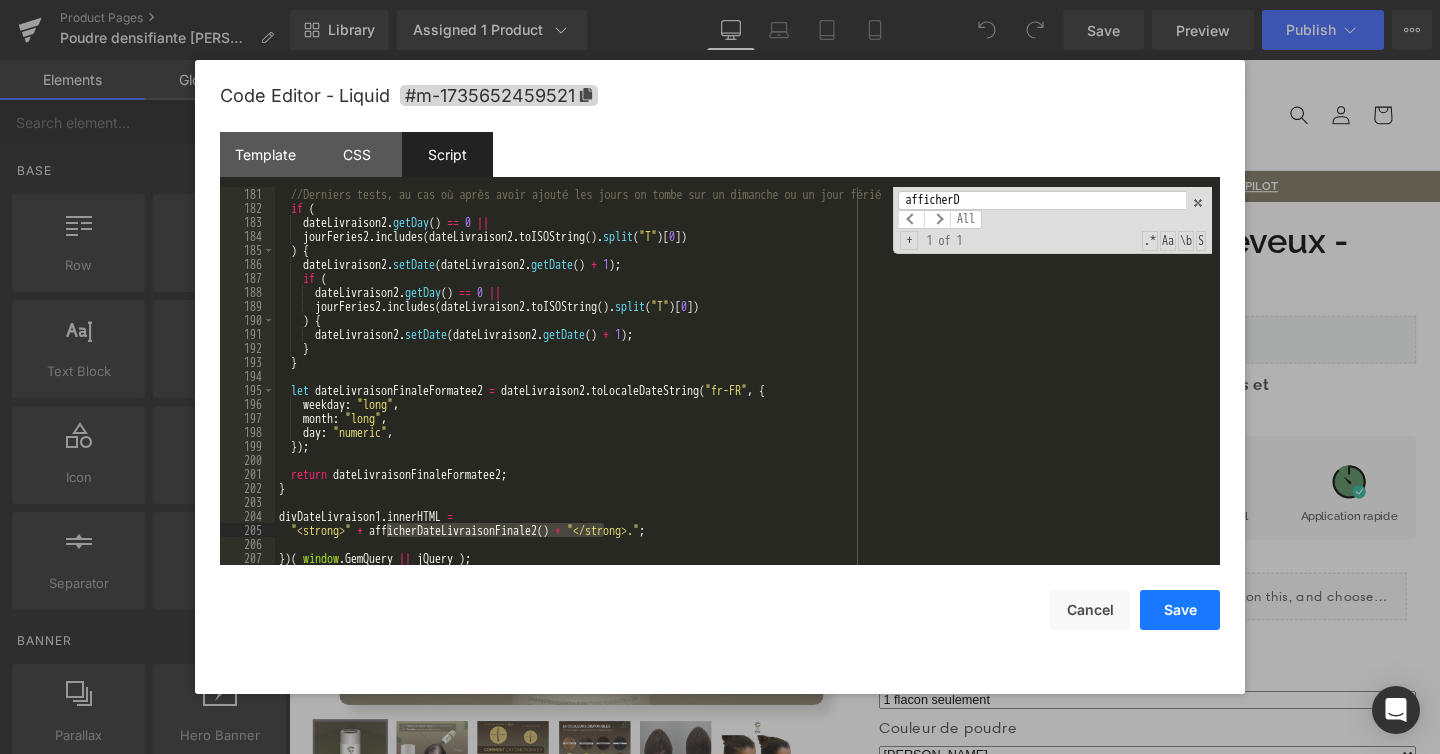 click on "Save" at bounding box center (1180, 610) 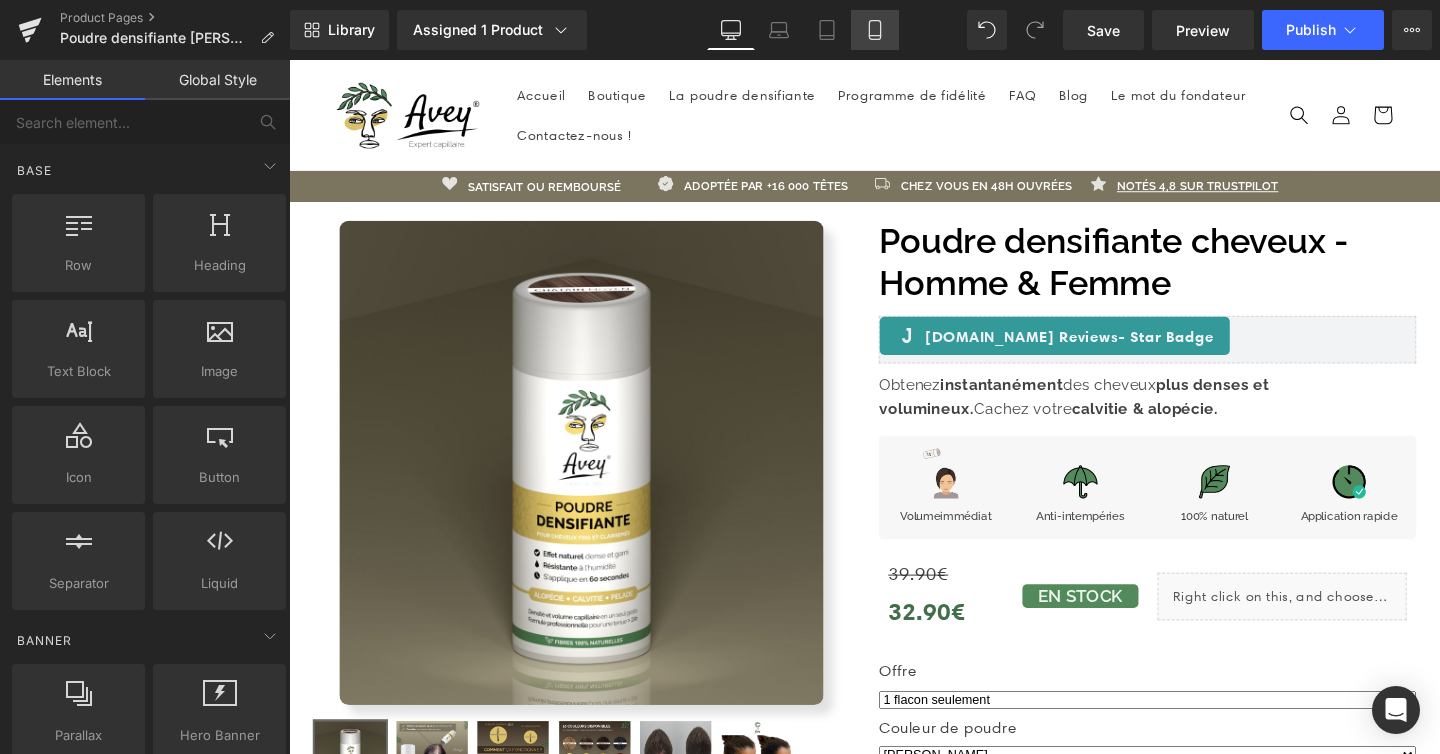 click on "Mobile" at bounding box center (875, 30) 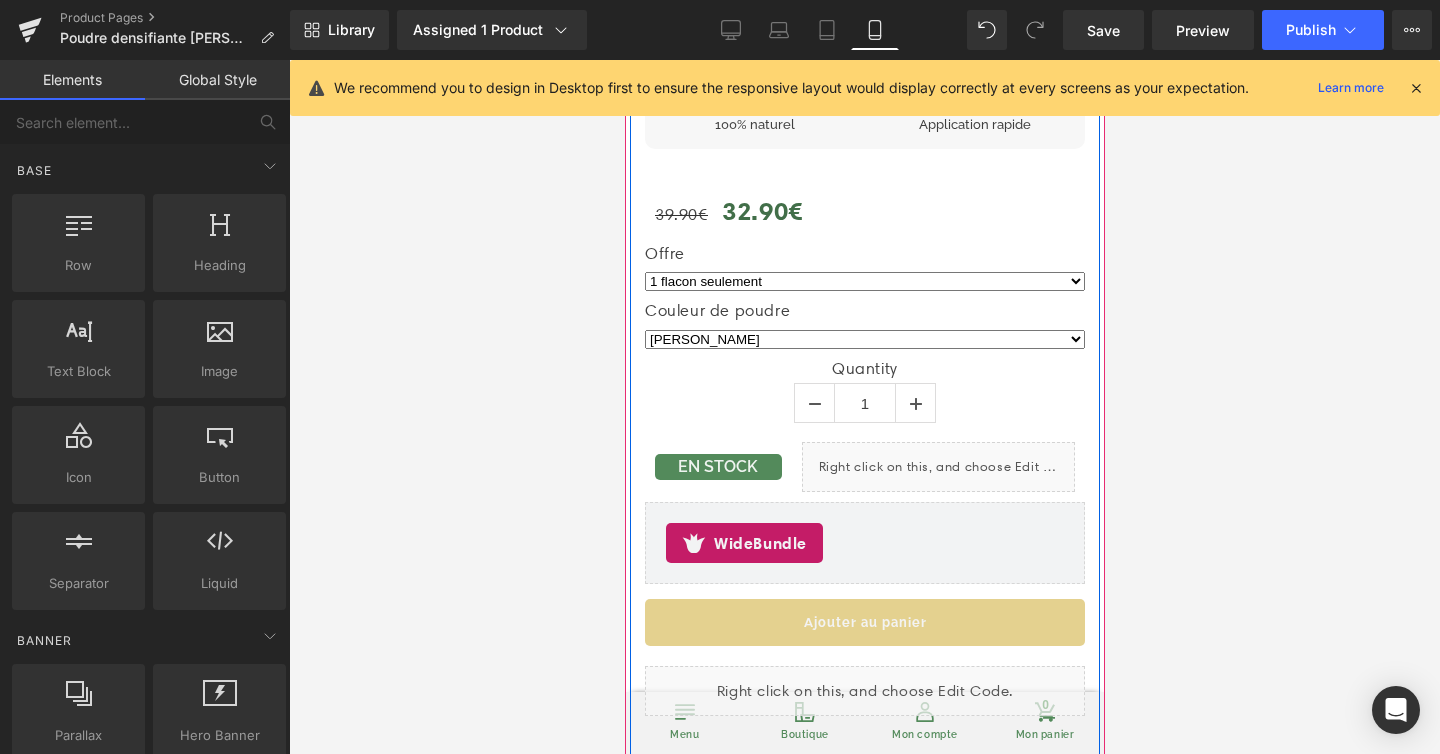 scroll, scrollTop: 1152, scrollLeft: 0, axis: vertical 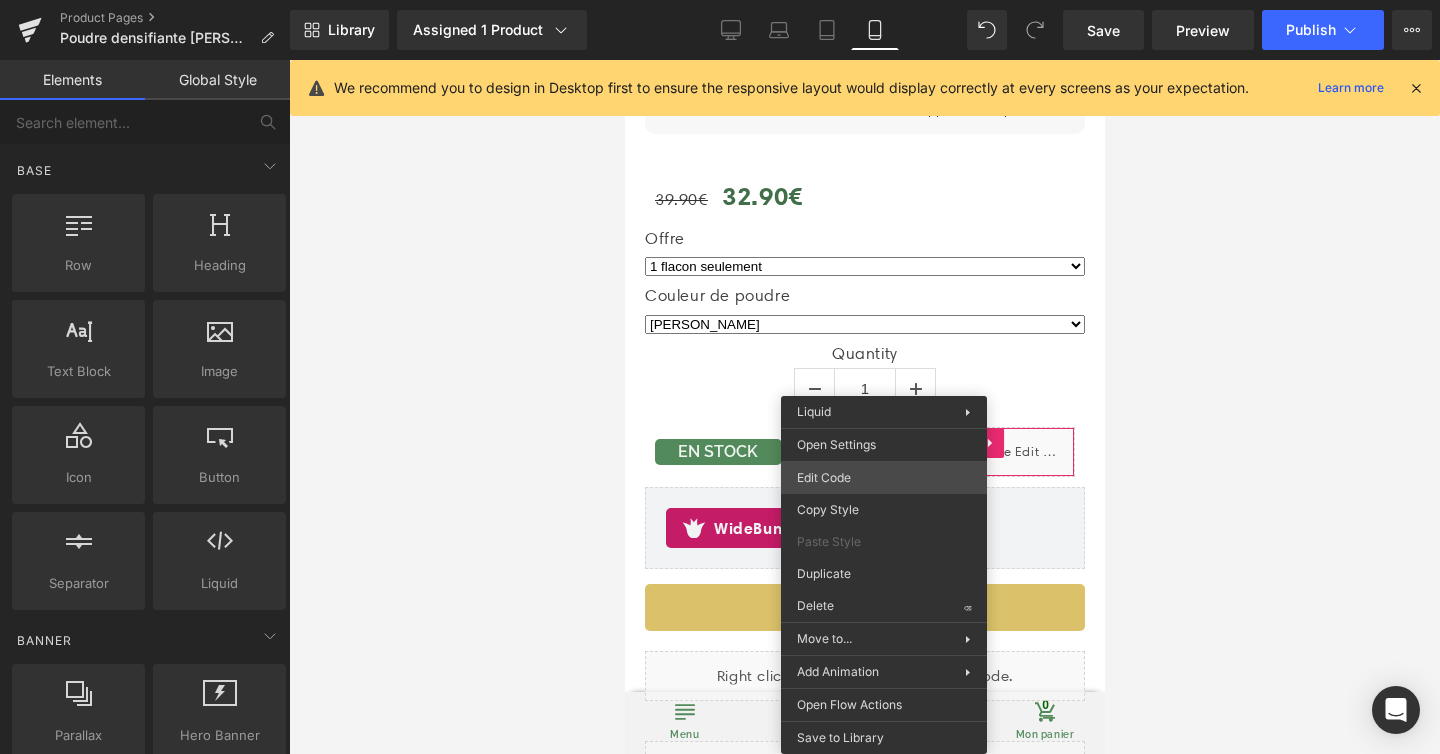 click on "You are previewing how the   will restyle your page. You can not edit Elements in Preset Preview Mode.  Product Pages Poudre densifiante Avey Marron Clair Library Assigned 1 Product  Product Preview
Poudre densifiante cheveux - Homme & Femme Manage assigned products Mobile Desktop Laptop Tablet Mobile Save Preview Publish Scheduled View Live Page View with current Template Save Template to Library Schedule Publish  Optimize  Publish Settings Shortcuts We recommend you to design in Desktop first to ensure the responsive layout would display correctly at every screens as your expectation. Learn more  Your page can’t be published   You've reached the maximum number of published pages on your plan  (48/999999).  You need to upgrade your plan or unpublish all your pages to get 1 publish slot.   Unpublish pages   Upgrade plan  Elements Global Style Base Row  rows, columns, layouts, div Heading  headings, titles, h1,h2,h3,h4,h5,h6 Text Block  texts, paragraphs, contents, blocks Image  Icon  Button  app" at bounding box center (720, 0) 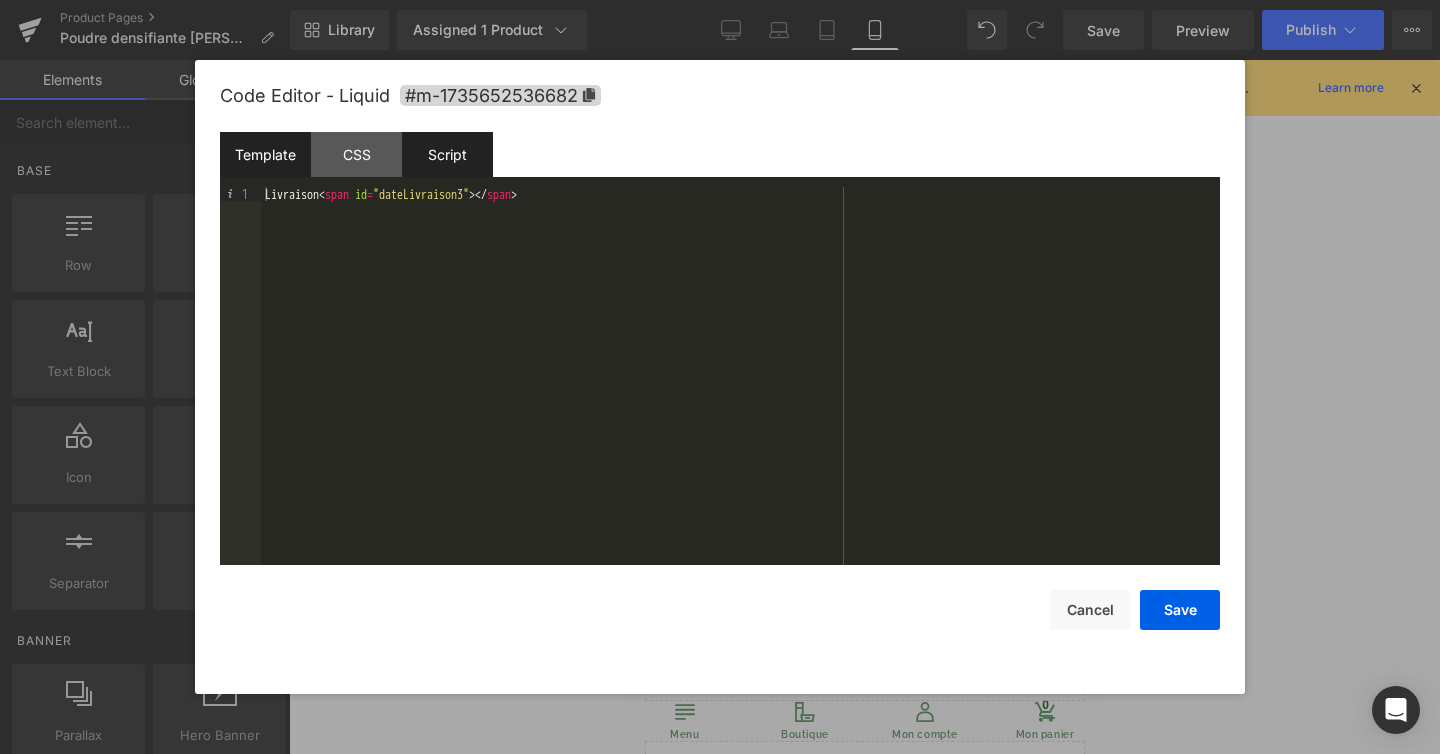 click on "Script" at bounding box center (447, 154) 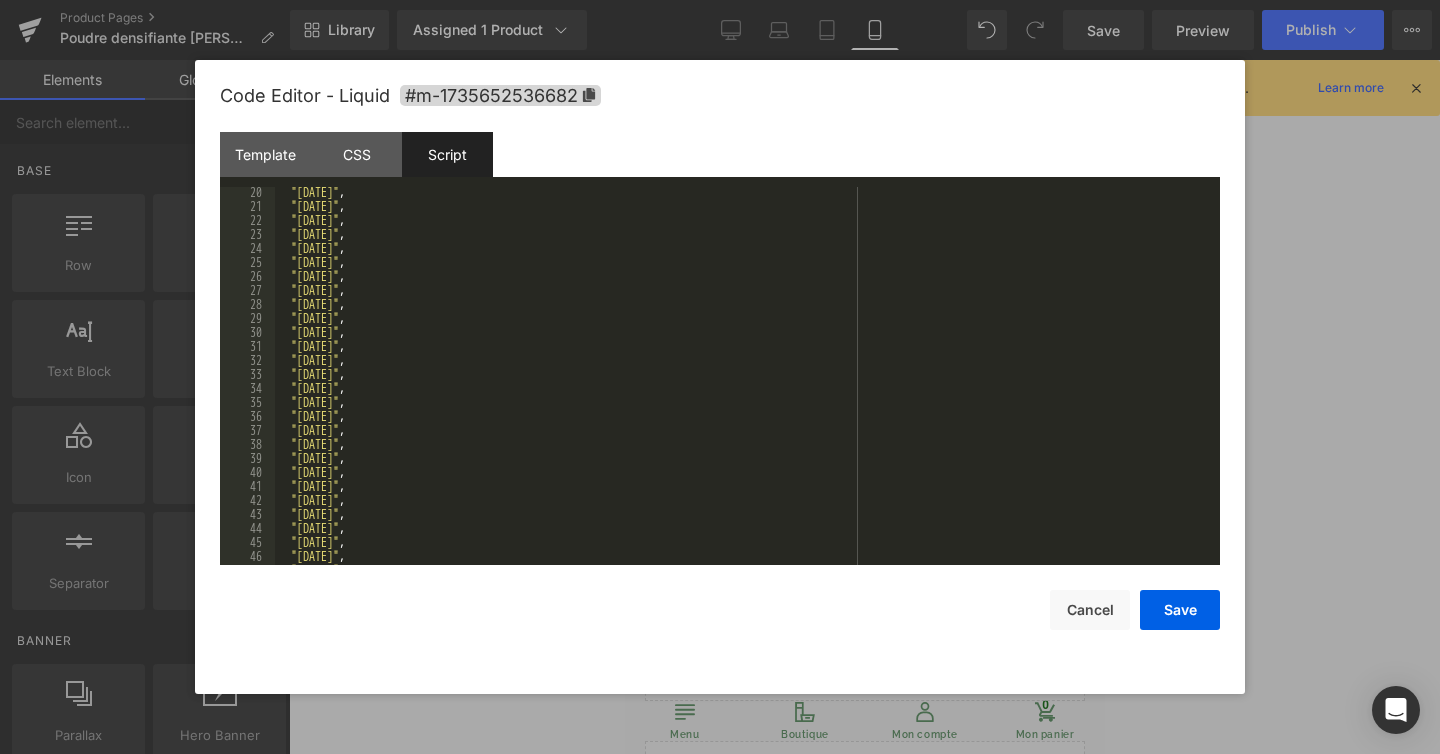 scroll, scrollTop: 276, scrollLeft: 0, axis: vertical 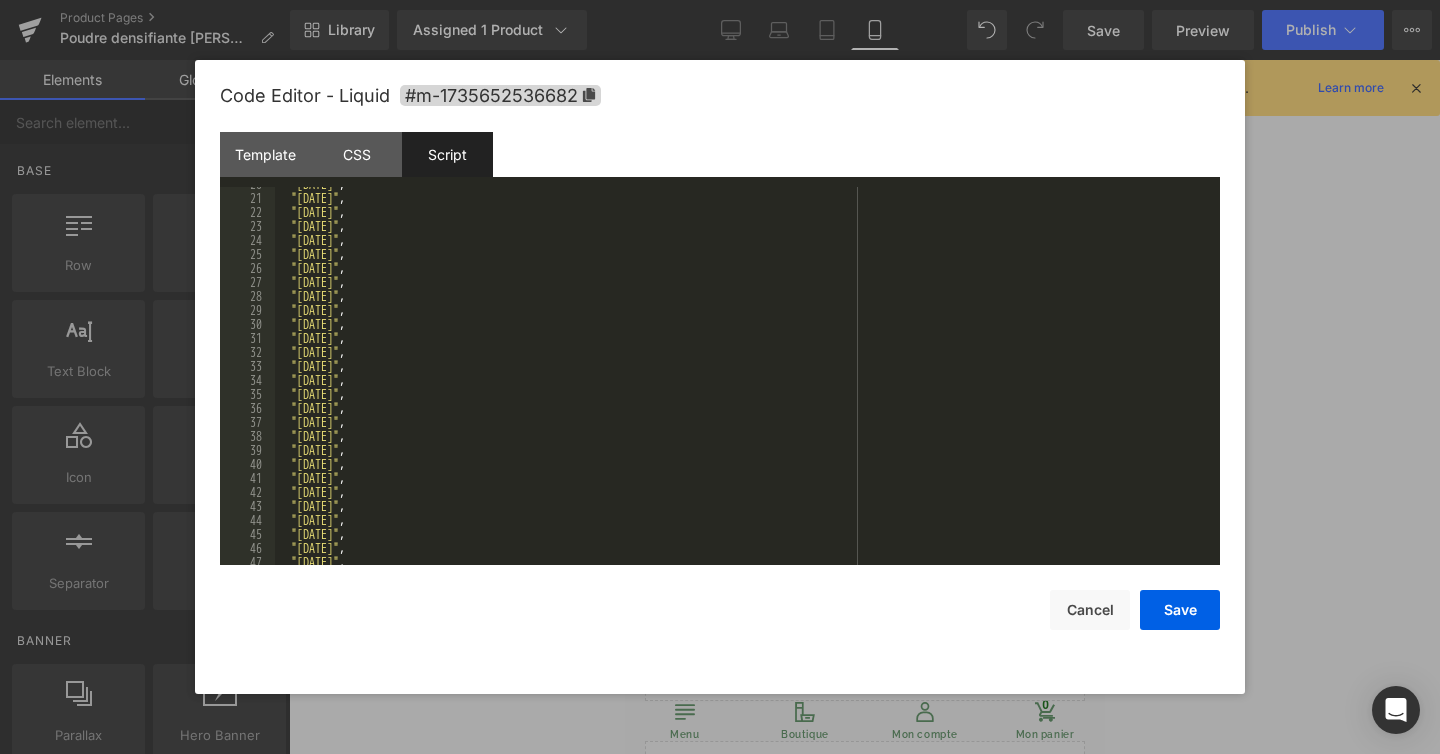 click on ""2024-12-25" ,    "2025-01-01" ,    "2025-04-21" ,    "2025-05-01" ,    "2025-05-08" ,    "2025-05-09" ,    "2025-05-10" ,    "2025-05-11" ,    "2025-05-12" ,    "2025-05-13" ,    "2025-05-29" ,    "2025-06-09" ,    "2025-07-14" ,    "2025-08-15" ,    "2025-11-01" ,    "2025-11-11" ,    "2025-12-25" ,    "2026-01-01" ,    "2026-04-06" ,    "2026-05-01" ,    "2026-05-08" ,    "2026-05-14" ,    "2026-05-25" ,    "2026-07-14" ,    "2026-08-15" ,    "2026-11-01" ,    "2026-11-11" ,    "2026-12-25" ," at bounding box center [743, 380] 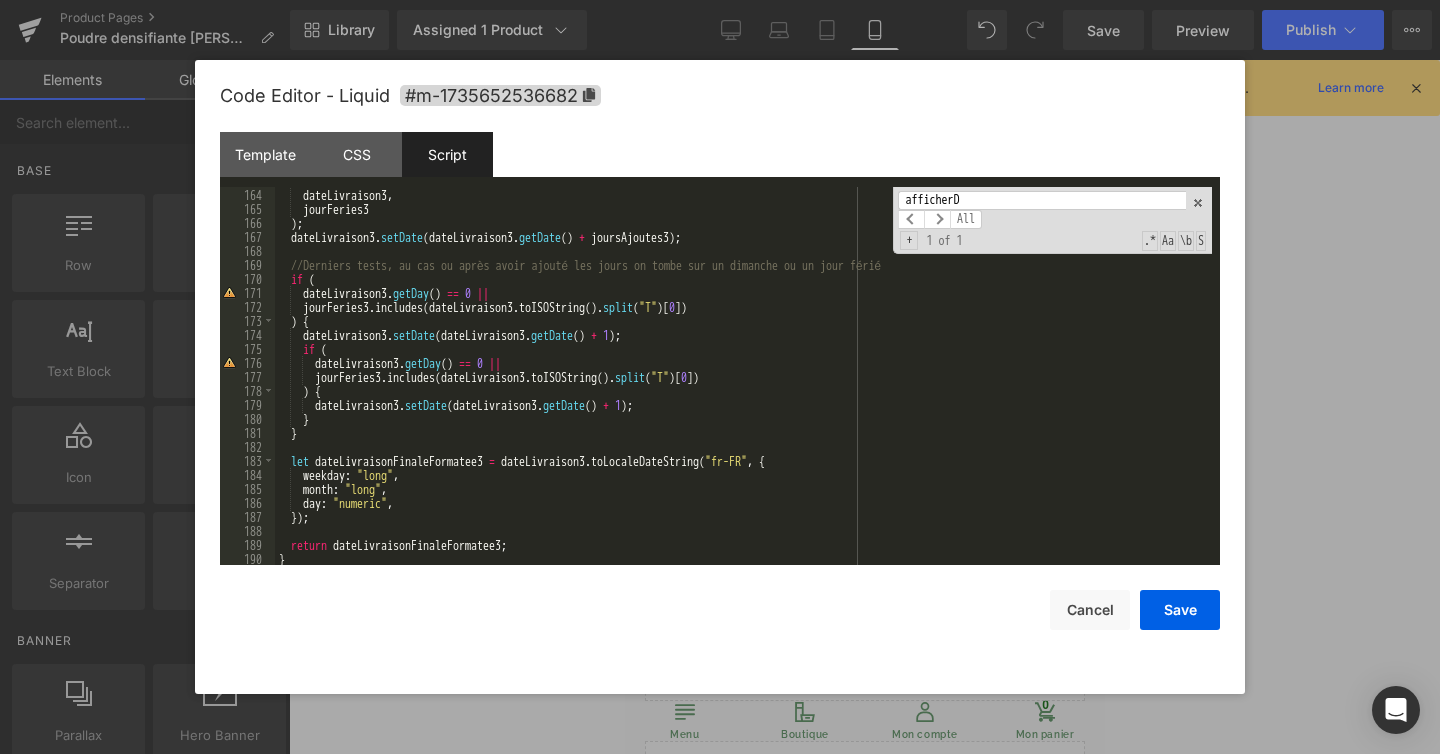 scroll, scrollTop: 2352, scrollLeft: 0, axis: vertical 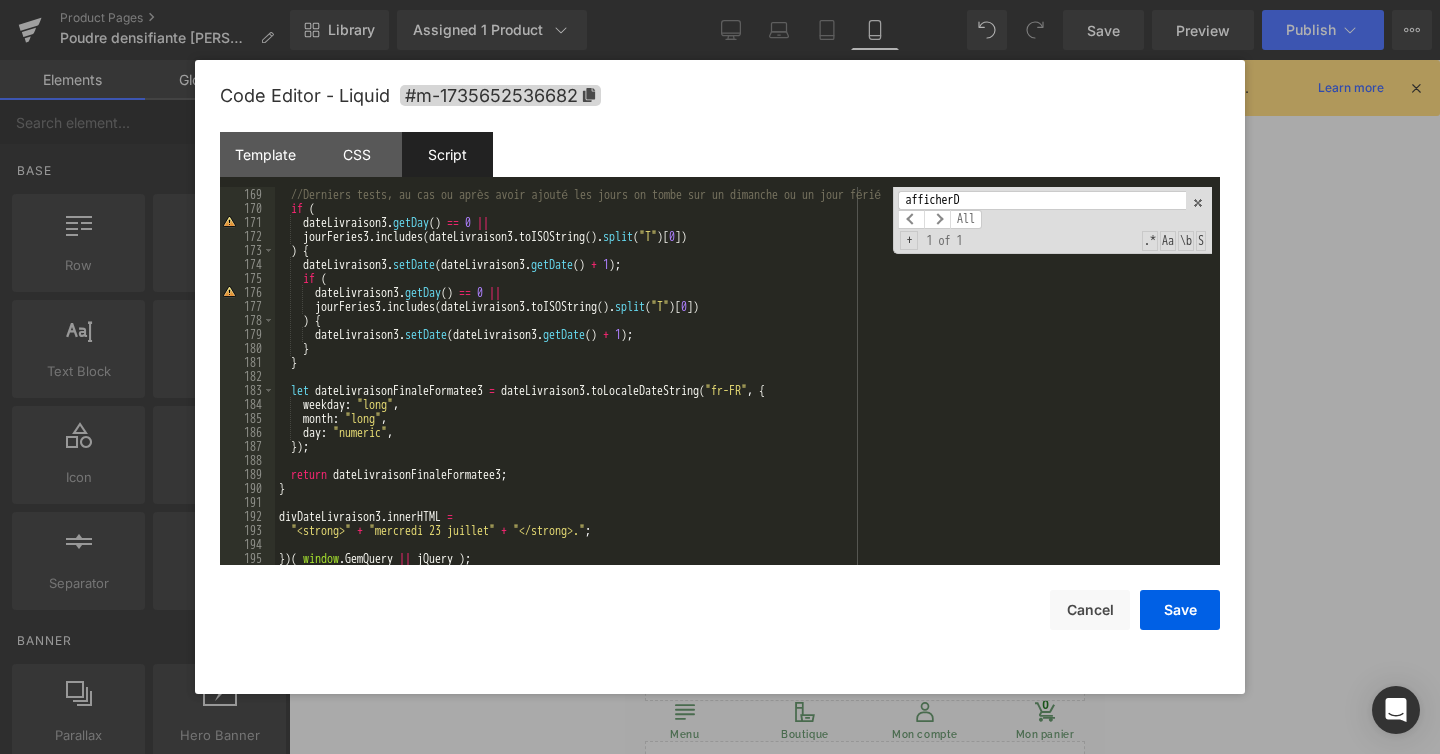 type on "afficherD" 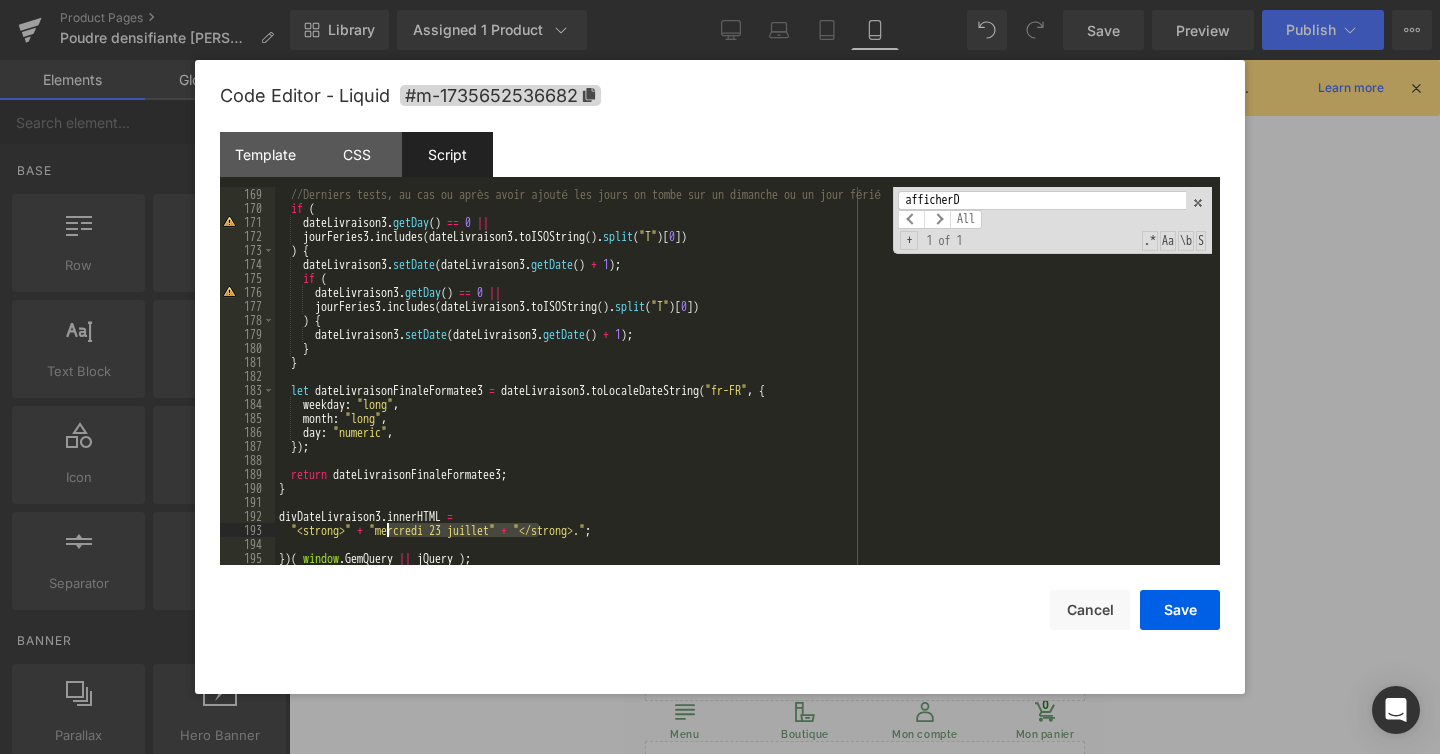 drag, startPoint x: 540, startPoint y: 530, endPoint x: 386, endPoint y: 532, distance: 154.01299 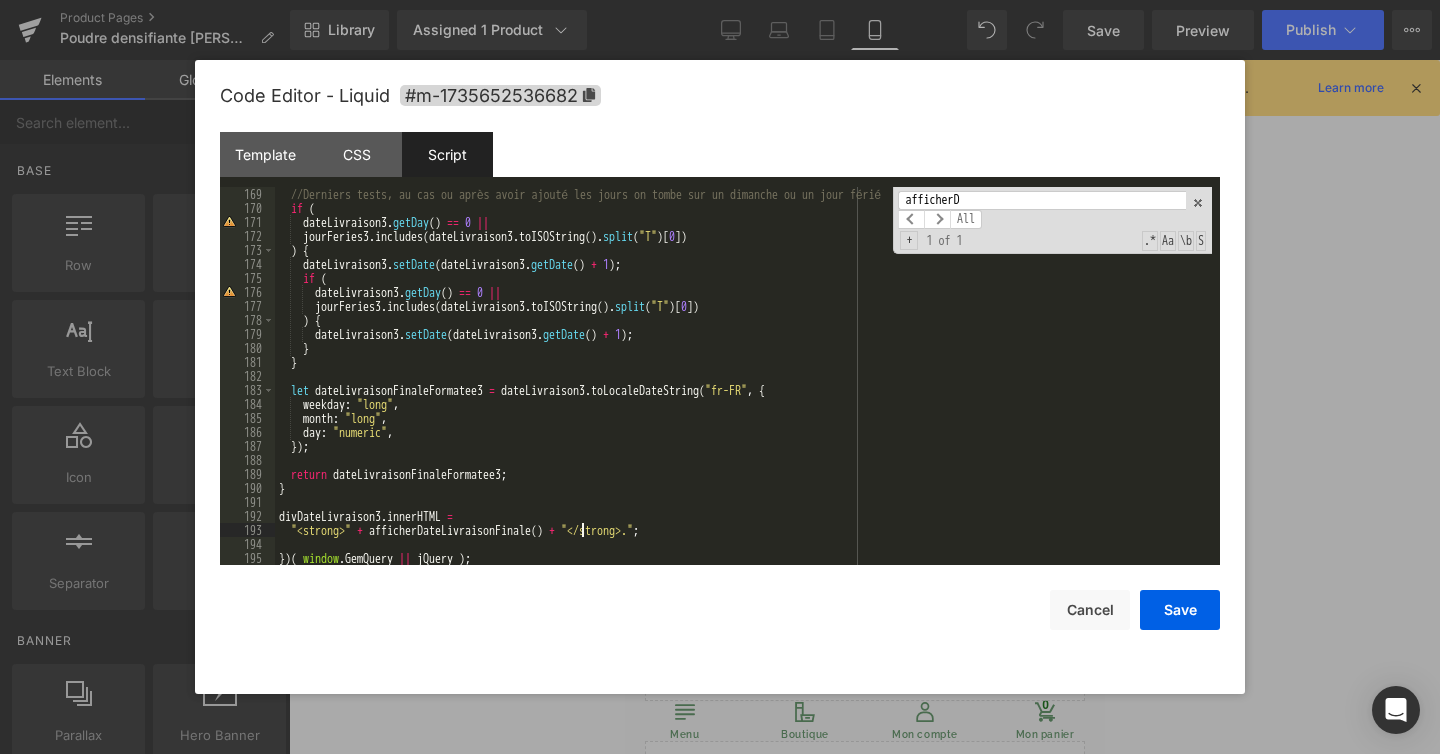 type 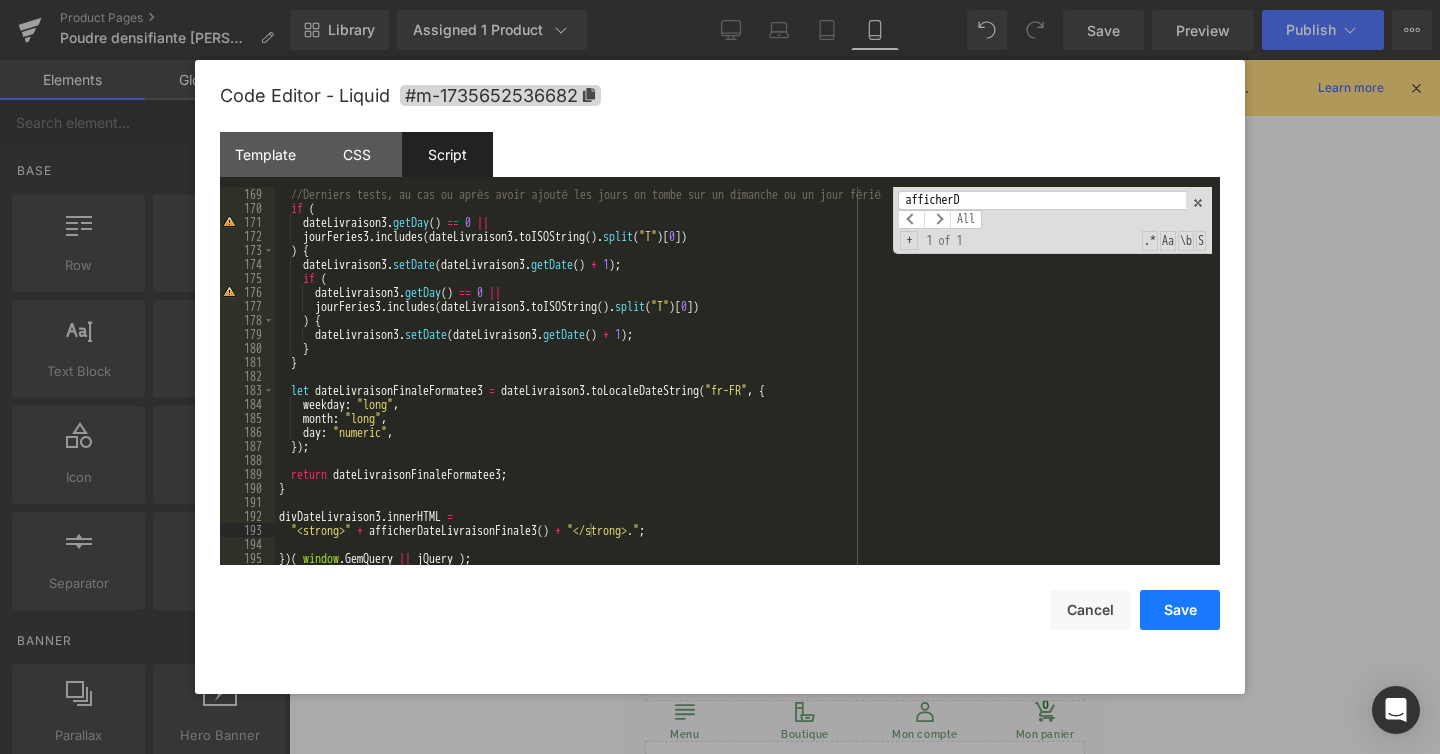 click on "Save" at bounding box center [1180, 610] 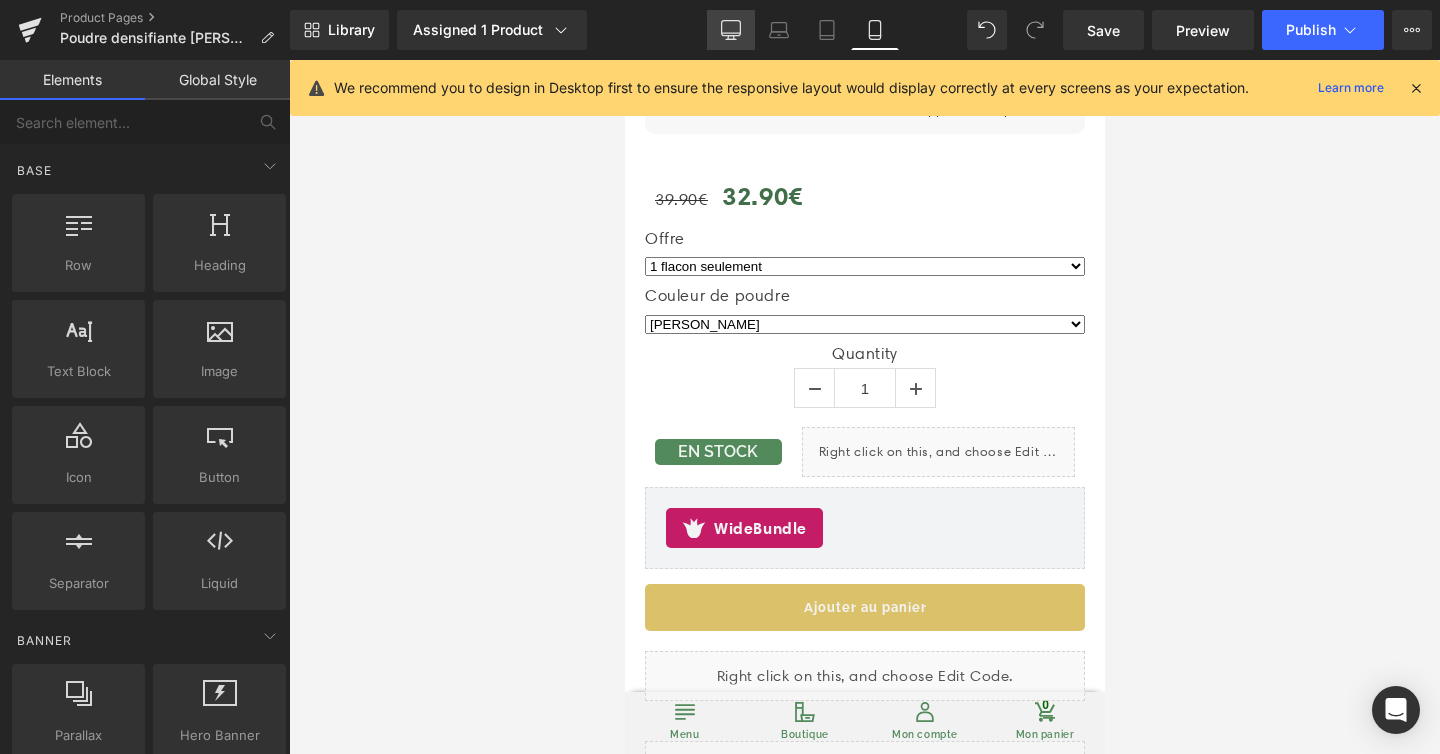 click on "Desktop" at bounding box center (731, 30) 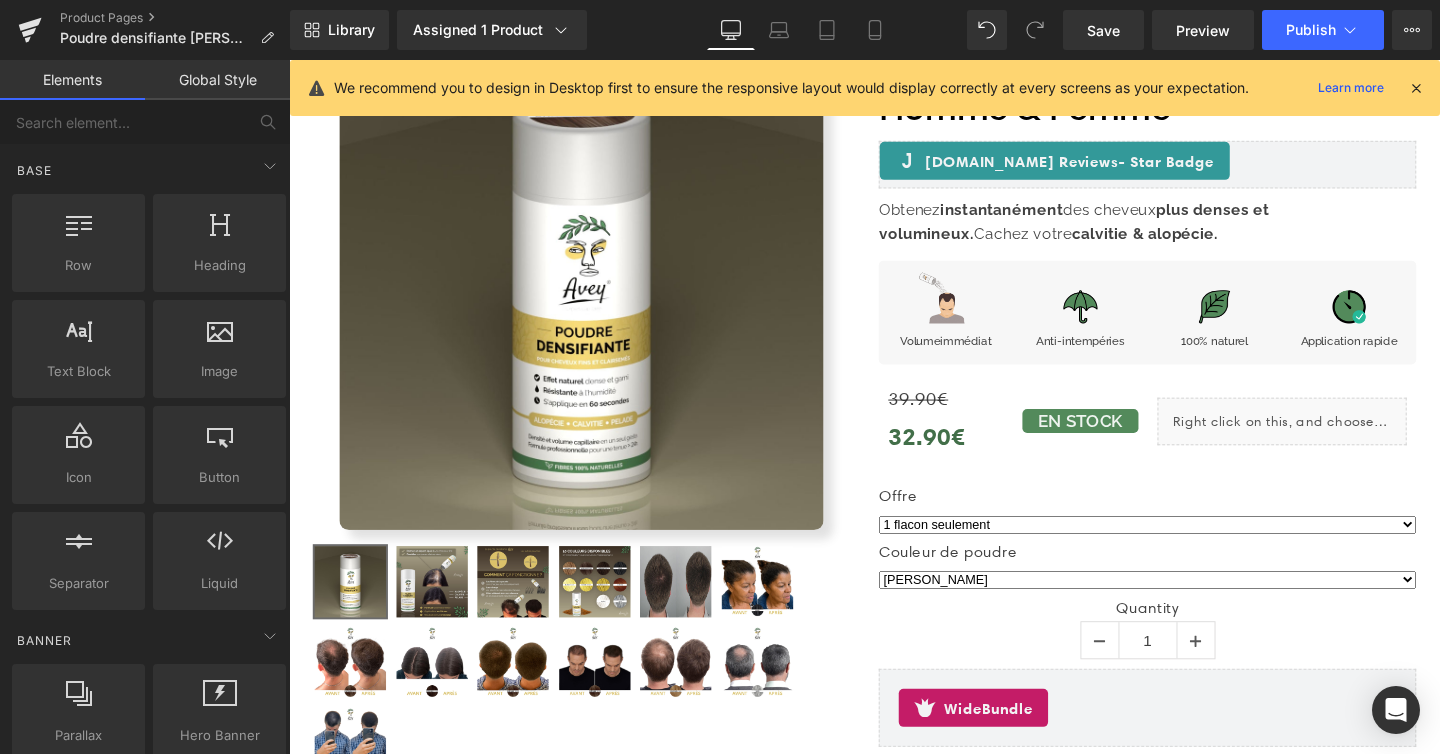 scroll, scrollTop: 200, scrollLeft: 0, axis: vertical 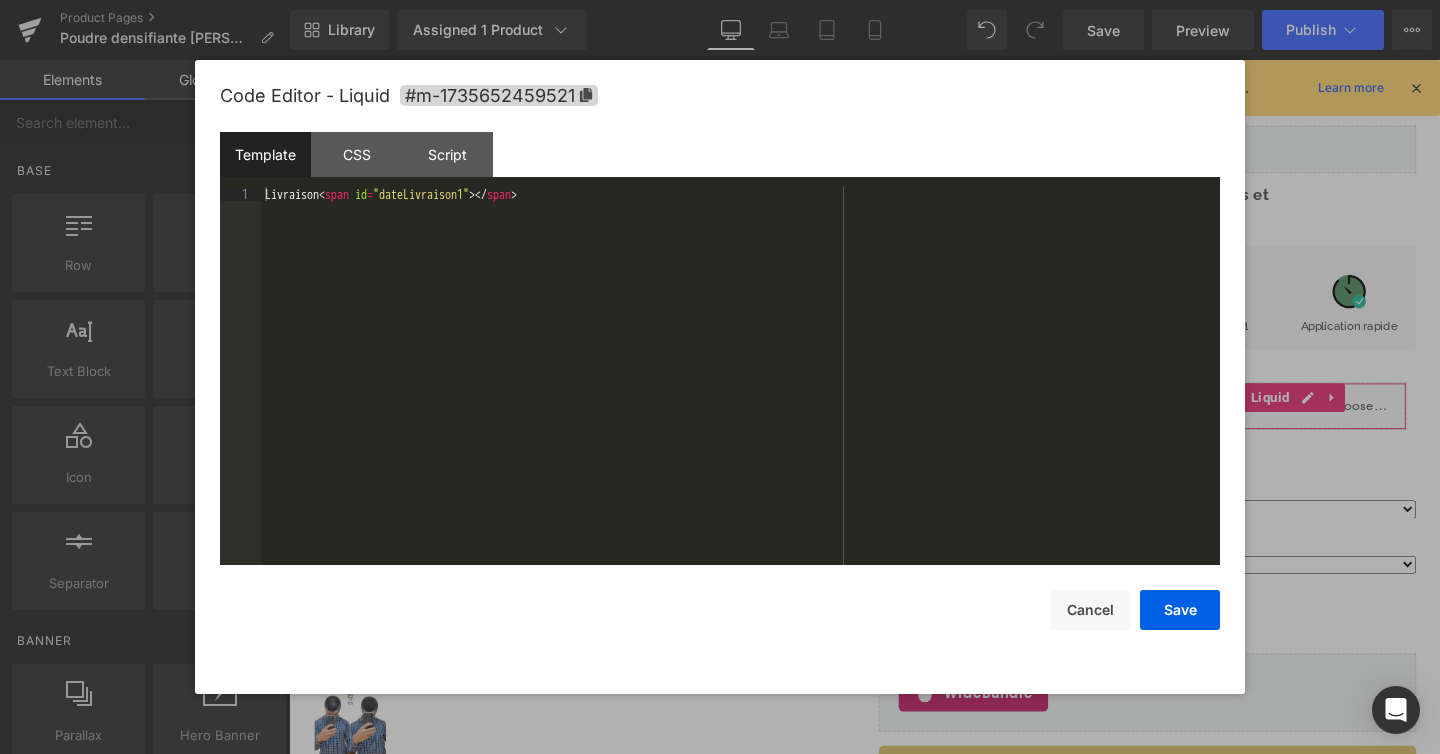 click on "You are previewing how the   will restyle your page. You can not edit Elements in Preset Preview Mode.  Product Pages Poudre densifiante Avey Marron Clair Library Assigned 1 Product  Product Preview
Poudre densifiante cheveux - Homme & Femme Manage assigned products Desktop Desktop Laptop Tablet Mobile Save Preview Publish Scheduled View Live Page View with current Template Save Template to Library Schedule Publish  Optimize  Publish Settings Shortcuts We recommend you to design in Desktop first to ensure the responsive layout would display correctly at every screens as your expectation. Learn more  Your page can’t be published   You've reached the maximum number of published pages on your plan  (48/999999).  You need to upgrade your plan or unpublish all your pages to get 1 publish slot.   Unpublish pages   Upgrade plan  Elements Global Style Base Row  rows, columns, layouts, div Heading  headings, titles, h1,h2,h3,h4,h5,h6 Text Block  texts, paragraphs, contents, blocks Image  Icon  Button  ok" at bounding box center (720, 0) 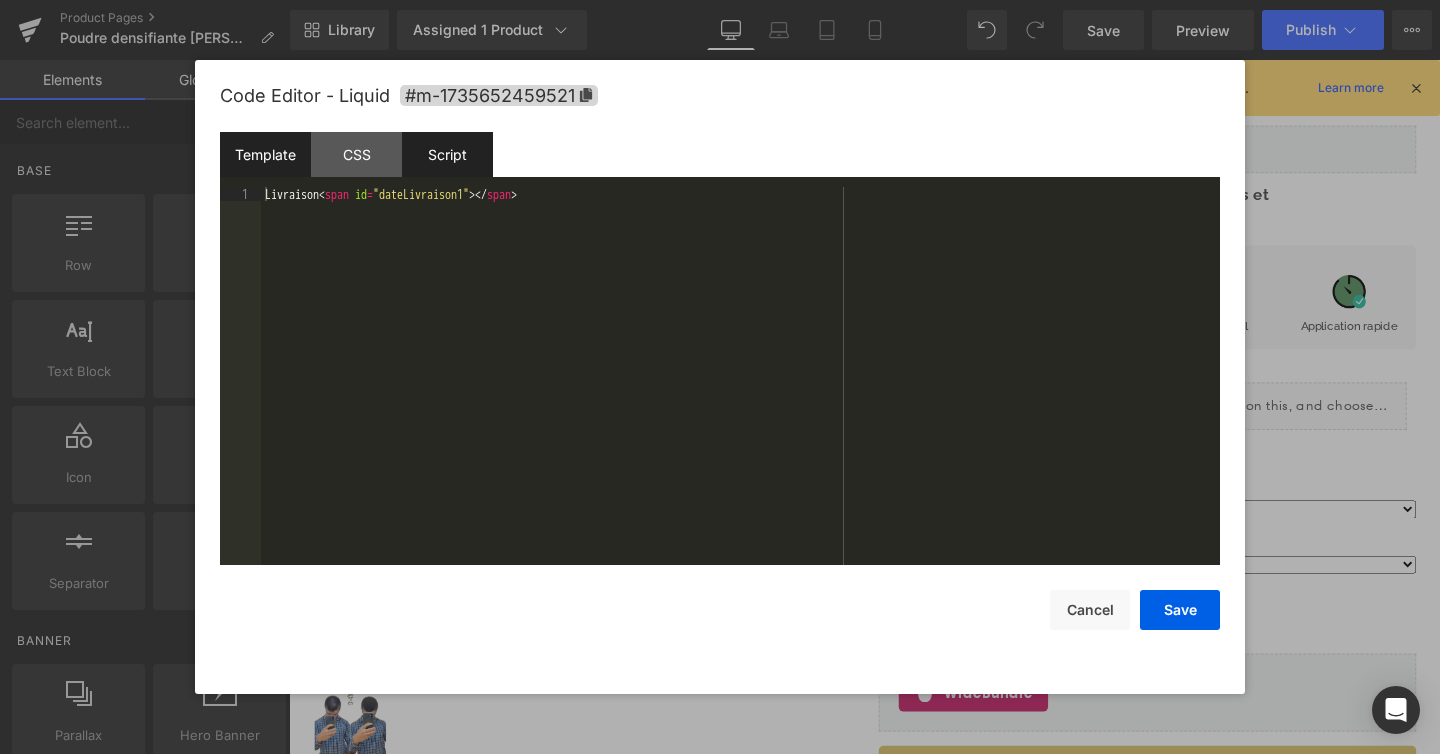click on "Script" at bounding box center (447, 154) 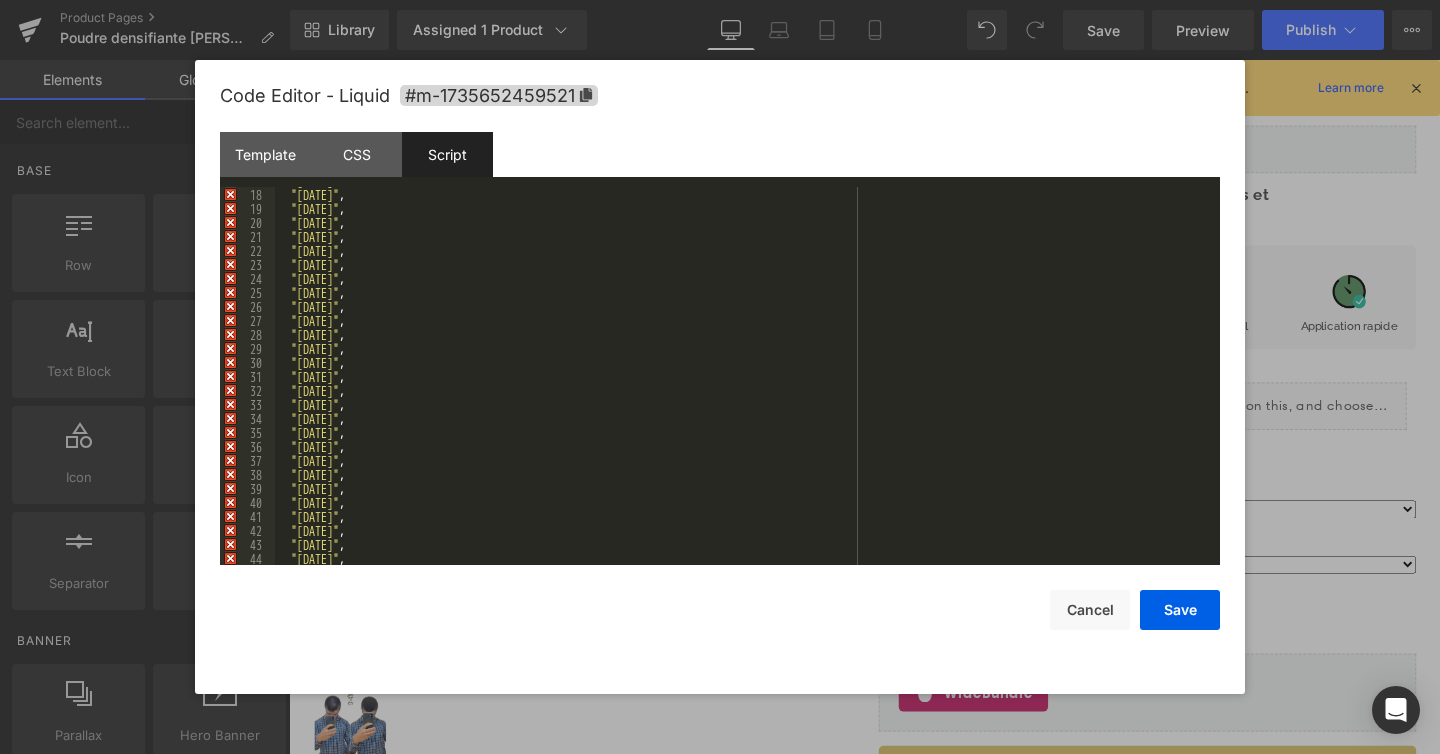 scroll, scrollTop: 237, scrollLeft: 0, axis: vertical 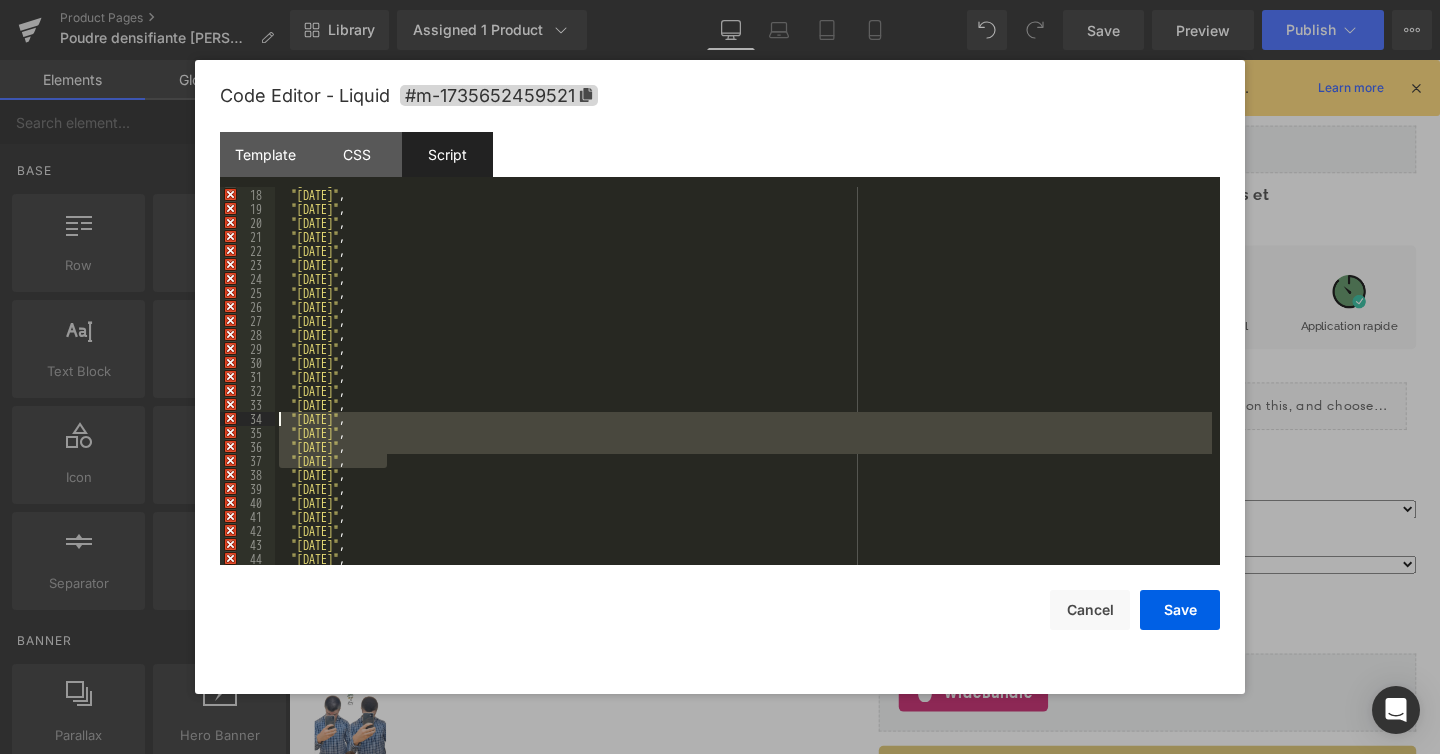 drag, startPoint x: 401, startPoint y: 461, endPoint x: 220, endPoint y: 416, distance: 186.51006 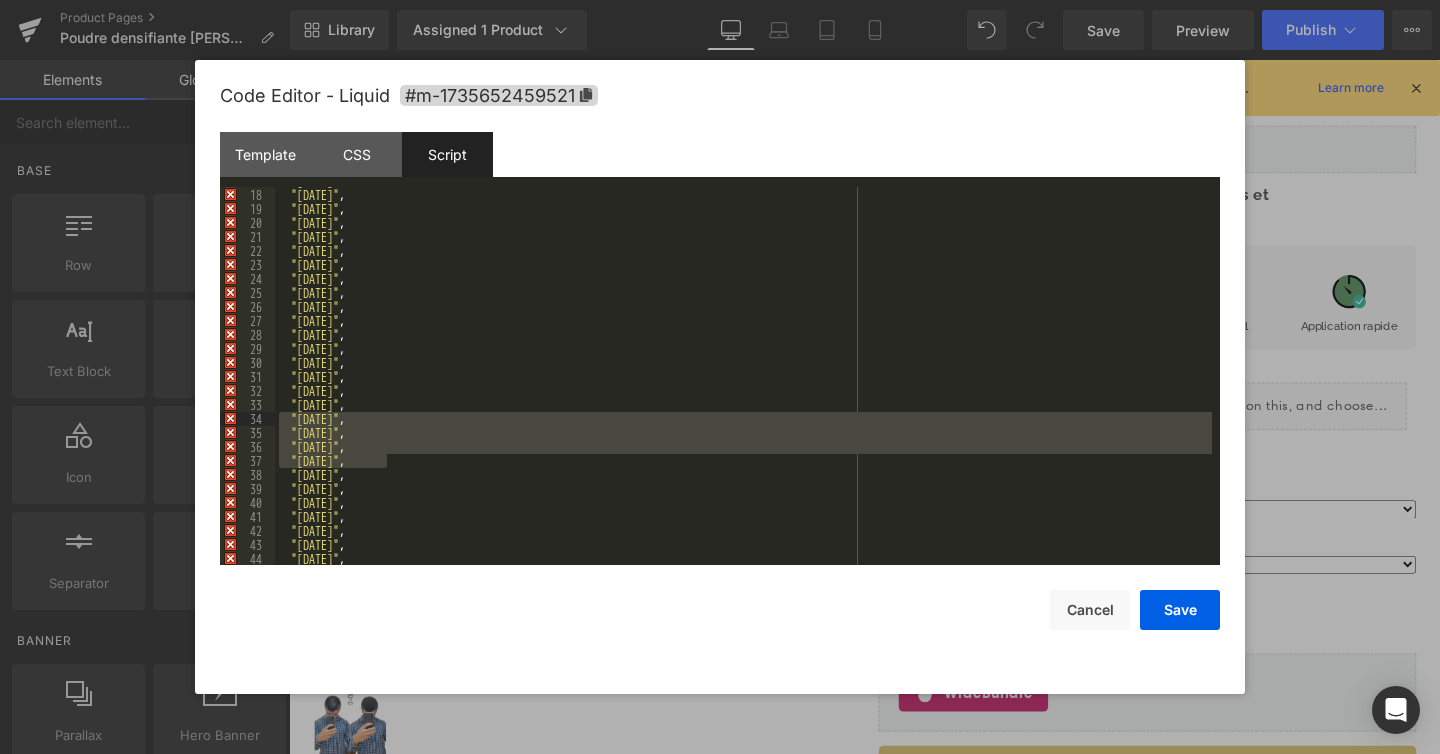 type 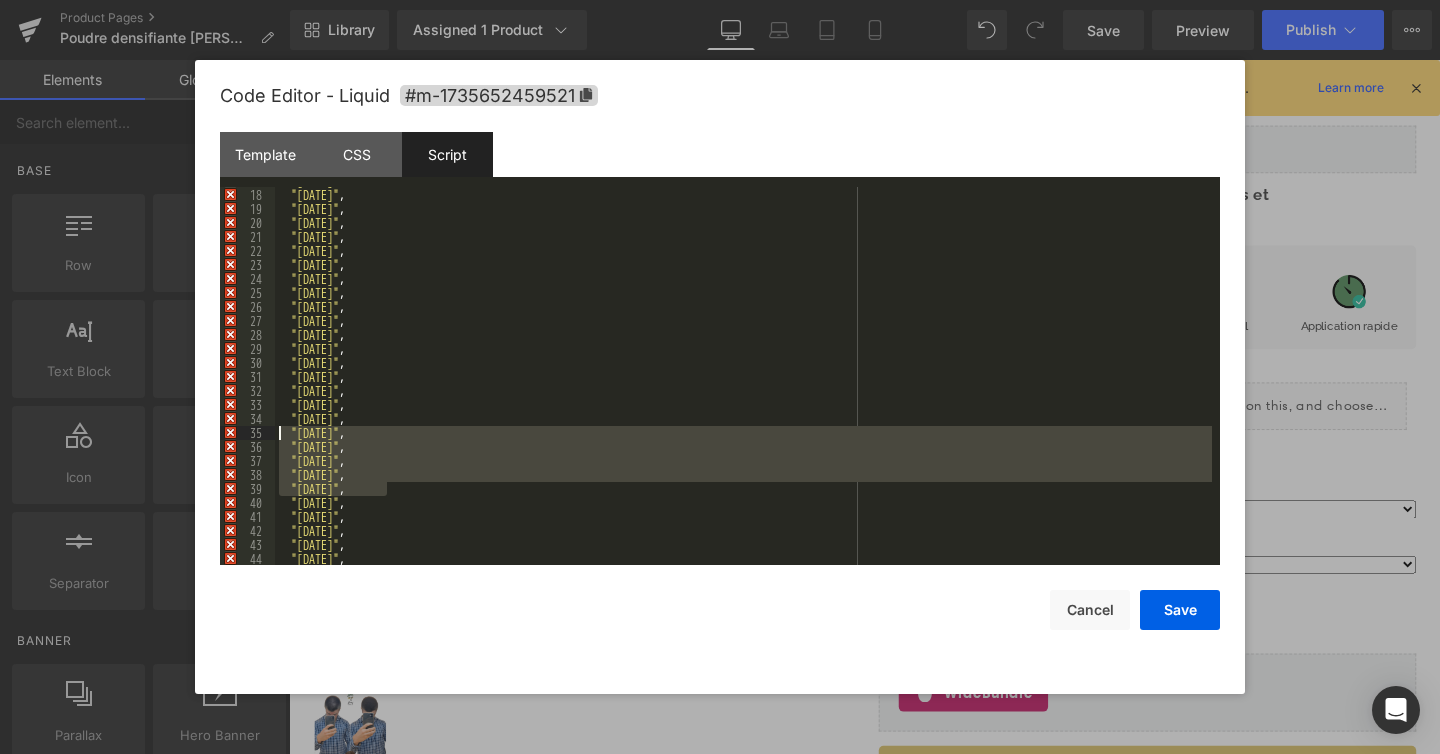 drag, startPoint x: 399, startPoint y: 490, endPoint x: 241, endPoint y: 437, distance: 166.65233 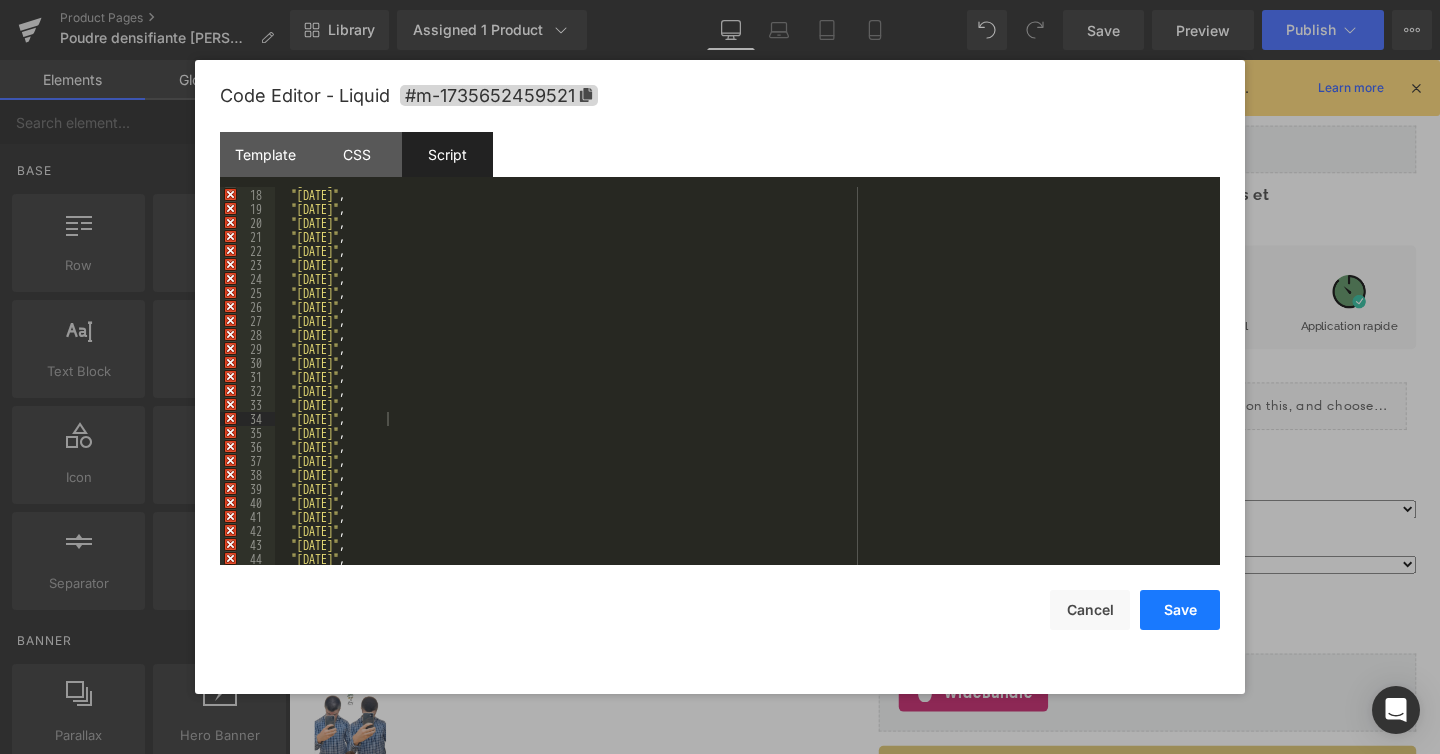 click on "Save" at bounding box center (1180, 610) 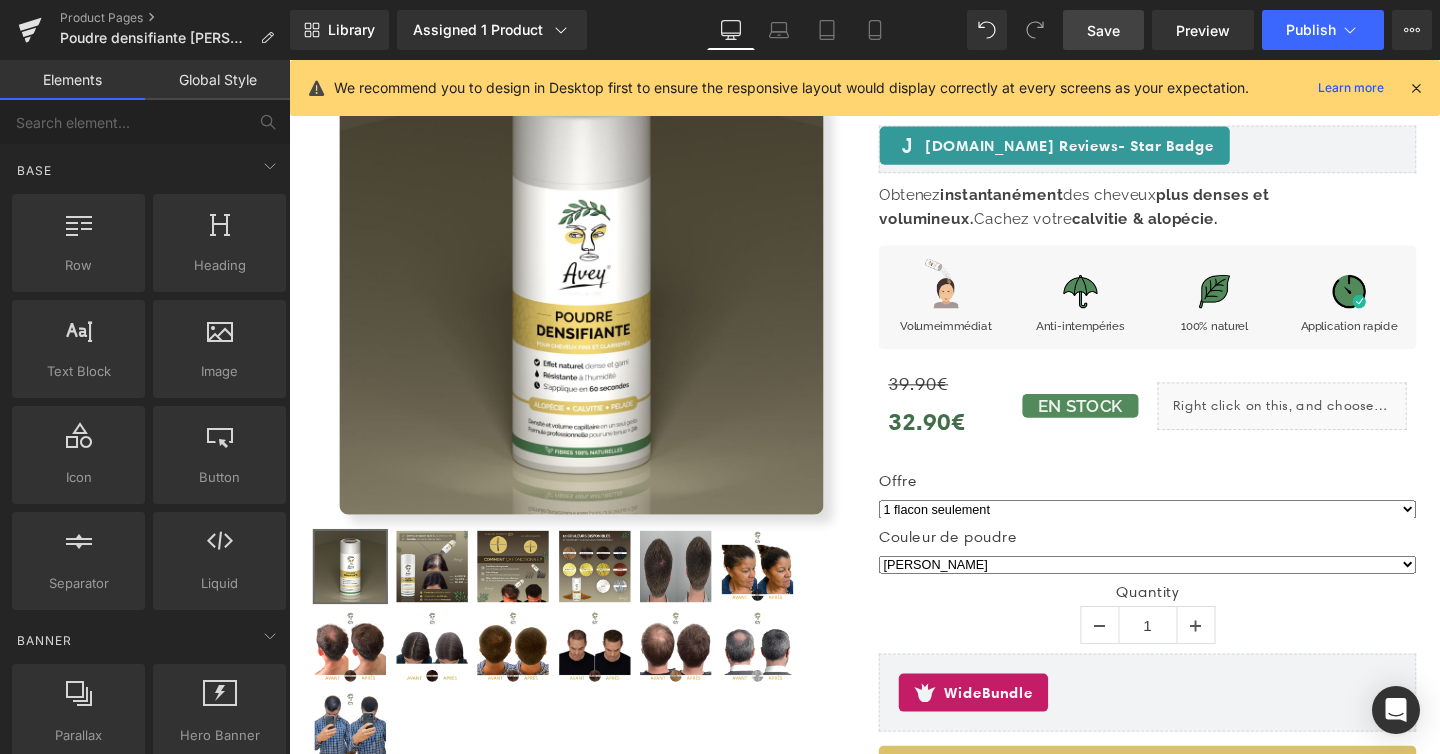 click on "Save" at bounding box center [1103, 30] 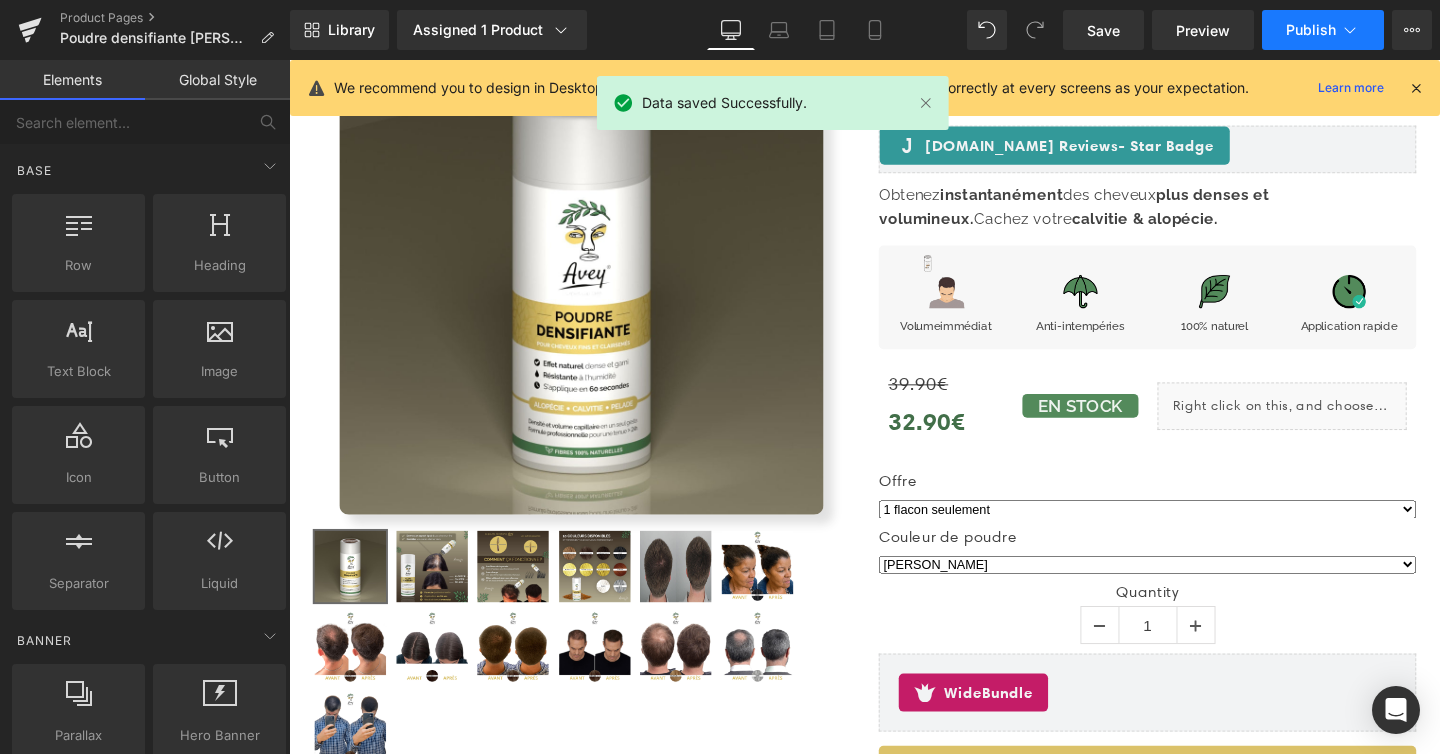 click on "Publish" at bounding box center (1311, 30) 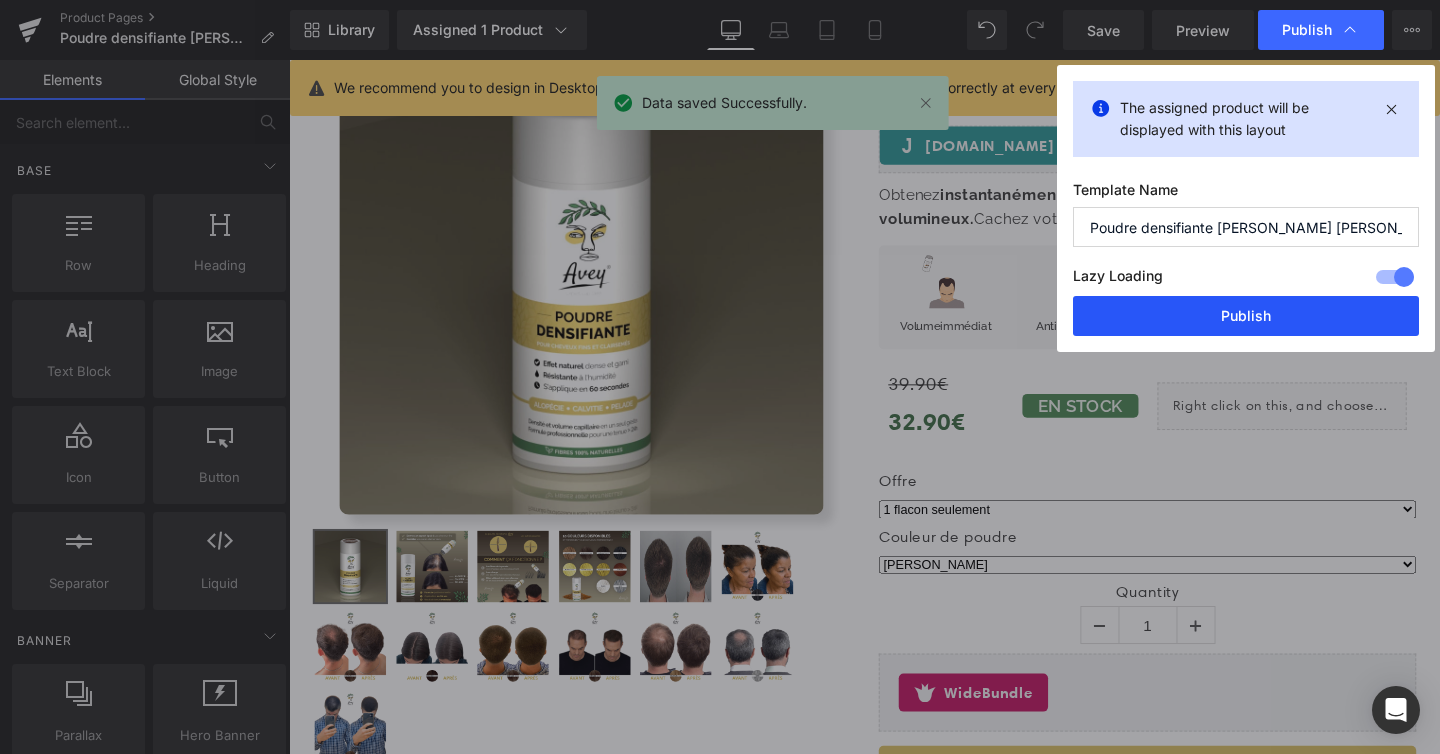click on "Publish" at bounding box center (1246, 316) 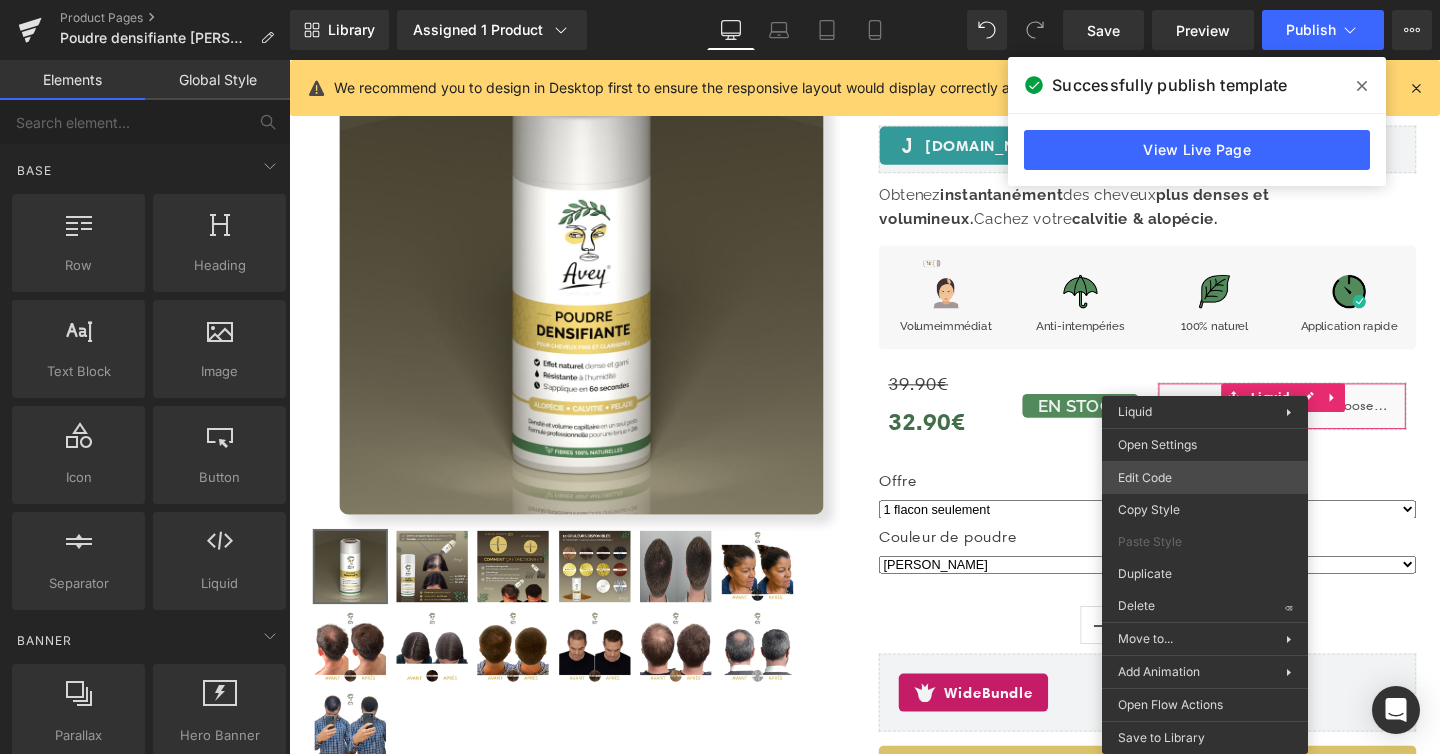 click on "You are previewing how the   will restyle your page. You can not edit Elements in Preset Preview Mode.  Product Pages Poudre densifiante Avey Marron Clair Library Assigned 1 Product  Product Preview
Poudre densifiante cheveux - Homme & Femme Manage assigned products Desktop Desktop Laptop Tablet Mobile Save Preview Publish Scheduled View Live Page View with current Template Save Template to Library Schedule Publish  Optimize  Publish Settings Shortcuts We recommend you to design in Desktop first to ensure the responsive layout would display correctly at every screens as your expectation. Learn more  Your page can’t be published   You've reached the maximum number of published pages on your plan  (48/999999).  You need to upgrade your plan or unpublish all your pages to get 1 publish slot.   Unpublish pages   Upgrade plan  Elements Global Style Base Row  rows, columns, layouts, div Heading  headings, titles, h1,h2,h3,h4,h5,h6 Text Block  texts, paragraphs, contents, blocks Image  Icon  Button  ok" at bounding box center (720, 0) 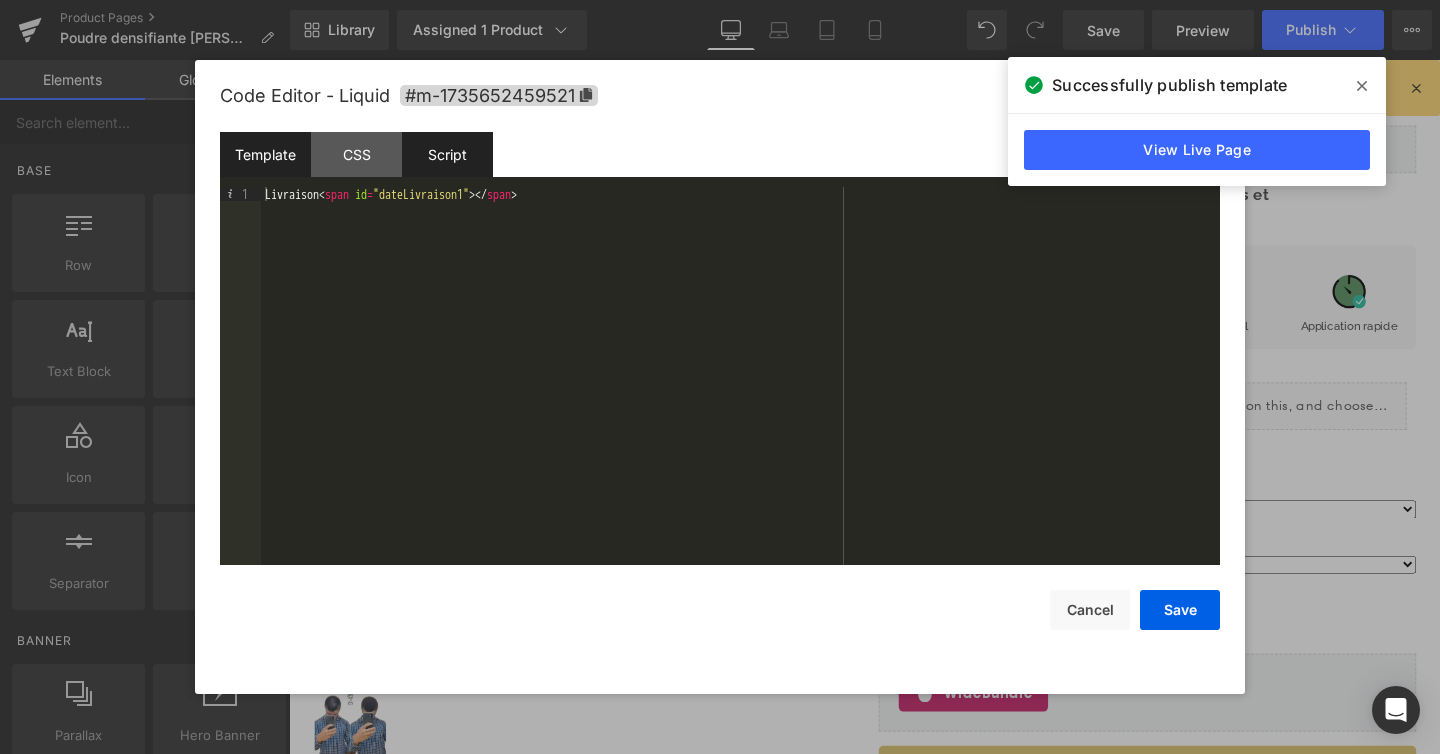 click on "Script" at bounding box center [447, 154] 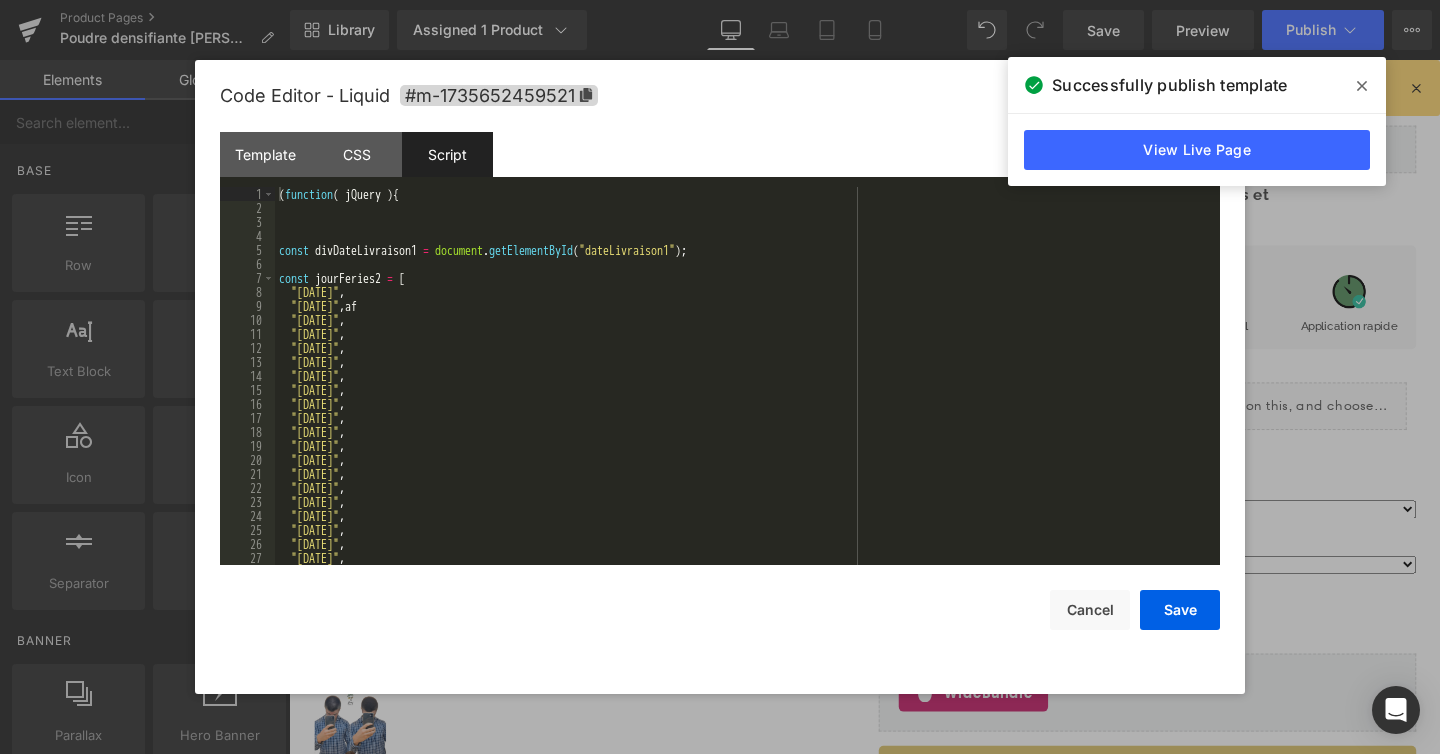 click on "( function (   jQuery   ) { const   divDateLivraison1   =   document . getElementById ( "dateLivraison1" ) ; const   jourFeries2   =   [    "2023-11-01" ,    "2023-11-11" , af    "2023-12-25" ,    "2024-01-01" ,    "2024-04-01" ,    "2024-05-01" ,    "2024-05-08" ,    "2024-05-09" ,    "2024-05-20" ,    "2024-07-14" ,    "2024-08-15" ,    "2024-11-01" ,    "2024-11-11" ,    "2024-12-25" ,    "2025-01-01" ,    "2025-04-21" ,    "2025-05-01" ,    "2025-05-08" ,    "2025-05-09" ,    "2025-05-10" ,    "2025-05-11" ," at bounding box center [743, 390] 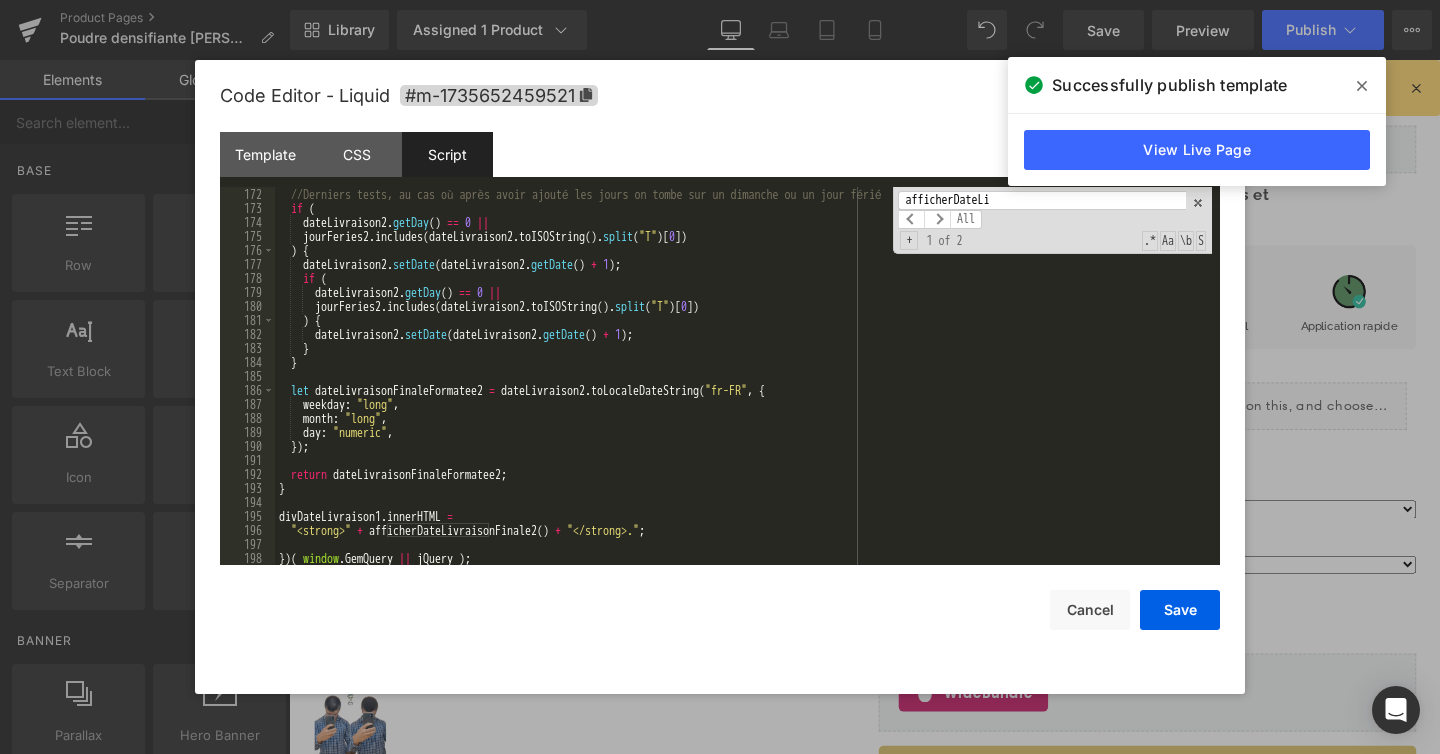scroll, scrollTop: 2394, scrollLeft: 0, axis: vertical 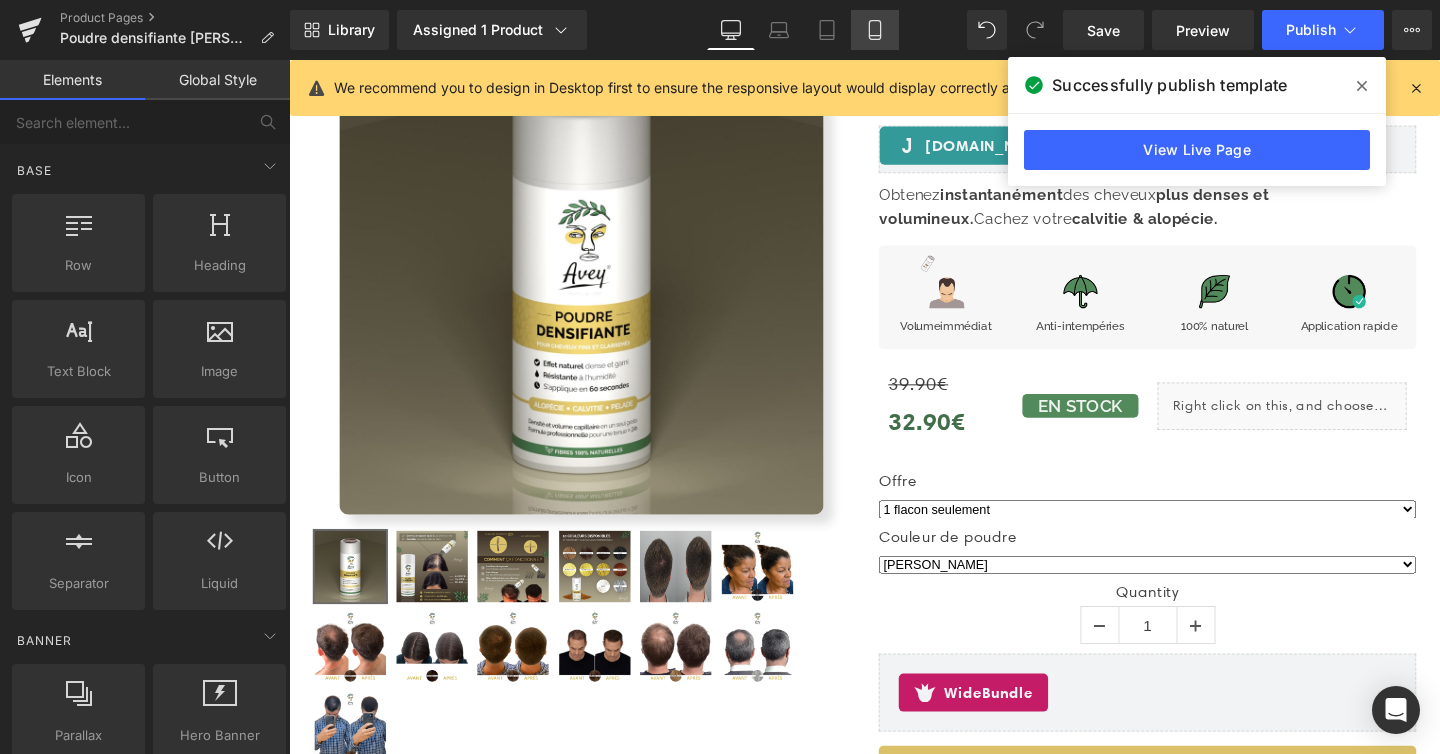 click 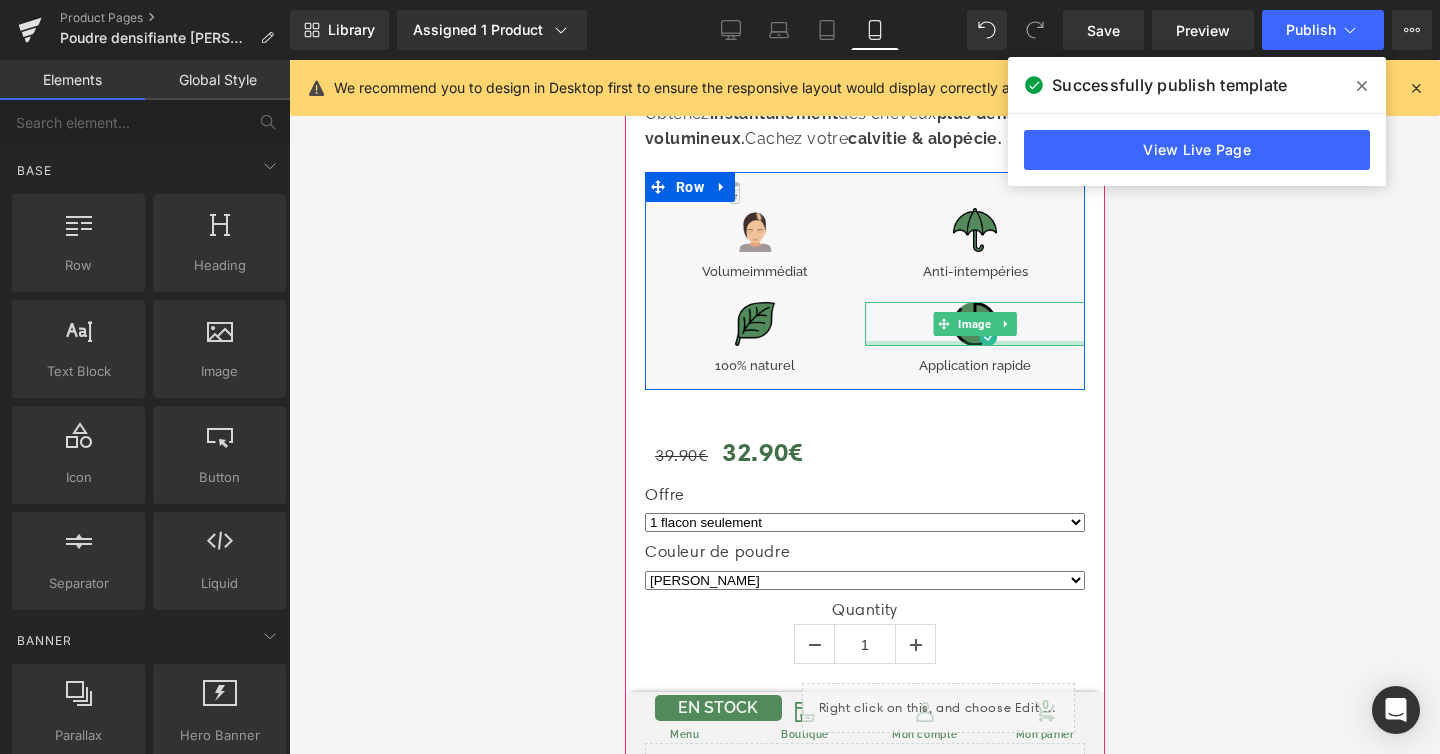 scroll, scrollTop: 958, scrollLeft: 0, axis: vertical 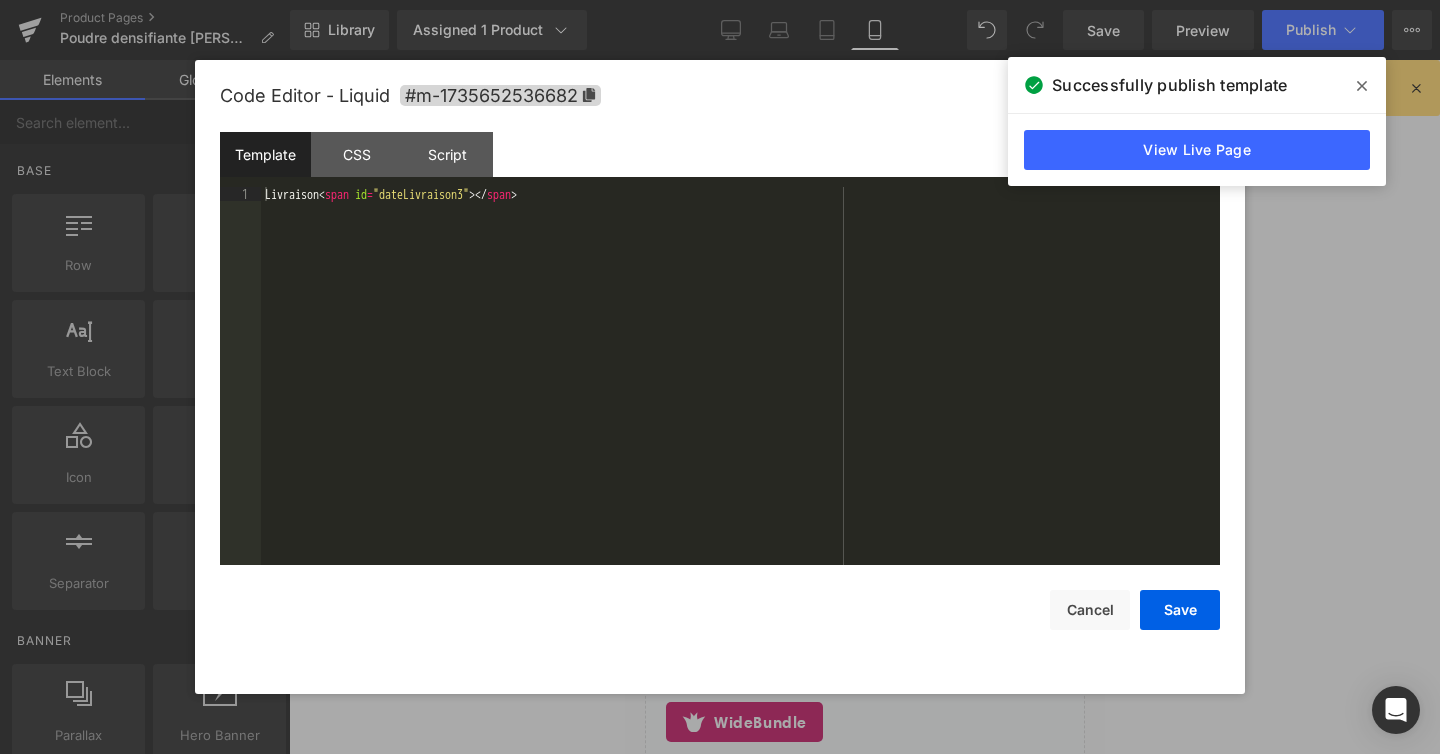 click on "You are previewing how the   will restyle your page. You can not edit Elements in Preset Preview Mode.  Product Pages Poudre densifiante Avey Marron Clair Library Assigned 1 Product  Product Preview
Poudre densifiante cheveux - Homme & Femme Manage assigned products Mobile Desktop Laptop Tablet Mobile Save Preview Publish Scheduled View Live Page View with current Template Save Template to Library Schedule Publish  Optimize  Publish Settings Shortcuts We recommend you to design in Desktop first to ensure the responsive layout would display correctly at every screens as your expectation. Learn more  Your page can’t be published   You've reached the maximum number of published pages on your plan  (48/999999).  You need to upgrade your plan or unpublish all your pages to get 1 publish slot.   Unpublish pages   Upgrade plan  Elements Global Style Base Row  rows, columns, layouts, div Heading  headings, titles, h1,h2,h3,h4,h5,h6 Text Block  texts, paragraphs, contents, blocks Image  Icon  Button  app" at bounding box center (720, 0) 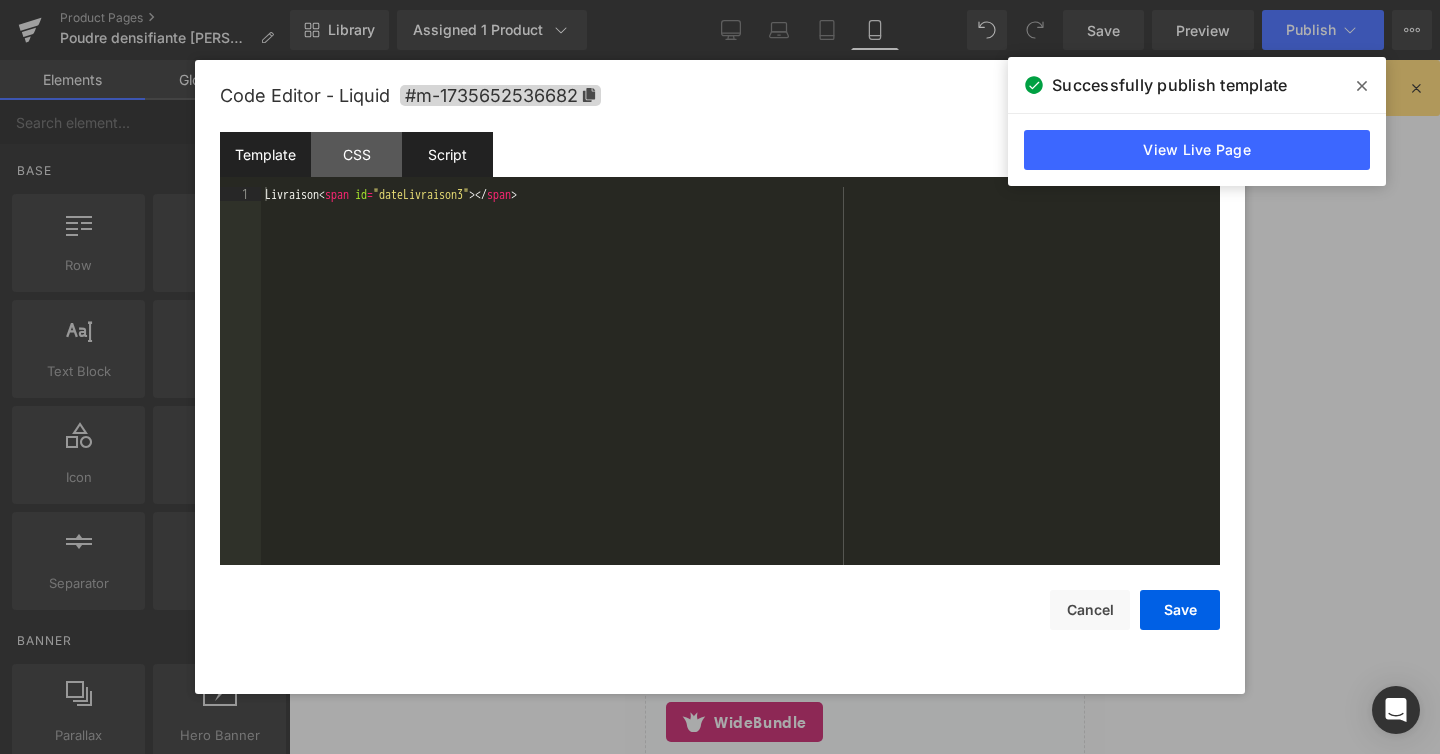 click on "Script" at bounding box center [447, 154] 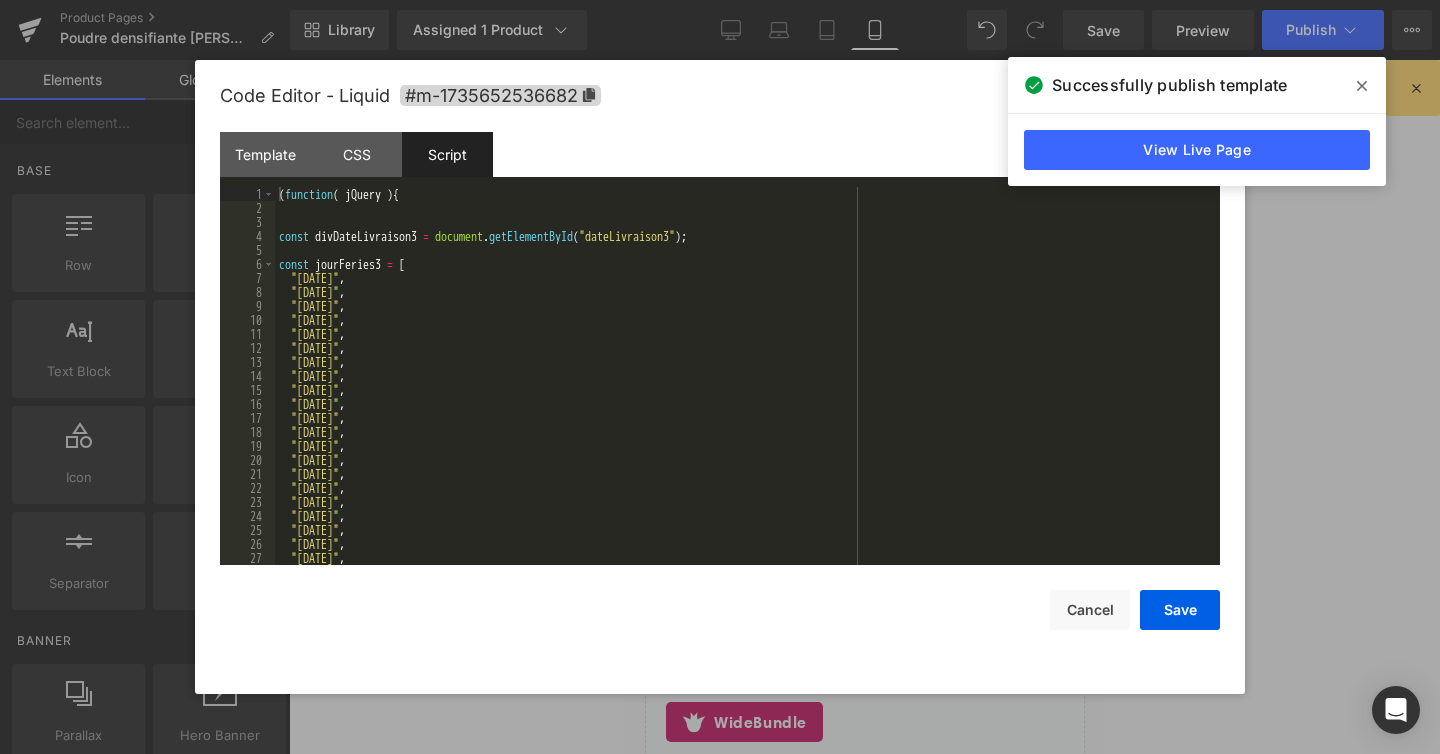 click on "( function (   jQuery   ) { const   divDateLivraison3   =   document . getElementById ( "dateLivraison3" ) ; const   jourFeries3   =   [    "2023-11-01" ,    "2023-11-11" ,    "2023-12-25" ,    "2024-01-01" ,    "2024-04-01" ,    "2024-05-01" ,    "2024-05-08" ,    "2024-05-09" ,    "2024-05-20" ,    "2024-07-14" ,    "2024-08-15" ,    "2024-11-01" ,    "2024-11-11" ,    "2024-12-25" ,    "2025-01-01" ,    "2025-04-21" ,    "2025-05-01" ,    "2025-05-08" ,    "2025-05-09" ,    "2025-05-10" ,    "2025-05-11" ,    "2025-05-12" ," at bounding box center (743, 390) 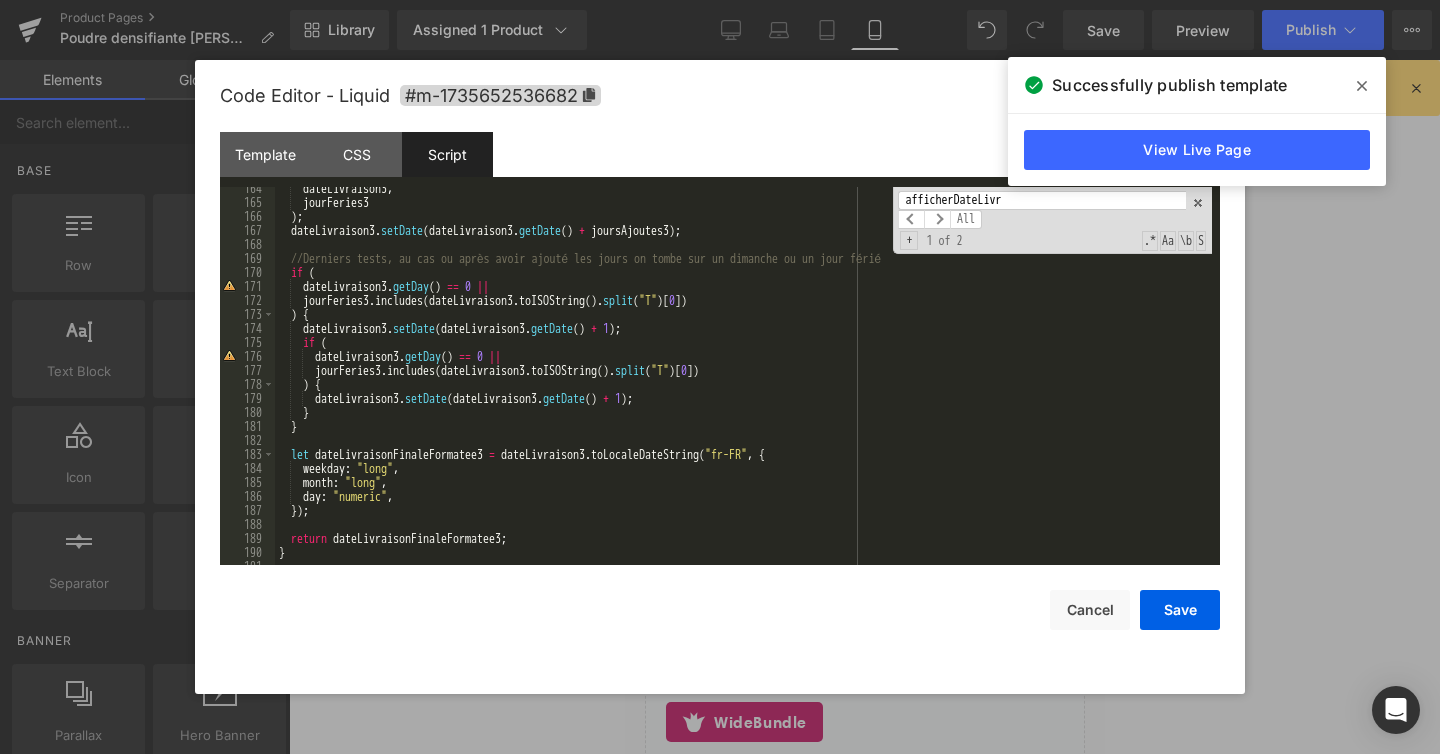 scroll, scrollTop: 2352, scrollLeft: 0, axis: vertical 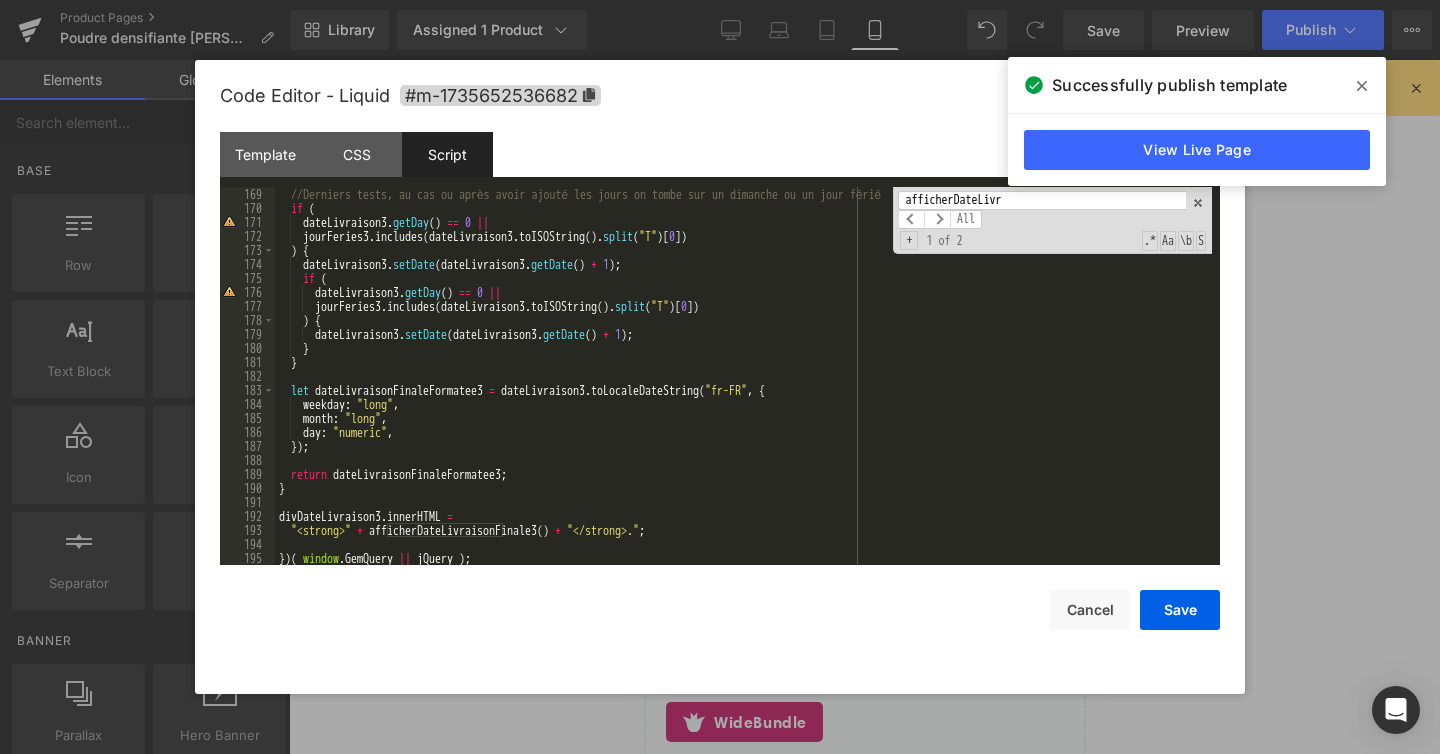 type on "afficherDateLivr" 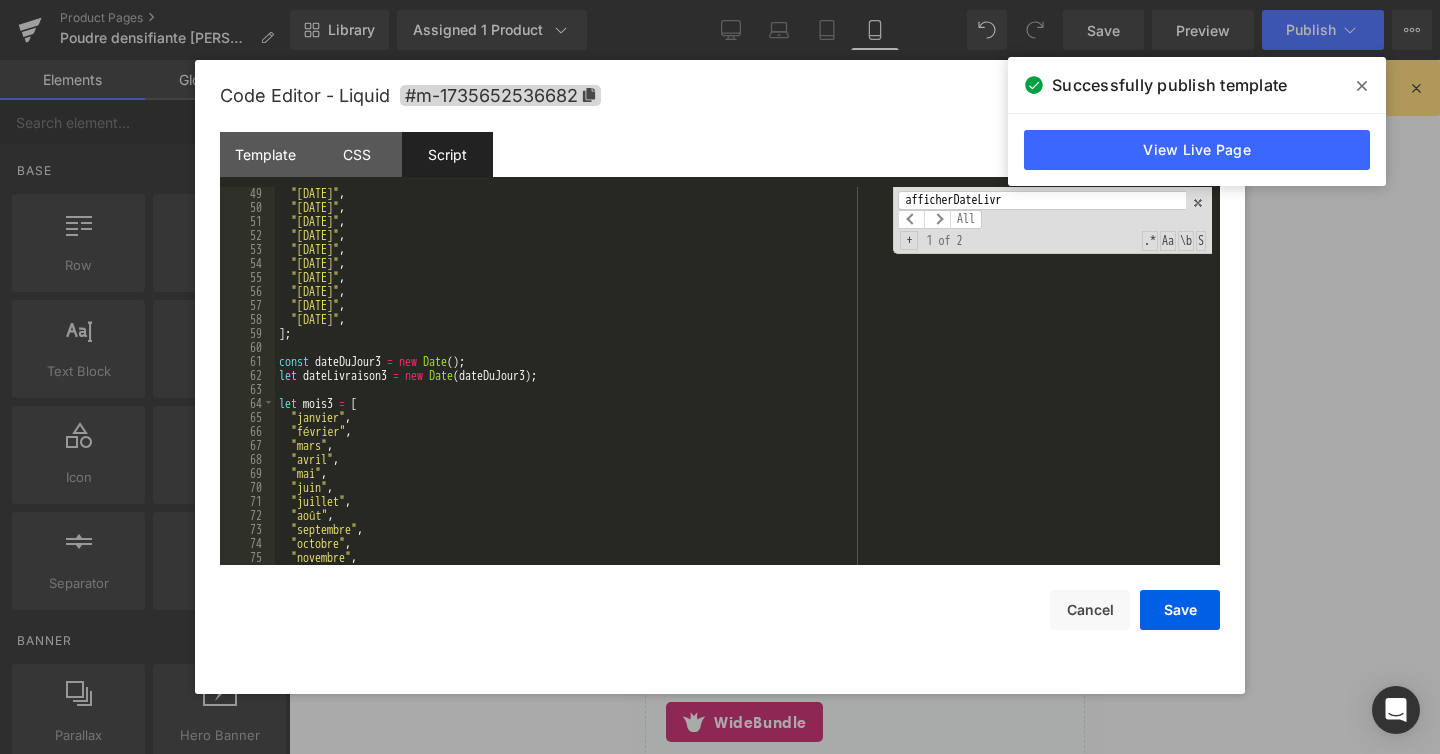 scroll, scrollTop: 673, scrollLeft: 0, axis: vertical 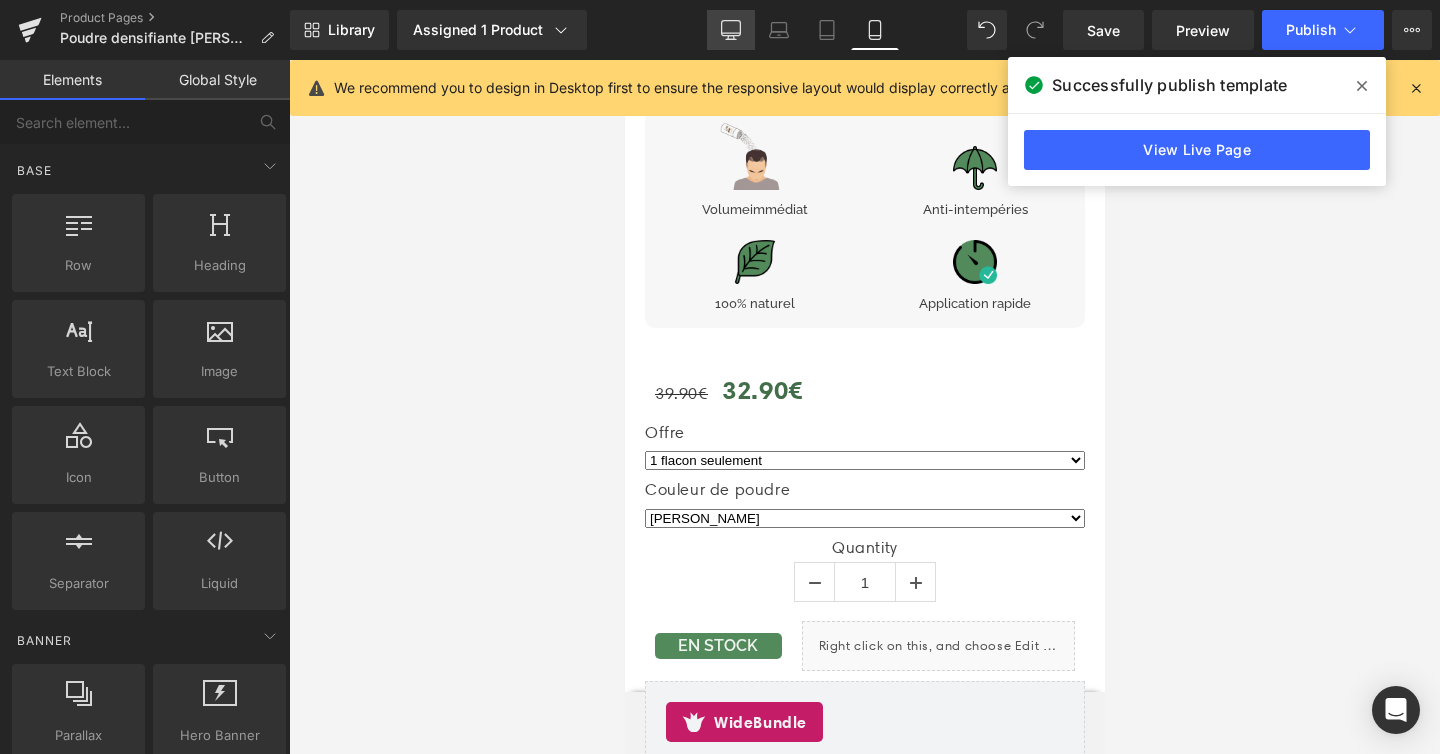 click on "Desktop" at bounding box center (731, 30) 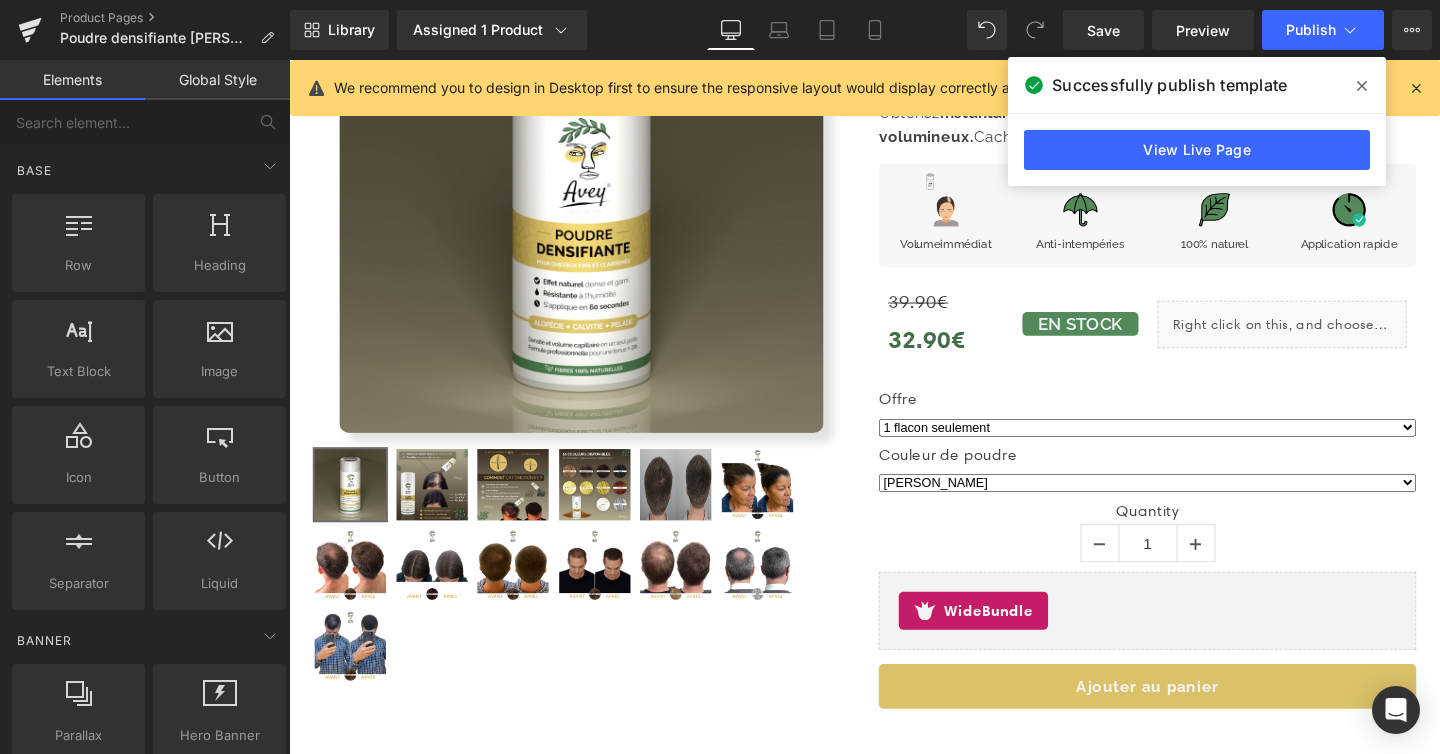 scroll, scrollTop: 272, scrollLeft: 0, axis: vertical 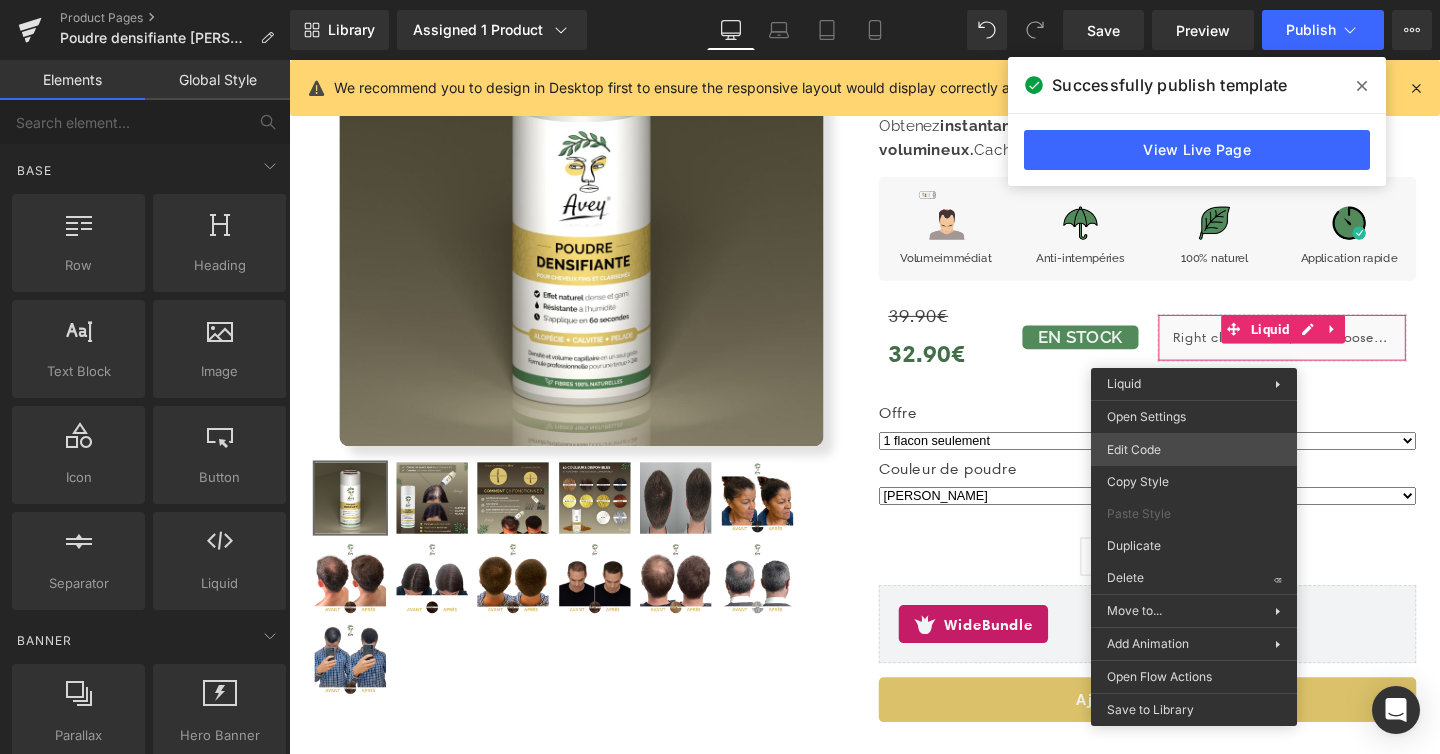 click on "You are previewing how the   will restyle your page. You can not edit Elements in Preset Preview Mode.  Product Pages Poudre densifiante Avey Marron Clair Library Assigned 1 Product  Product Preview
Poudre densifiante cheveux - Homme & Femme Manage assigned products Desktop Desktop Laptop Tablet Mobile Save Preview Publish Scheduled View Live Page View with current Template Save Template to Library Schedule Publish  Optimize  Publish Settings Shortcuts We recommend you to design in Desktop first to ensure the responsive layout would display correctly at every screens as your expectation. Learn more  Your page can’t be published   You've reached the maximum number of published pages on your plan  (48/999999).  You need to upgrade your plan or unpublish all your pages to get 1 publish slot.   Unpublish pages   Upgrade plan  Elements Global Style Base Row  rows, columns, layouts, div Heading  headings, titles, h1,h2,h3,h4,h5,h6 Text Block  texts, paragraphs, contents, blocks Image  Icon  Button  ok" at bounding box center [720, 0] 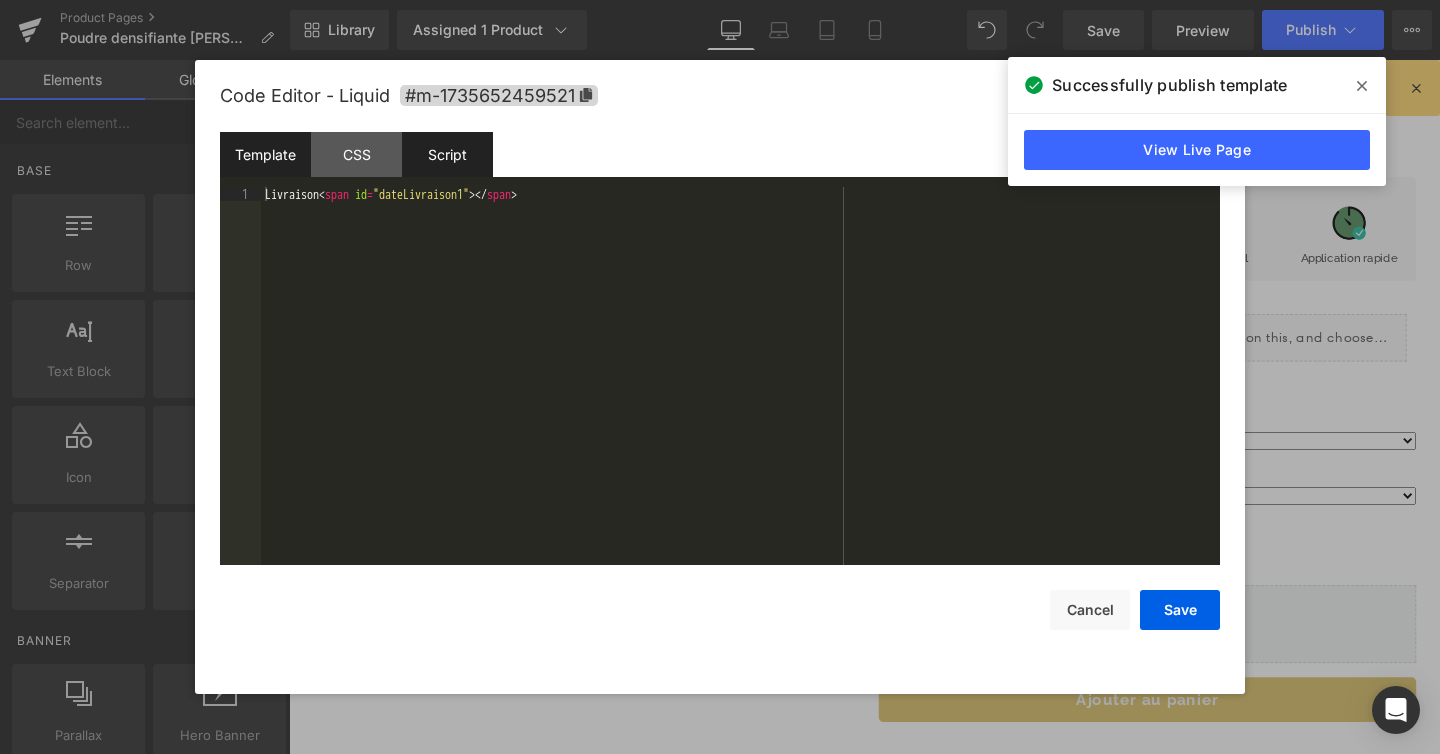 click on "Script" at bounding box center (447, 154) 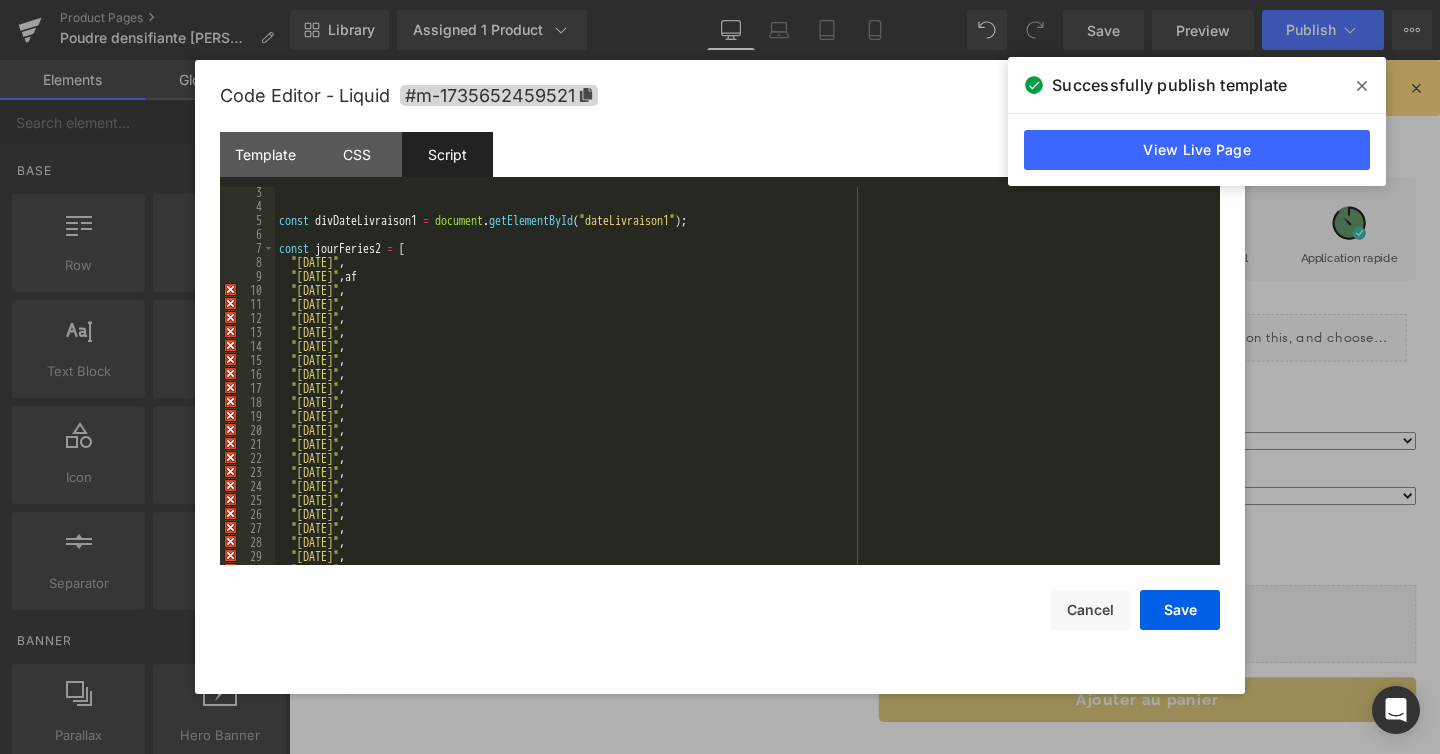 scroll, scrollTop: 30, scrollLeft: 0, axis: vertical 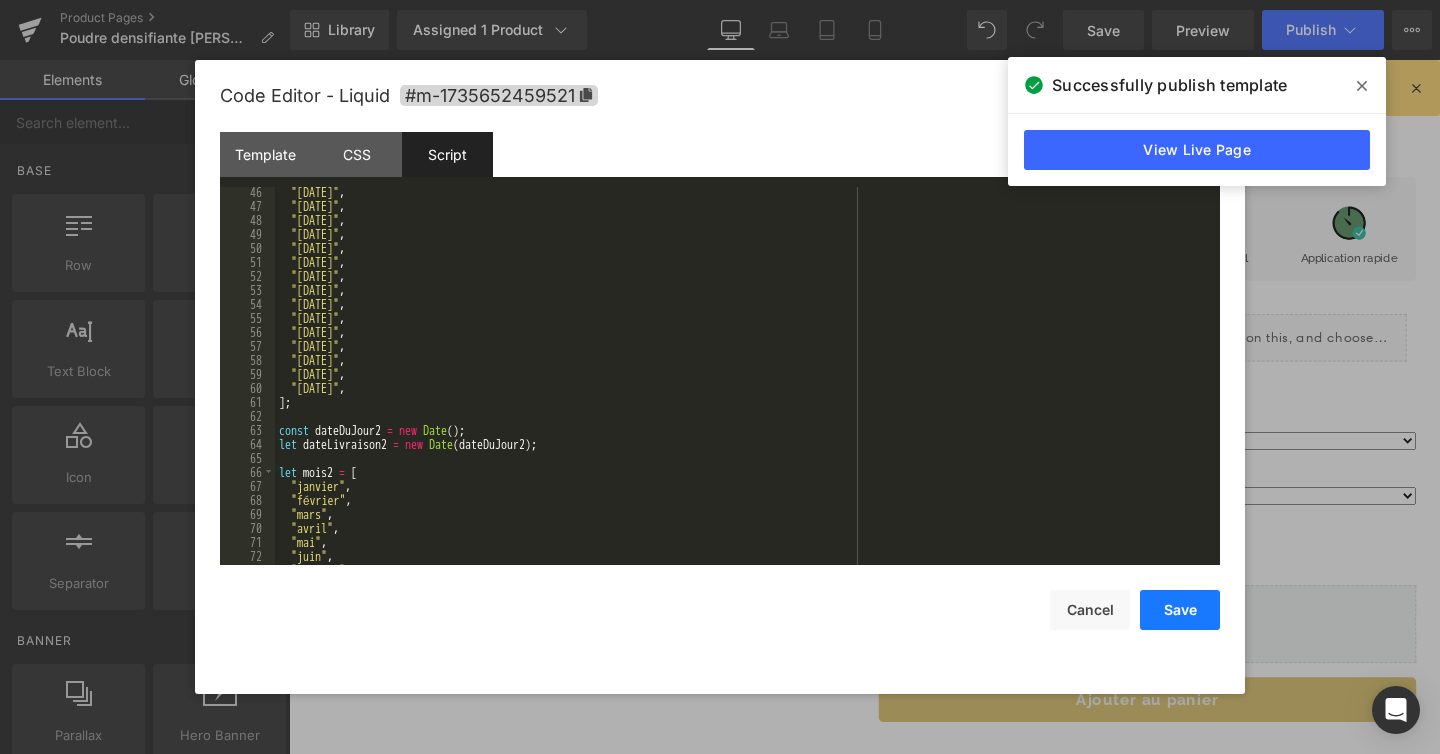 click on "Save" at bounding box center (1180, 610) 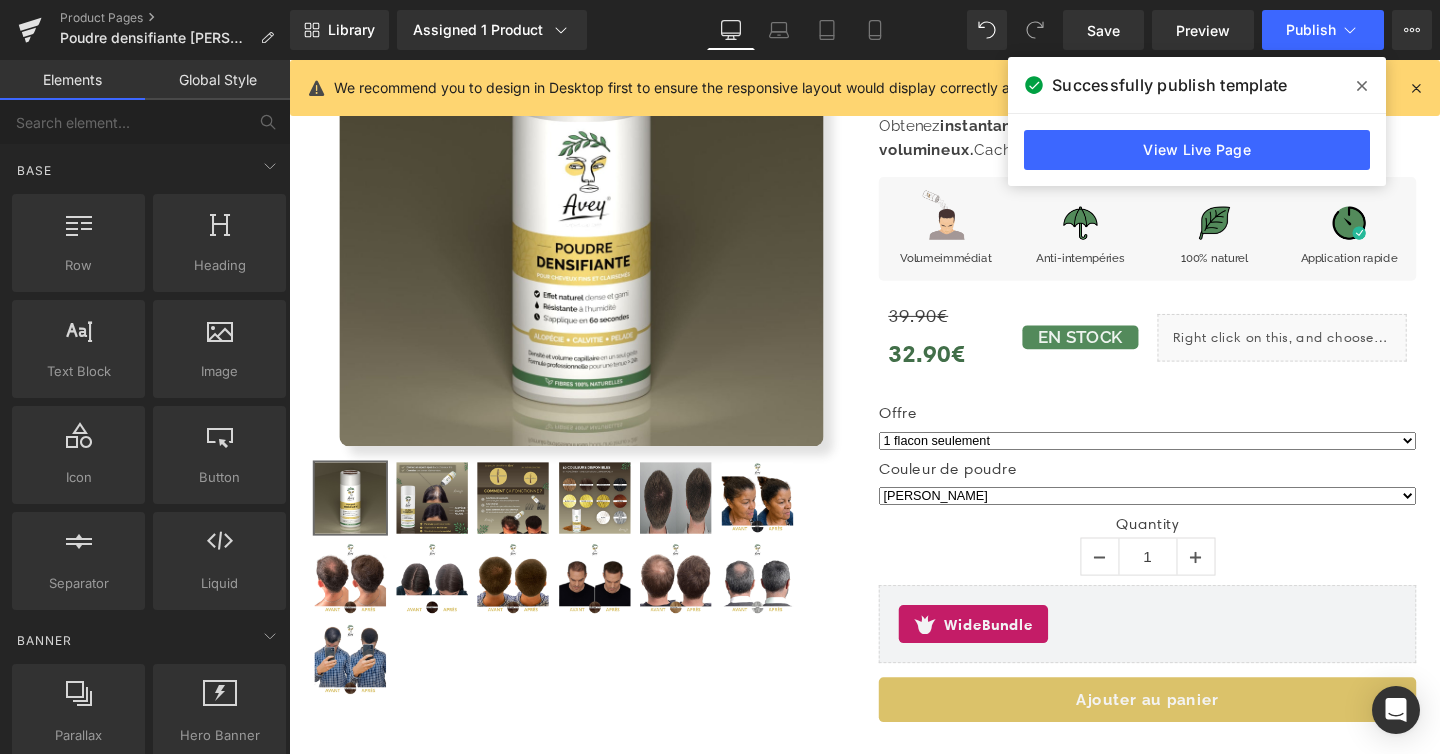 click at bounding box center [1362, 86] 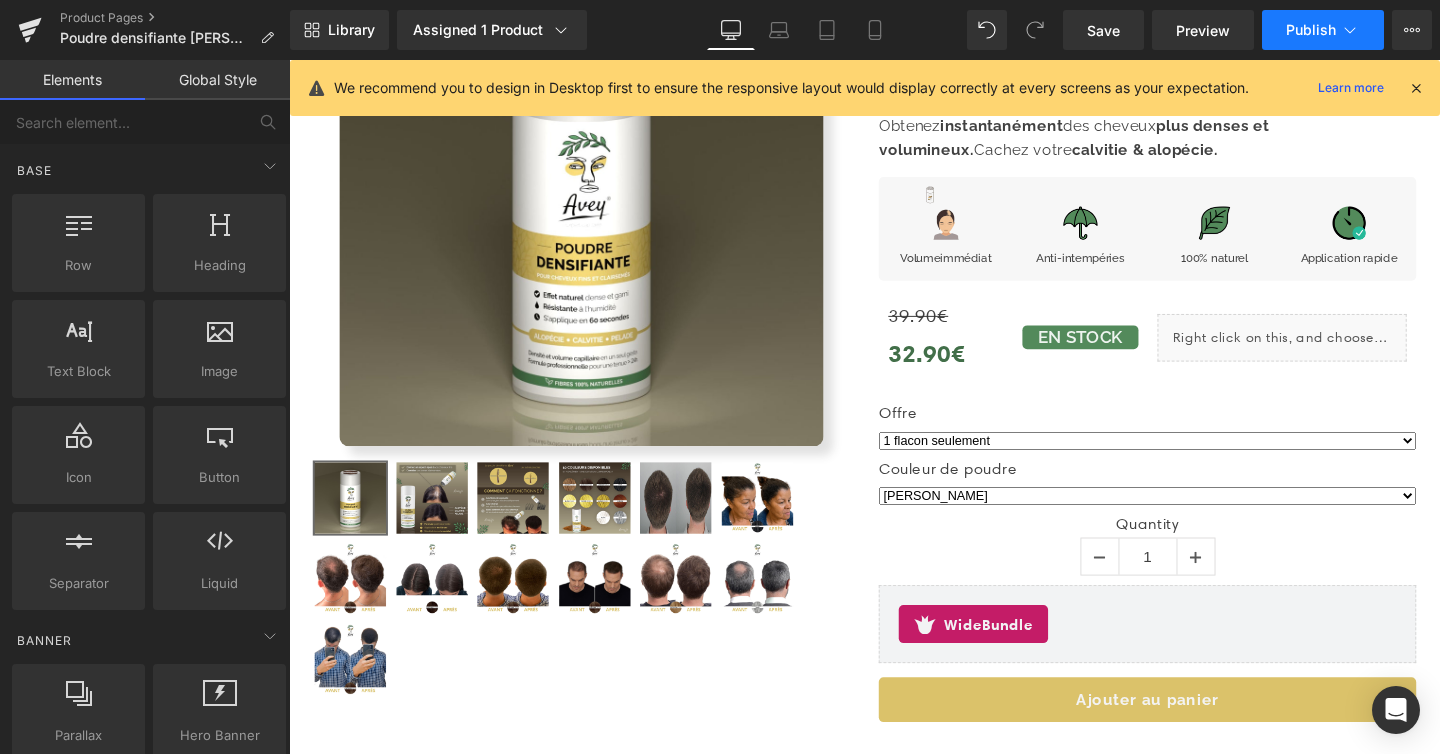 click 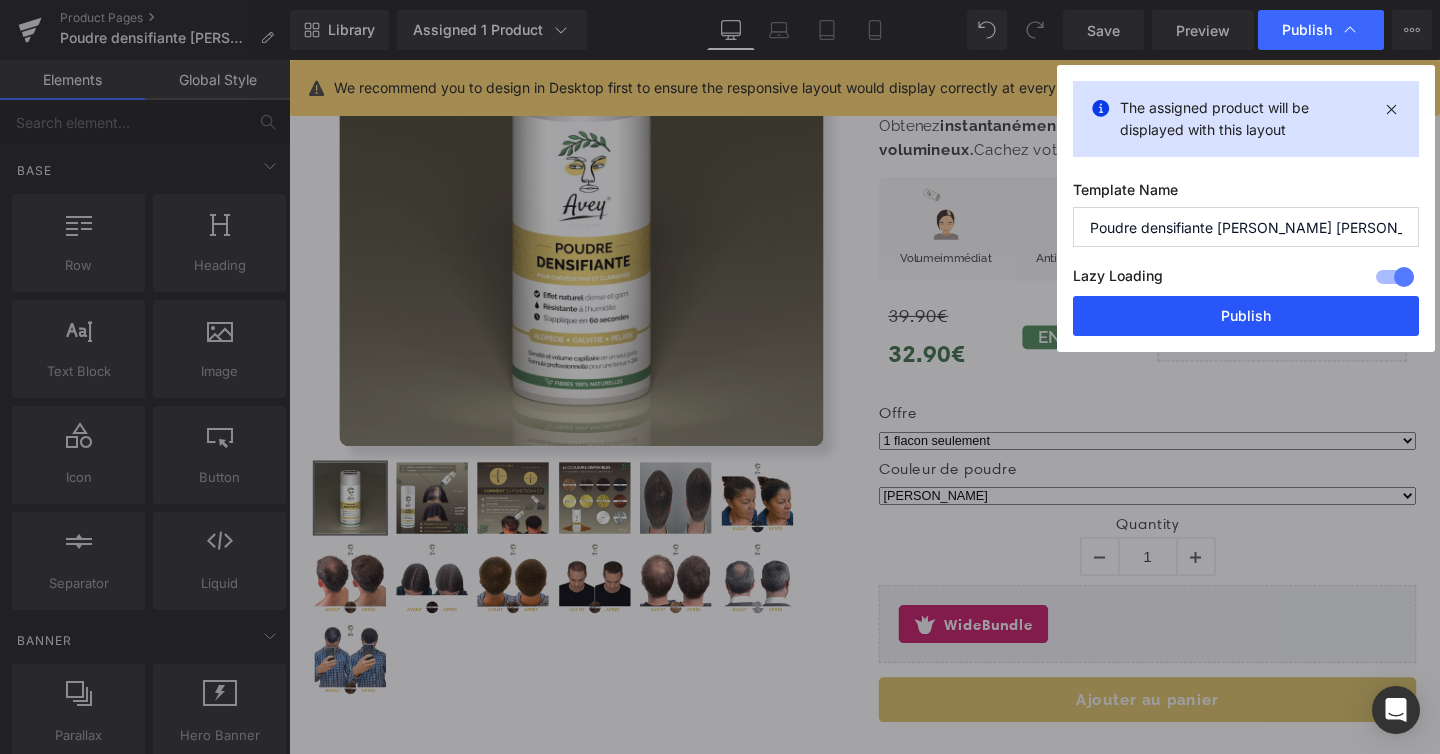click on "Publish" at bounding box center (1246, 316) 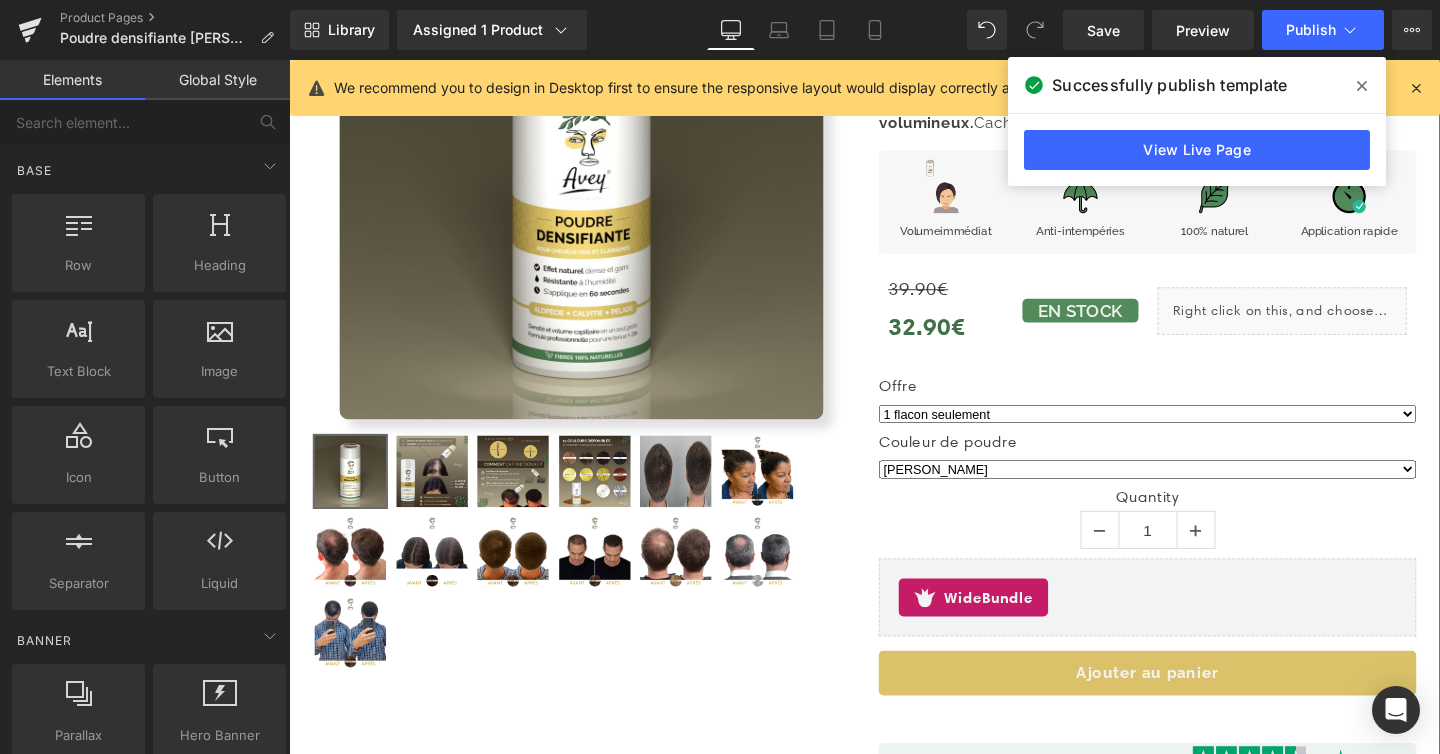 scroll, scrollTop: 212, scrollLeft: 0, axis: vertical 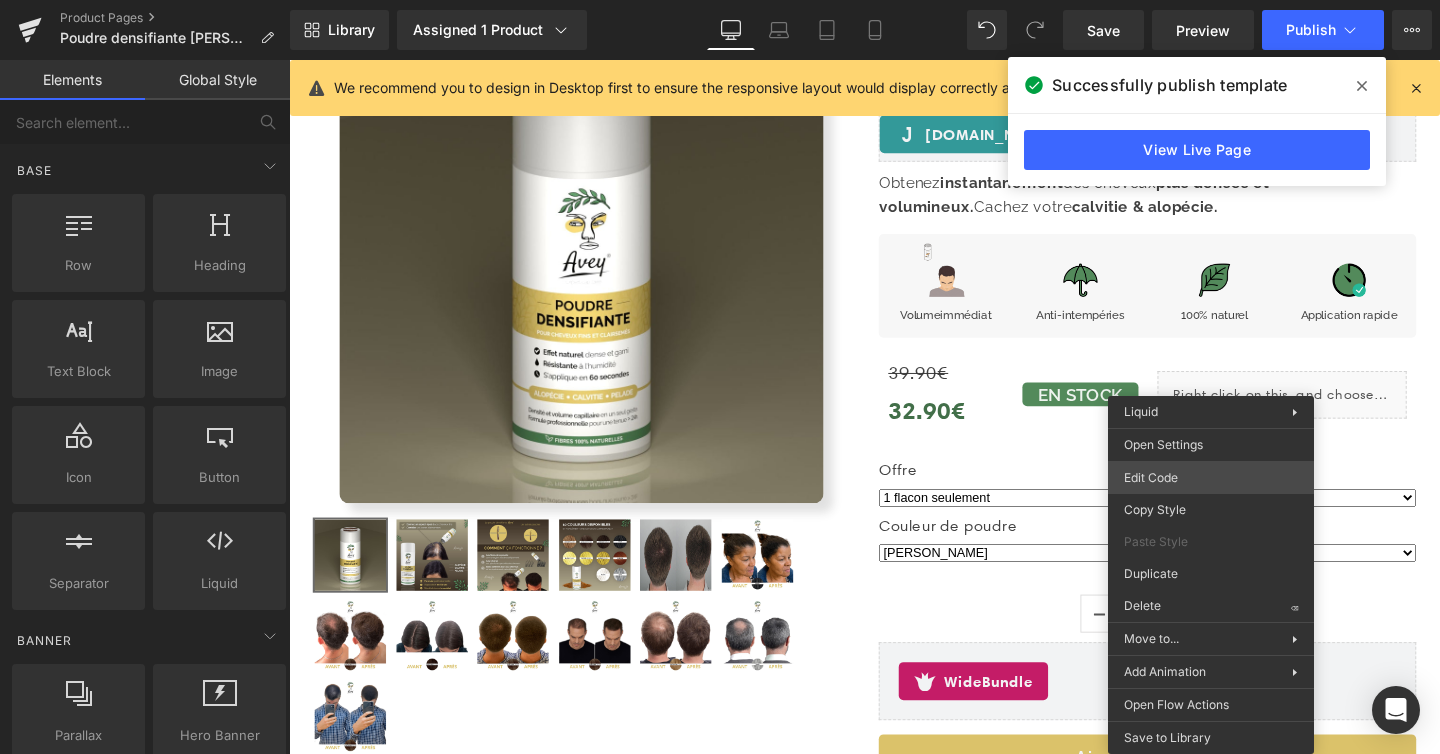 click on "You are previewing how the   will restyle your page. You can not edit Elements in Preset Preview Mode.  Product Pages Poudre densifiante Avey Marron Clair Library Assigned 1 Product  Product Preview
Poudre densifiante cheveux - Homme & Femme Manage assigned products Desktop Desktop Laptop Tablet Mobile Save Preview Publish Scheduled View Live Page View with current Template Save Template to Library Schedule Publish  Optimize  Publish Settings Shortcuts We recommend you to design in Desktop first to ensure the responsive layout would display correctly at every screens as your expectation. Learn more  Your page can’t be published   You've reached the maximum number of published pages on your plan  (48/999999).  You need to upgrade your plan or unpublish all your pages to get 1 publish slot.   Unpublish pages   Upgrade plan  Elements Global Style Base Row  rows, columns, layouts, div Heading  headings, titles, h1,h2,h3,h4,h5,h6 Text Block  texts, paragraphs, contents, blocks Image  Icon  Button  ok" at bounding box center [720, 0] 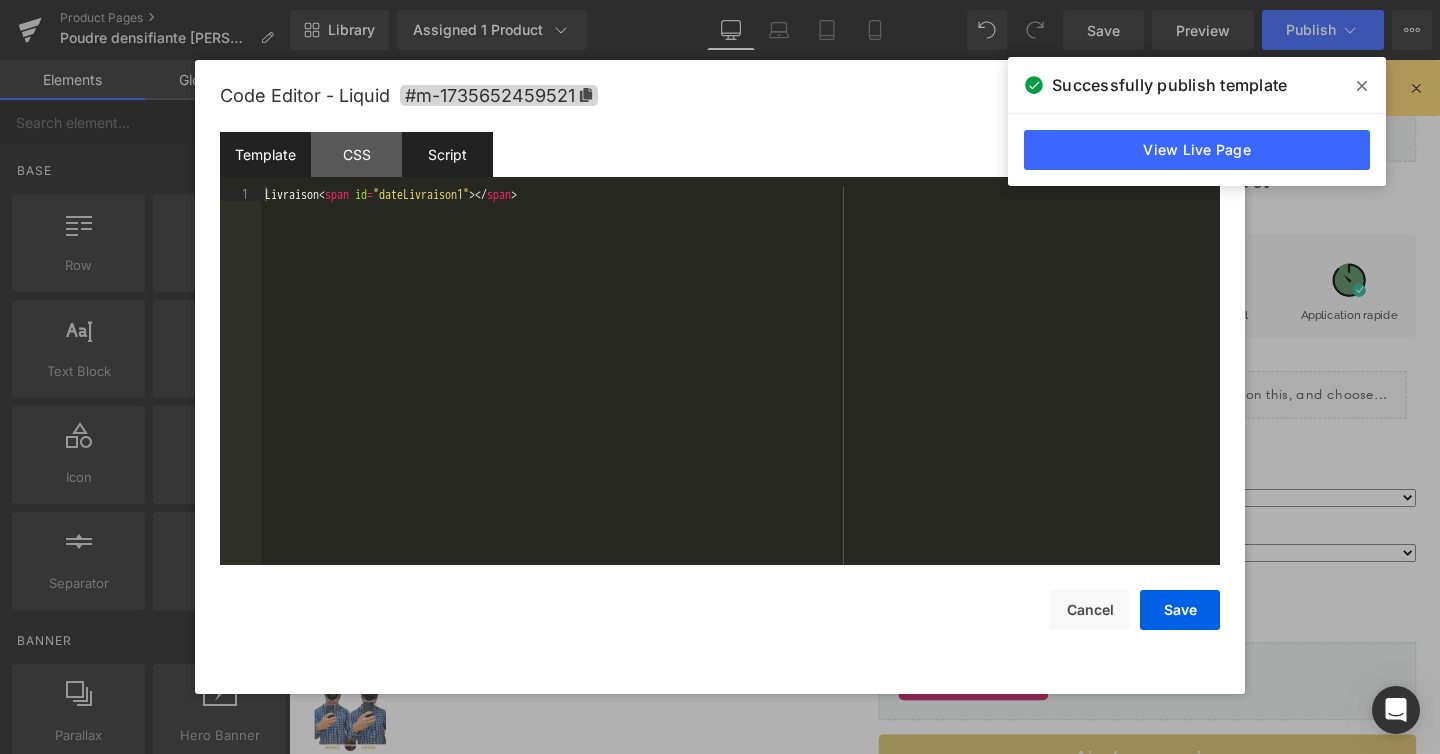 click on "Script" at bounding box center [447, 154] 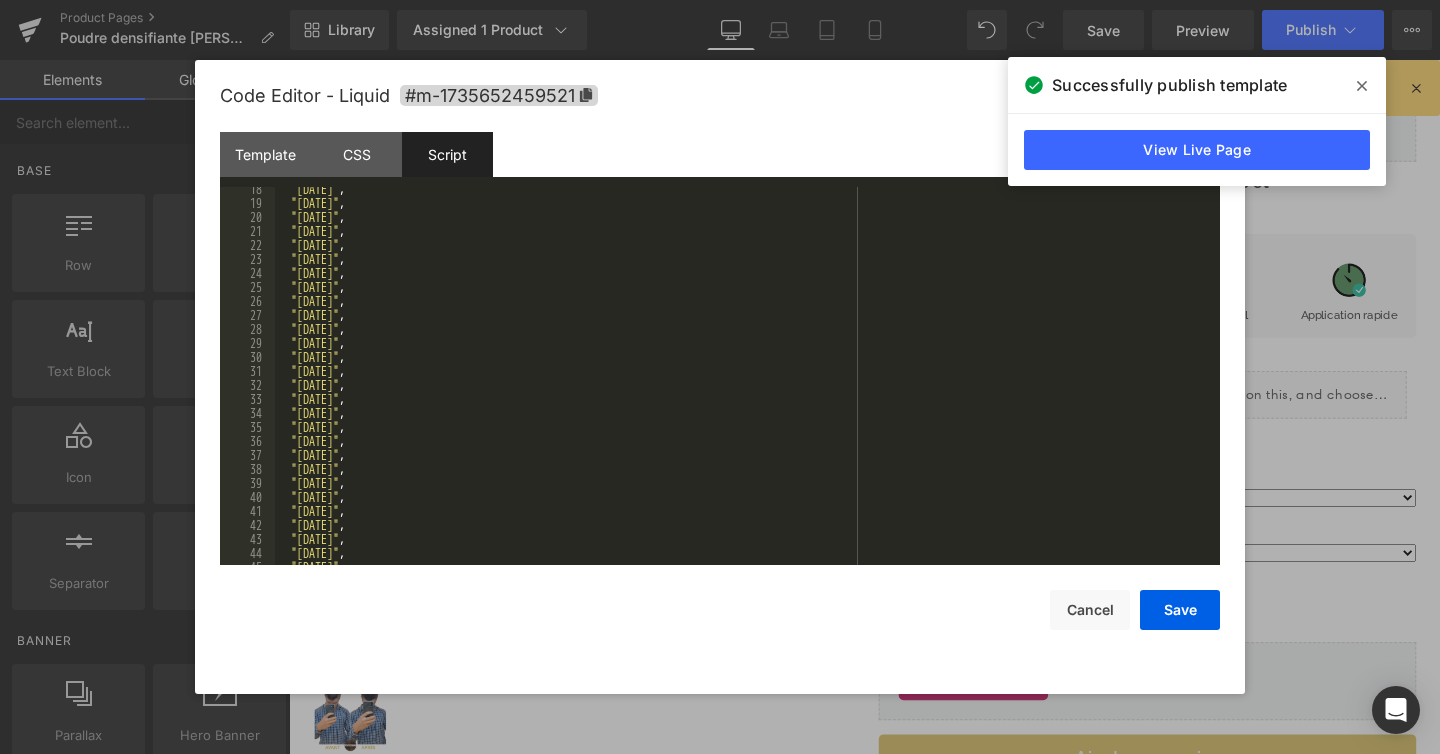 scroll, scrollTop: 241, scrollLeft: 0, axis: vertical 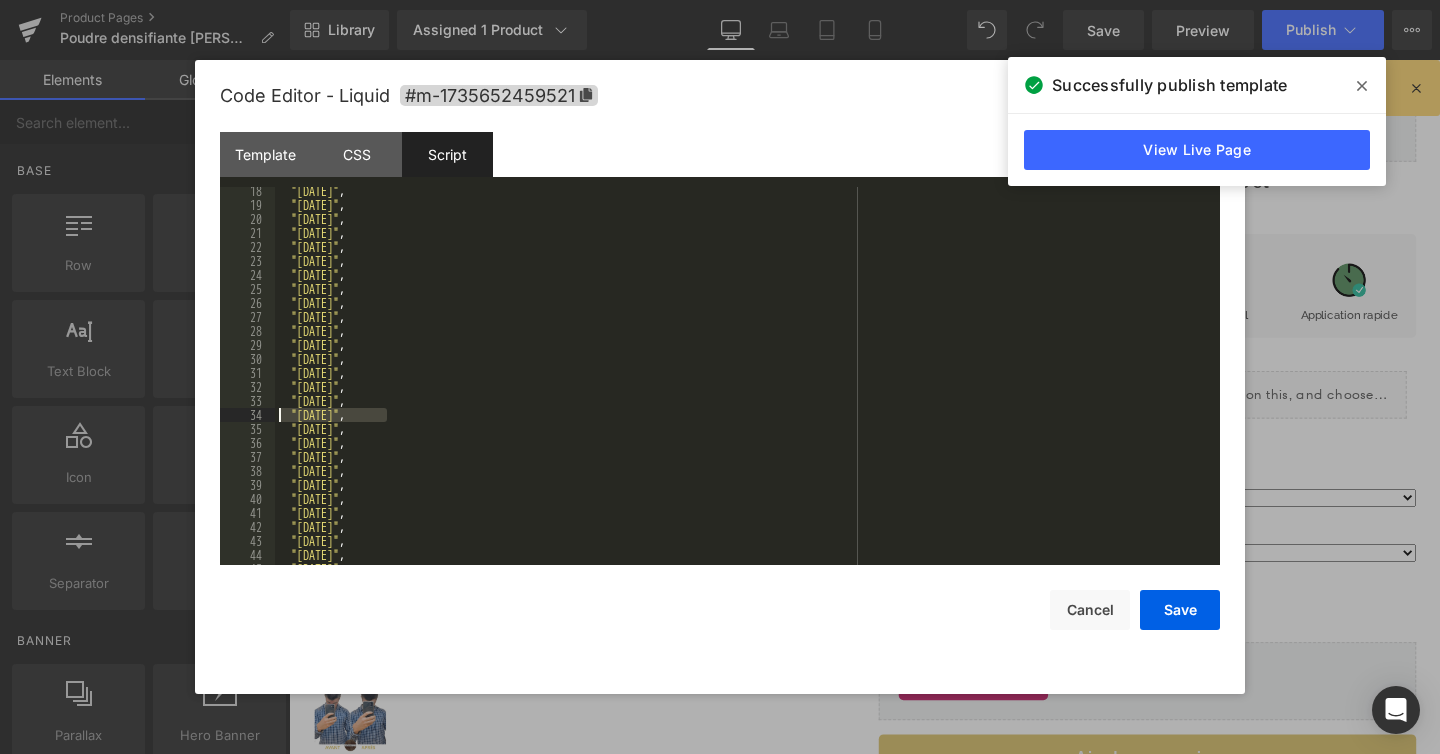 drag, startPoint x: 390, startPoint y: 417, endPoint x: 250, endPoint y: 417, distance: 140 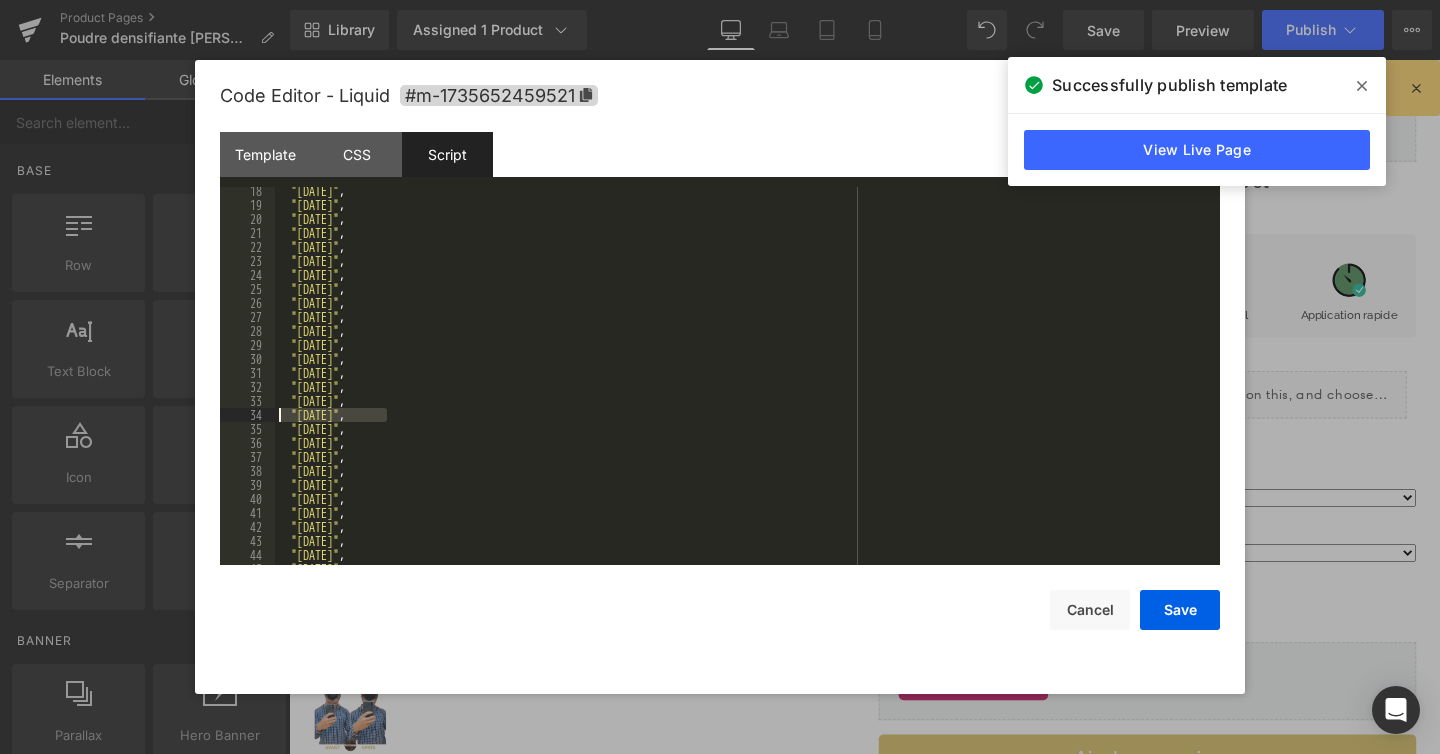 click on "18 19 20 21 22 23 24 25 26 27 28 29 30 31 32 33 34 35 36 37 38 39 40 41 42 43 44 45 46    "2024-08-15" ,    "2024-11-01" ,    "2024-11-11" ,    "2024-12-25" ,    "2025-01-01" ,    "2025-04-21" ,    "2025-05-01" ,    "2025-05-08" ,    "2025-05-09" ,    "2025-05-10" ,    "2025-05-11" ,    "2025-05-12" ,    "2025-05-13" ,    "2025-05-29" ,    "2025-06-09" ,    "2025-07-14" ,    "2025-07-19" ,    "2025-08-15" ,    "2025-11-01" ,    "2025-11-11" ,    "2025-12-25" ,    "2026-01-01" ,    "2026-04-06" ,    "2026-05-01" ,    "2026-05-08" ,    "2026-05-14" ,    "2026-05-25" ,    "2026-07-14" , XXXXXXXXXXXXXXXXXXXXXXXXXXXXXXXXXXXXXXXXXXXXXXXXXX" at bounding box center [720, 376] 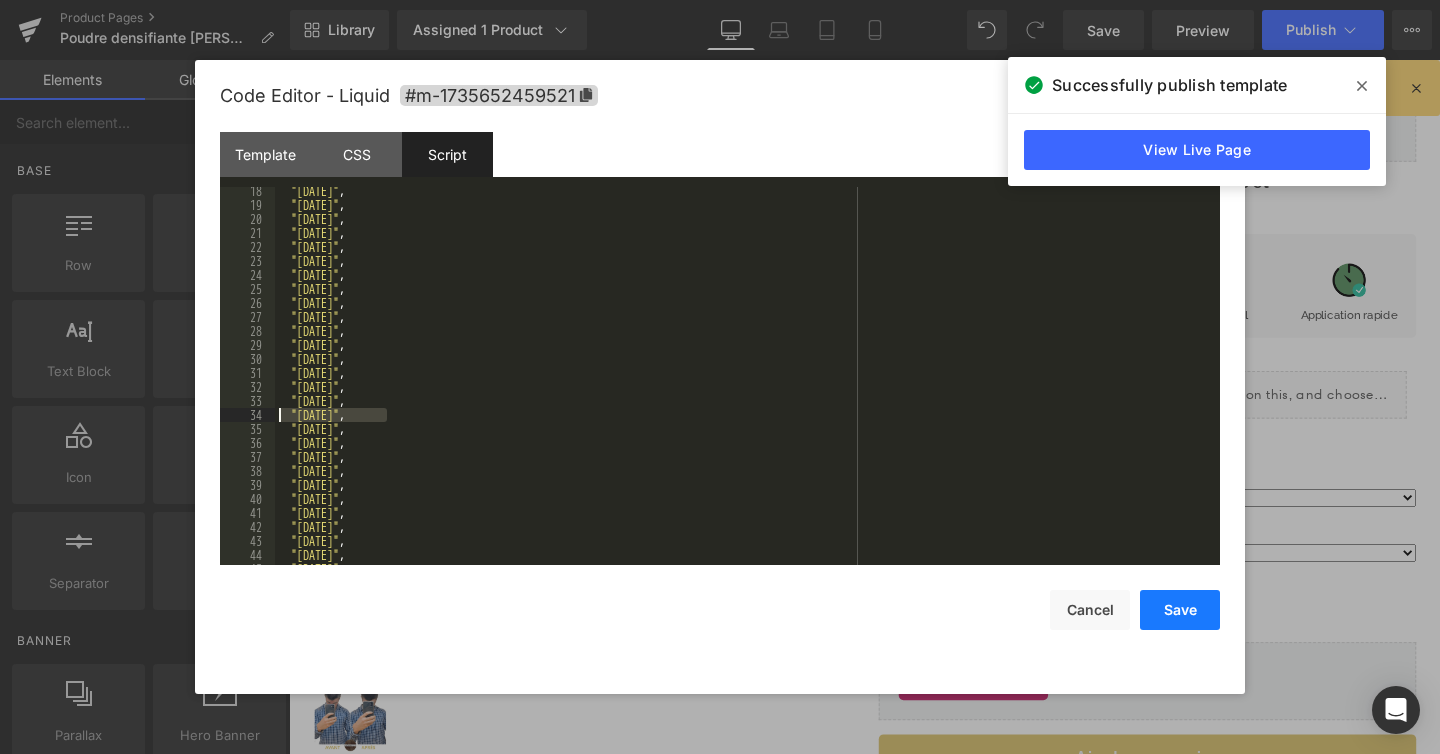 click on "Save" at bounding box center (1180, 610) 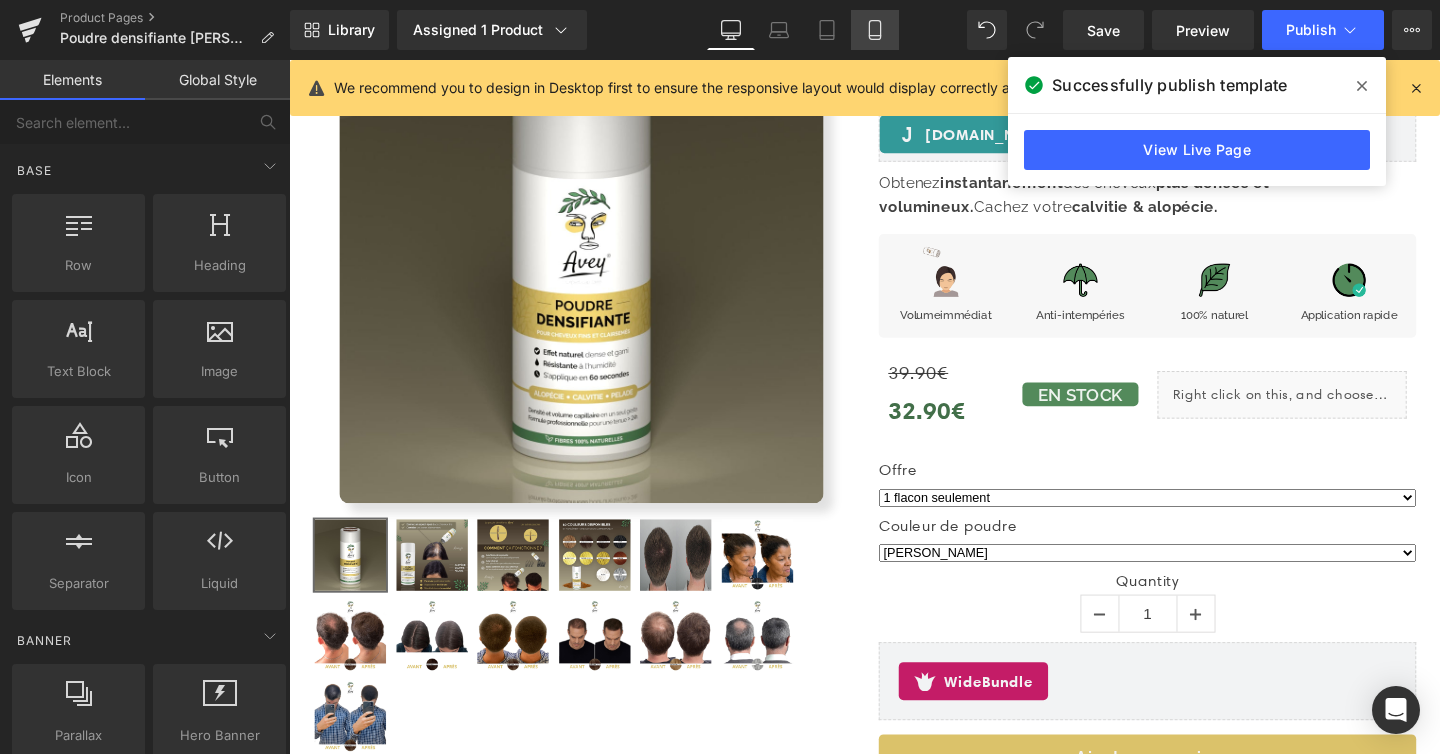 click on "Mobile" at bounding box center (875, 30) 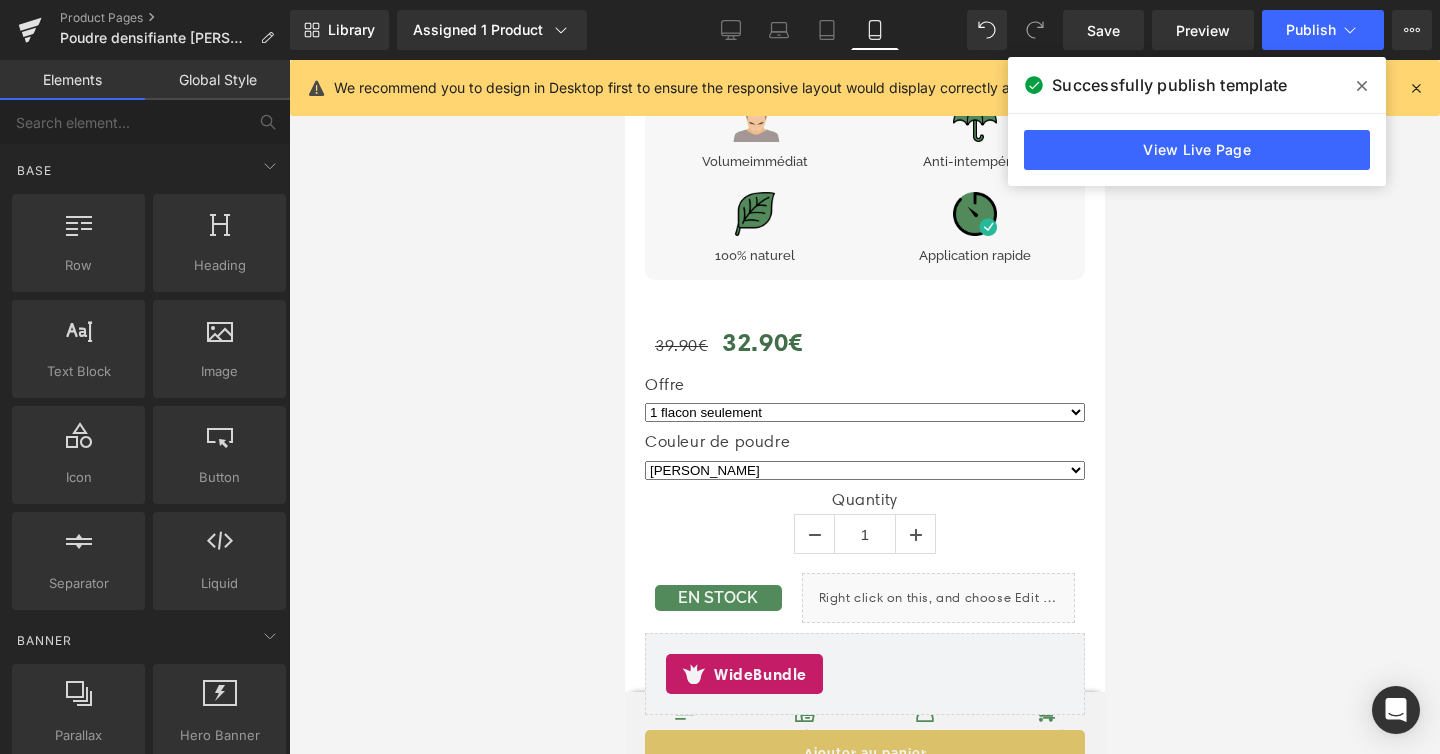 scroll, scrollTop: 1009, scrollLeft: 0, axis: vertical 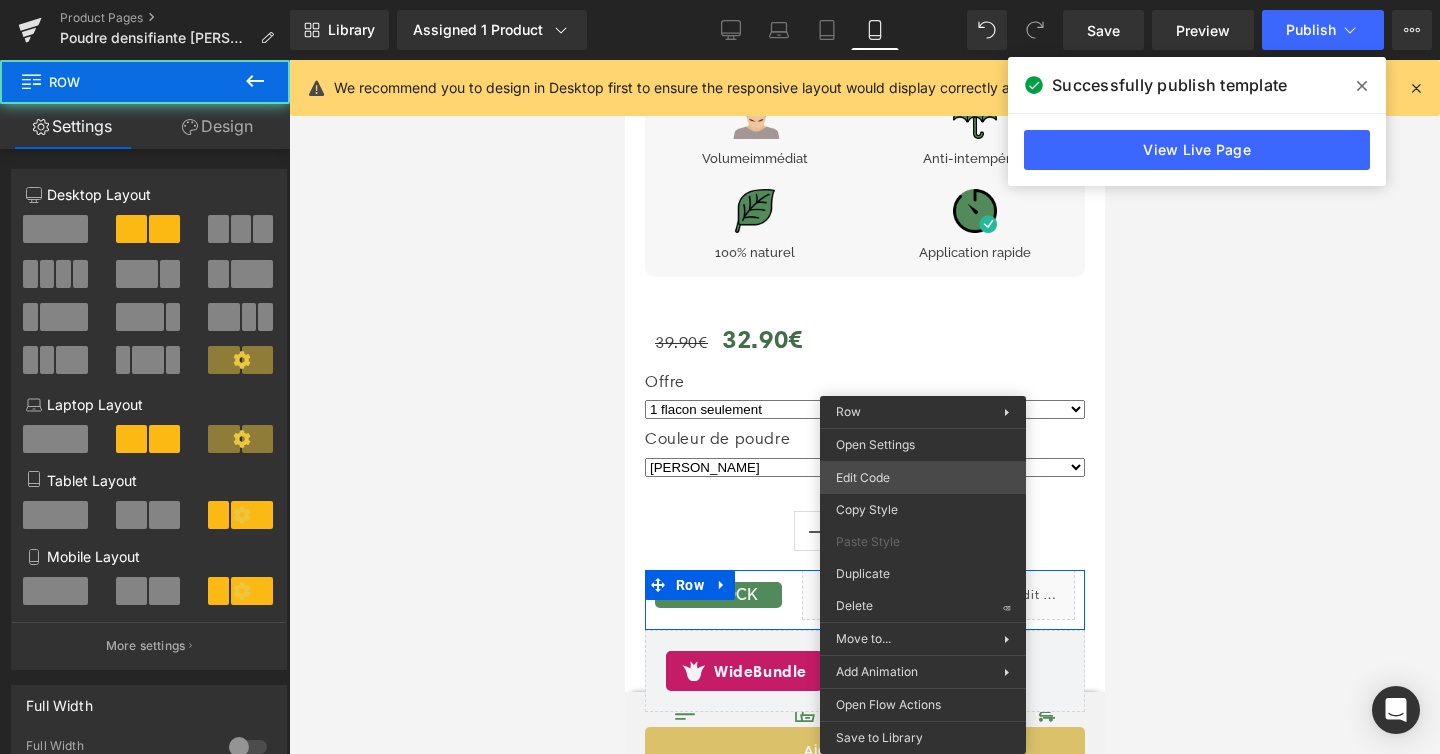 click on "You are previewing how the   will restyle your page. You can not edit Elements in Preset Preview Mode.  Product Pages Poudre densifiante Avey Marron Clair Library Assigned 1 Product  Product Preview
Poudre densifiante cheveux - Homme & Femme Manage assigned products Mobile Desktop Laptop Tablet Mobile Save Preview Publish Scheduled View Live Page View with current Template Save Template to Library Schedule Publish  Optimize  Publish Settings Shortcuts We recommend you to design in Desktop first to ensure the responsive layout would display correctly at every screens as your expectation. Learn more  Your page can’t be published   You've reached the maximum number of published pages on your plan  (48/999999).  You need to upgrade your plan or unpublish all your pages to get 1 publish slot.   Unpublish pages   Upgrade plan  Elements Global Style Base Row  rows, columns, layouts, div Heading  headings, titles, h1,h2,h3,h4,h5,h6 Text Block  texts, paragraphs, contents, blocks Image  Icon  Button  app" at bounding box center [720, 0] 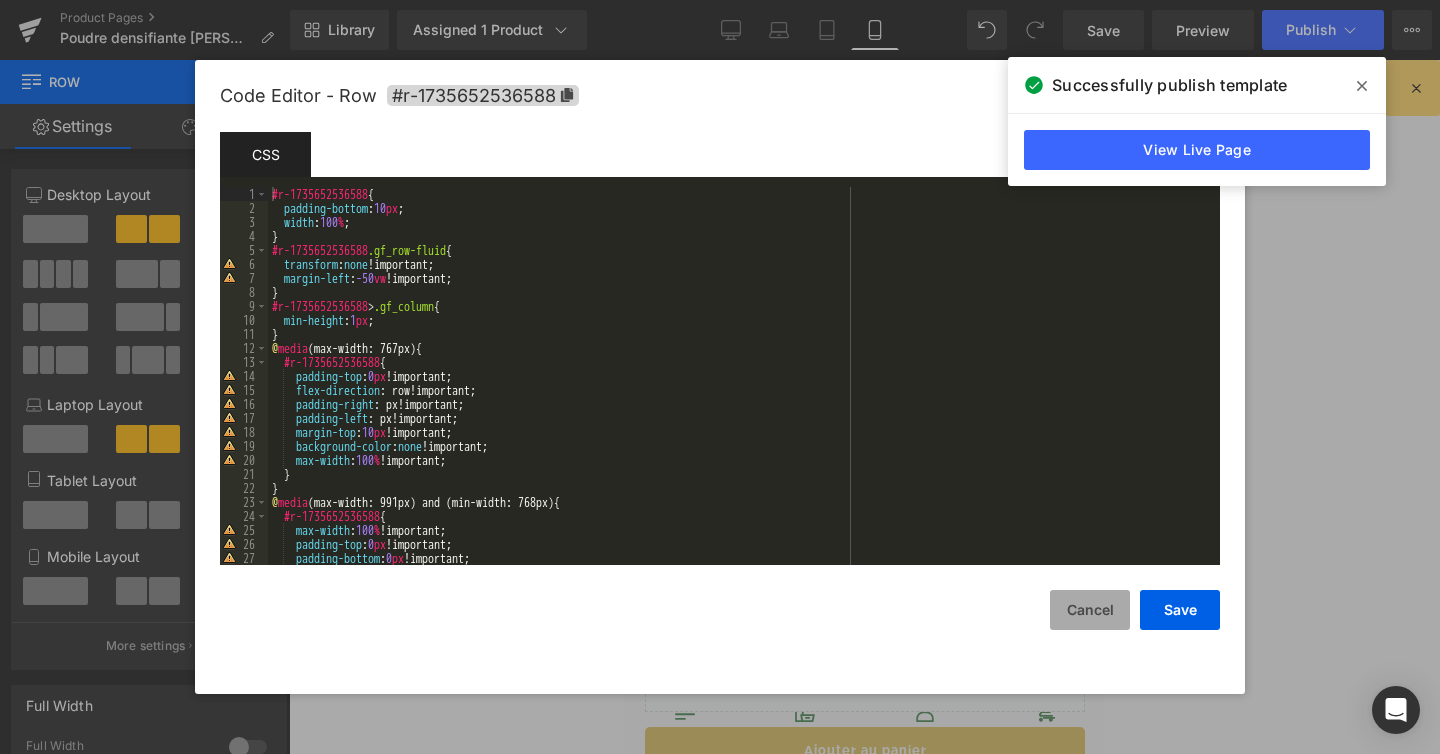 click on "Cancel" at bounding box center (1090, 610) 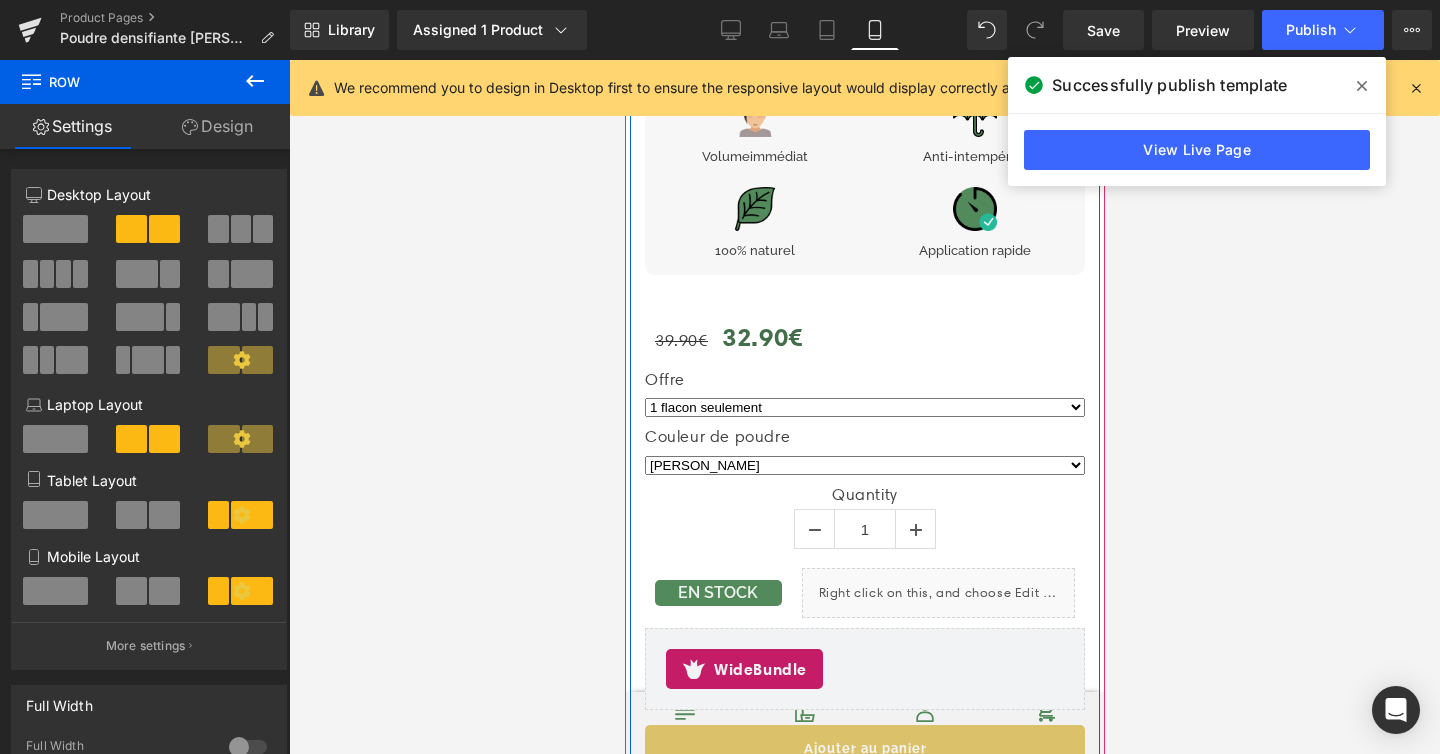 scroll, scrollTop: 1021, scrollLeft: 0, axis: vertical 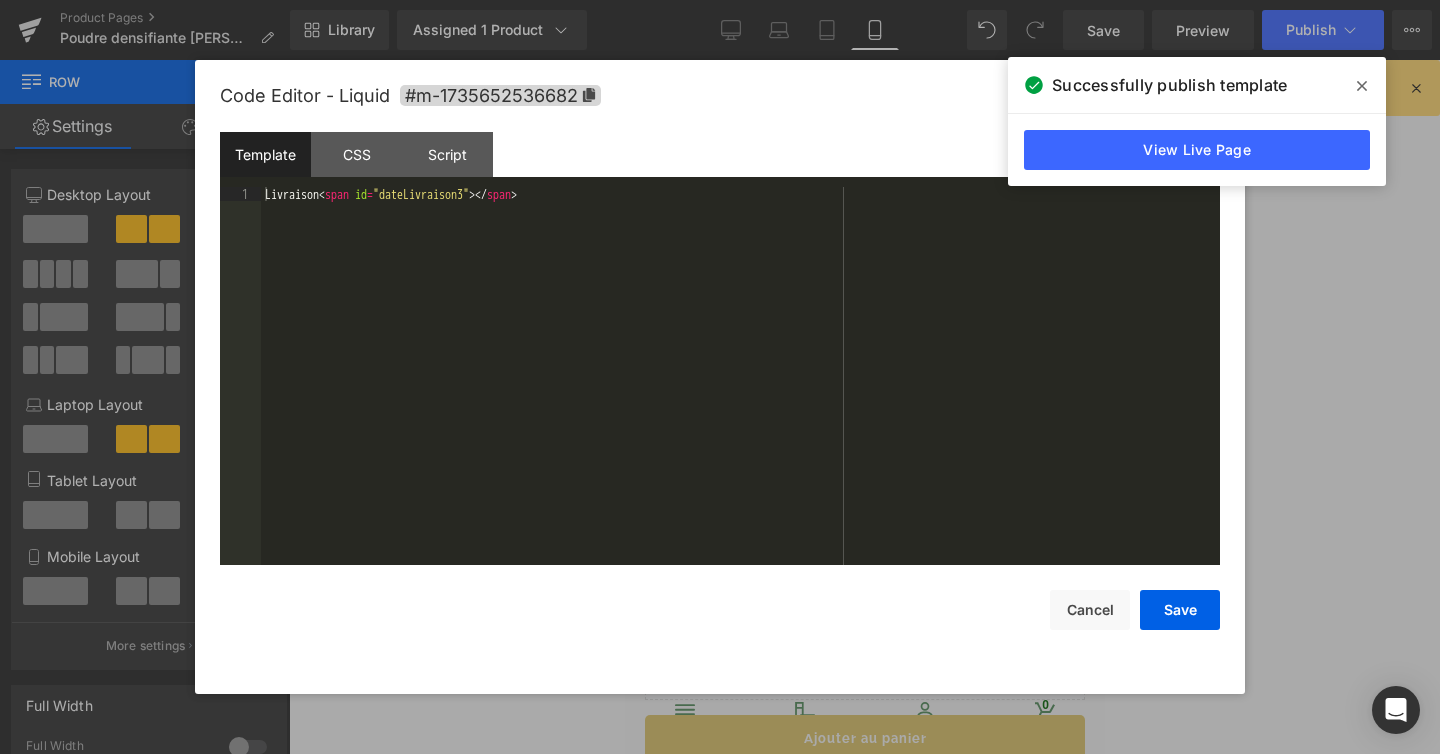 click on "You are previewing how the   will restyle your page. You can not edit Elements in Preset Preview Mode.  Product Pages Poudre densifiante Avey Marron Clair Library Assigned 1 Product  Product Preview
Poudre densifiante cheveux - Homme & Femme Manage assigned products Mobile Desktop Laptop Tablet Mobile Save Preview Publish Scheduled View Live Page View with current Template Save Template to Library Schedule Publish  Optimize  Publish Settings Shortcuts We recommend you to design in Desktop first to ensure the responsive layout would display correctly at every screens as your expectation. Learn more  Your page can’t be published   You've reached the maximum number of published pages on your plan  (48/999999).  You need to upgrade your plan or unpublish all your pages to get 1 publish slot.   Unpublish pages   Upgrade plan  Elements Global Style Base Row  rows, columns, layouts, div Heading  headings, titles, h1,h2,h3,h4,h5,h6 Text Block  texts, paragraphs, contents, blocks Image  Icon  Button  app" at bounding box center [720, 0] 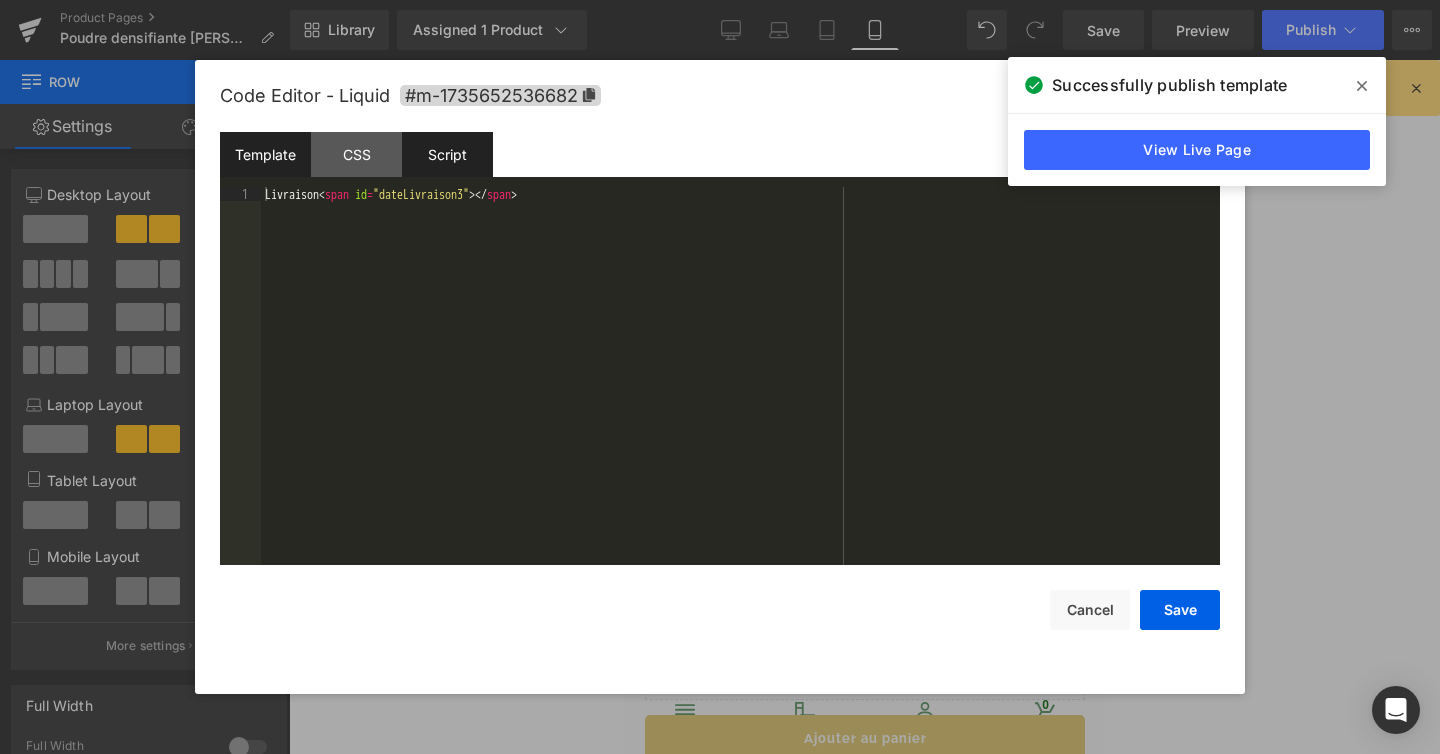 click on "Script" at bounding box center [447, 154] 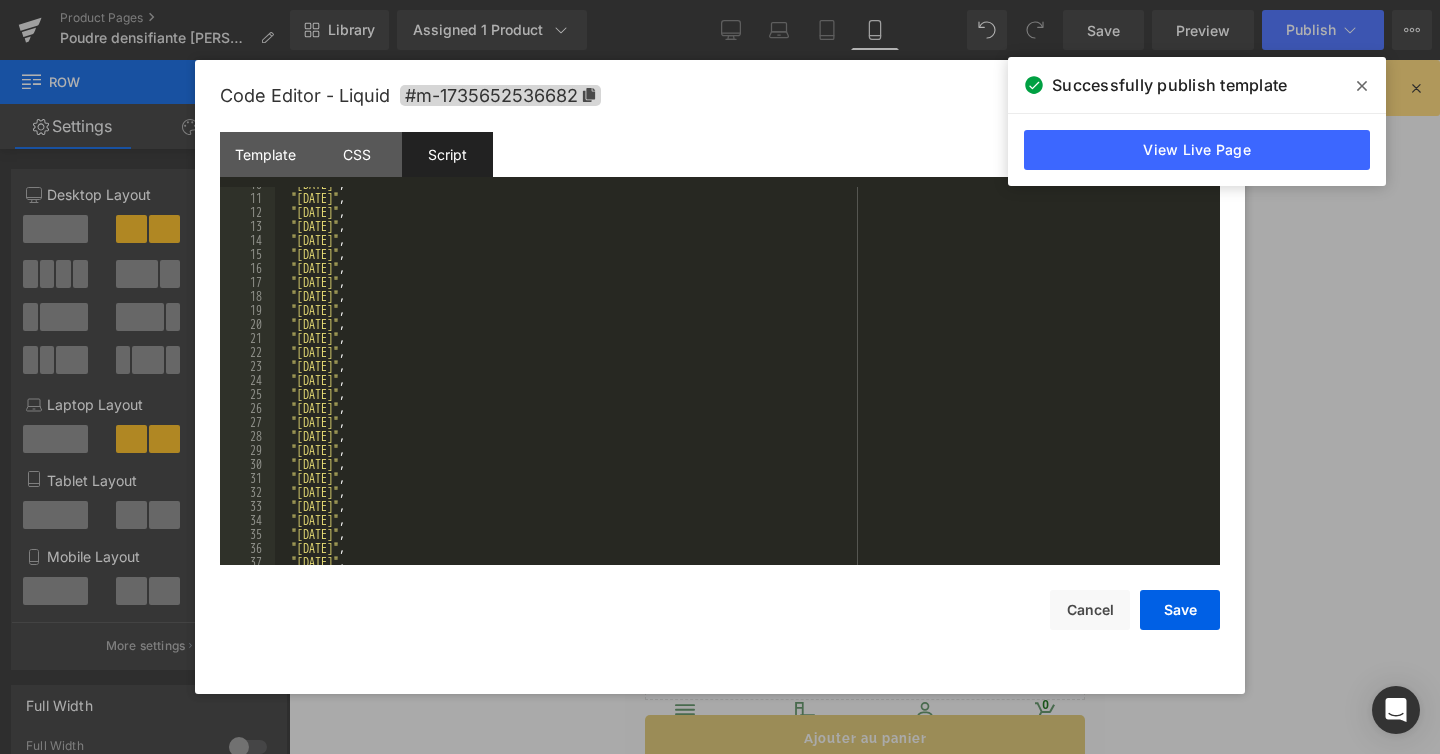 scroll, scrollTop: 154, scrollLeft: 0, axis: vertical 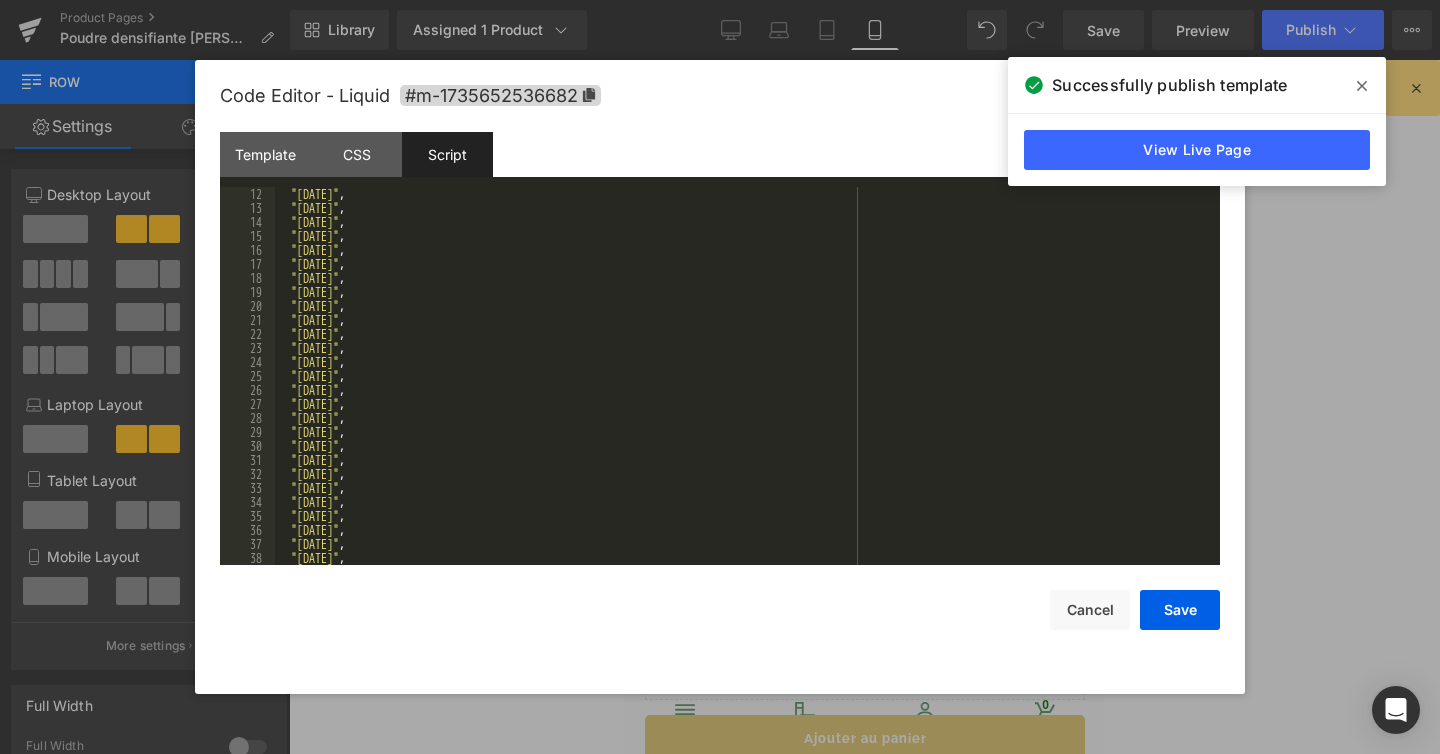 click on ""2024-05-01" ,    "2024-05-08" ,    "2024-05-09" ,    "2024-05-20" ,    "2024-07-14" ,    "2024-08-15" ,    "2024-11-01" ,    "2024-11-11" ,    "2024-12-25" ,    "2025-01-01" ,    "2025-04-21" ,    "2025-05-01" ,    "2025-05-08" ,    "2025-05-09" ,    "2025-05-10" ,    "2025-05-11" ,    "2025-05-12" ,    "2025-05-13" ,    "2025-05-29" ,    "2025-06-09" ,    "2025-07-14" ,    "2025-08-15" ,    "2025-11-01" ,    "2025-11-11" ,    "2025-12-25" ,    "2026-01-01" ,    "2026-04-06" ,    "2026-05-01" ," at bounding box center [743, 390] 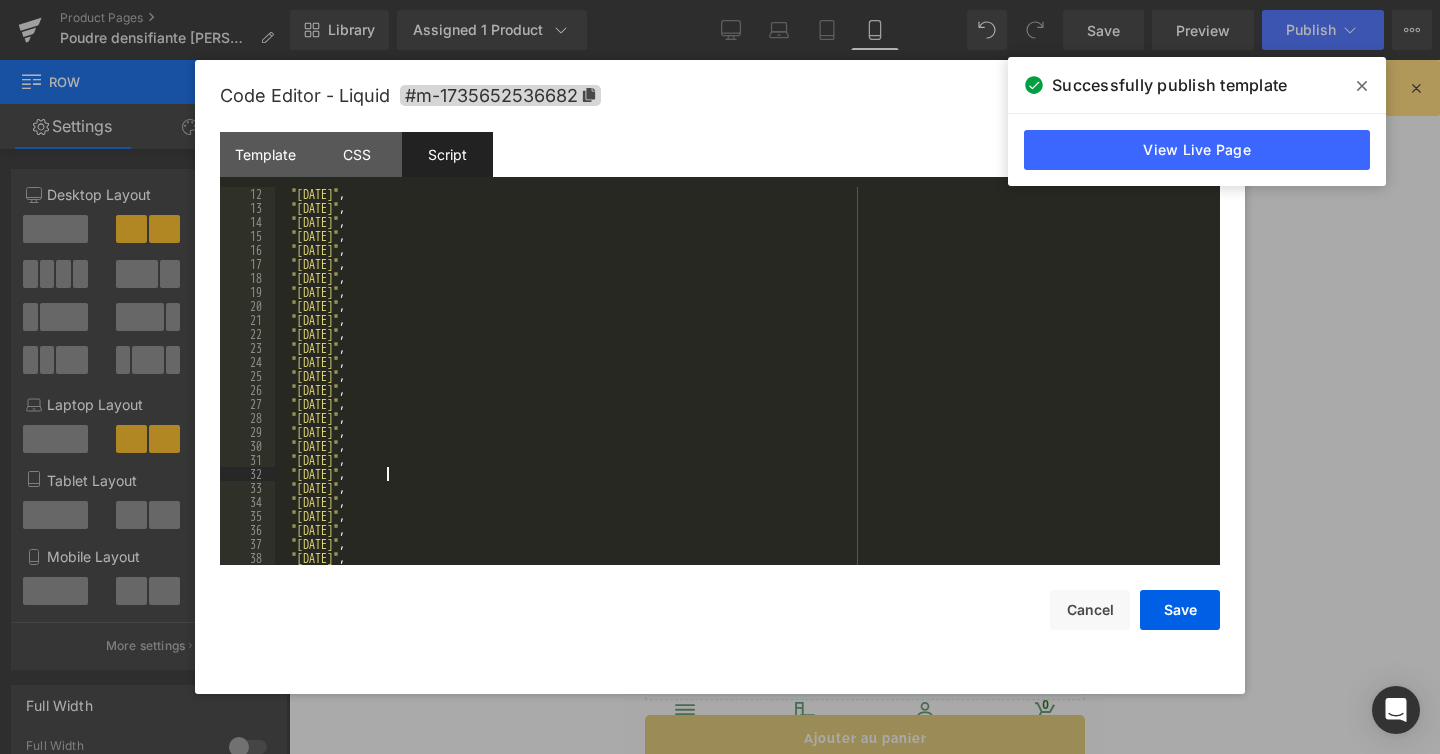 type 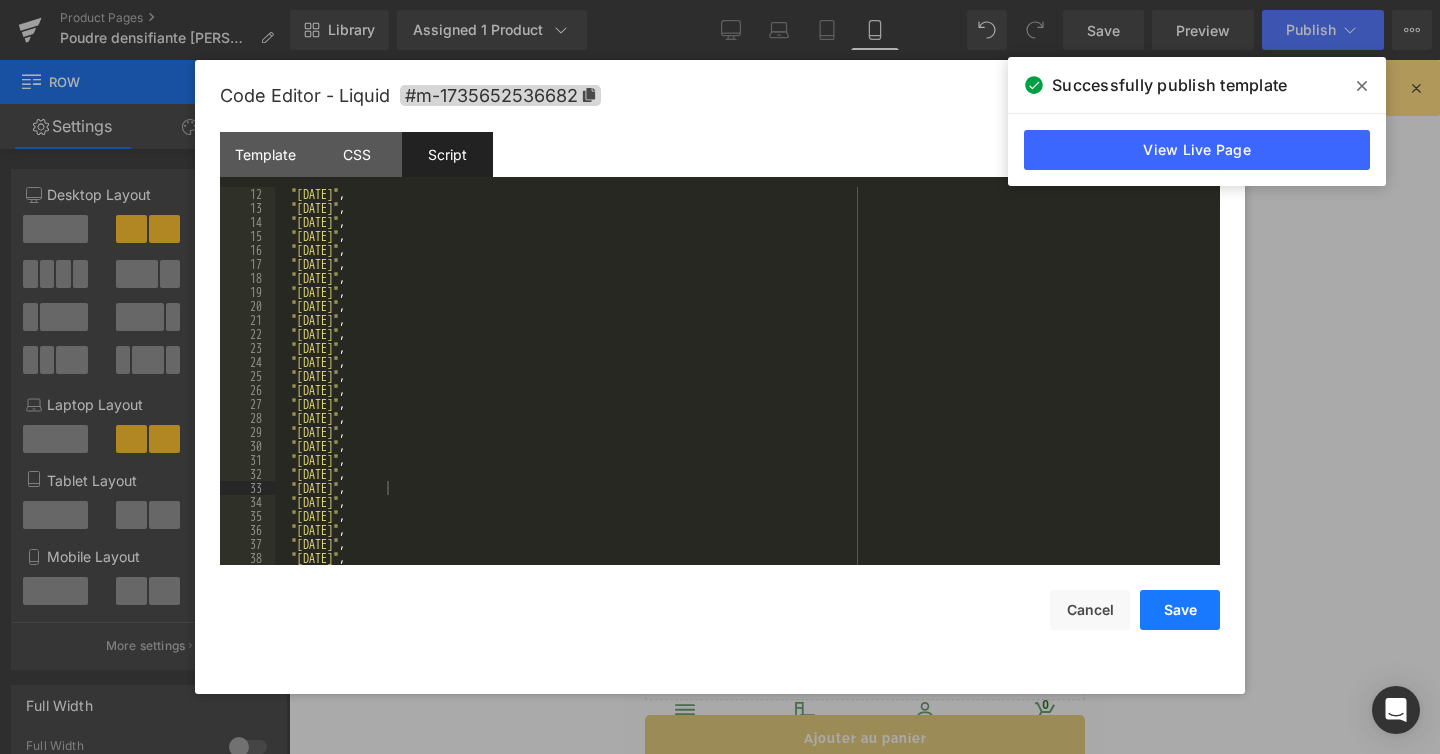 click on "Save" at bounding box center [1180, 610] 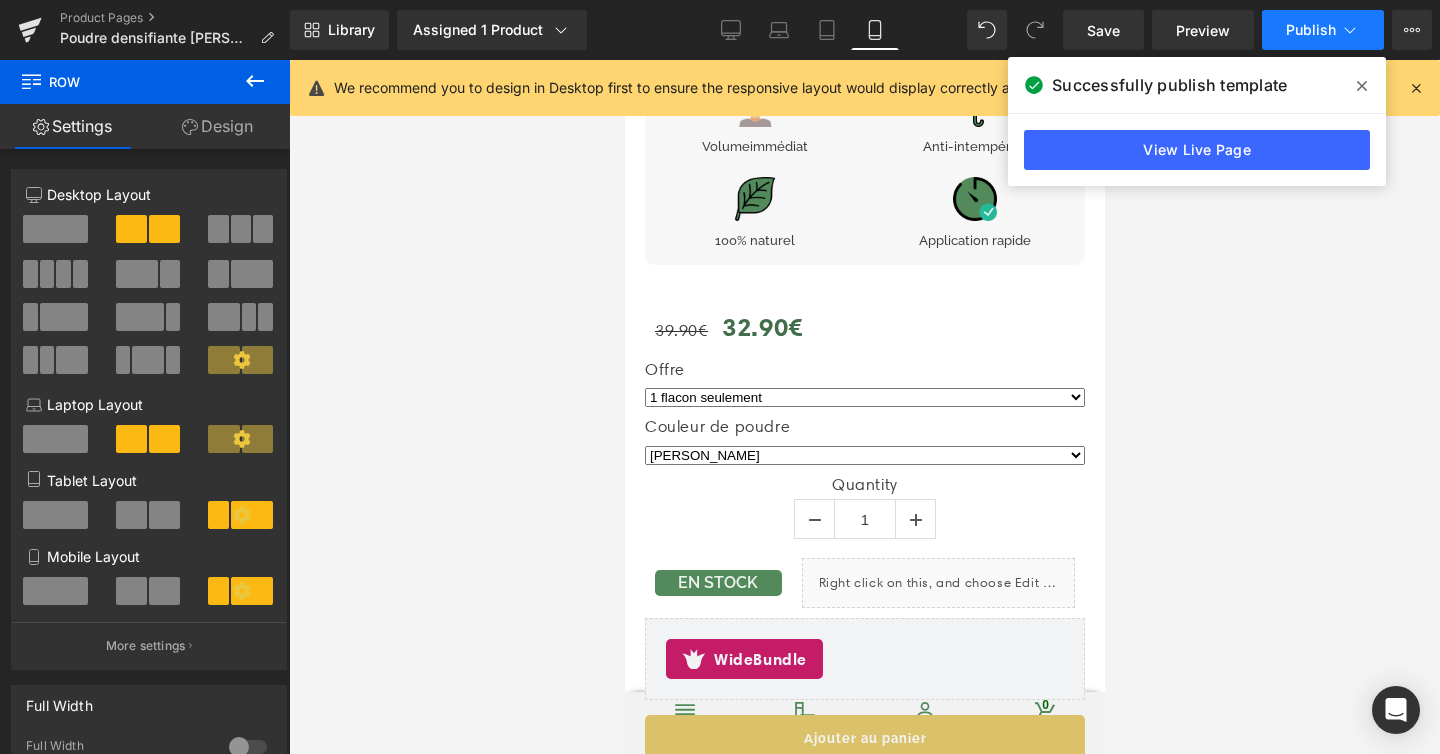 click on "Publish" at bounding box center [1323, 30] 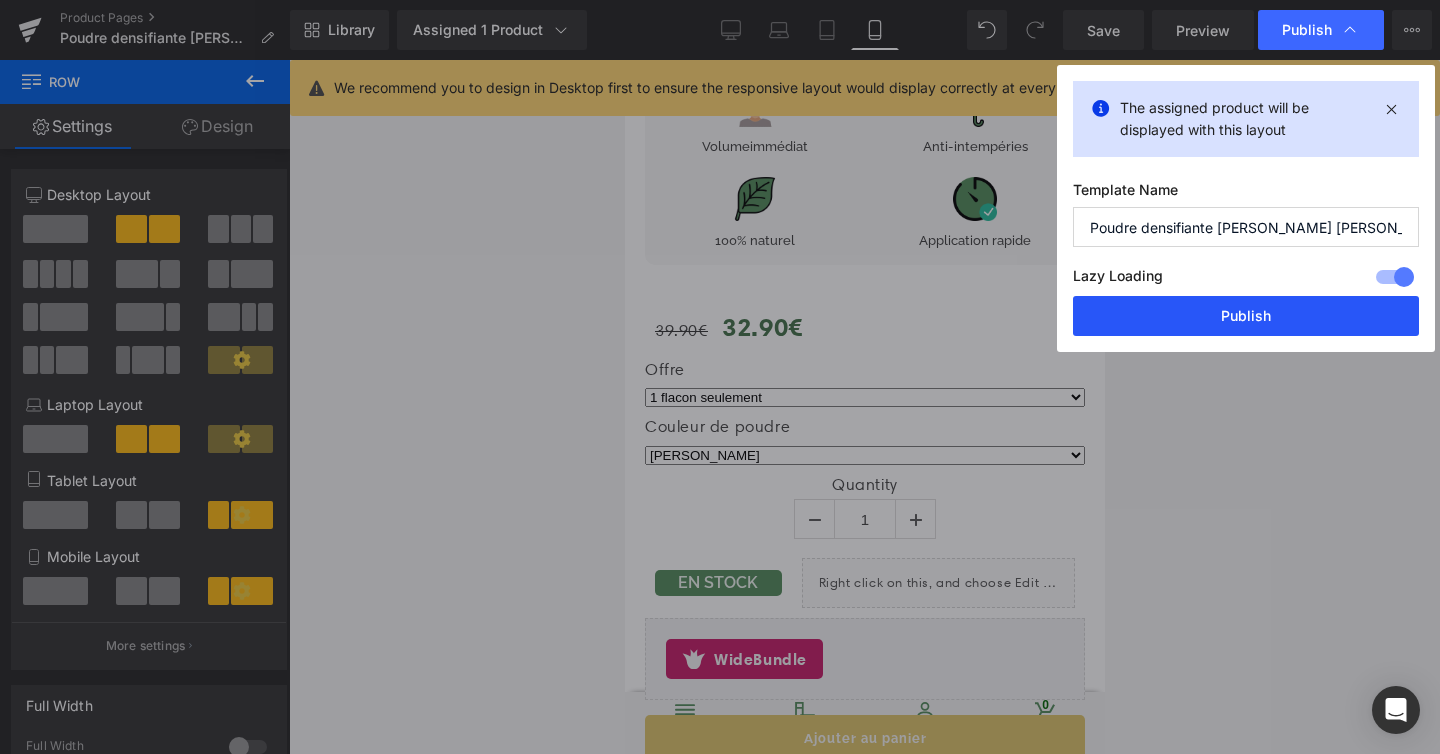 click on "Publish" at bounding box center (1246, 316) 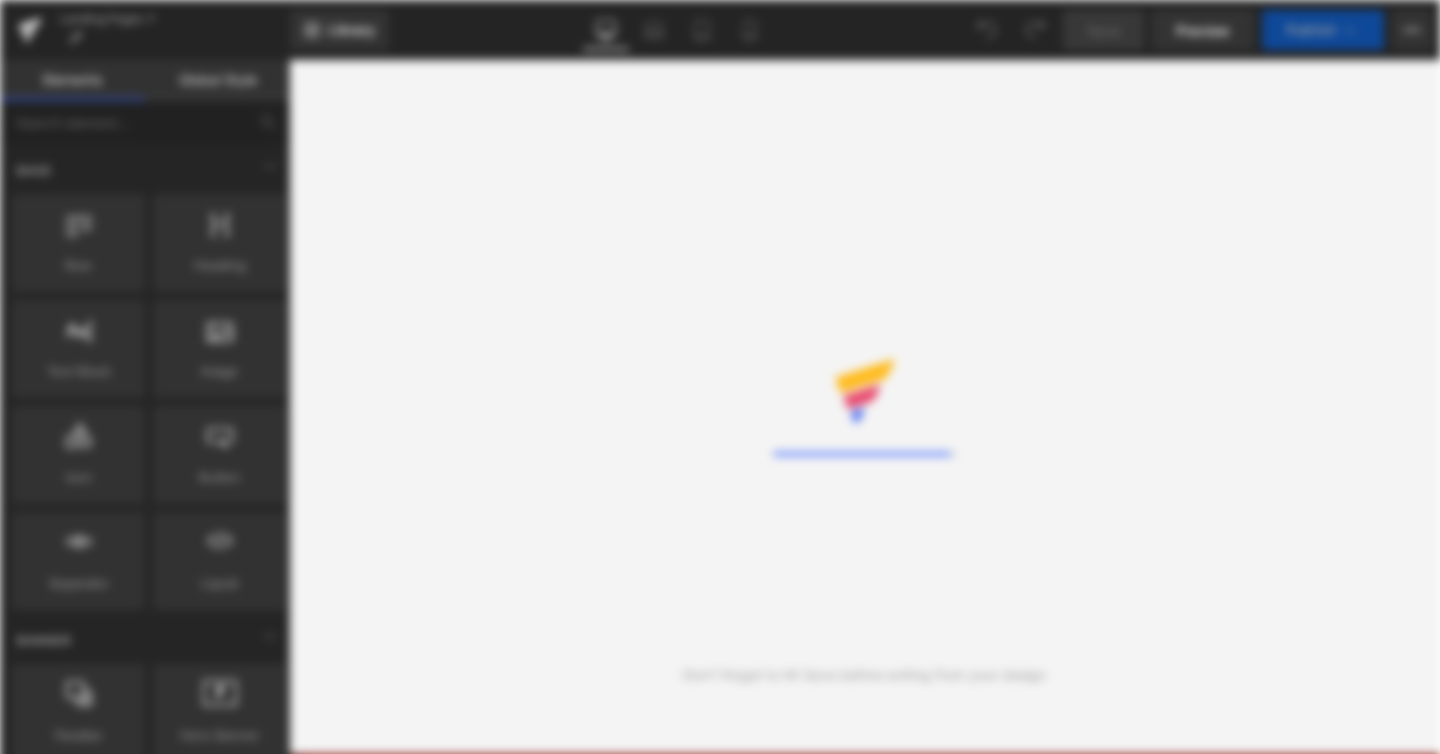 scroll, scrollTop: 0, scrollLeft: 0, axis: both 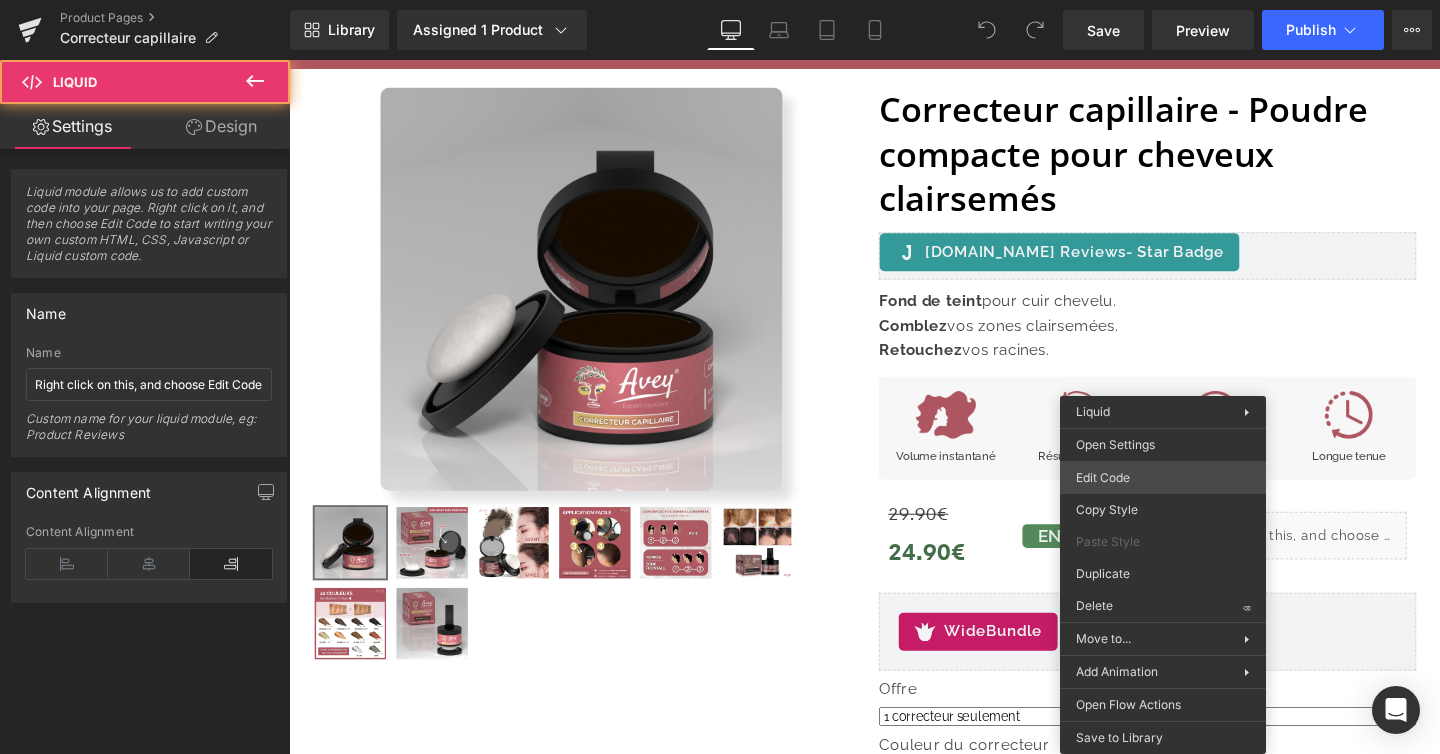 click on "You are previewing how the   will restyle your page. You can not edit Elements in Preset Preview Mode.  Product Pages Correcteur capillaire Library Assigned 1 Product  Product Preview
Correcteur capillaire - Poudre compacte pour cheveux clairsemés Manage assigned products Desktop Desktop Laptop Tablet Mobile Save Preview Publish Scheduled View Live Page View with current Template Save Template to Library Schedule Publish  Optimize  Publish Settings Shortcuts  Your page can’t be published   You've reached the maximum number of published pages on your plan  (48/999999).  You need to upgrade your plan or unpublish all your pages to get 1 publish slot.   Unpublish pages   Upgrade plan  Elements Global Style Base Row  rows, columns, layouts, div Heading  headings, titles, h1,h2,h3,h4,h5,h6 Text Block  texts, paragraphs, contents, blocks Image  images, photos, alts, uploads Icon  icons, symbols Button  button, call to action, cta Separator  separators, dividers, horizontal lines Liquid  Banner Stack" at bounding box center [720, 0] 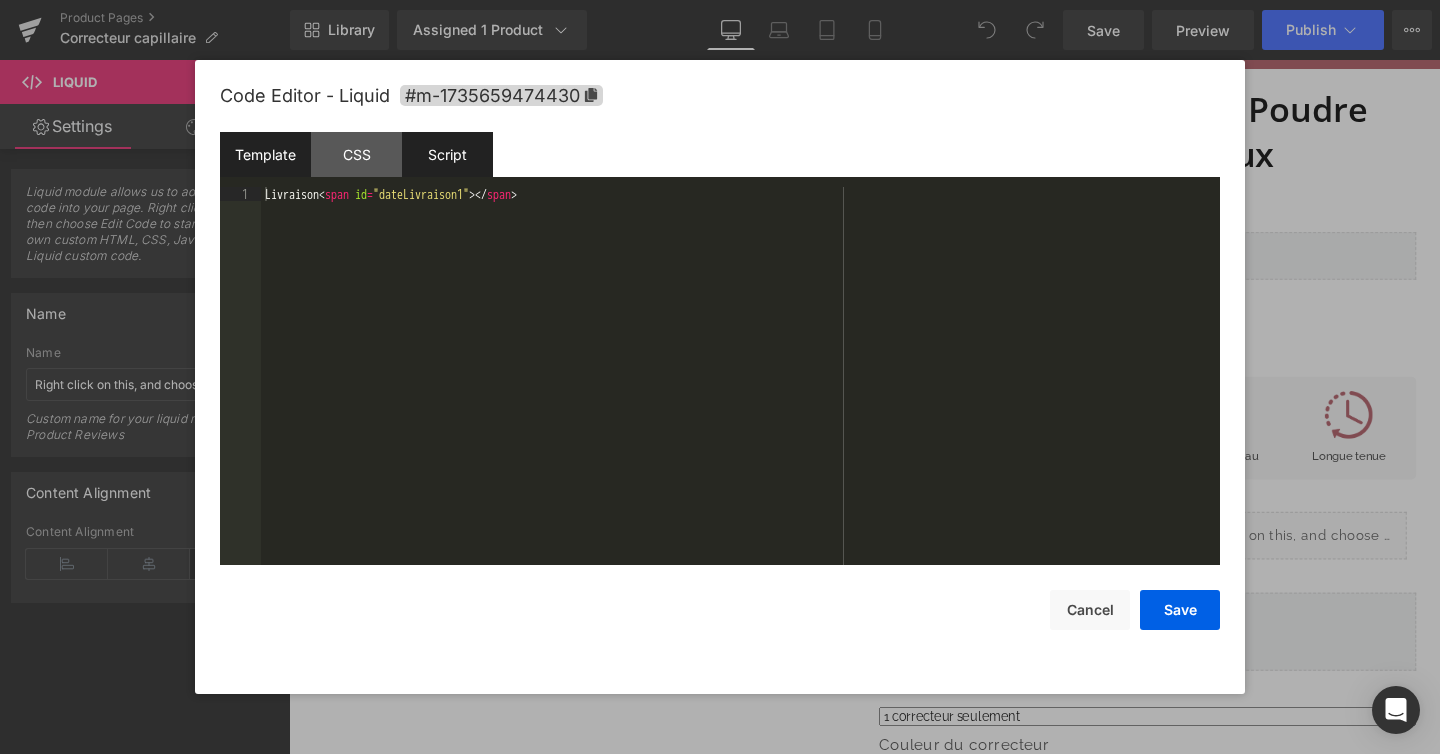 click on "Script" at bounding box center [447, 154] 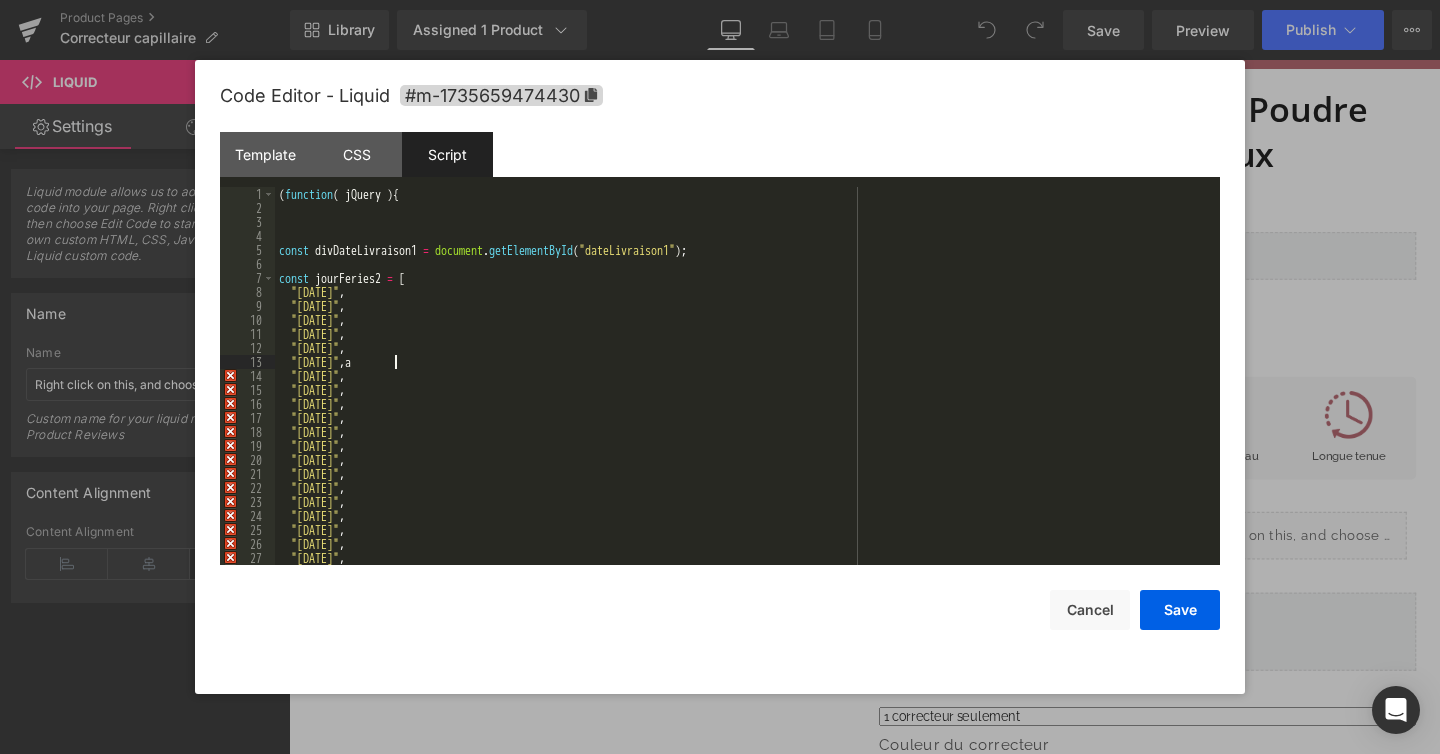 click on "( function (   jQuery   ) { const   divDateLivraison1   =   document . getElementById ( "dateLivraison1" ) ; const   jourFeries2   =   [    "[DATE]" ,    "[DATE]" ,    "[DATE]" ,    "[DATE]" ,    "[DATE]" ,    "[DATE]" , a    "[DATE]" ,    "[DATE]" ,    "[DATE]" ,    "[DATE]" ,    "[DATE]" ,    "[DATE]" ,    "[DATE]" ,    "[DATE]" ,    "[DATE]" ,    "[DATE]" ,    "[DATE]" ,    "[DATE]" ,    "[DATE]" ,    "[DATE]" ,    "[DATE]" ," at bounding box center (743, 390) 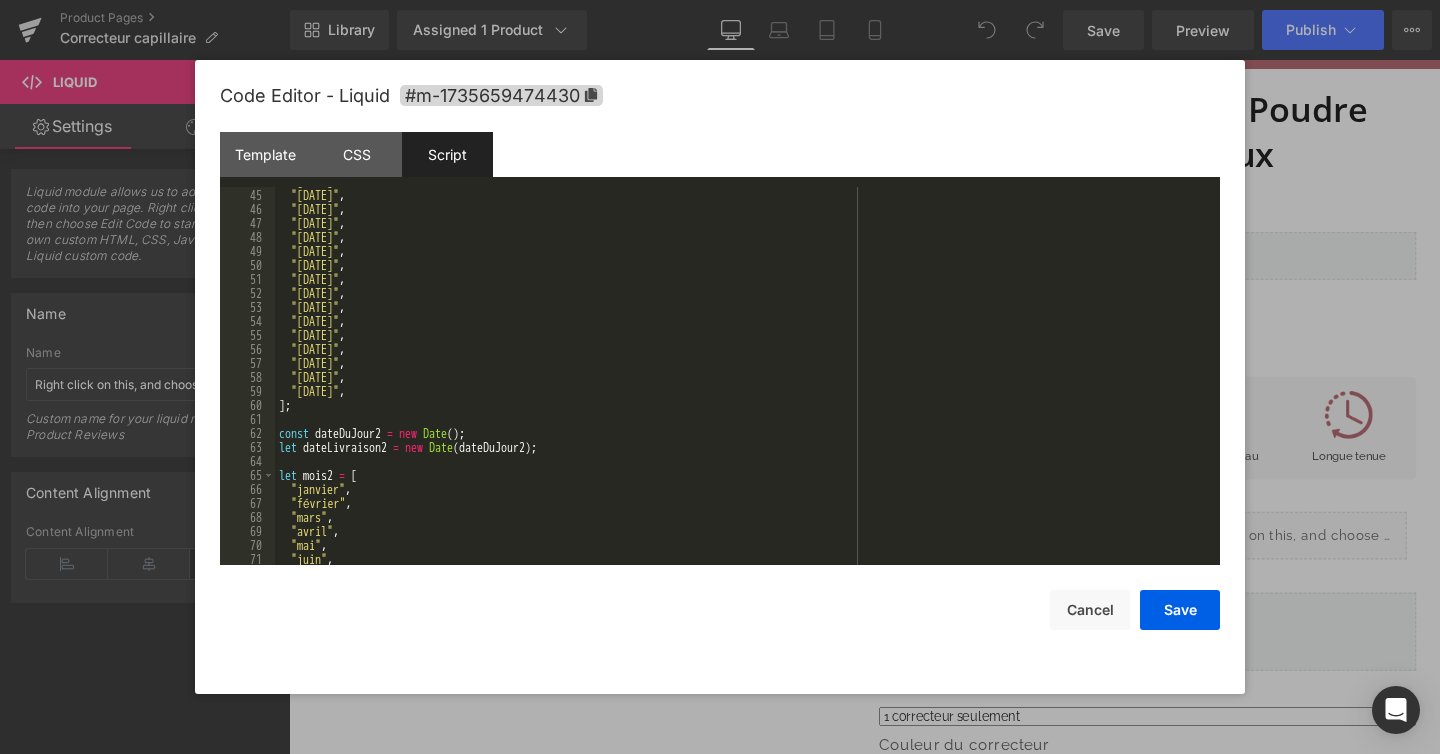 scroll, scrollTop: 630, scrollLeft: 0, axis: vertical 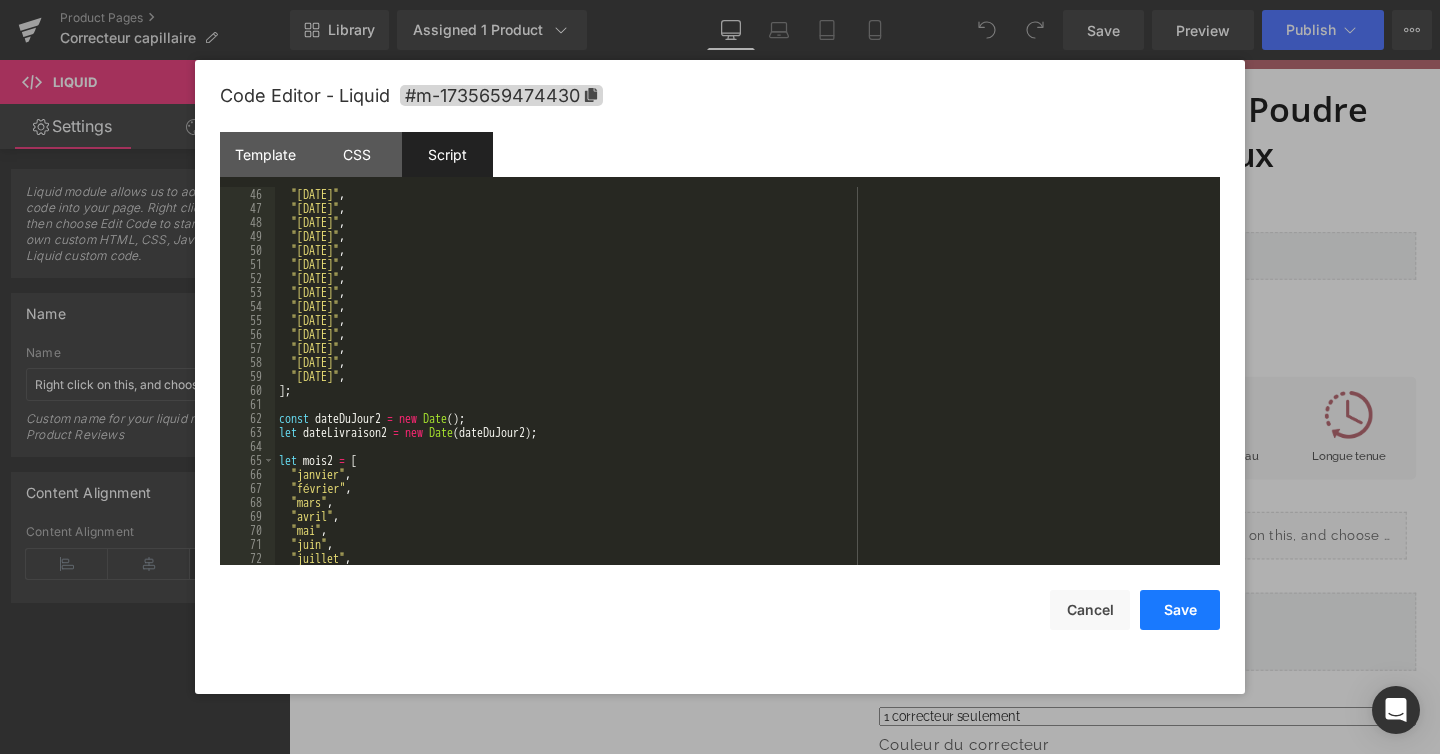 click on "Save" at bounding box center [1180, 610] 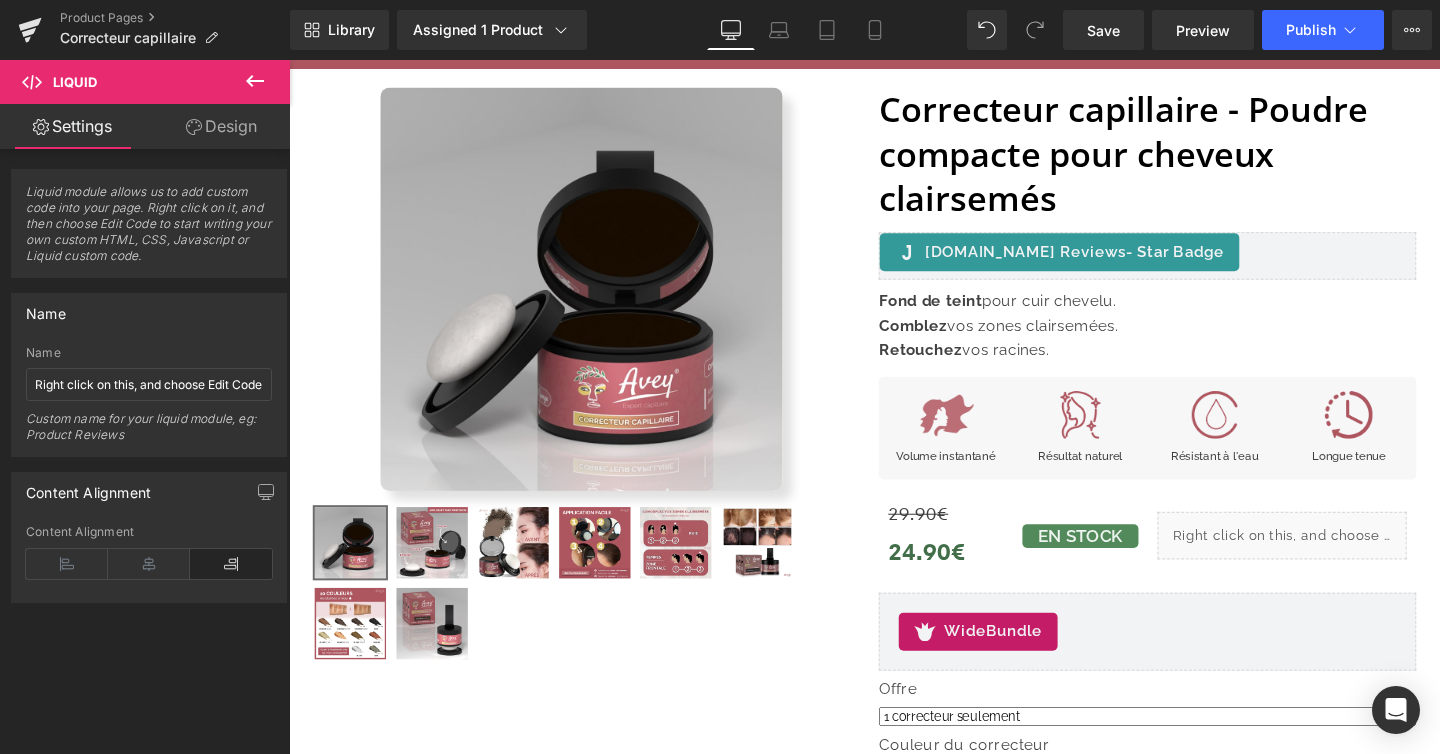 click on "Library Assigned 1 Product  Product Preview
Correcteur capillaire - Poudre compacte pour cheveux clairsemés Manage assigned products Desktop Desktop Laptop Tablet Mobile Save Preview Publish Scheduled View Live Page View with current Template Save Template to Library Schedule Publish  Optimize  Publish Settings Shortcuts  Your page can’t be published   You've reached the maximum number of published pages on your plan  (48/999999).  You need to upgrade your plan or unpublish all your pages to get 1 publish slot.   Unpublish pages   Upgrade plan" at bounding box center [865, 30] 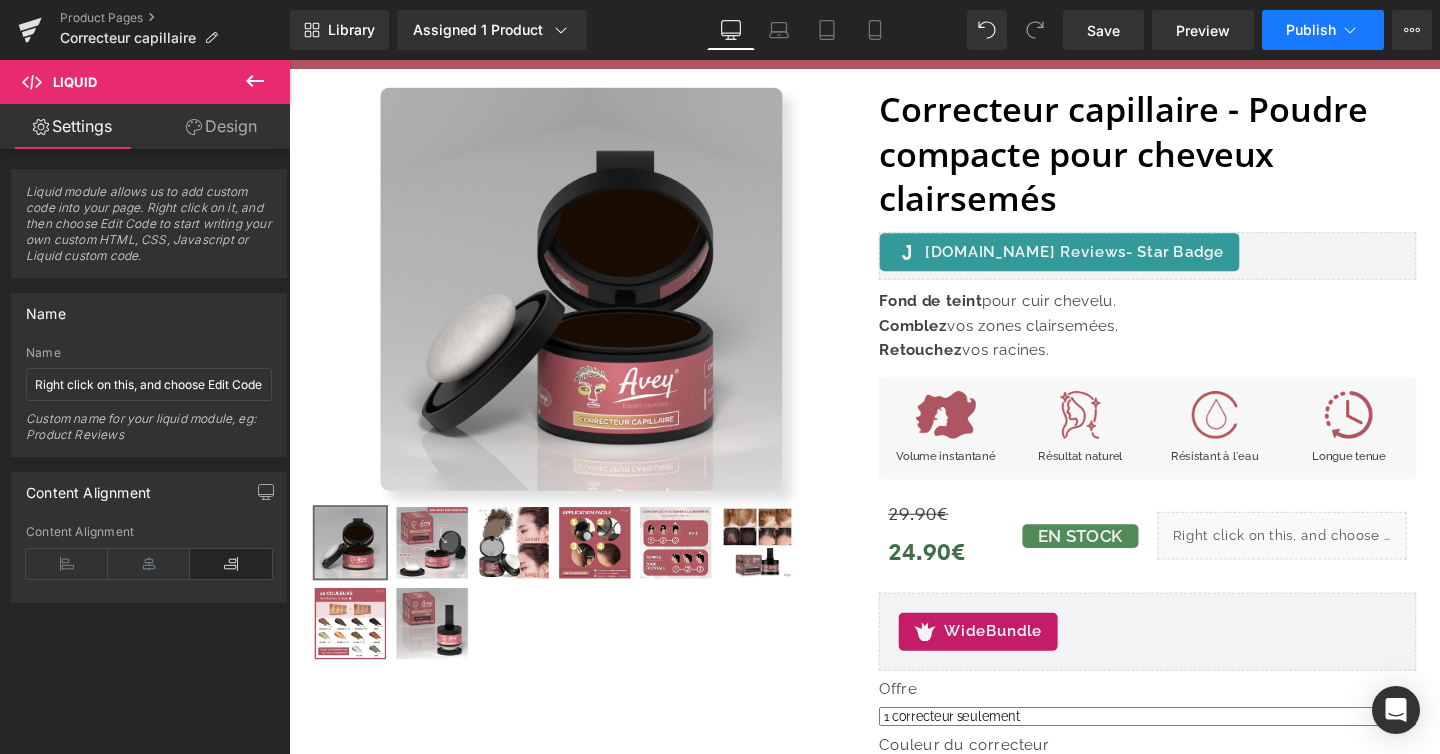 click on "Publish" at bounding box center (1323, 30) 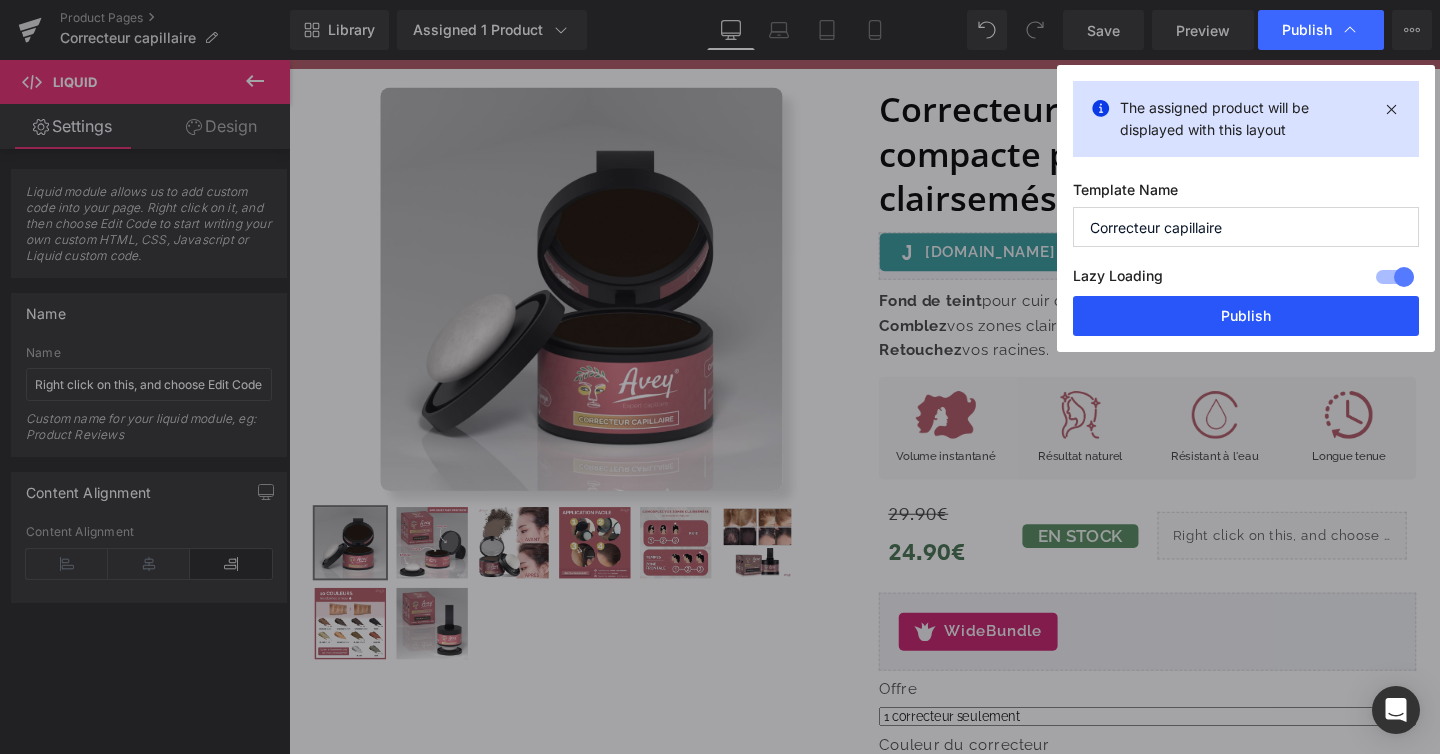 drag, startPoint x: 1166, startPoint y: 309, endPoint x: 922, endPoint y: 261, distance: 248.6765 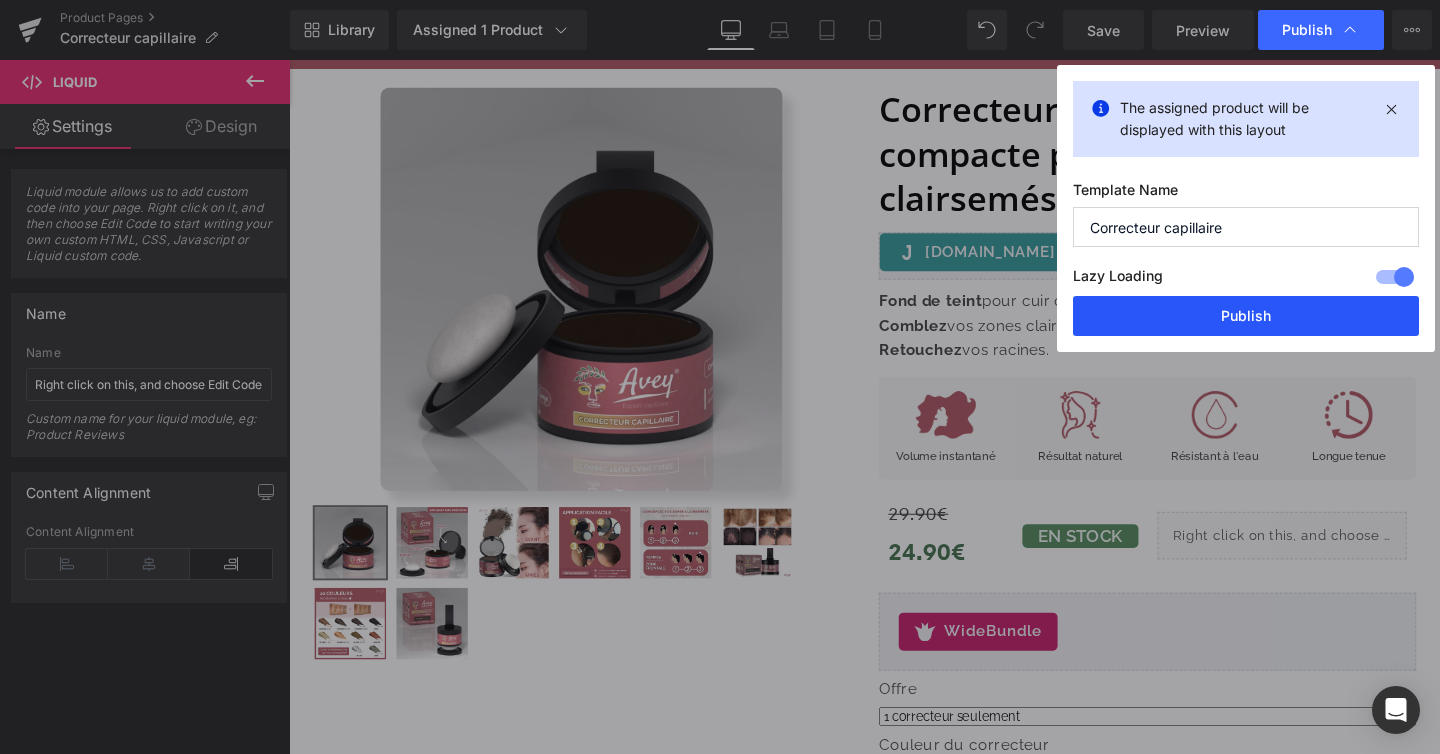 click on "Publish" at bounding box center [1246, 316] 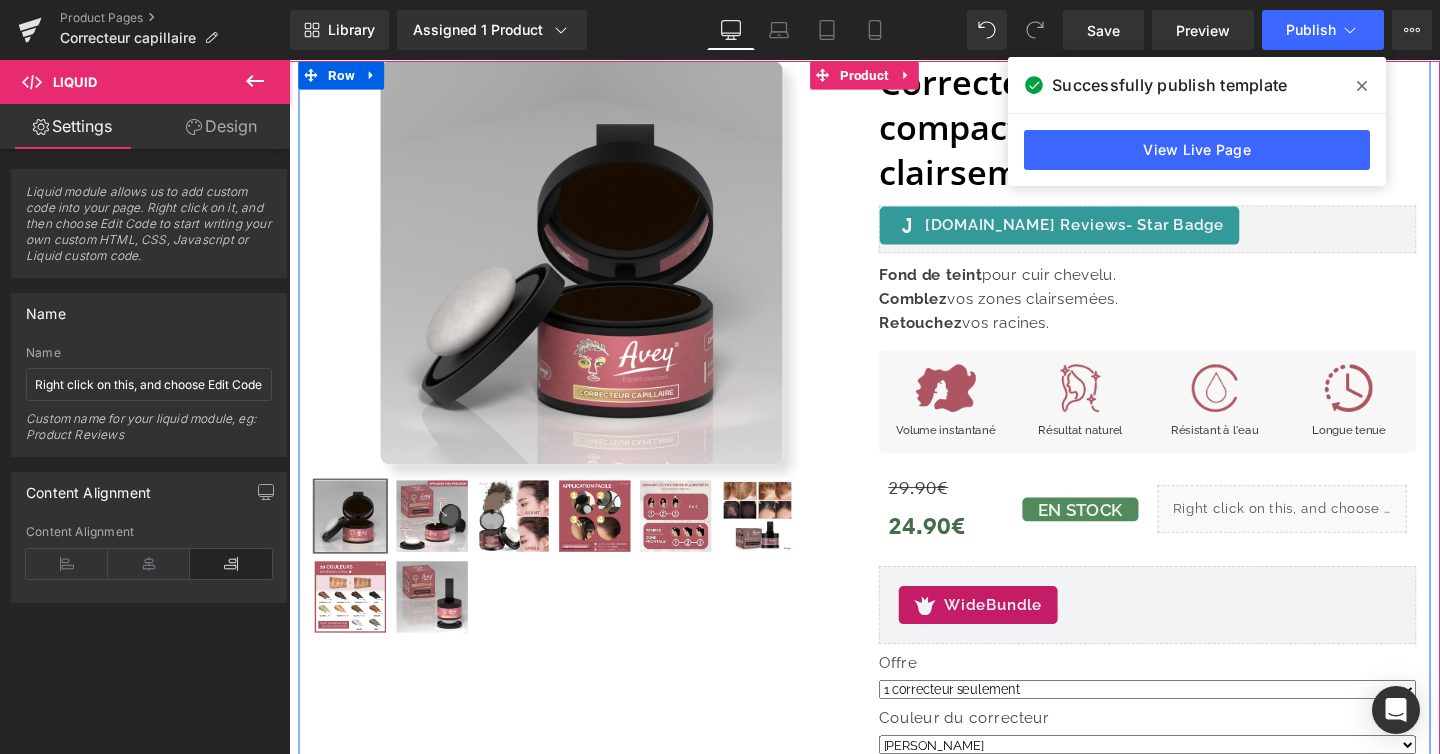 scroll, scrollTop: 184, scrollLeft: 0, axis: vertical 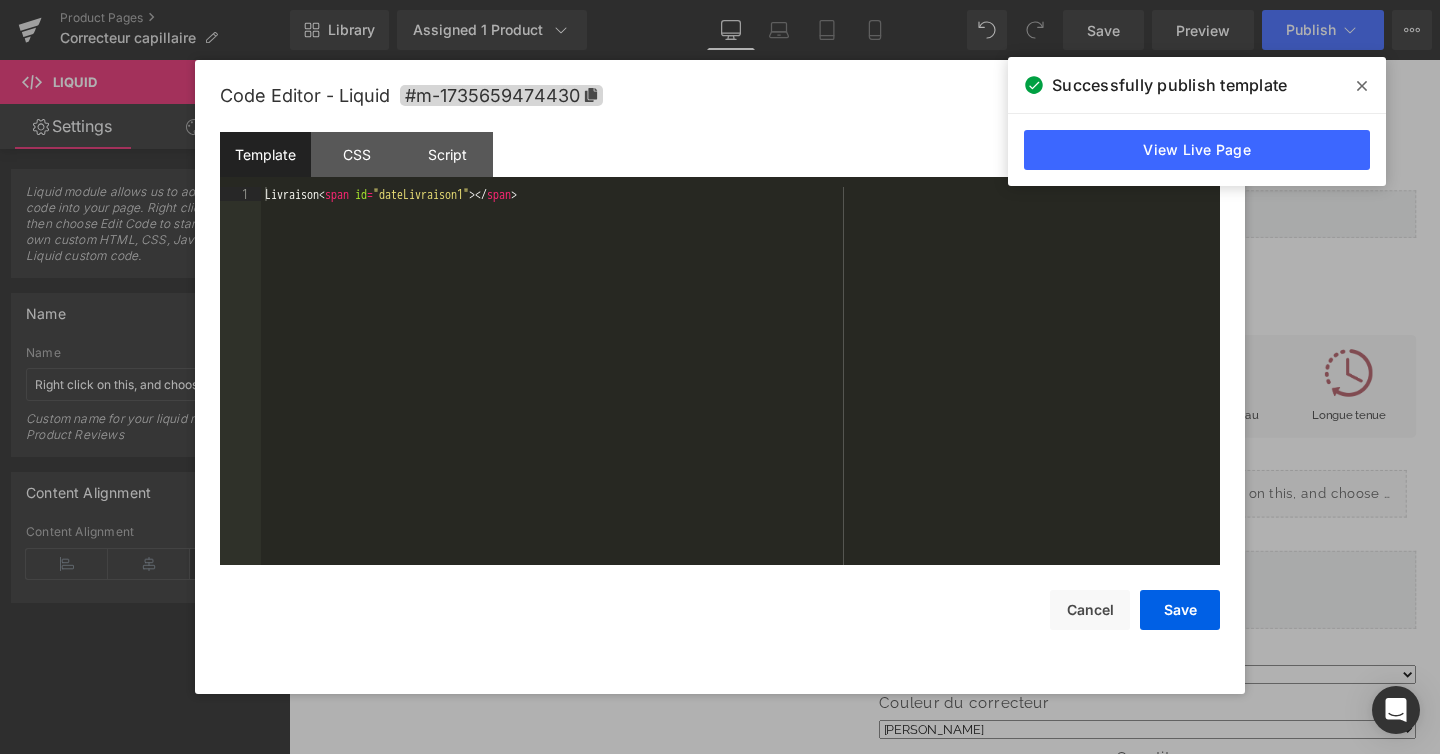 click on "You are previewing how the   will restyle your page. You can not edit Elements in Preset Preview Mode.  Product Pages Correcteur capillaire Library Assigned 1 Product  Product Preview
Correcteur capillaire - Poudre compacte pour cheveux clairsemés Manage assigned products Desktop Desktop Laptop Tablet Mobile Save Preview Publish Scheduled View Live Page View with current Template Save Template to Library Schedule Publish  Optimize  Publish Settings Shortcuts  Your page can’t be published   You've reached the maximum number of published pages on your plan  (48/999999).  You need to upgrade your plan or unpublish all your pages to get 1 publish slot.   Unpublish pages   Upgrade plan  Elements Global Style Base Row  rows, columns, layouts, div Heading  headings, titles, h1,h2,h3,h4,h5,h6 Text Block  texts, paragraphs, contents, blocks Image  images, photos, alts, uploads Icon  icons, symbols Button  button, call to action, cta Separator  separators, dividers, horizontal lines Liquid  Banner Stack" at bounding box center [720, 0] 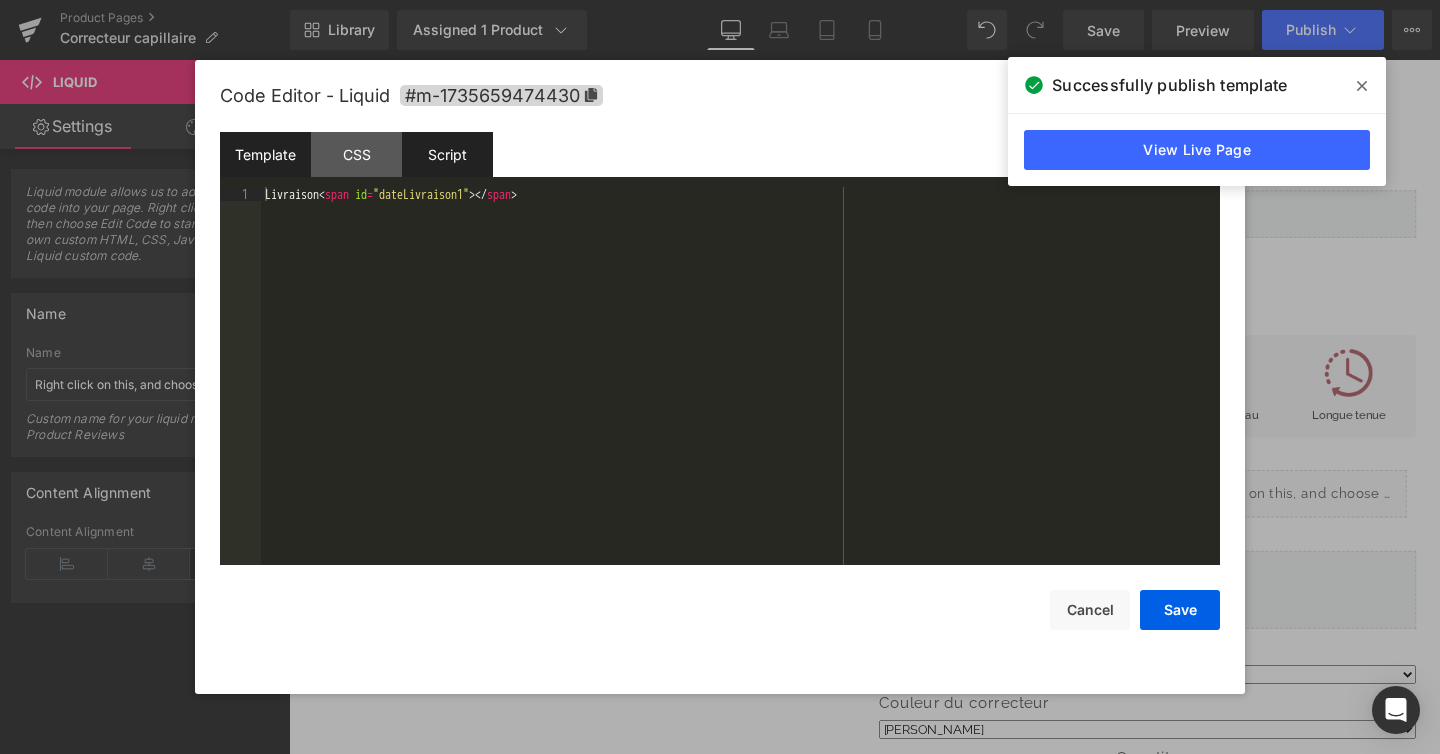 click on "Script" at bounding box center (447, 154) 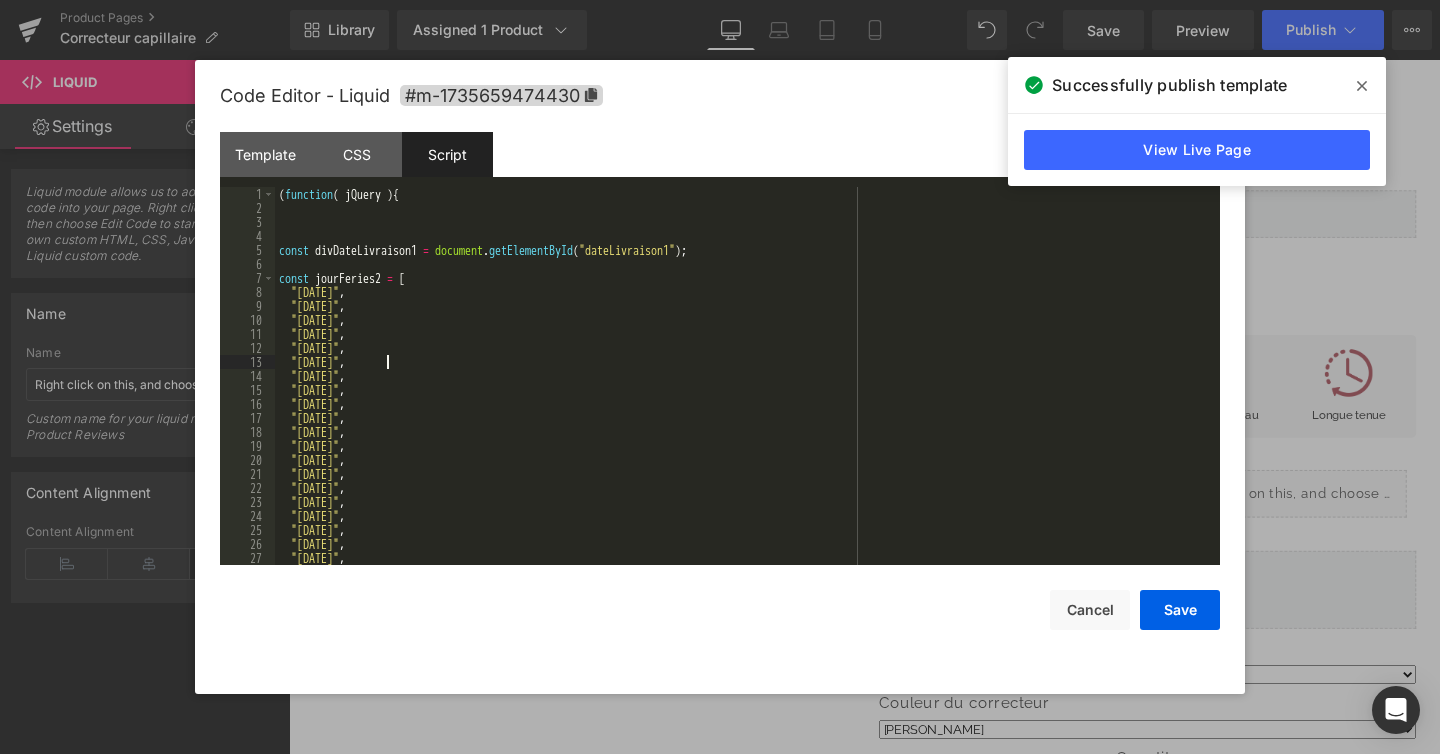 click on "( function (   jQuery   ) { const   divDateLivraison1   =   document . getElementById ( "dateLivraison1" ) ; const   jourFeries2   =   [    "[DATE]" ,    "[DATE]" ,    "[DATE]" ,    "[DATE]" ,    "[DATE]" ,    "[DATE]" ,    "[DATE]" ,    "[DATE]" ,    "[DATE]" ,    "[DATE]" ,    "[DATE]" ,    "[DATE]" ,    "[DATE]" ,    "[DATE]" ,    "[DATE]" ,    "[DATE]" ,    "[DATE]" ,    "[DATE]" ,    "[DATE]" ,    "[DATE]" ,    "[DATE]" ," at bounding box center (743, 390) 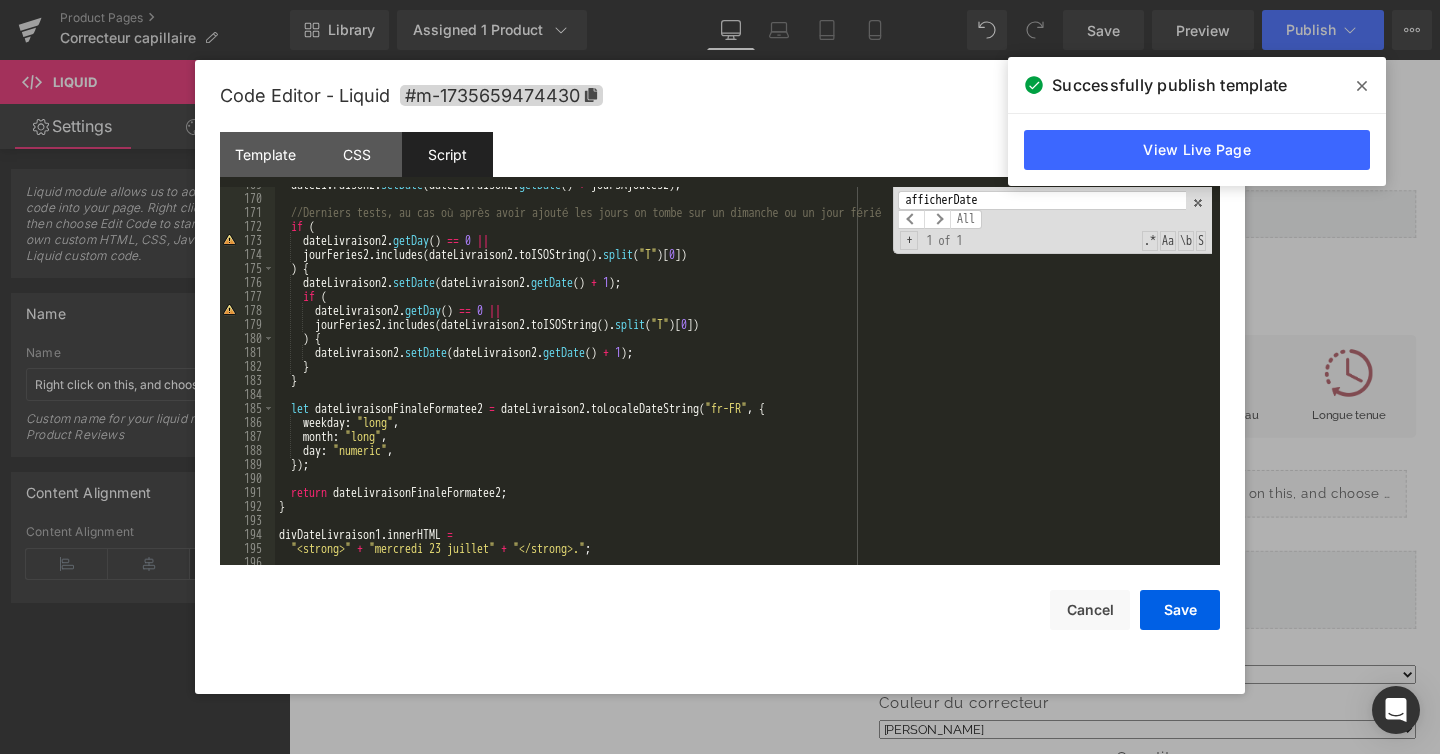 scroll, scrollTop: 2380, scrollLeft: 0, axis: vertical 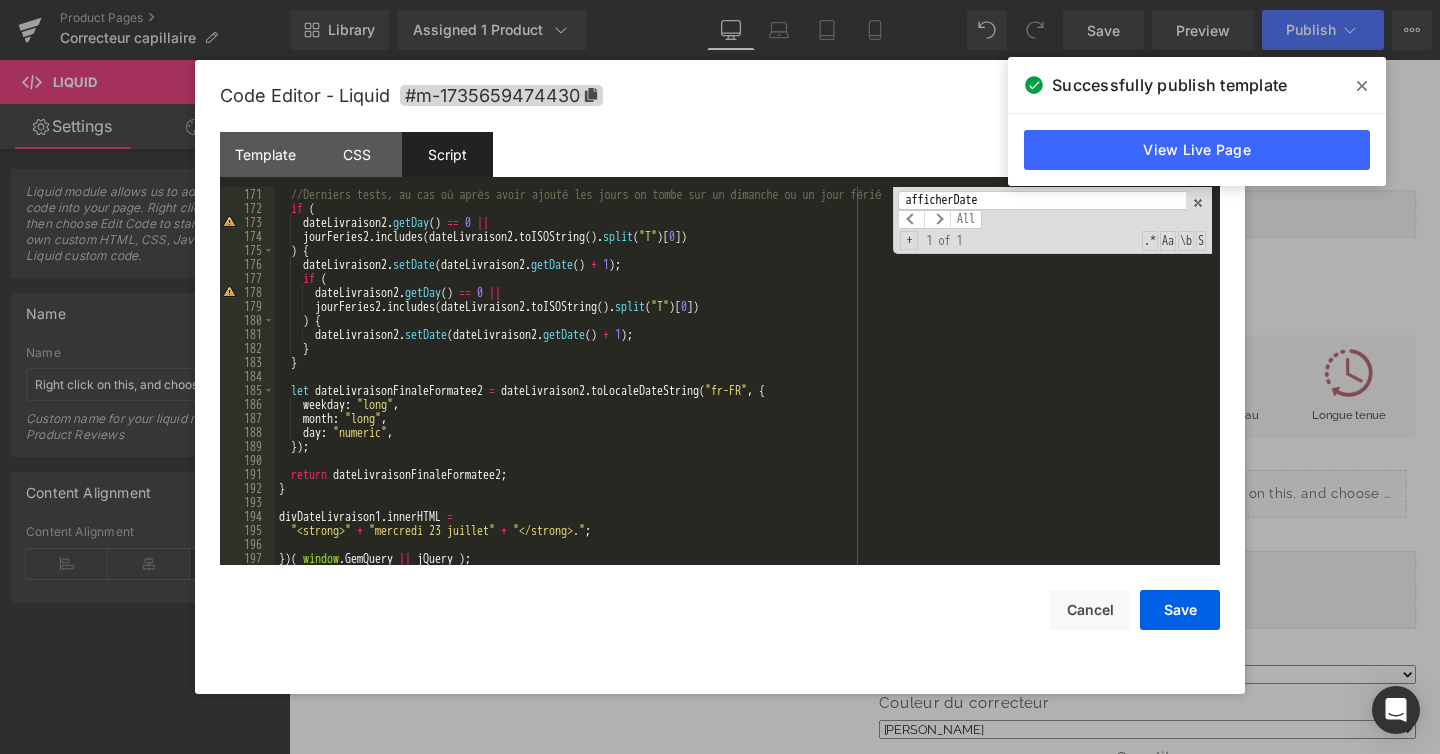 type on "afficherDate" 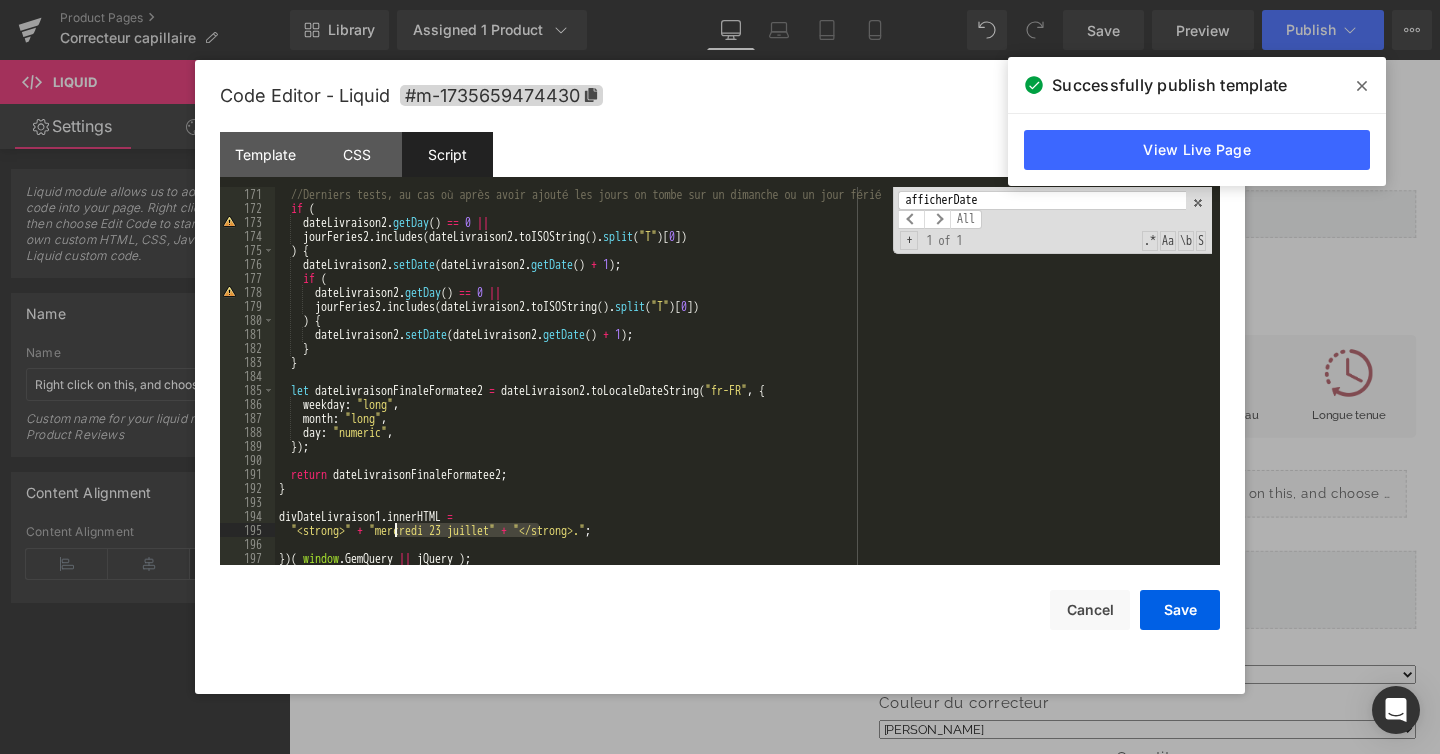 drag, startPoint x: 537, startPoint y: 529, endPoint x: 388, endPoint y: 531, distance: 149.01343 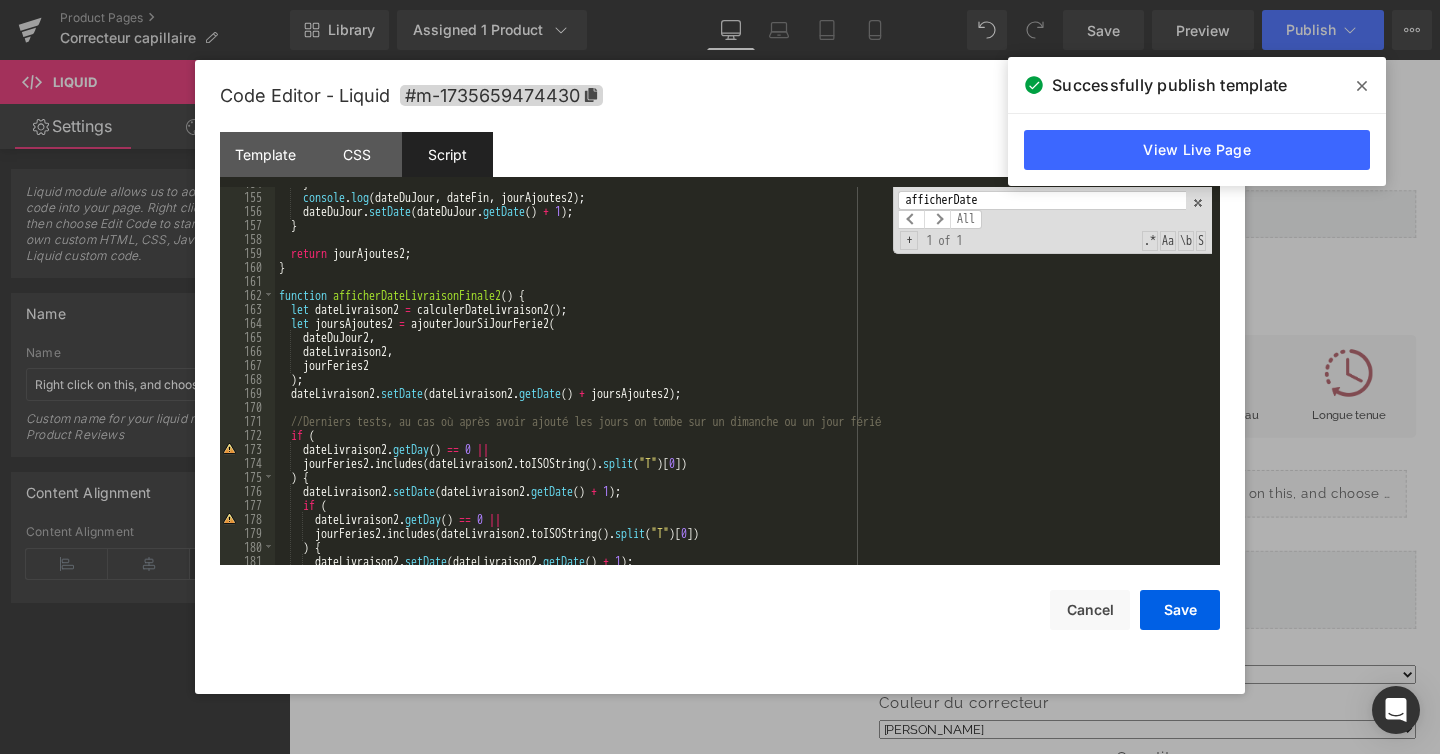 scroll, scrollTop: 2380, scrollLeft: 0, axis: vertical 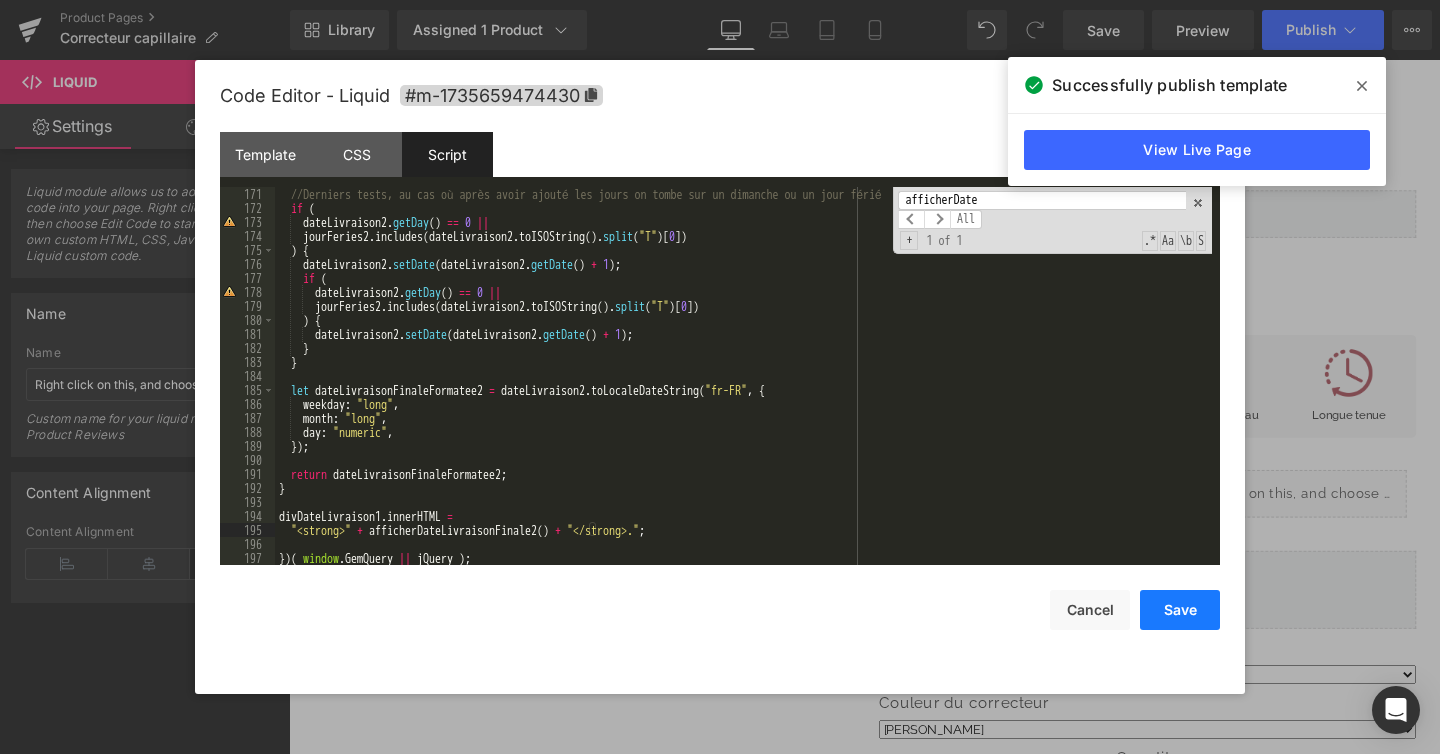 click on "Save" at bounding box center [1180, 610] 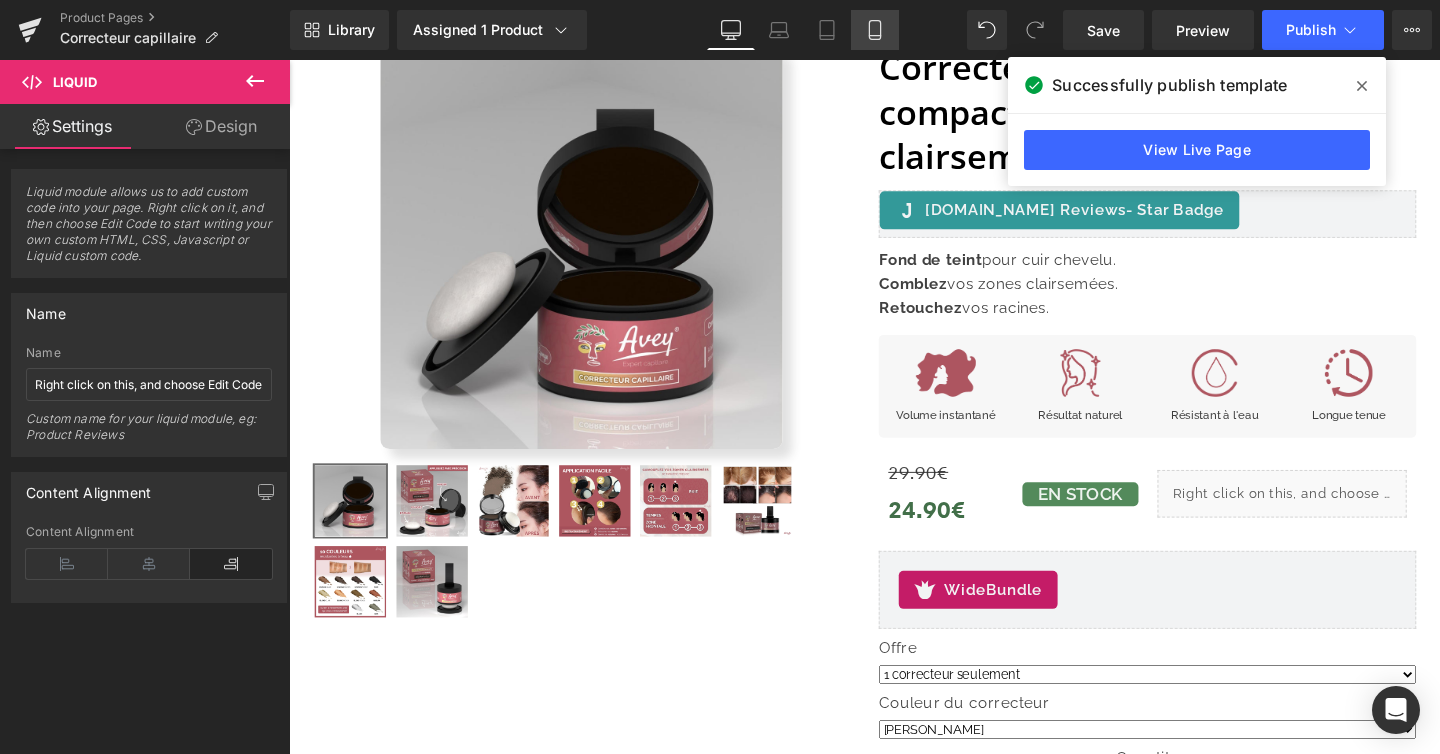 click 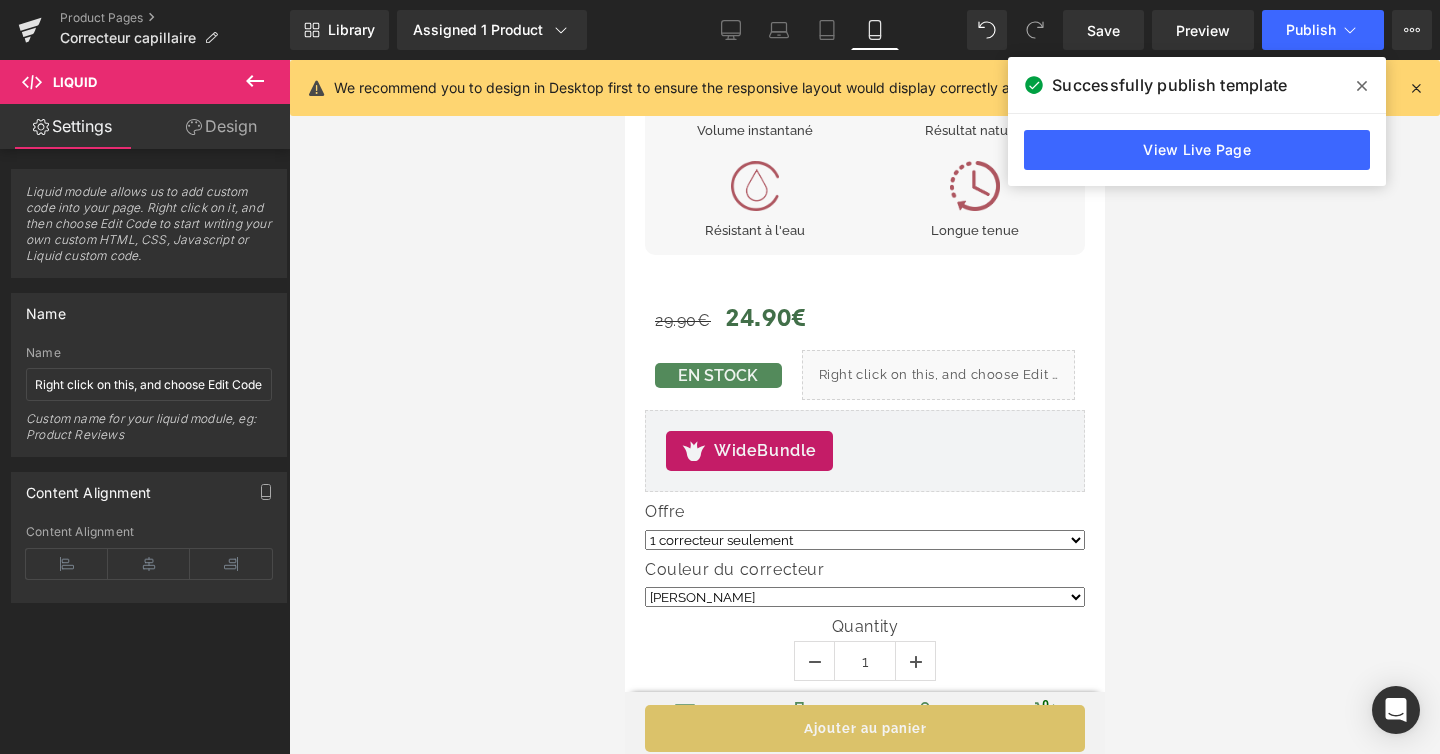 scroll, scrollTop: 1025, scrollLeft: 0, axis: vertical 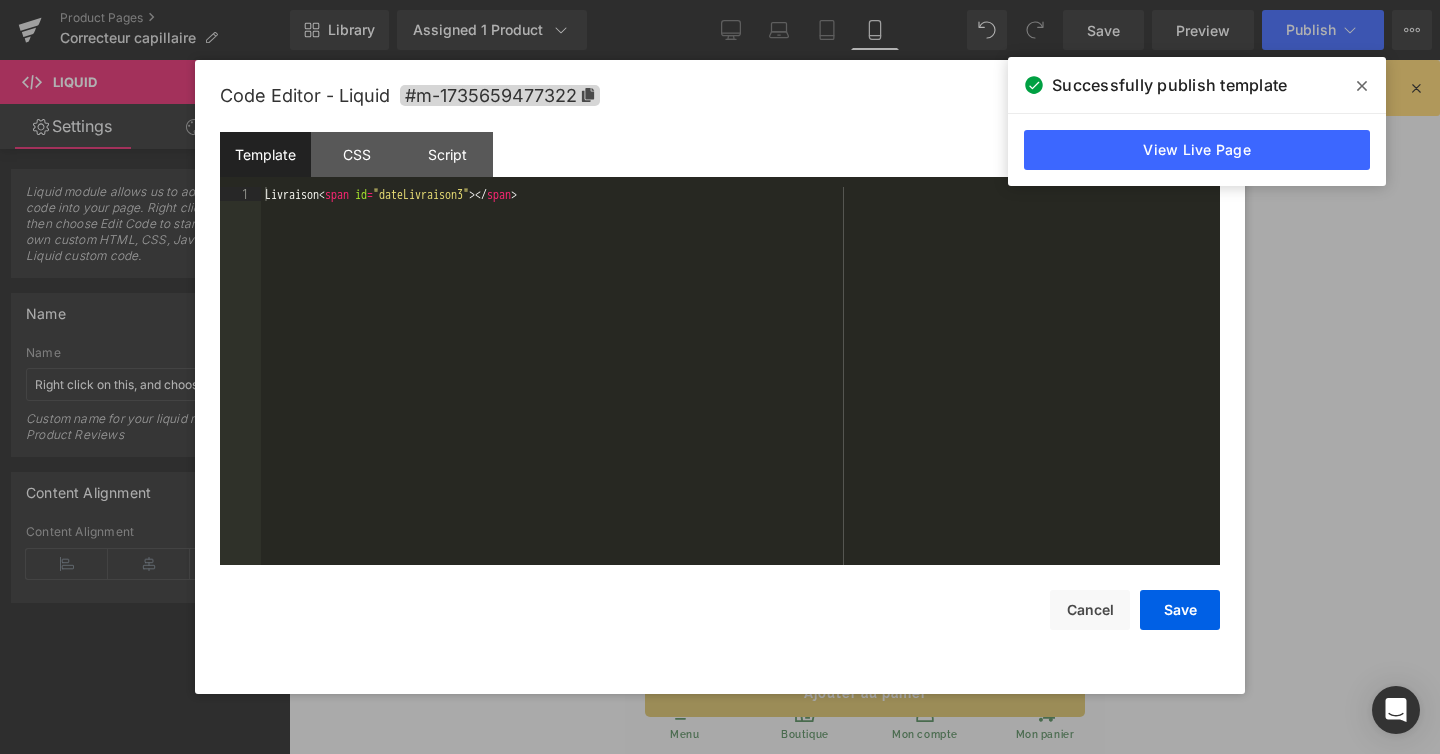 click on "You are previewing how the   will restyle your page. You can not edit Elements in Preset Preview Mode.  Product Pages Correcteur capillaire Library Assigned 1 Product  Product Preview
Correcteur capillaire - Poudre compacte pour cheveux clairsemés Manage assigned products Mobile Desktop Laptop Tablet Mobile Save Preview Publish Scheduled View Live Page View with current Template Save Template to Library Schedule Publish  Optimize  Publish Settings Shortcuts We recommend you to design in Desktop first to ensure the responsive layout would display correctly at every screens as your expectation. Learn more  Your page can’t be published   You've reached the maximum number of published pages on your plan  (48/999999).  You need to upgrade your plan or unpublish all your pages to get 1 publish slot.   Unpublish pages   Upgrade plan  Elements Global Style Base Row  rows, columns, layouts, div Heading  headings, titles, h1,h2,h3,h4,h5,h6 Text Block  texts, paragraphs, contents, blocks Image  Icon  List" at bounding box center [720, 0] 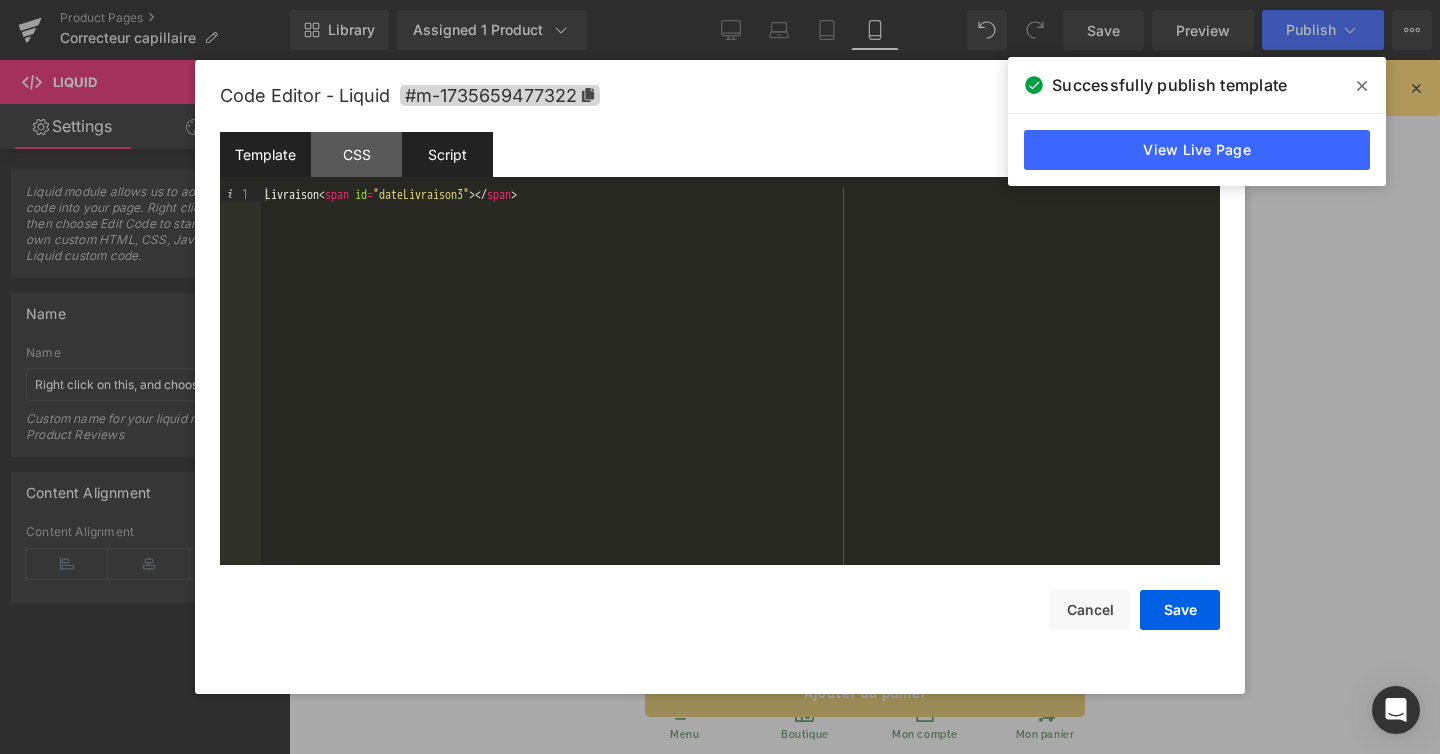 click on "Script" at bounding box center (447, 154) 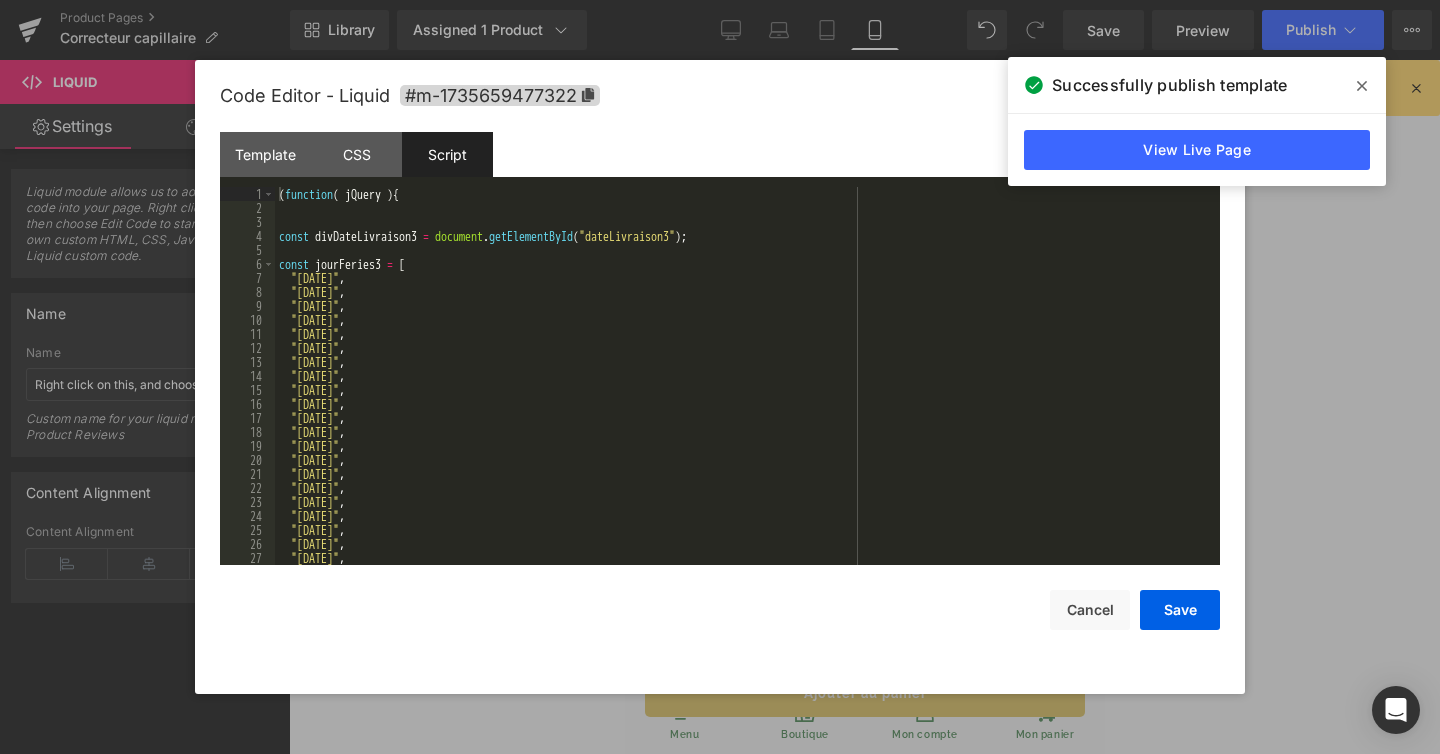 click on "( function (   jQuery   ) { const   divDateLivraison3   =   document . getElementById ( "dateLivraison3" ) ; const   jourFeries3   =   [    "[DATE]" ,    "[DATE]" ,    "[DATE]" ,    "[DATE]" ,    "[DATE]" ,    "[DATE]" ,    "[DATE]" ,    "[DATE]" ,    "[DATE]" ,    "[DATE]" ,    "[DATE]" ,    "[DATE]" ,    "[DATE]" ,    "[DATE]" ,    "[DATE]" ,    "[DATE]" ,    "[DATE]" ,    "[DATE]" ,    "[DATE]" ,    "[DATE]" ,    "[DATE]" ,    "[DATE]" ," at bounding box center (743, 390) 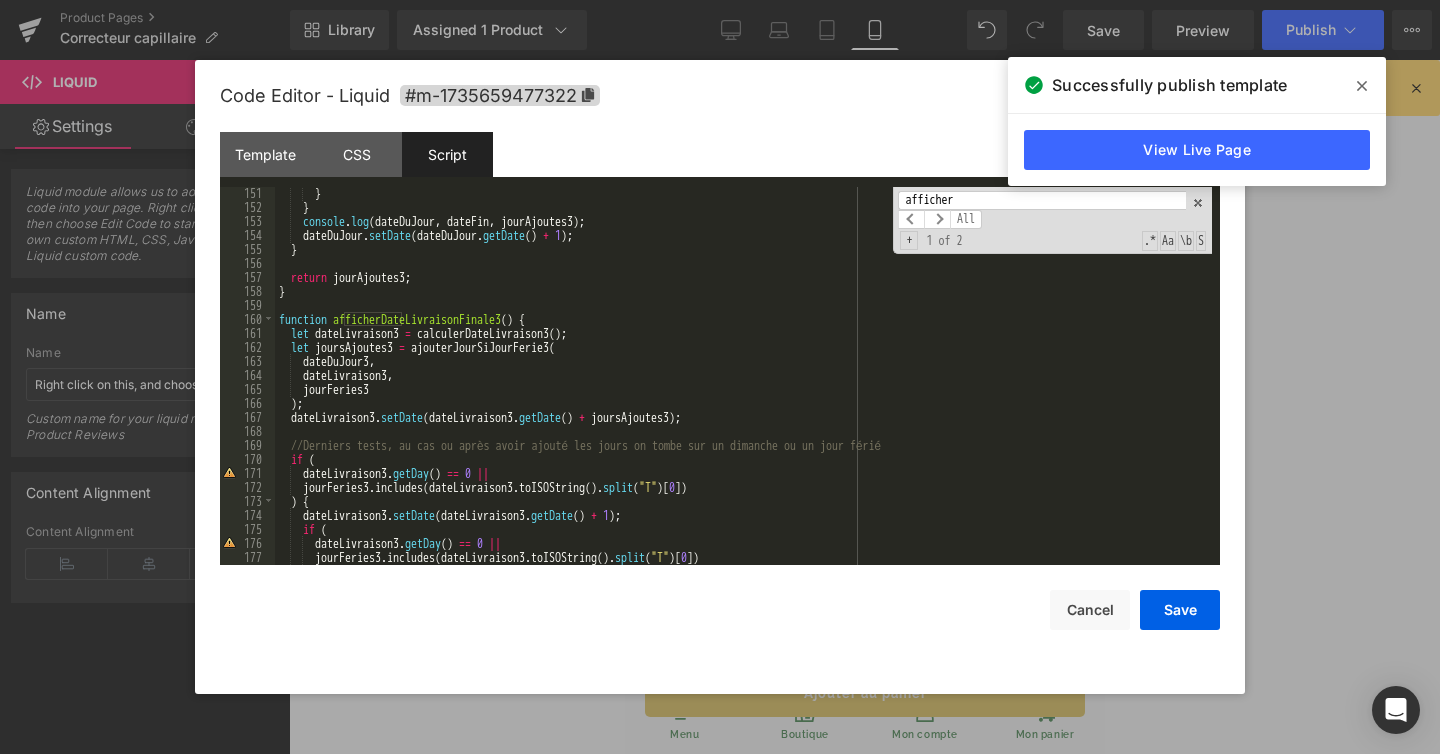 scroll, scrollTop: 2352, scrollLeft: 0, axis: vertical 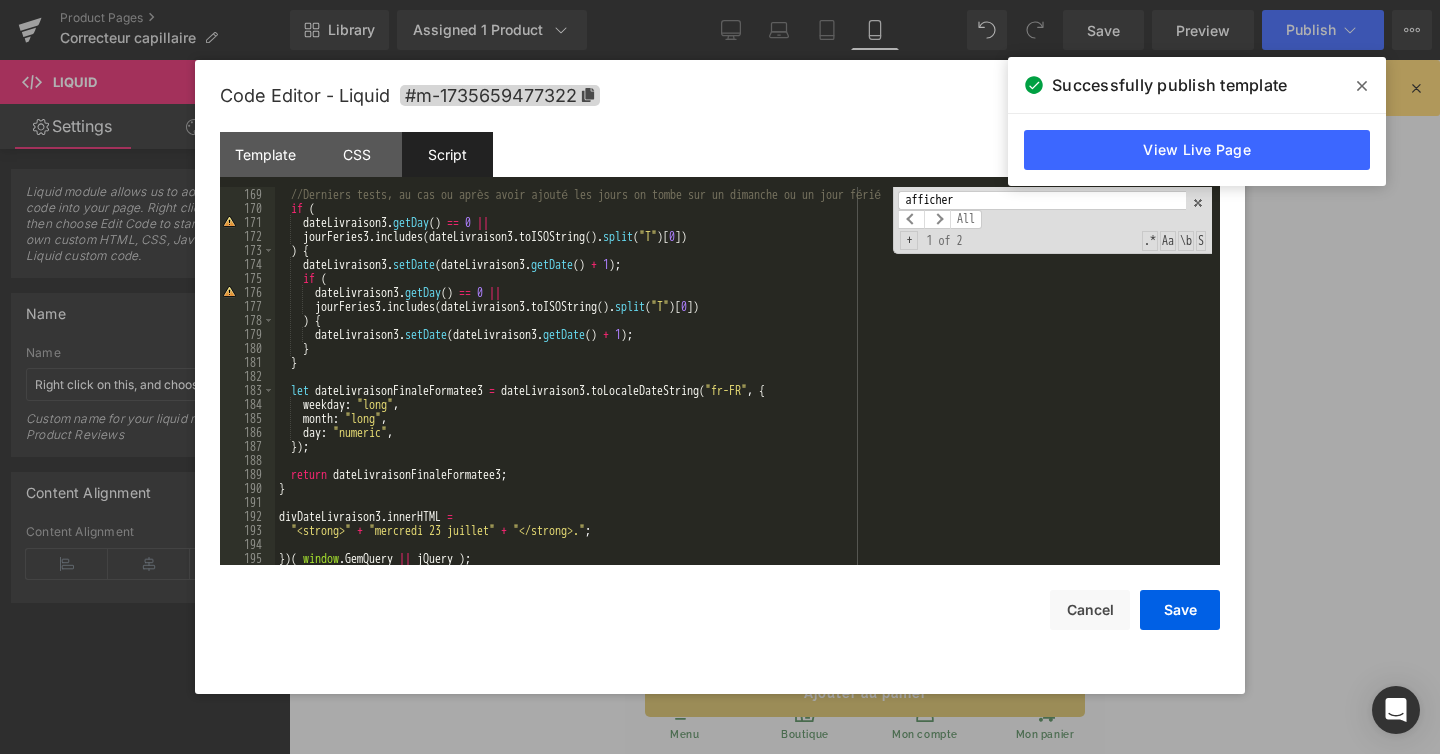 type on "afficher" 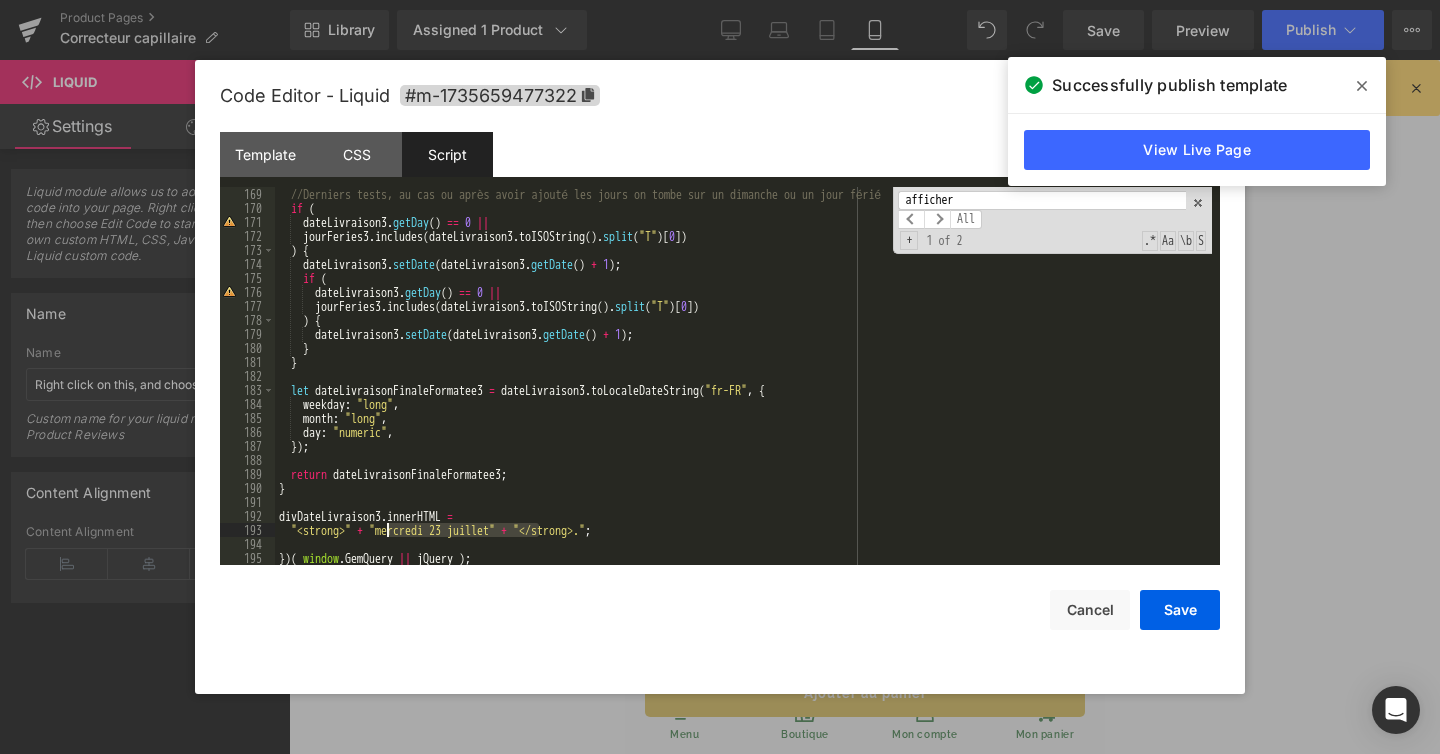 drag, startPoint x: 537, startPoint y: 529, endPoint x: 388, endPoint y: 533, distance: 149.05368 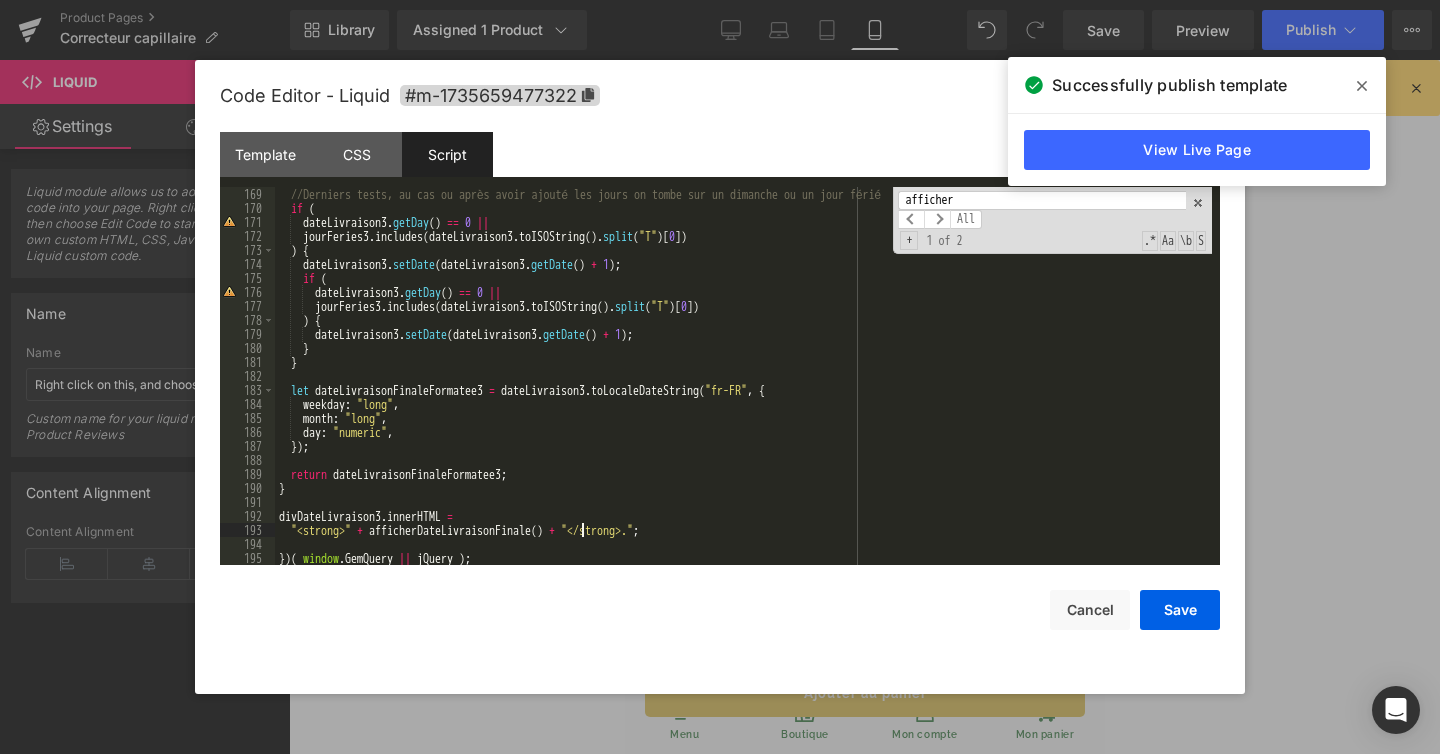 type 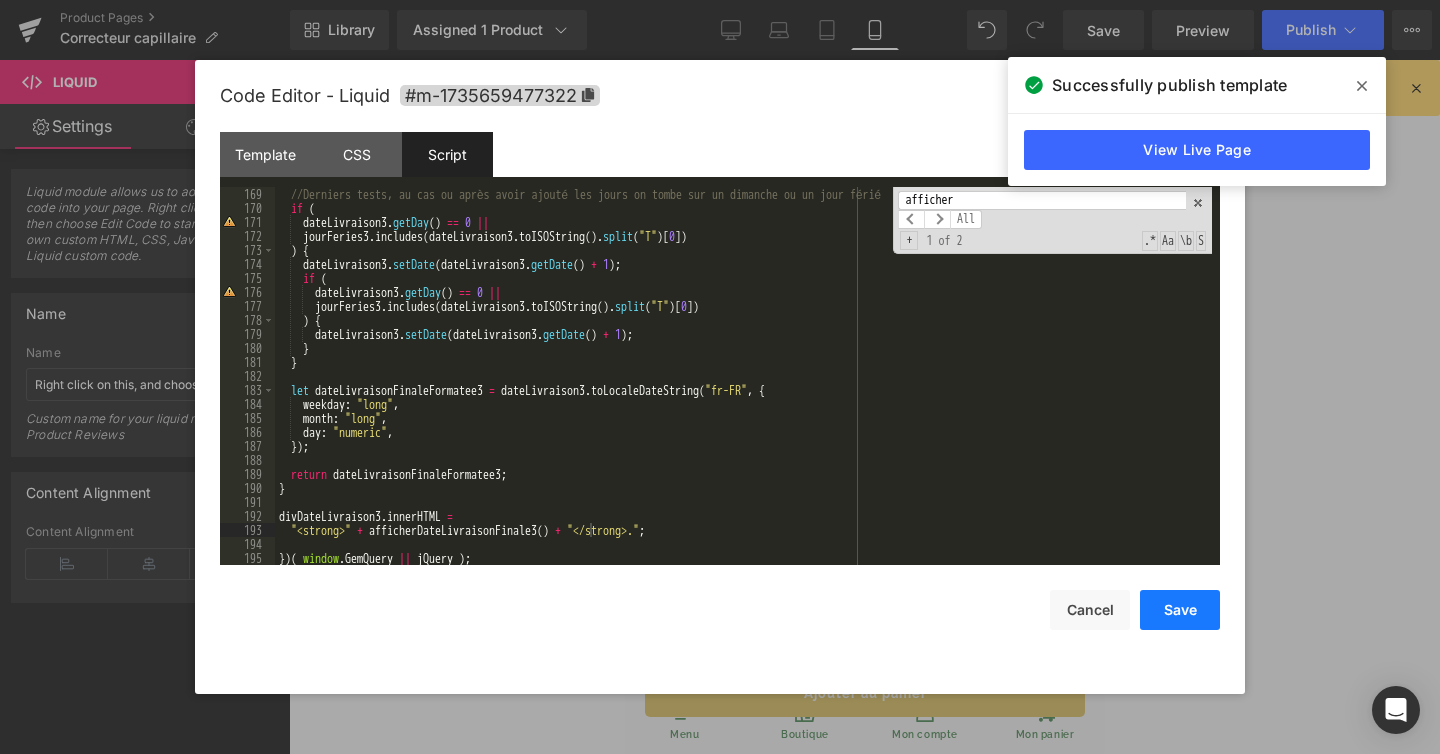 click on "Save" at bounding box center [1180, 610] 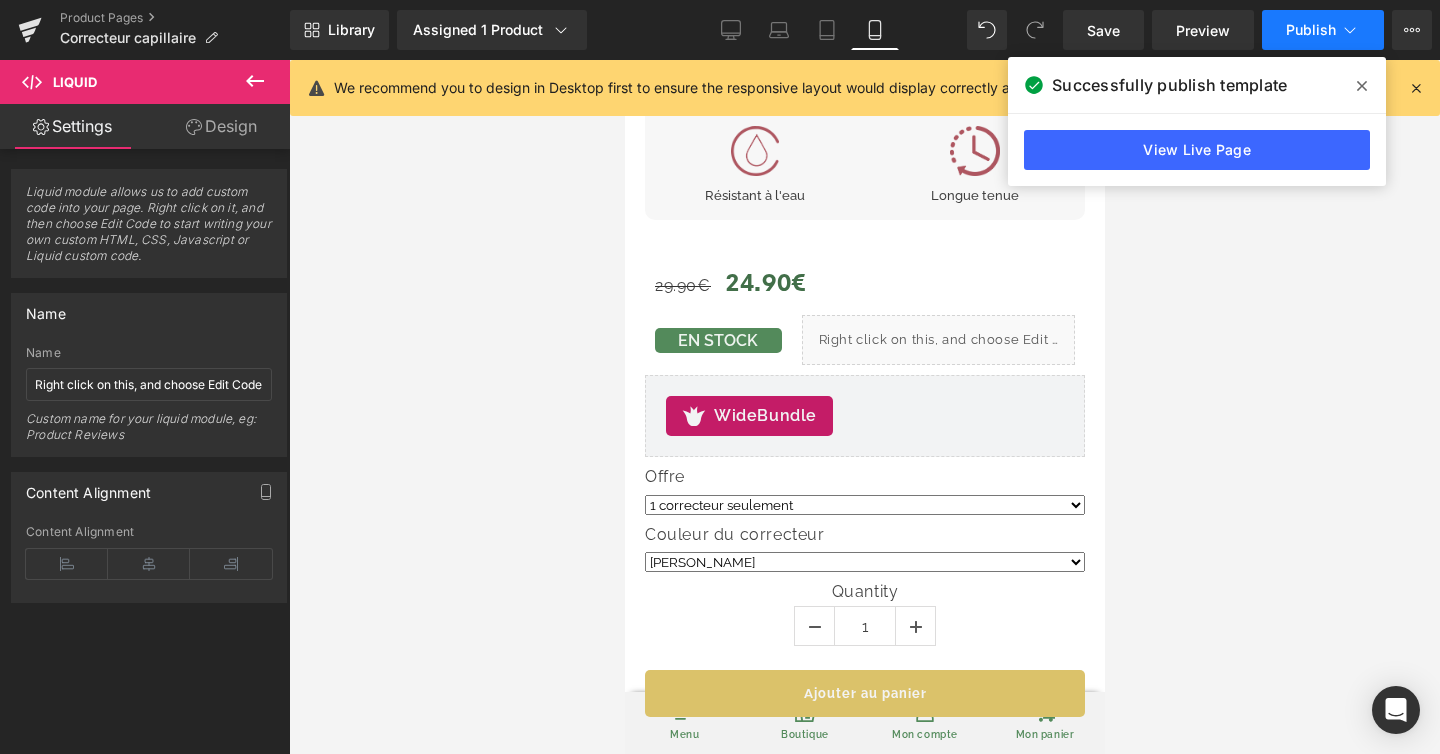 click on "Publish" at bounding box center (1311, 30) 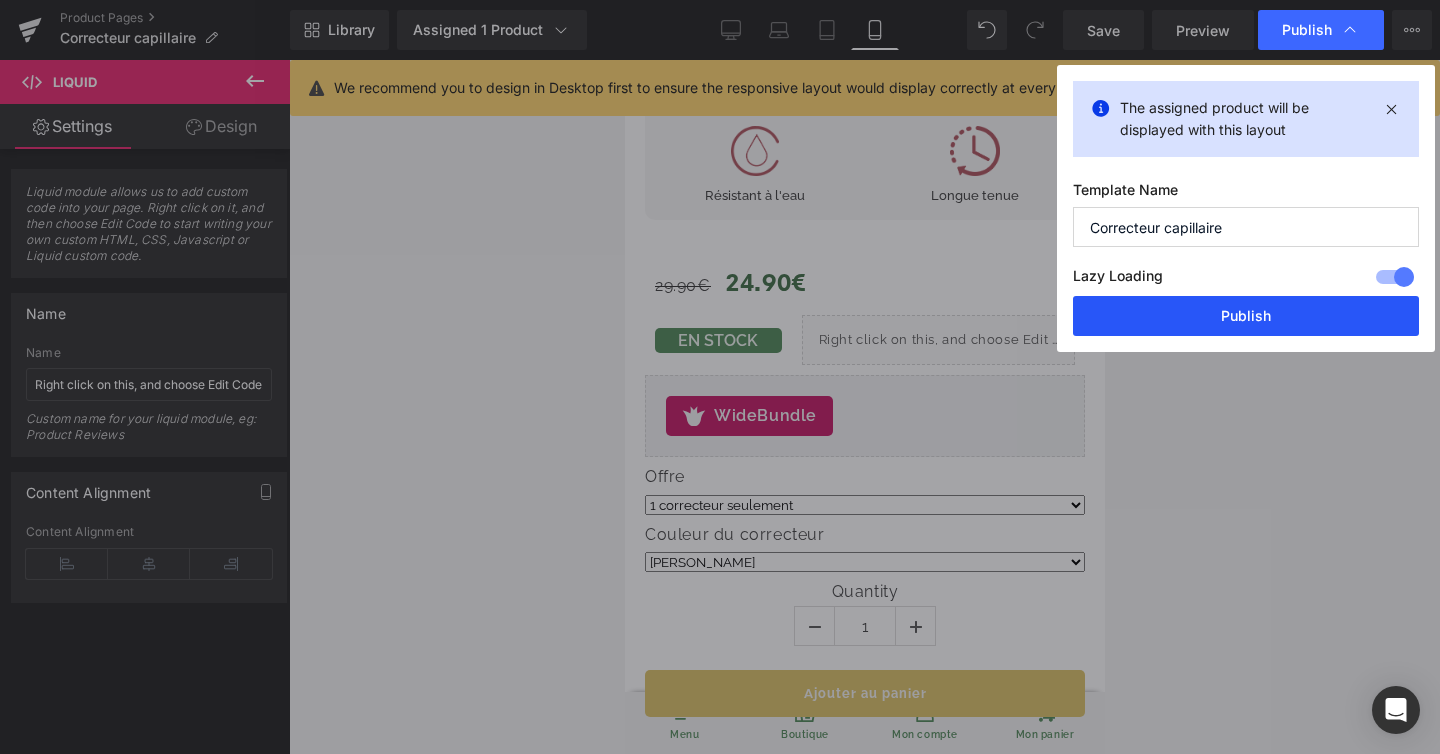 click on "Publish" at bounding box center [1246, 316] 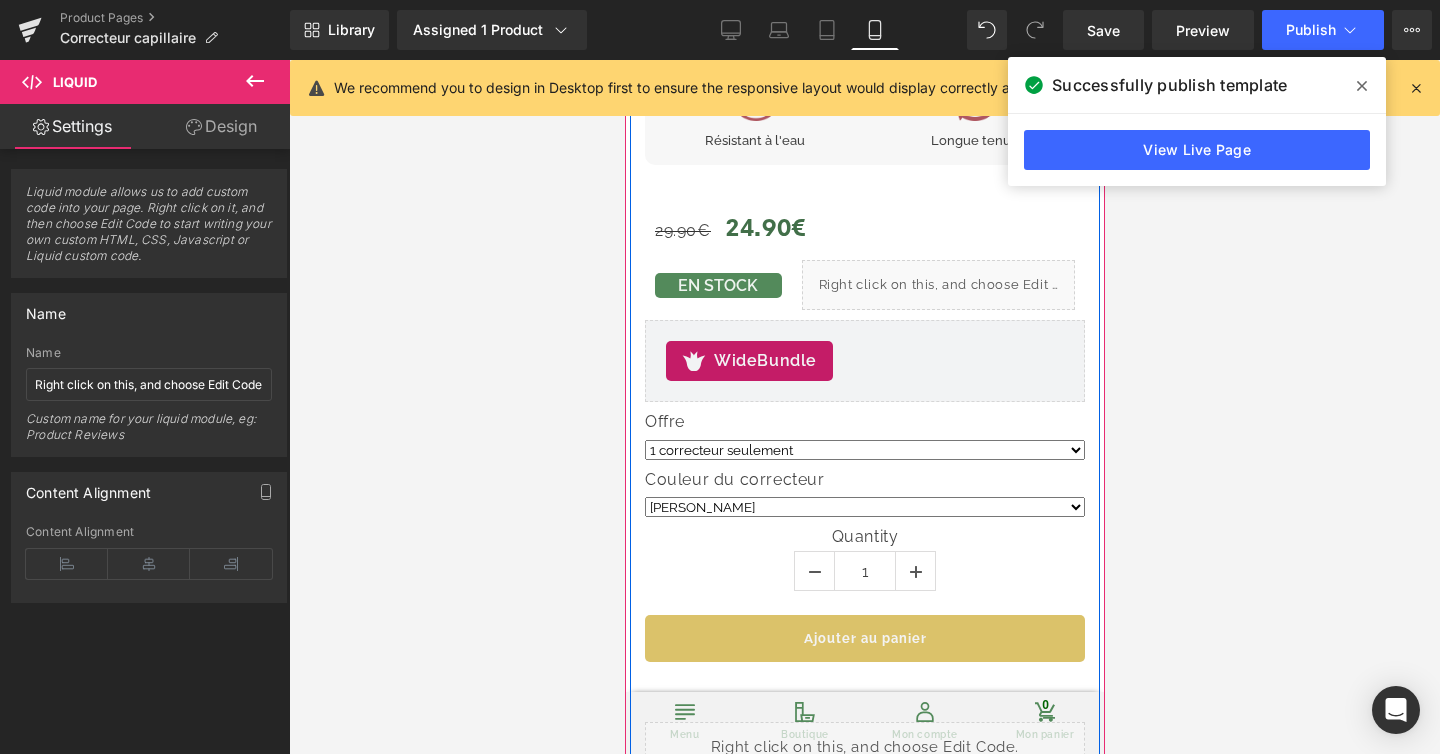 scroll, scrollTop: 1176, scrollLeft: 0, axis: vertical 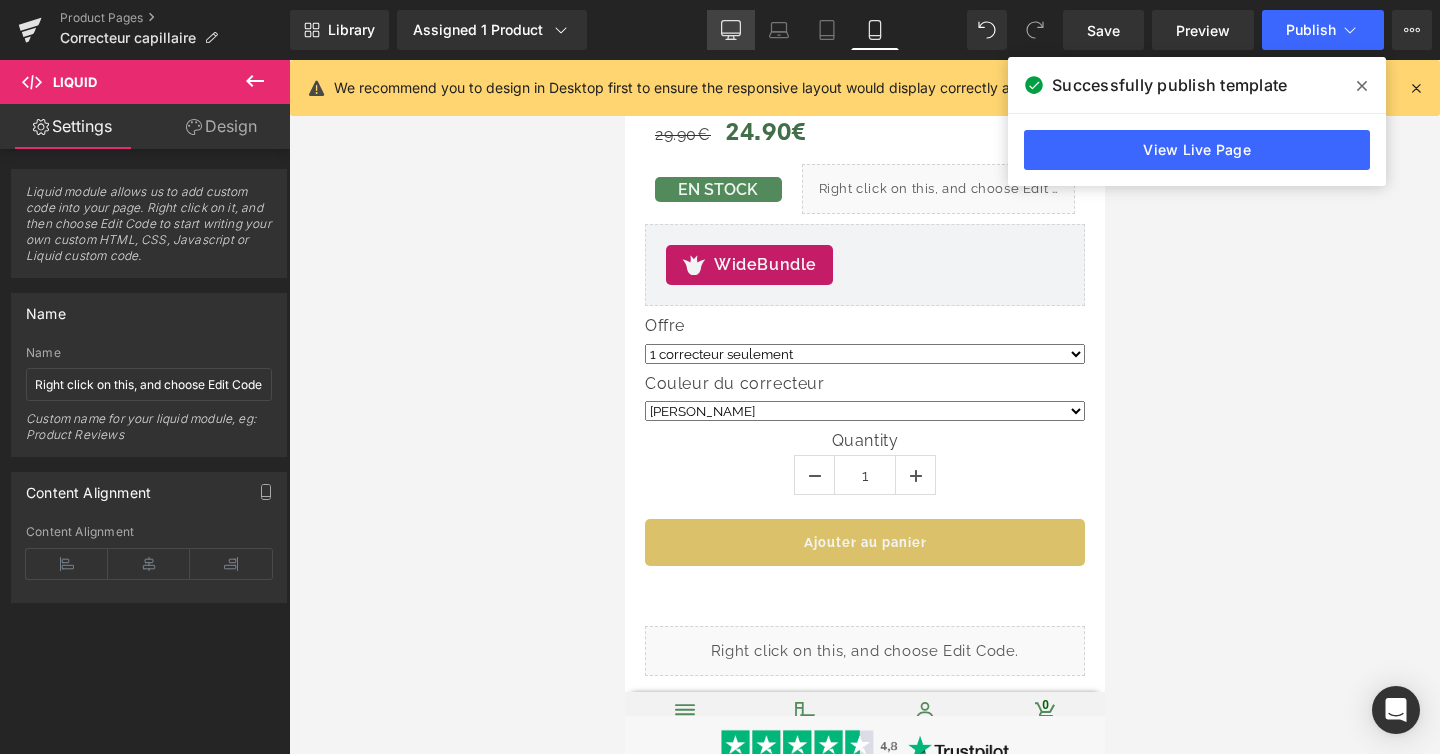 click on "Desktop" at bounding box center (731, 30) 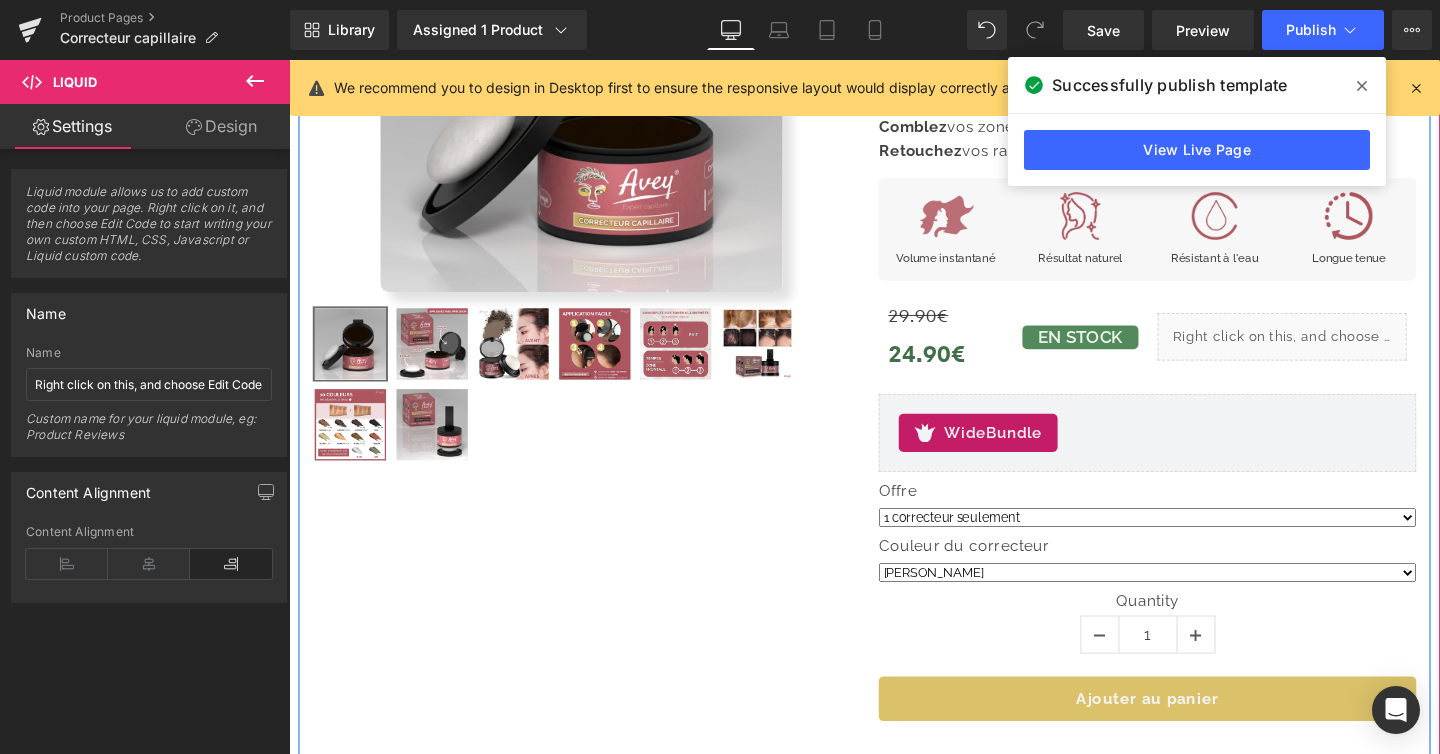 scroll, scrollTop: 315, scrollLeft: 0, axis: vertical 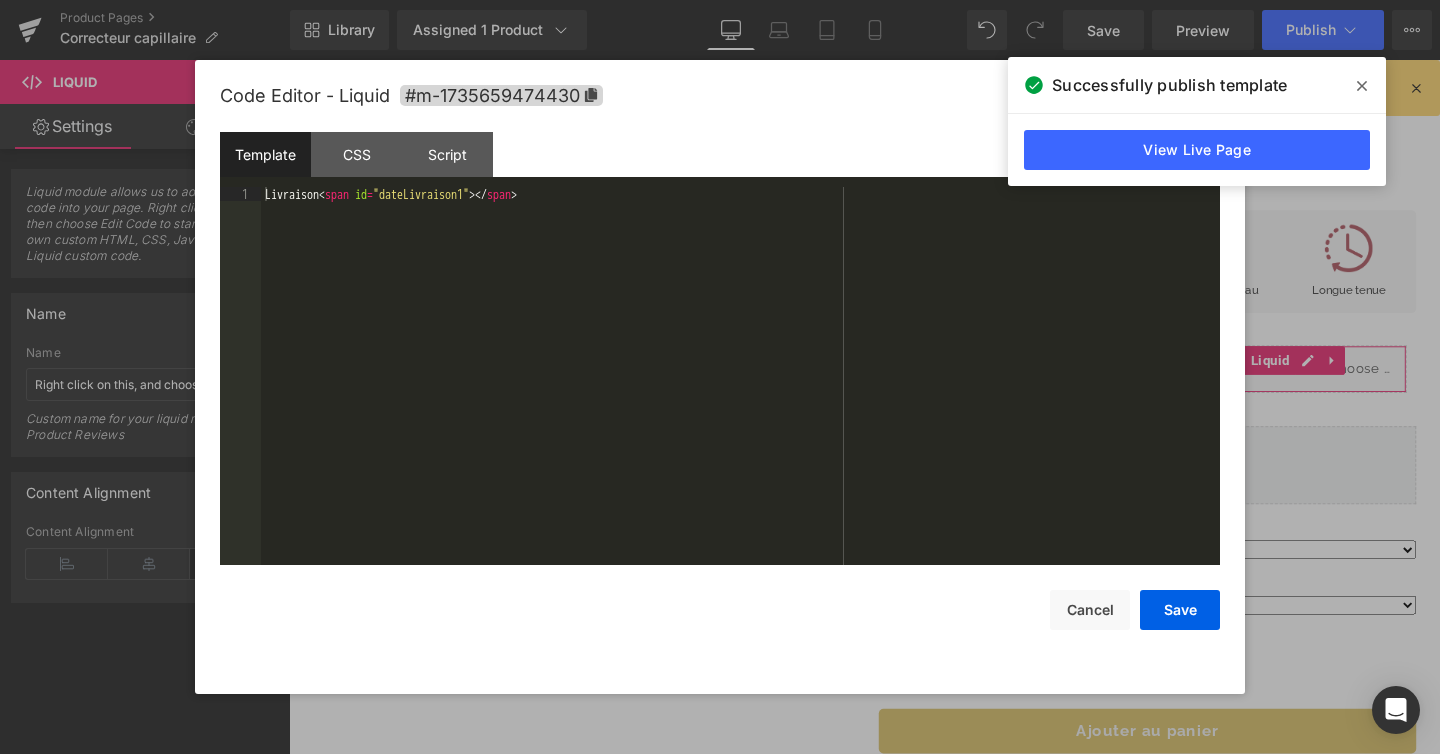 click on "You are previewing how the   will restyle your page. You can not edit Elements in Preset Preview Mode.  Product Pages Correcteur capillaire Library Assigned 1 Product  Product Preview
Correcteur capillaire - Poudre compacte pour cheveux clairsemés Manage assigned products Desktop Desktop Laptop Tablet Mobile Save Preview Publish Scheduled View Live Page View with current Template Save Template to Library Schedule Publish  Optimize  Publish Settings Shortcuts We recommend you to design in Desktop first to ensure the responsive layout would display correctly at every screens as your expectation. Learn more  Your page can’t be published   You've reached the maximum number of published pages on your plan  (48/999999).  You need to upgrade your plan or unpublish all your pages to get 1 publish slot.   Unpublish pages   Upgrade plan  Elements Global Style Base Row  rows, columns, layouts, div Heading  headings, titles, h1,h2,h3,h4,h5,h6 Text Block  texts, paragraphs, contents, blocks Image  Icon  app" at bounding box center (720, 0) 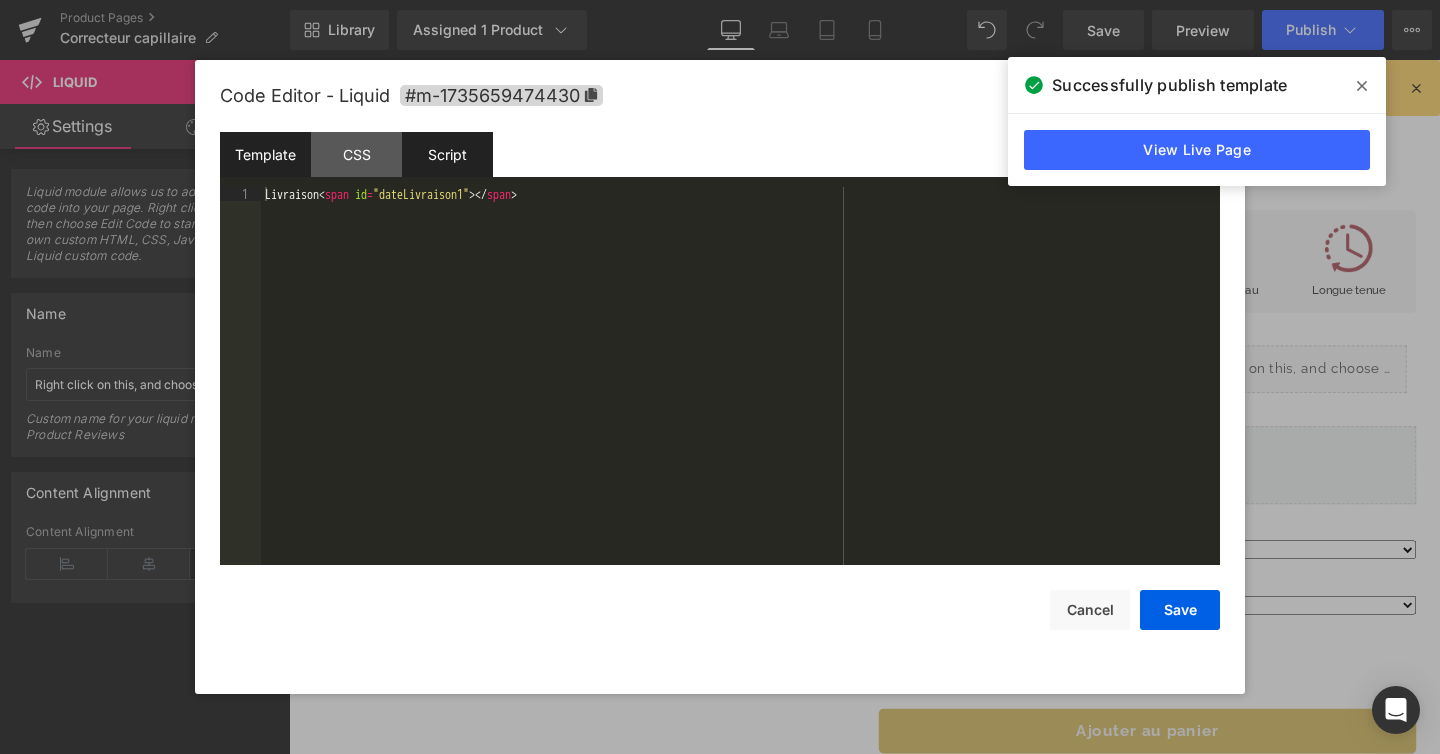 click on "Script" at bounding box center [447, 154] 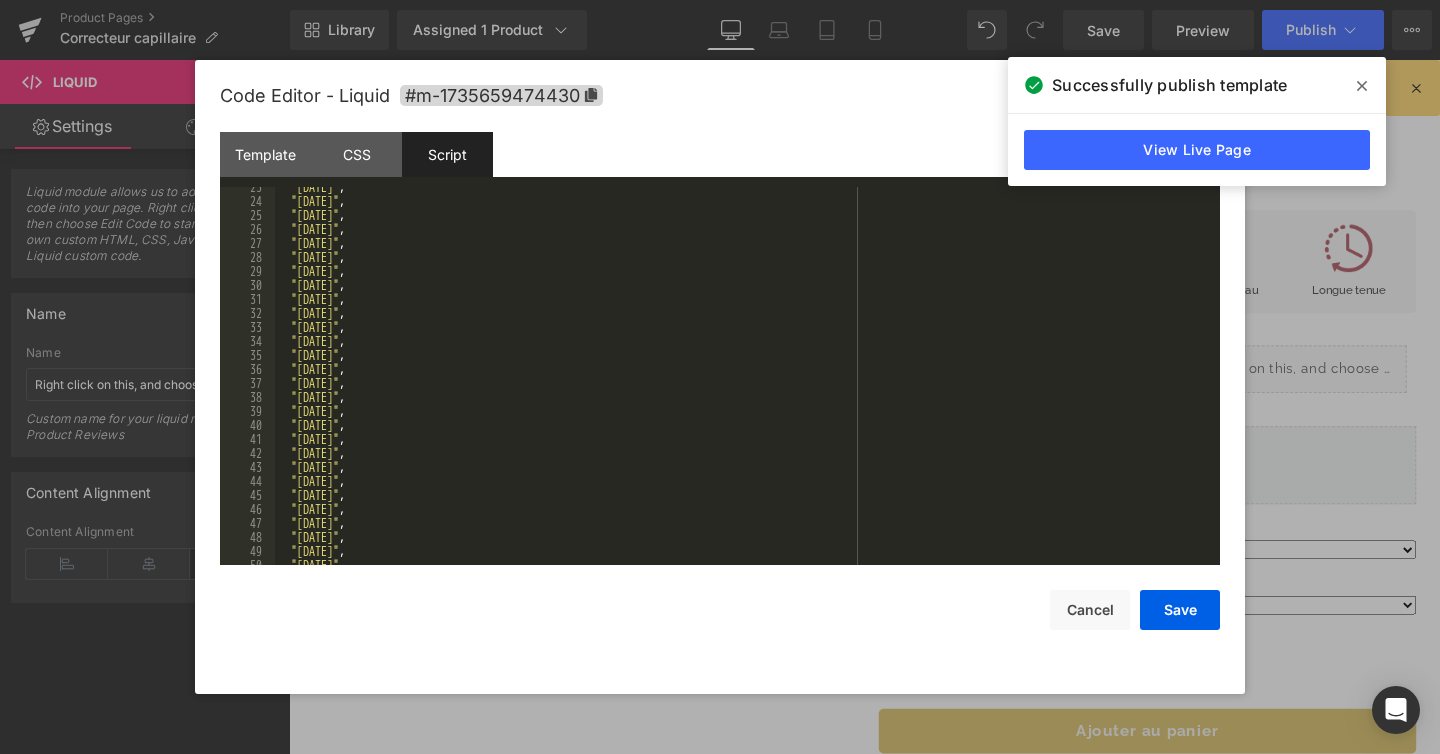 scroll, scrollTop: 313, scrollLeft: 0, axis: vertical 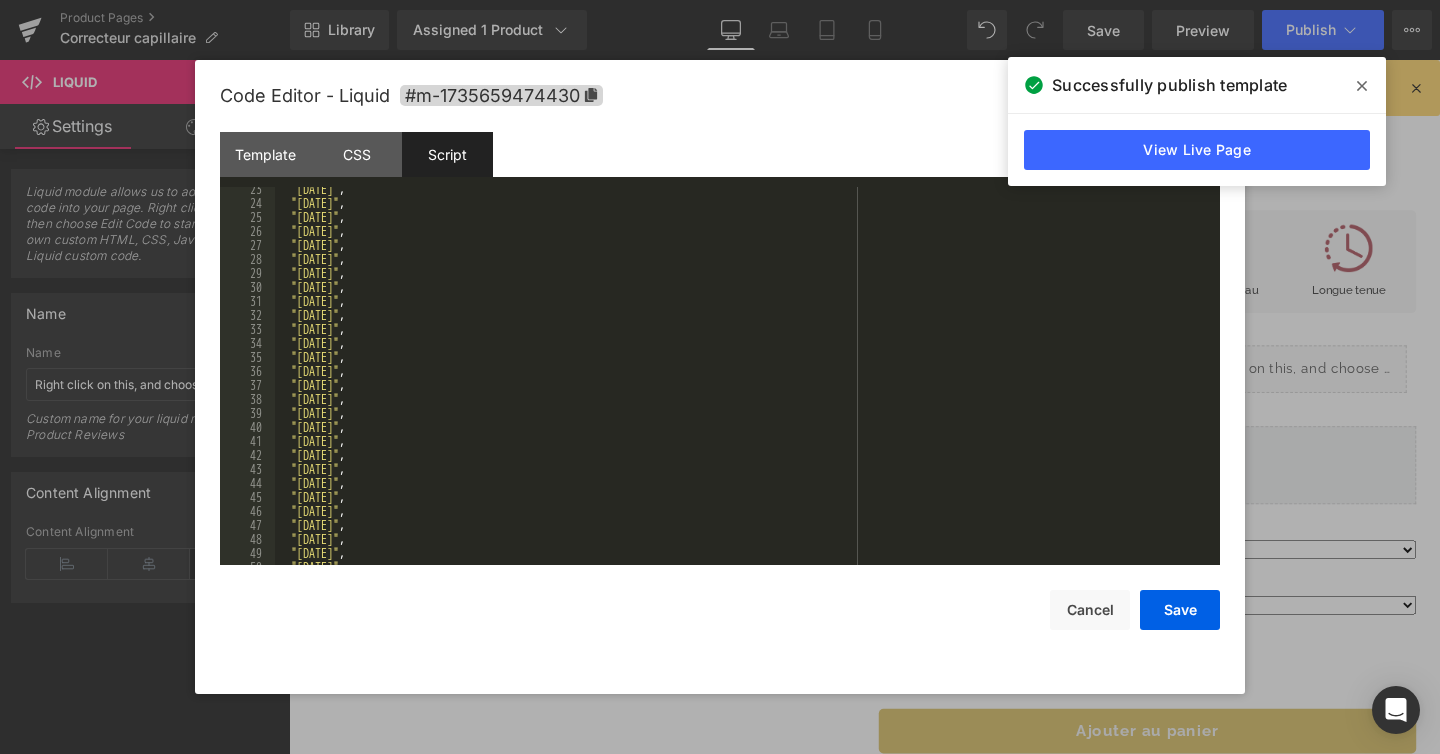 click on ""[DATE]" ,    "[DATE]" ,    "[DATE]" ,    "[DATE]" ,    "[DATE]" ,    "[DATE]" ,    "[DATE]" ,    "[DATE]" ,    "[DATE]" ,    "[DATE]" ,    "[DATE]" ,    "[DATE]" ,    "[DATE]" ,    "[DATE]" ,    "[DATE]" ,    "[DATE]" ,    "[DATE]" ,    "[DATE]" ,    "[DATE]" ,    "[DATE]" ,    "[DATE]" ,    "[DATE]" ,    "[DATE]" ,    "[DATE]" ,    "[DATE]" ,    "[DATE]" ,    "[DATE]" ,    "[DATE]" ," at bounding box center [743, 385] 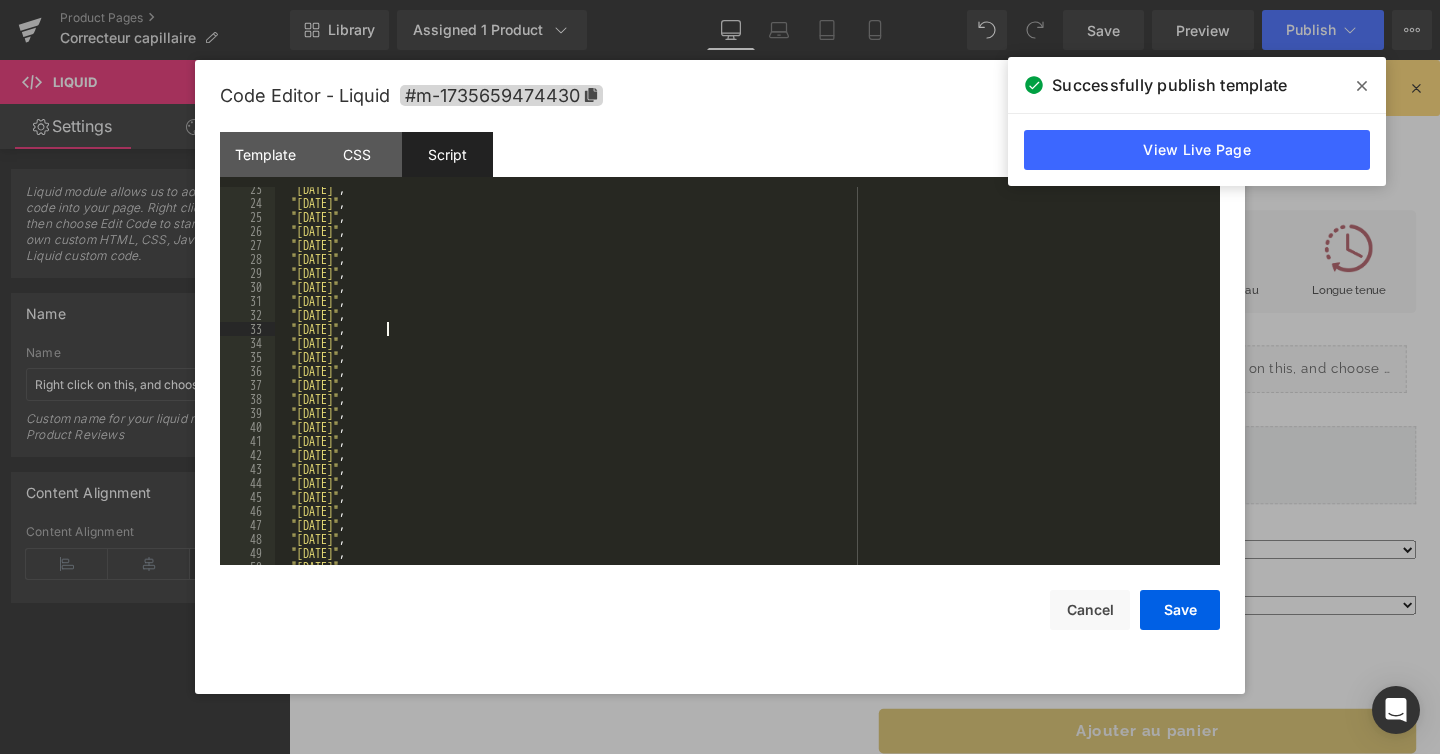 type 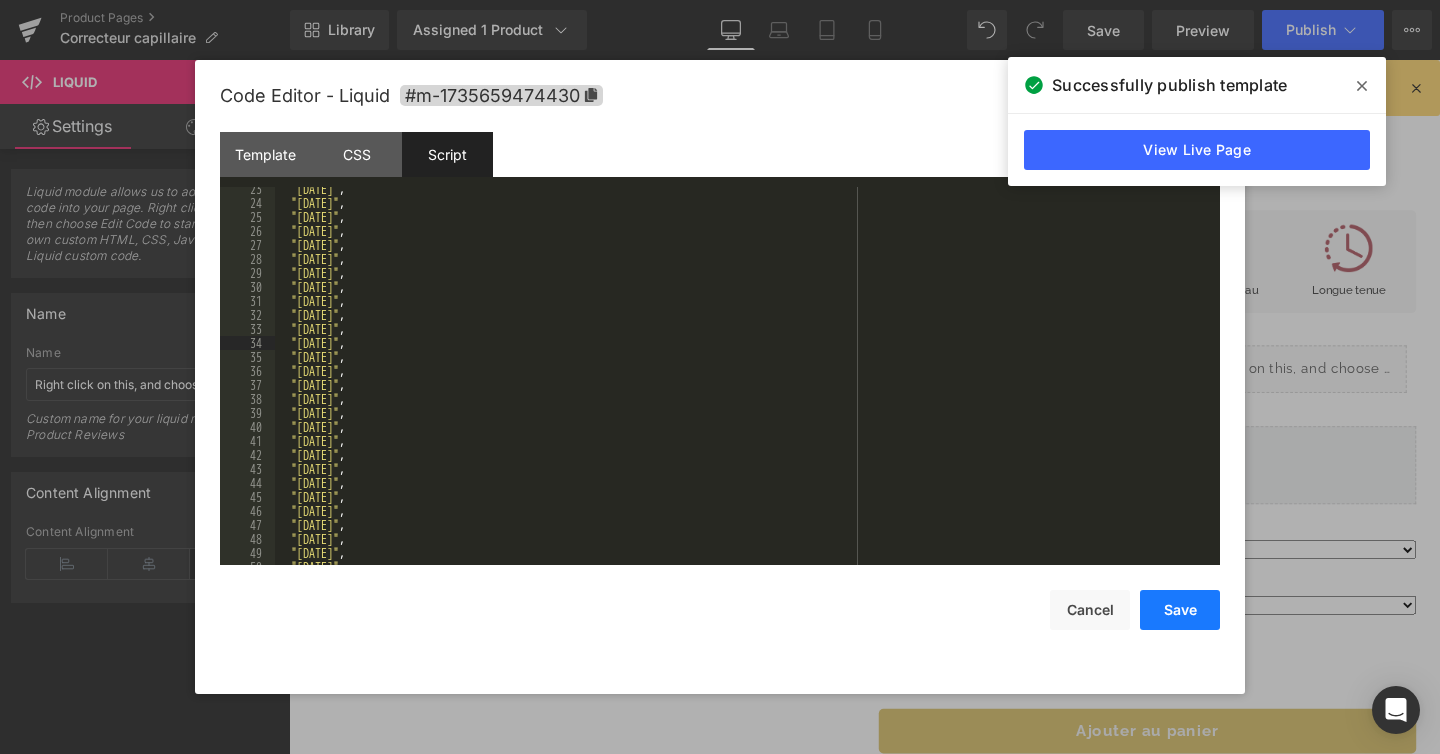 click on "Save" at bounding box center (1180, 610) 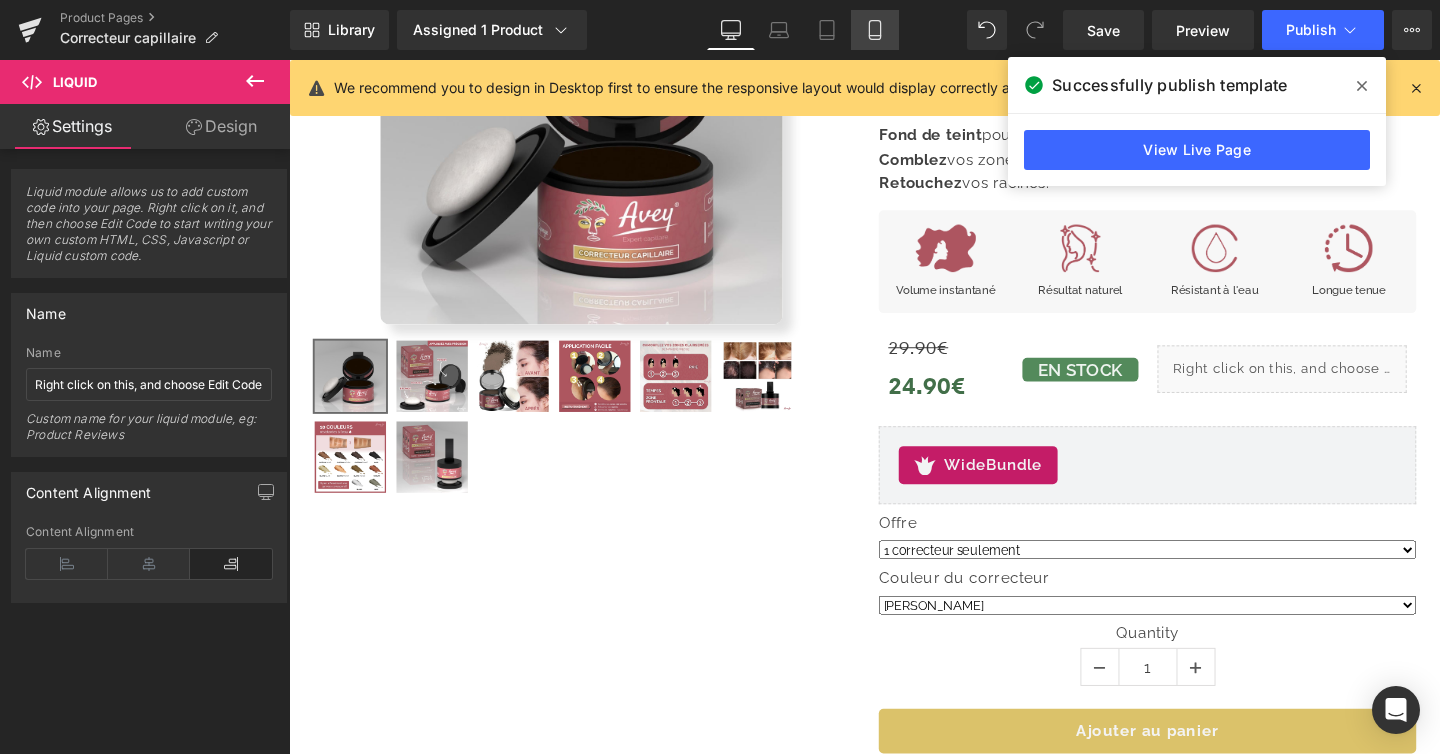 click 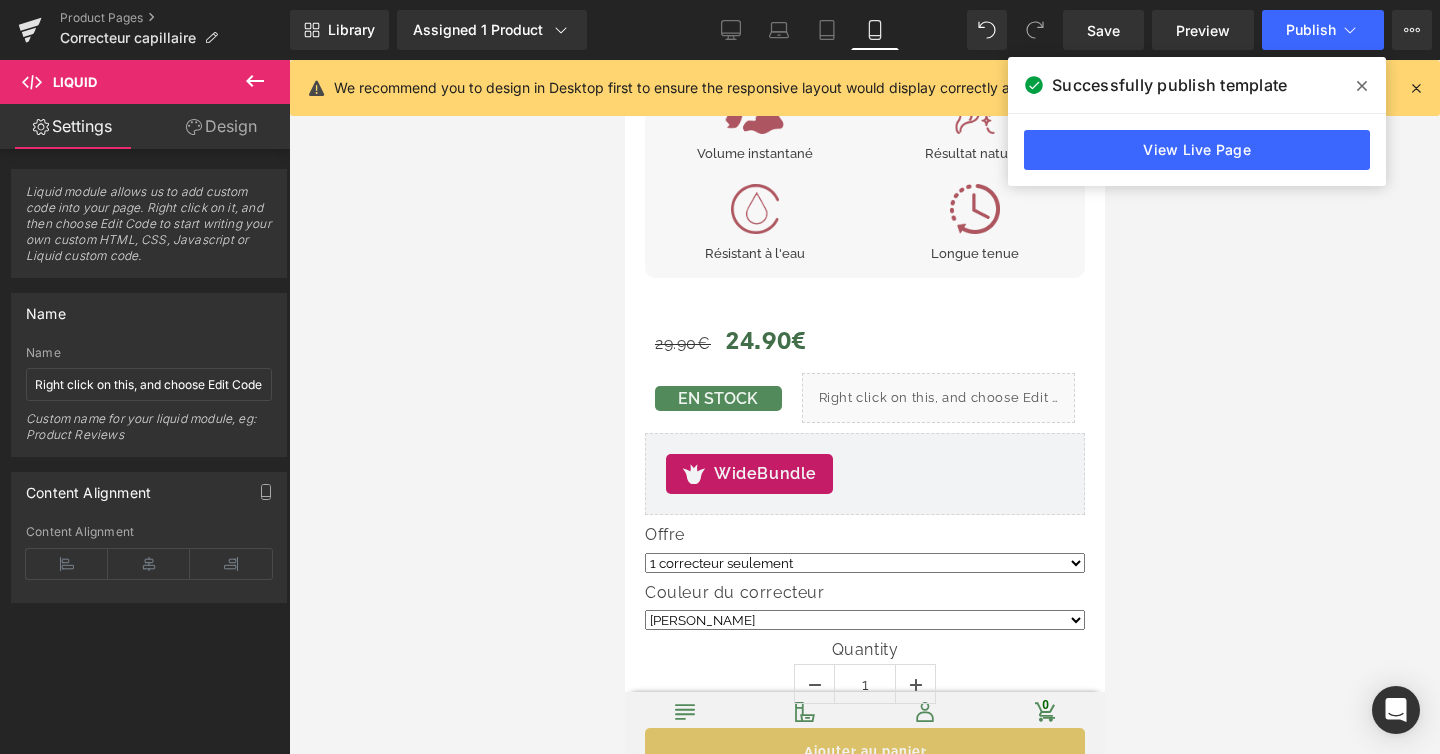 scroll, scrollTop: 993, scrollLeft: 0, axis: vertical 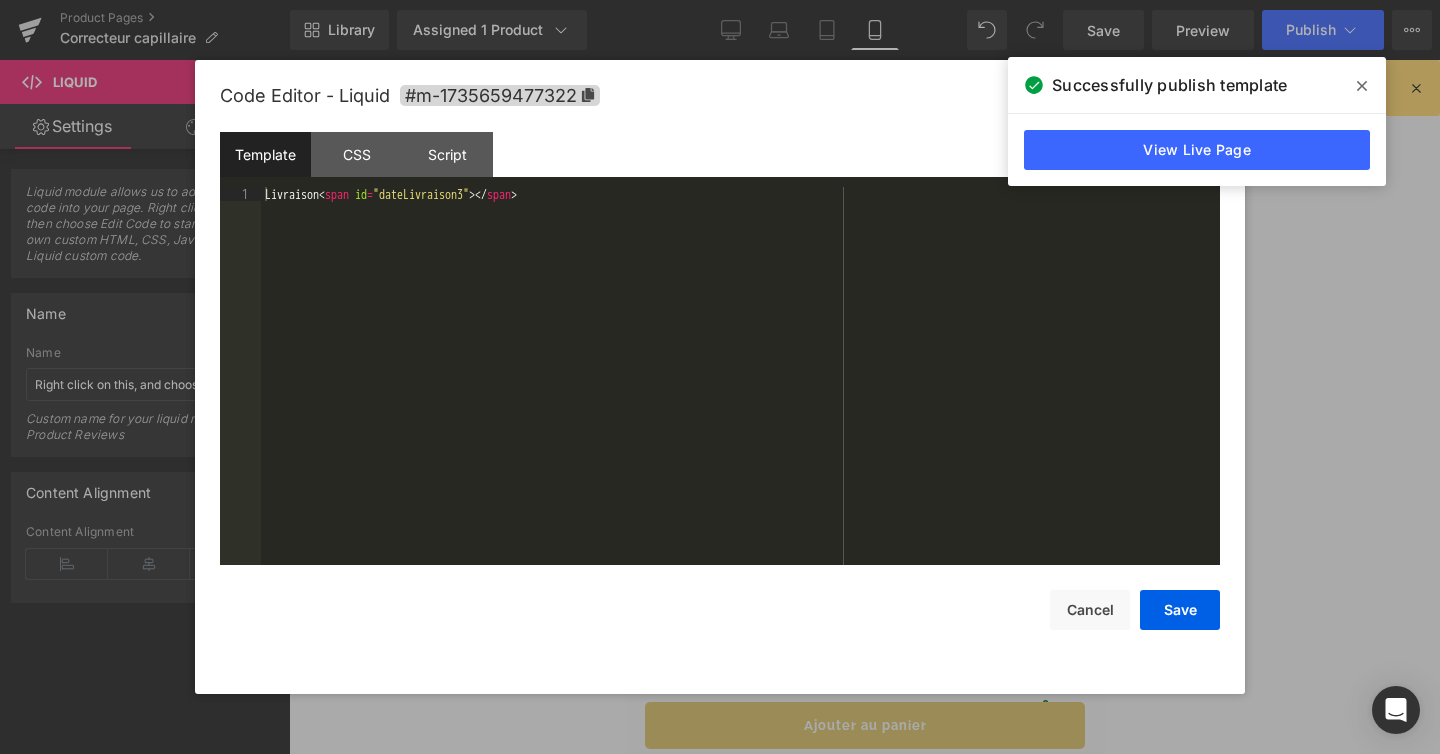 click on "You are previewing how the   will restyle your page. You can not edit Elements in Preset Preview Mode.  Product Pages Correcteur capillaire Library Assigned 1 Product  Product Preview
Correcteur capillaire - Poudre compacte pour cheveux clairsemés Manage assigned products Mobile Desktop Laptop Tablet Mobile Save Preview Publish Scheduled View Live Page View with current Template Save Template to Library Schedule Publish  Optimize  Publish Settings Shortcuts We recommend you to design in Desktop first to ensure the responsive layout would display correctly at every screens as your expectation. Learn more  Your page can’t be published   You've reached the maximum number of published pages on your plan  (48/999999).  You need to upgrade your plan or unpublish all your pages to get 1 publish slot.   Unpublish pages   Upgrade plan  Elements Global Style Base Row  rows, columns, layouts, div Heading  headings, titles, h1,h2,h3,h4,h5,h6 Text Block  texts, paragraphs, contents, blocks Image  Icon  List" at bounding box center [720, 0] 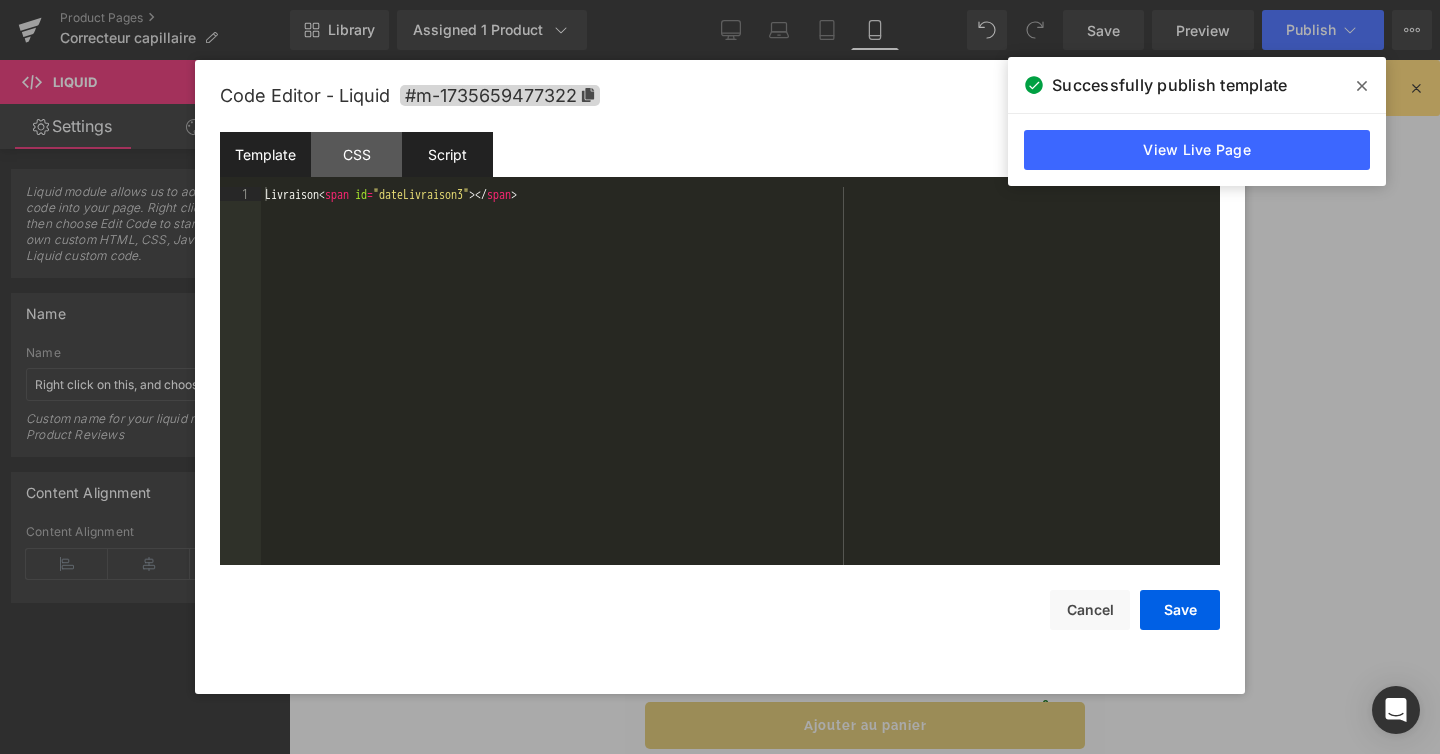click on "Script" at bounding box center (447, 154) 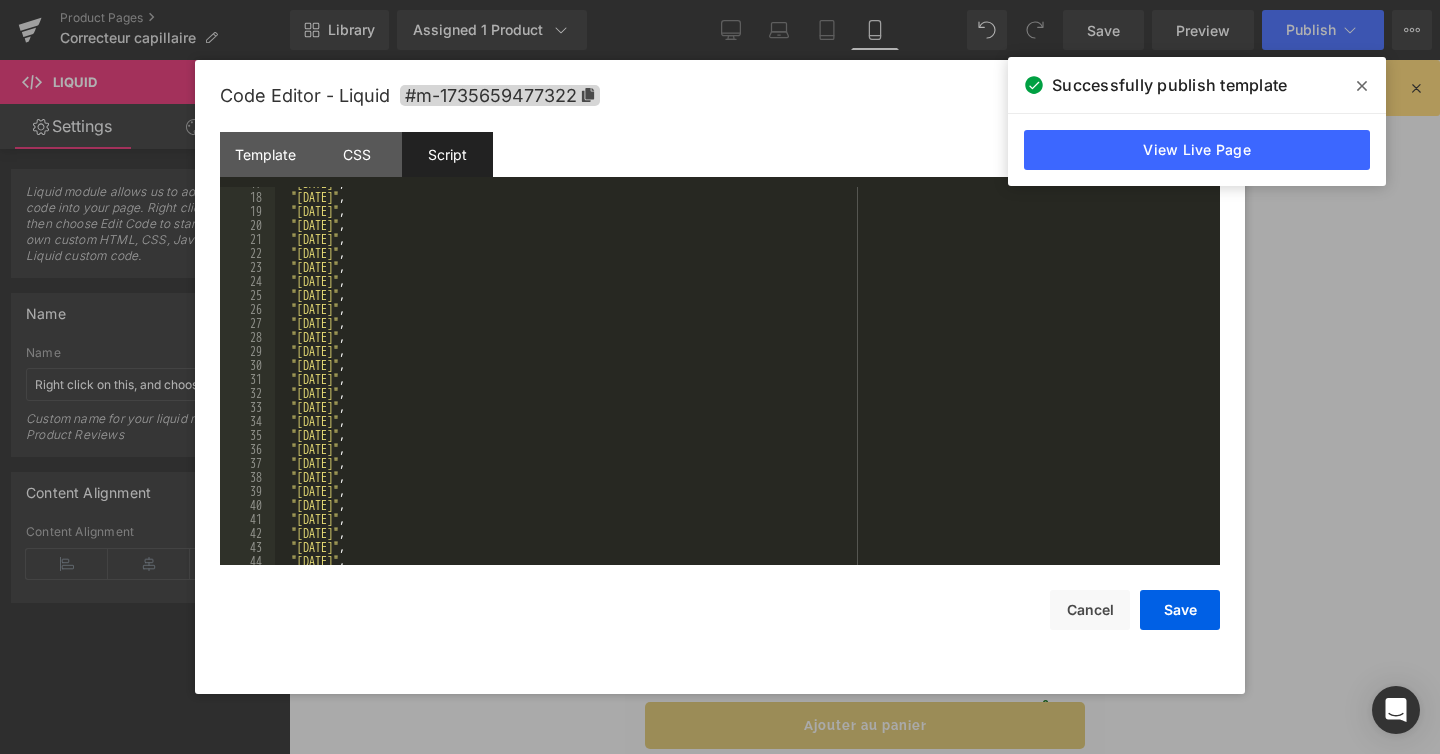 scroll, scrollTop: 235, scrollLeft: 0, axis: vertical 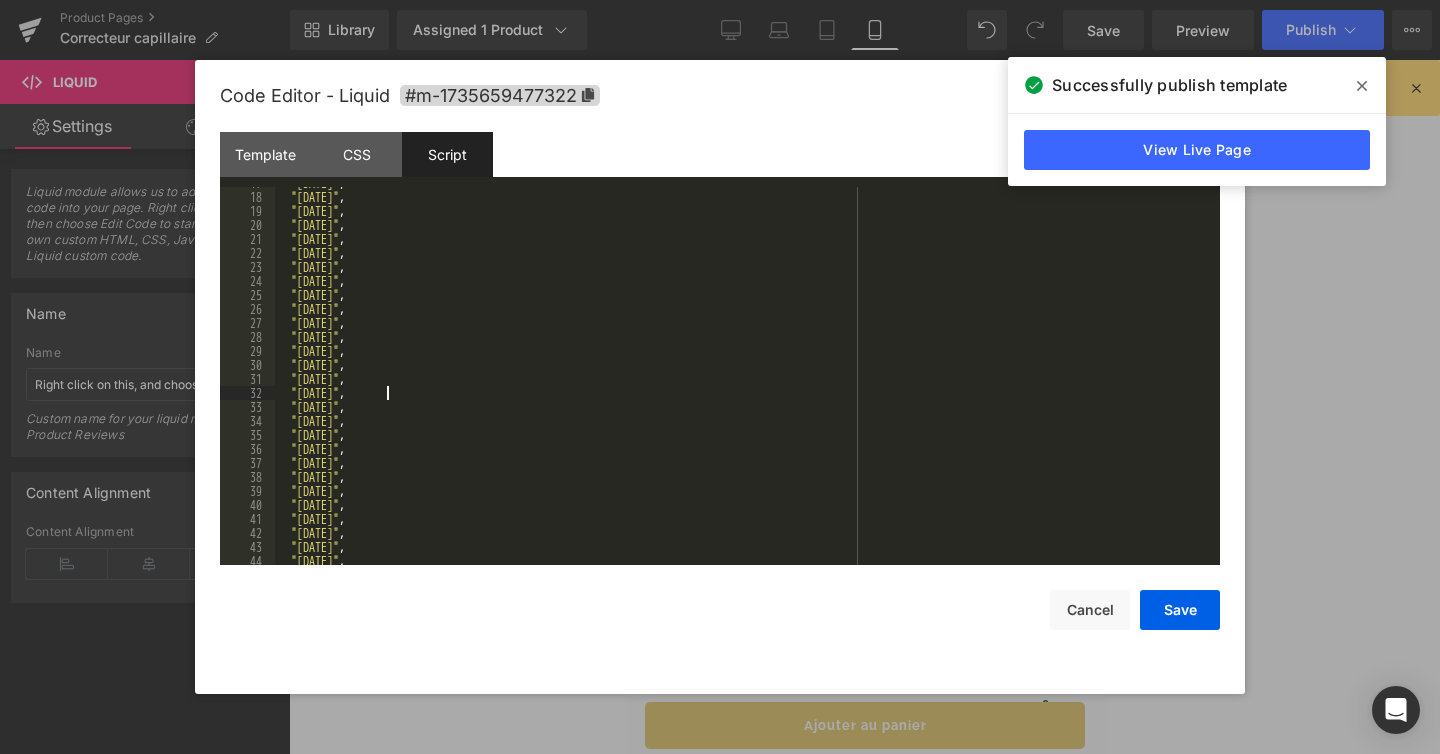paste 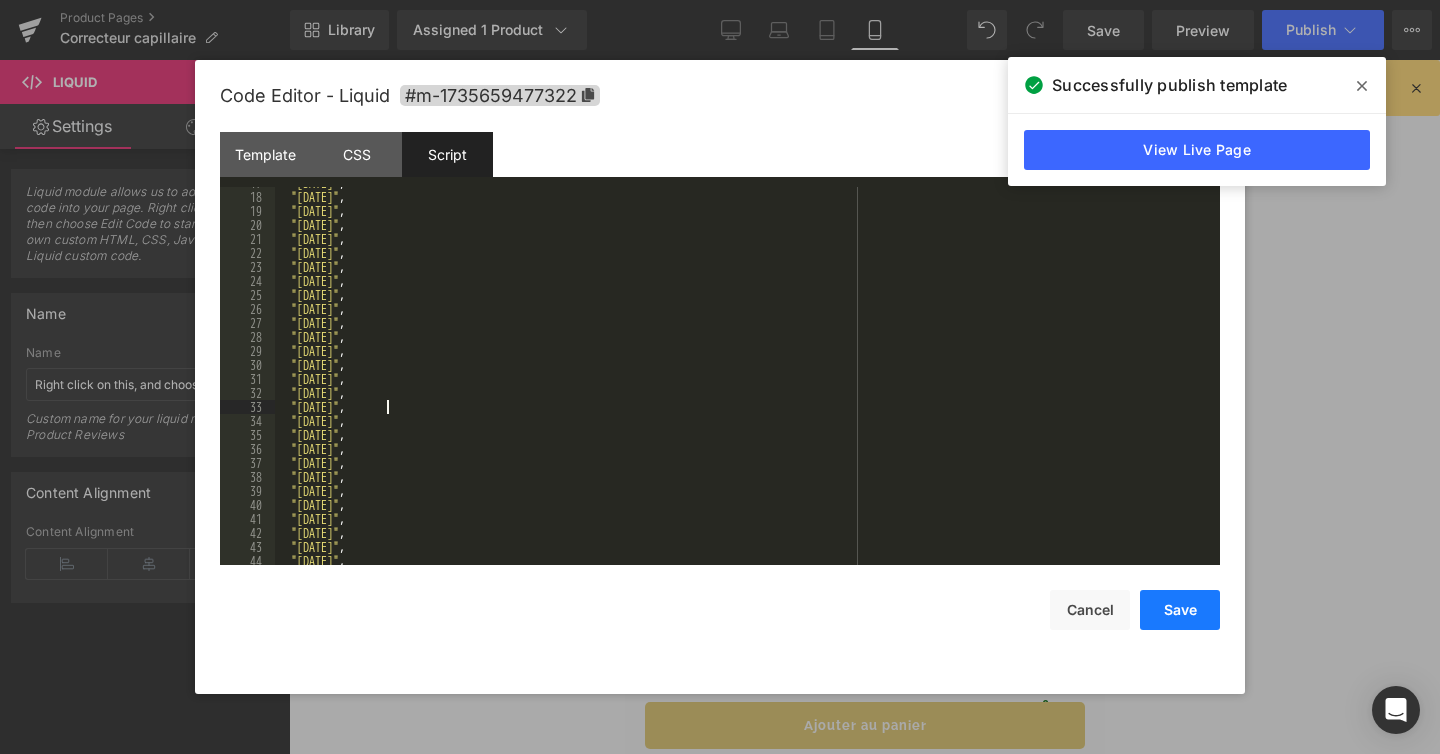 click on "Save" at bounding box center (1180, 610) 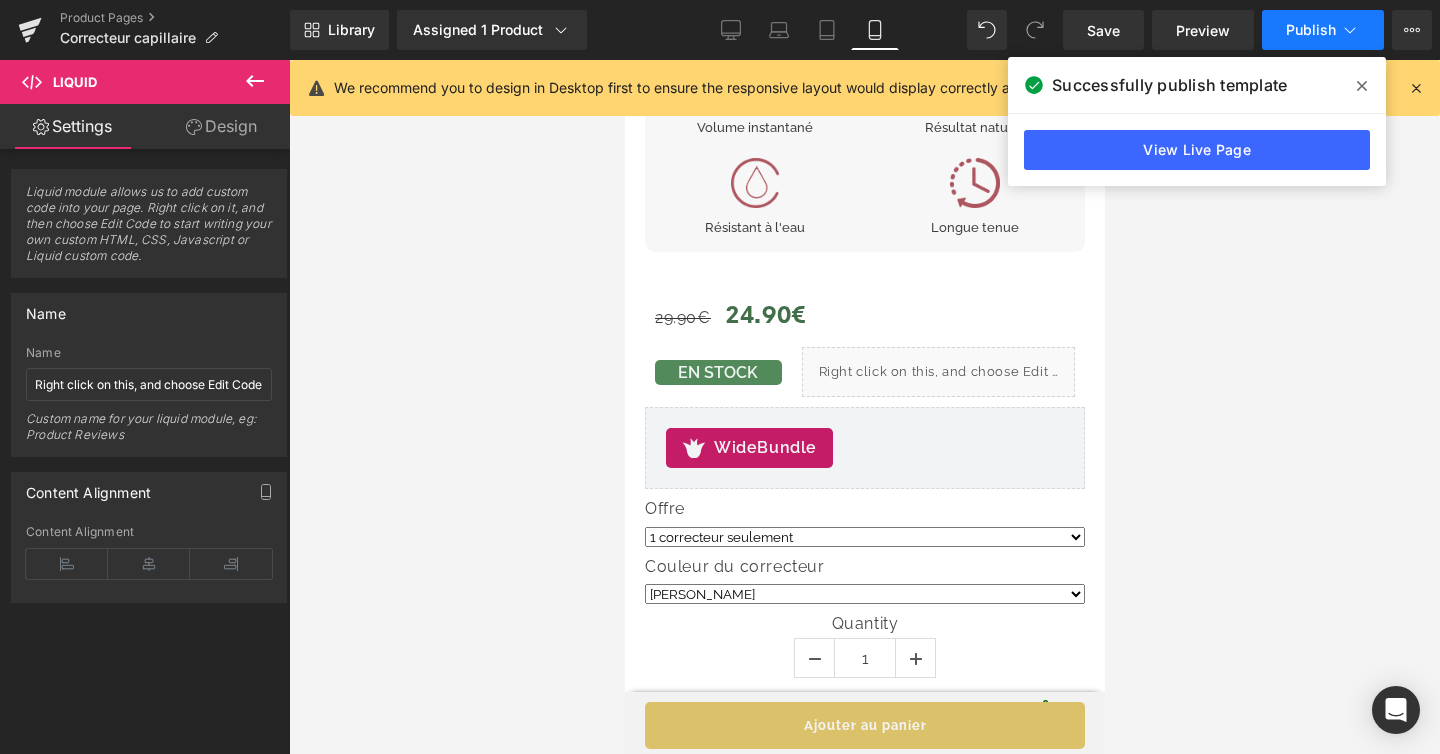 click on "Publish" at bounding box center [1323, 30] 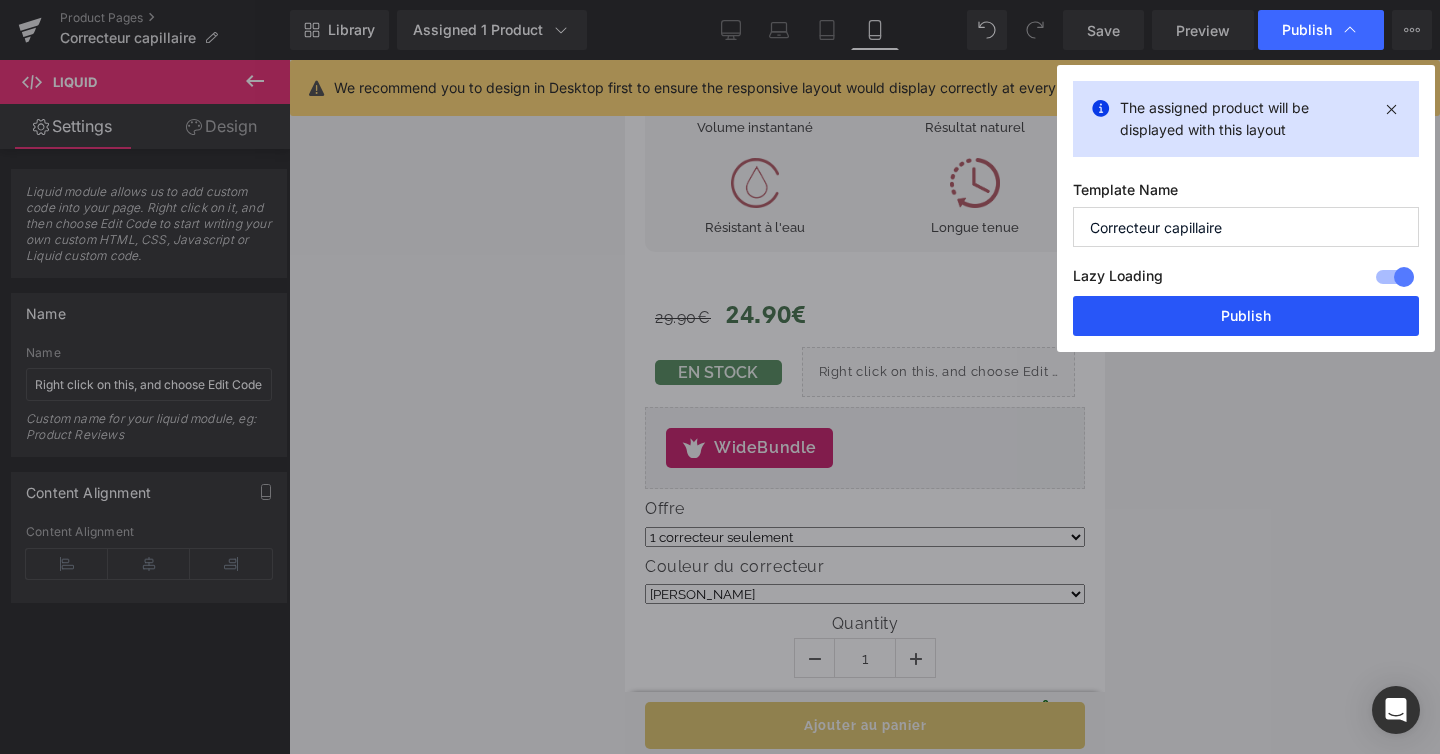 click on "Publish" at bounding box center (1246, 316) 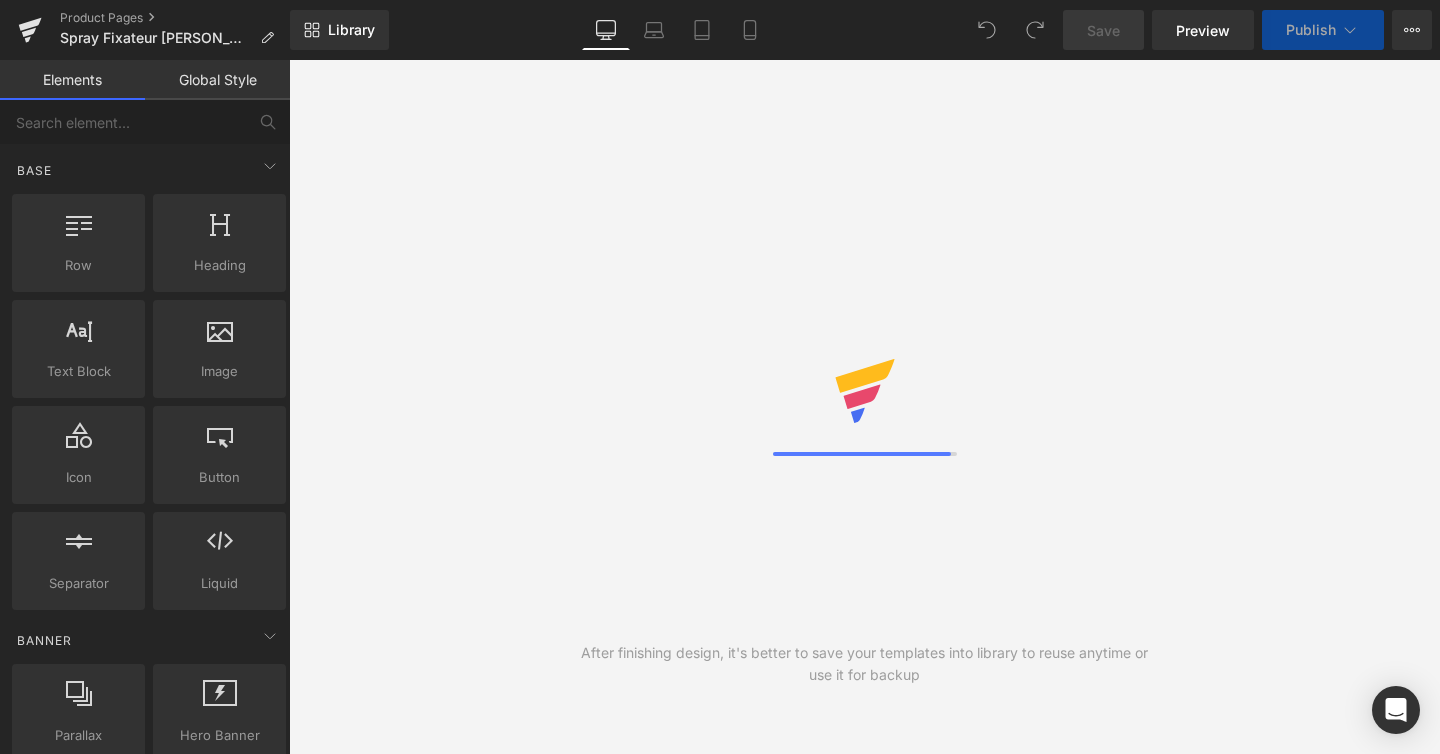 scroll, scrollTop: 0, scrollLeft: 0, axis: both 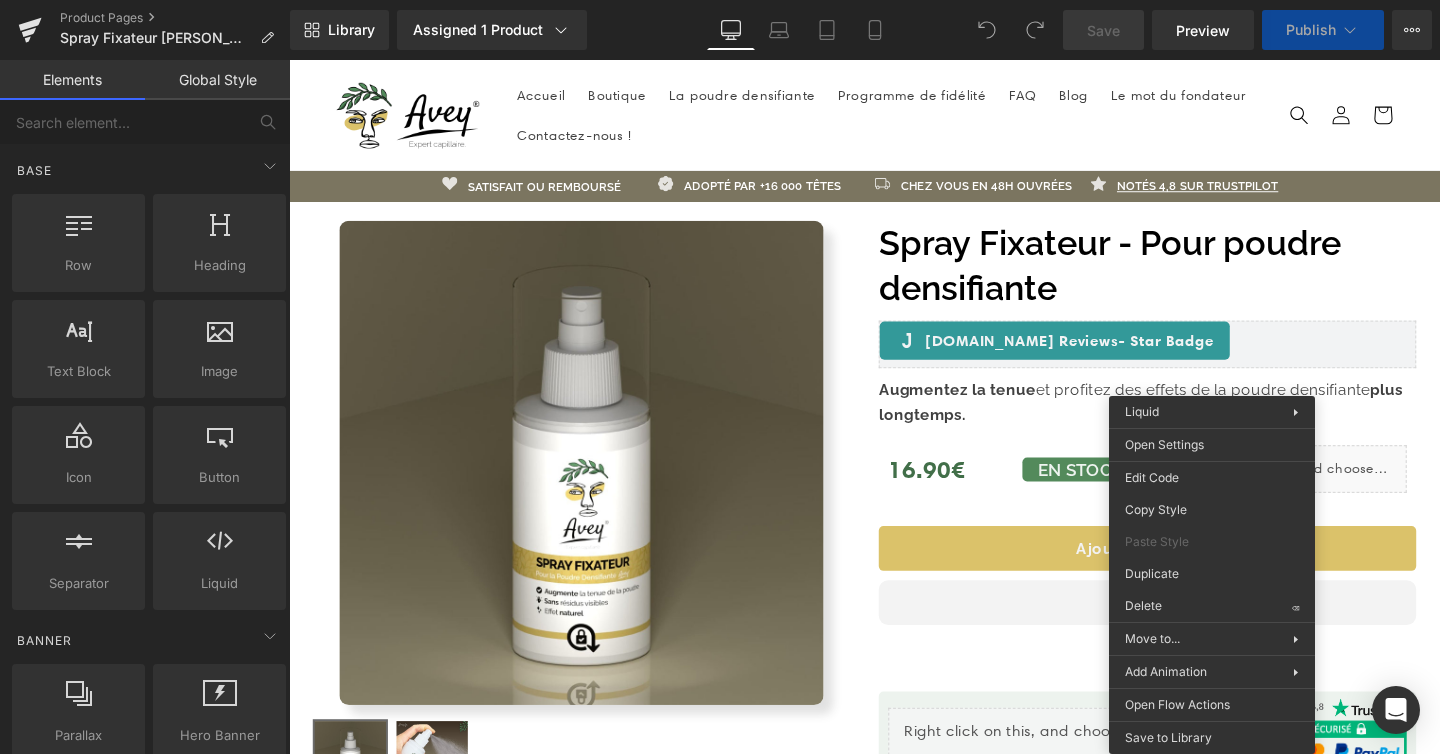 drag, startPoint x: 1462, startPoint y: 536, endPoint x: 700, endPoint y: 224, distance: 823.40027 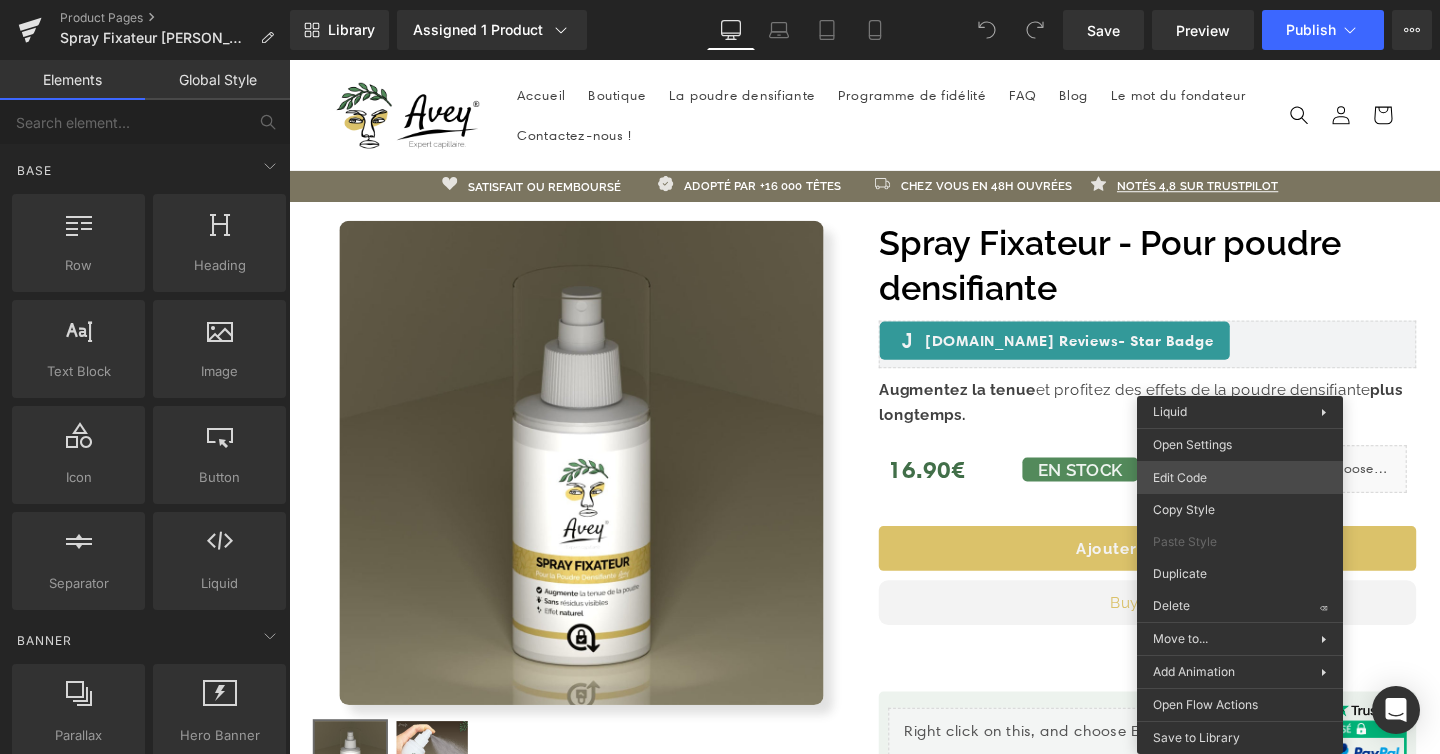 click on "You are previewing how the   will restyle your page. You can not edit Elements in Preset Preview Mode.  Product Pages Spray Fixateur Avey Marron Clair Library Assigned 1 Product  Product Preview
Spray Fixateur - Pour poudre densifiante Manage assigned products Desktop Desktop Laptop Tablet Mobile Save Preview Publish Scheduled View Live Page View with current Template Save Template to Library Schedule Publish  Optimize  Publish Settings Shortcuts  Your page can’t be published   You've reached the maximum number of published pages on your plan  (48/999999).  You need to upgrade your plan or unpublish all your pages to get 1 publish slot.   Unpublish pages   Upgrade plan  Elements Global Style Base Row  rows, columns, layouts, div Heading  headings, titles, h1,h2,h3,h4,h5,h6 Text Block  texts, paragraphs, contents, blocks Image  images, photos, alts, uploads Icon  icons, symbols Button  button, call to action, cta Separator  separators, dividers, horizontal lines Liquid  Banner Parallax  Stack app" at bounding box center (720, 0) 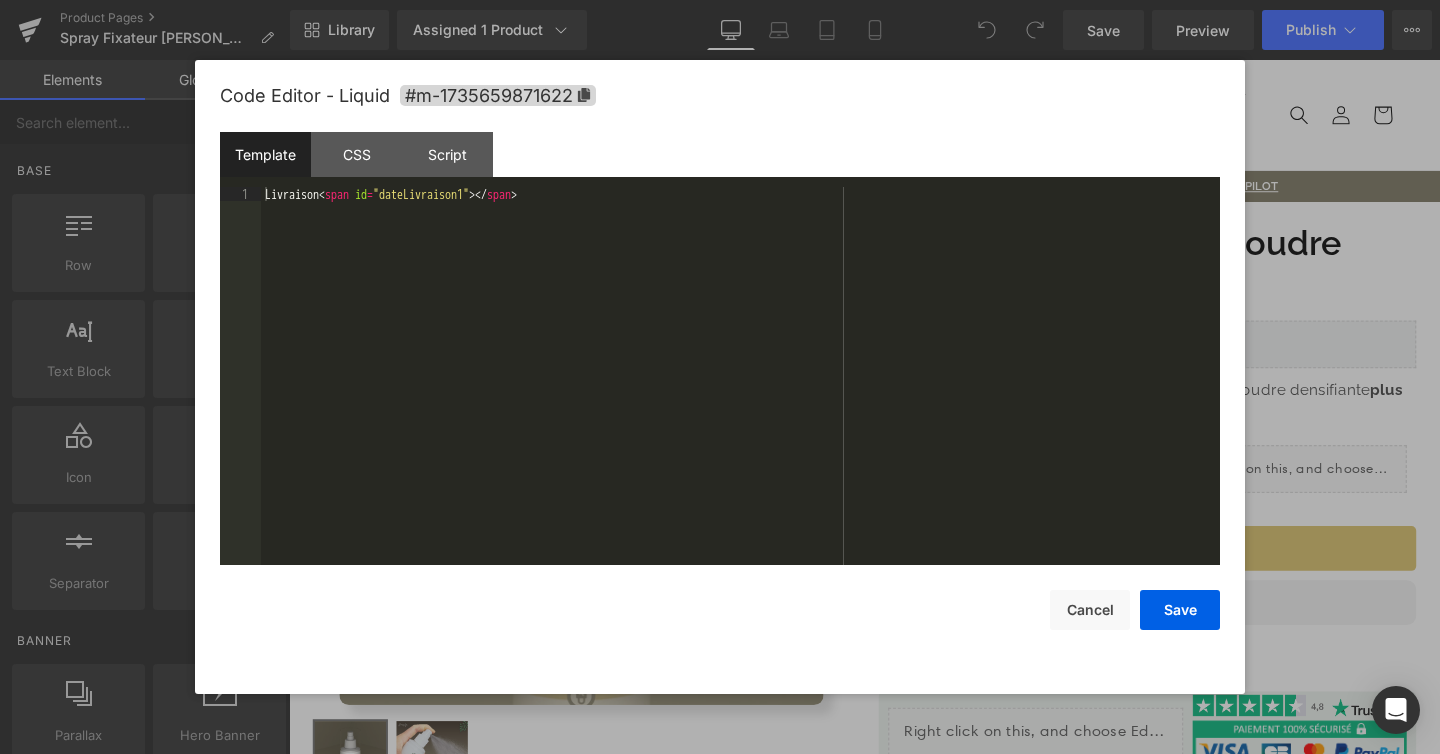 click on "Template CSS Script Data" at bounding box center (720, 159) 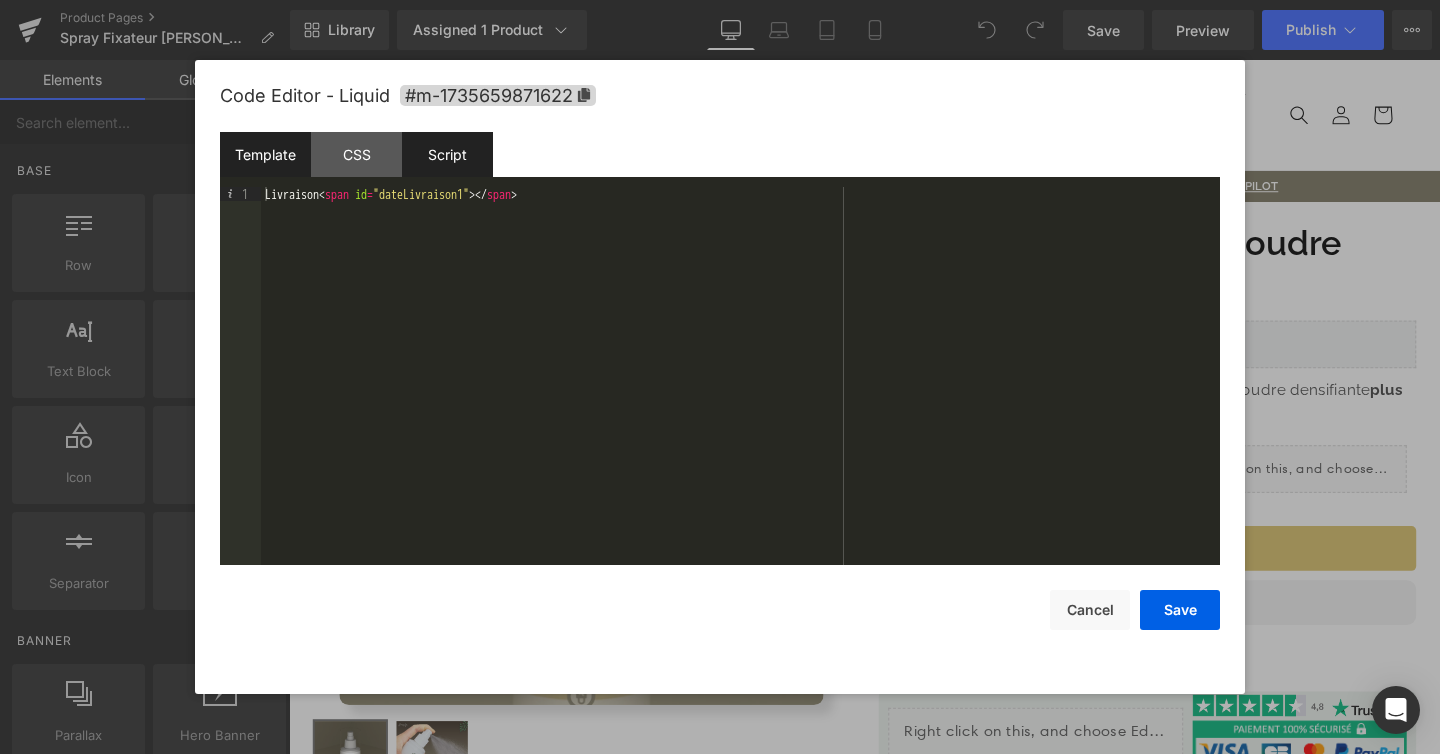 click on "Script" at bounding box center (447, 154) 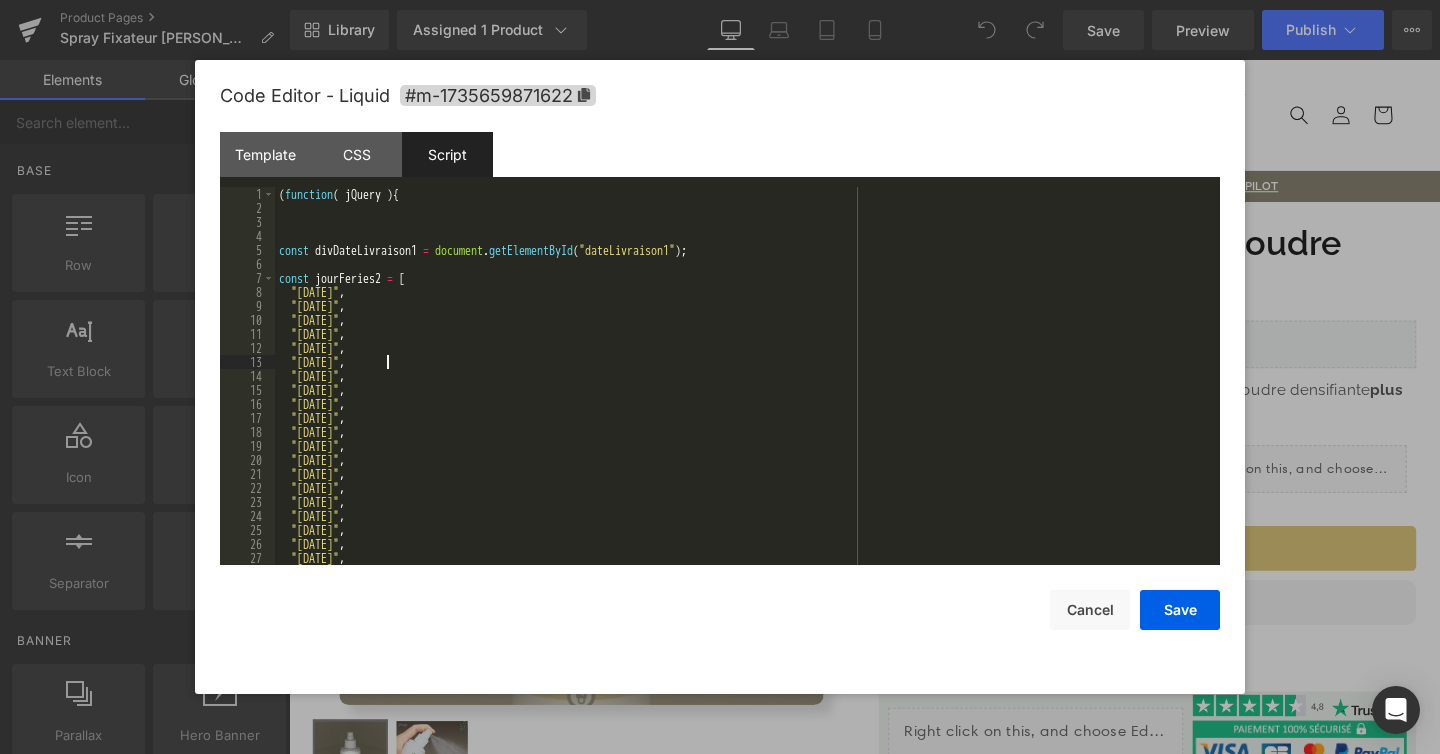 click on "( function (   jQuery   ) { const   divDateLivraison1   =   document . getElementById ( "dateLivraison1" ) ; const   jourFeries2   =   [    "2023-11-01" ,    "2023-11-11" ,    "2023-12-25" ,    "2024-01-01" ,    "2024-04-01" ,    "2024-05-01" ,    "2024-05-08" ,    "2024-05-09" ,    "2024-05-20" ,    "2024-07-14" ,    "2024-08-15" ,    "2024-11-01" ,    "2024-11-11" ,    "2024-12-25" ,    "2025-01-01" ,    "2025-04-21" ,    "2025-05-01" ,    "2025-05-08" ,    "2025-05-29" ,    "2025-06-09" ,    "2025-07-14" ," at bounding box center [743, 390] 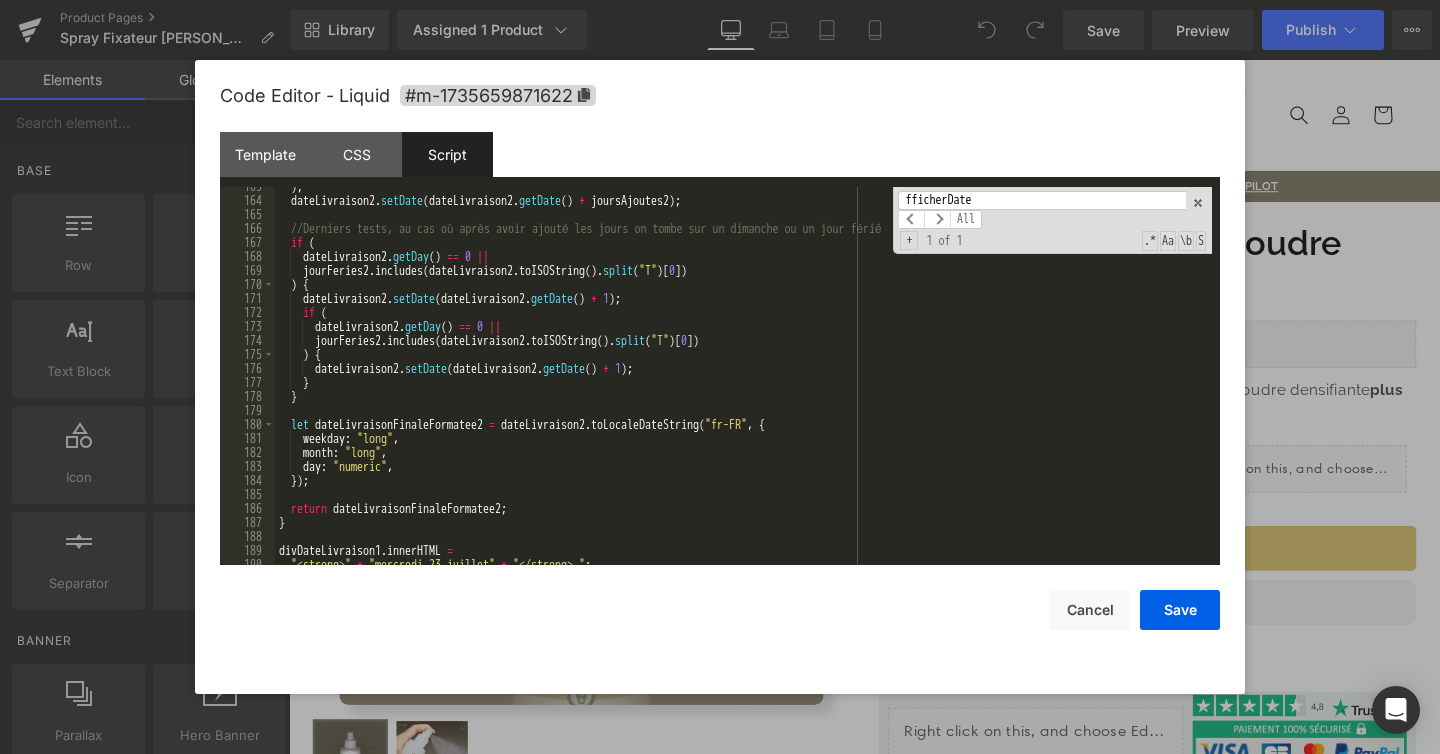 scroll, scrollTop: 2310, scrollLeft: 0, axis: vertical 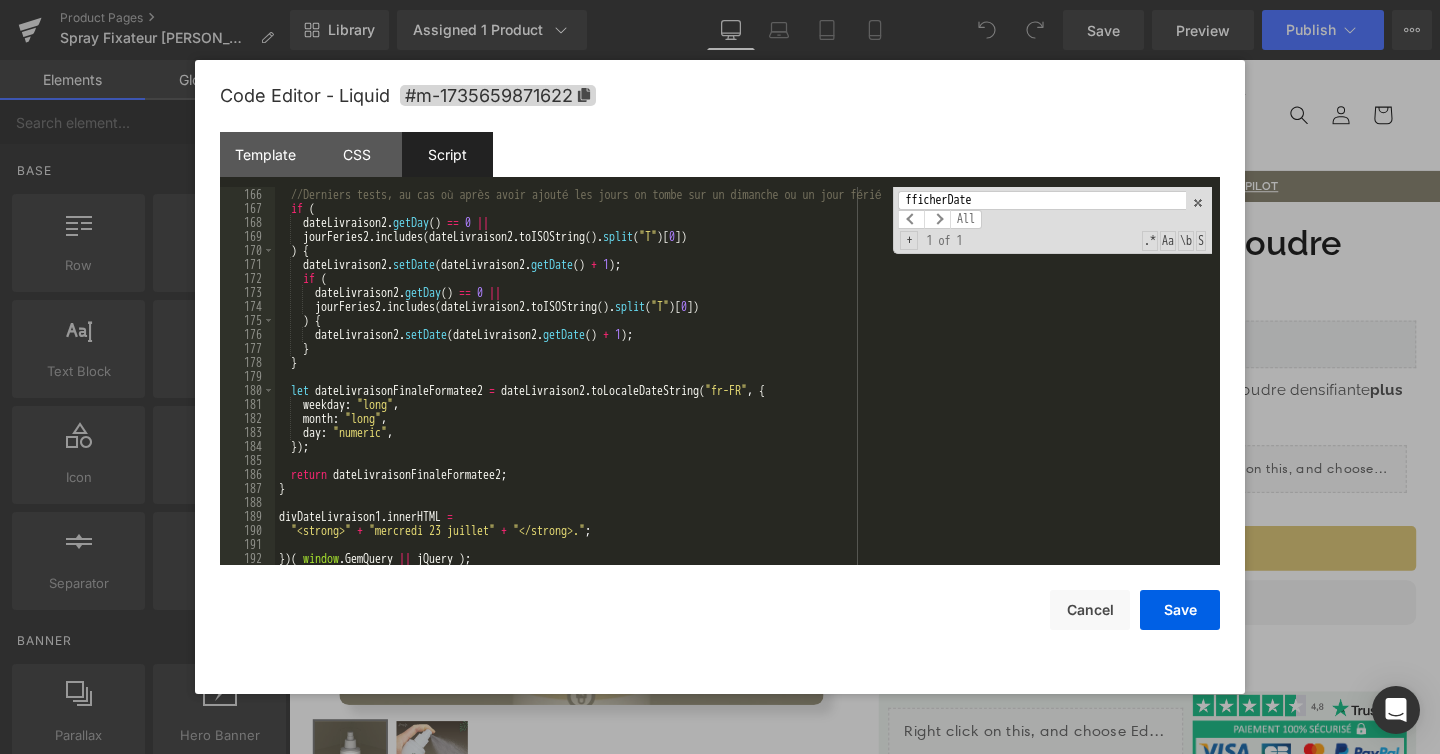 type on "fficherDate" 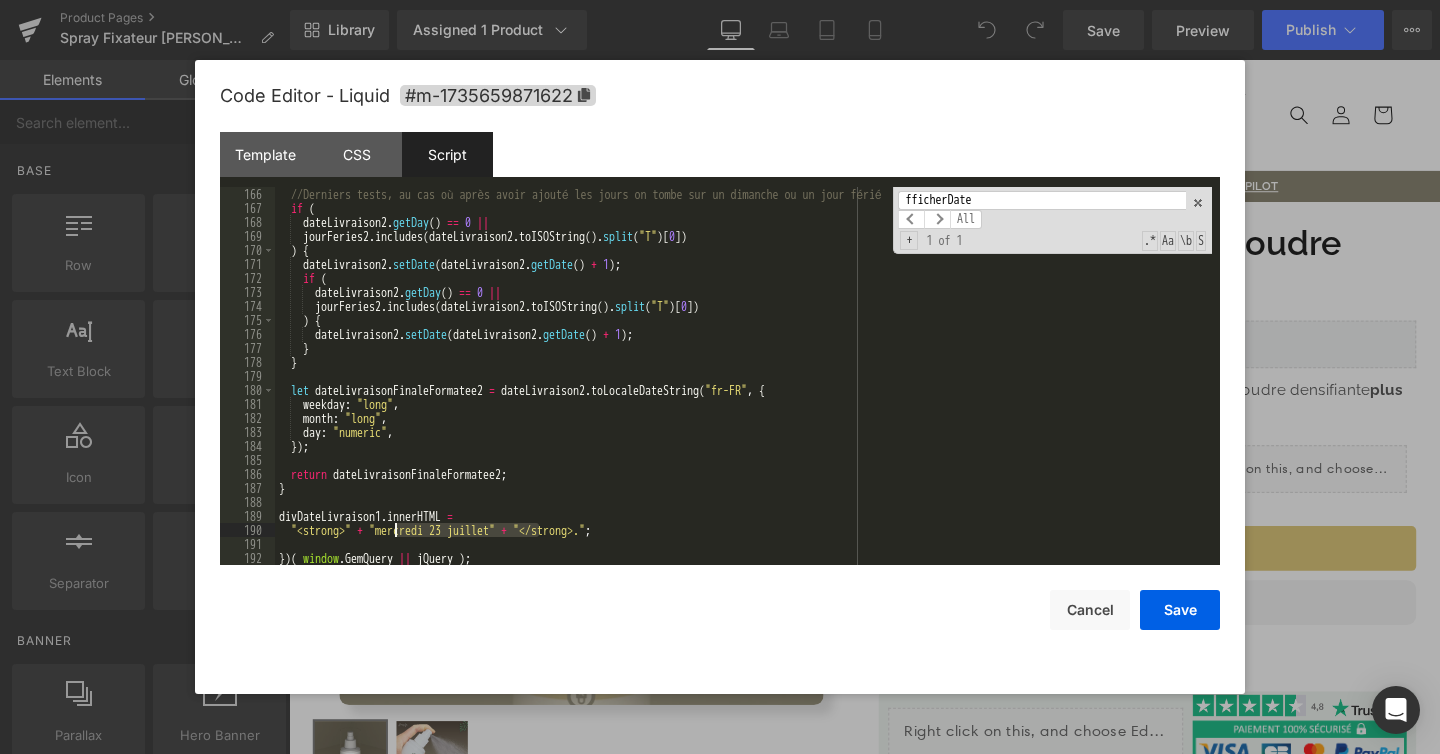 drag, startPoint x: 537, startPoint y: 534, endPoint x: 385, endPoint y: 533, distance: 152.0033 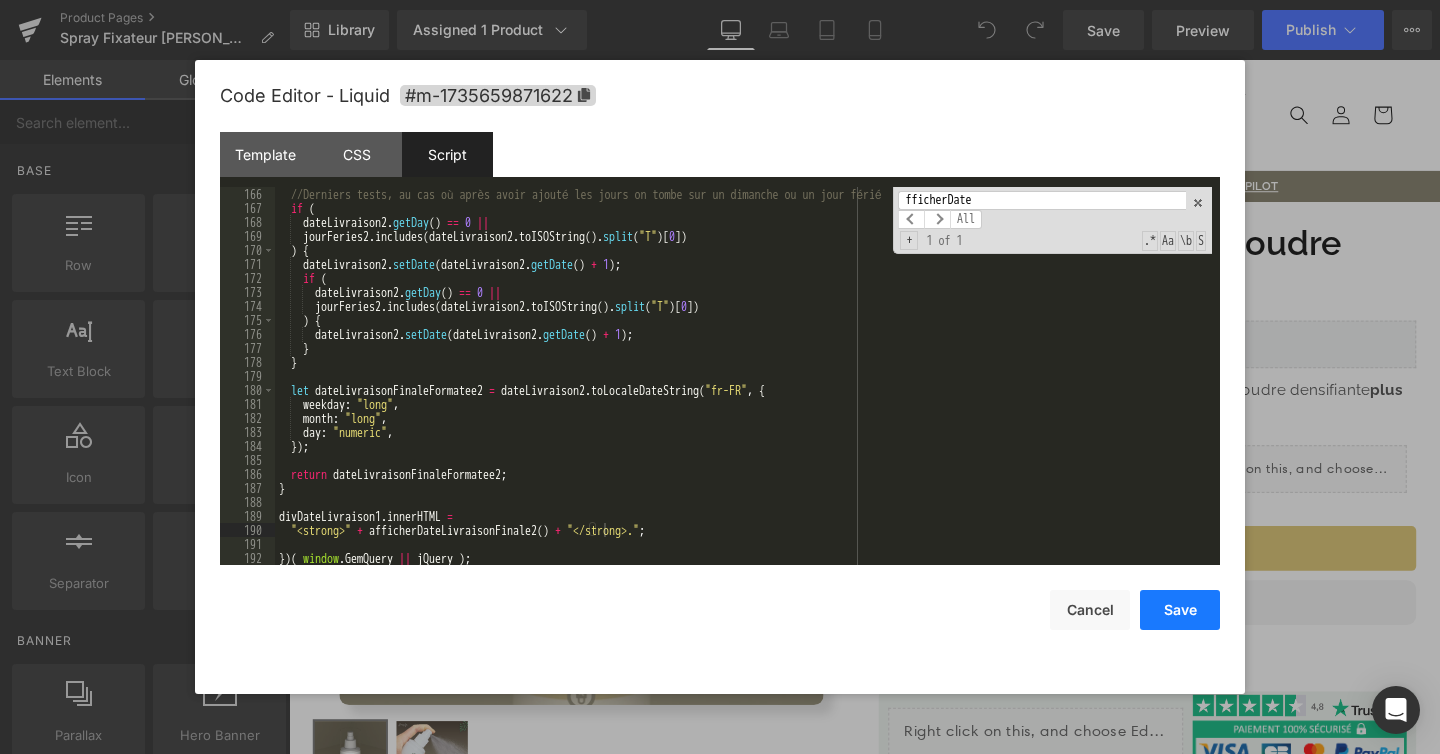 click on "Save" at bounding box center (1180, 610) 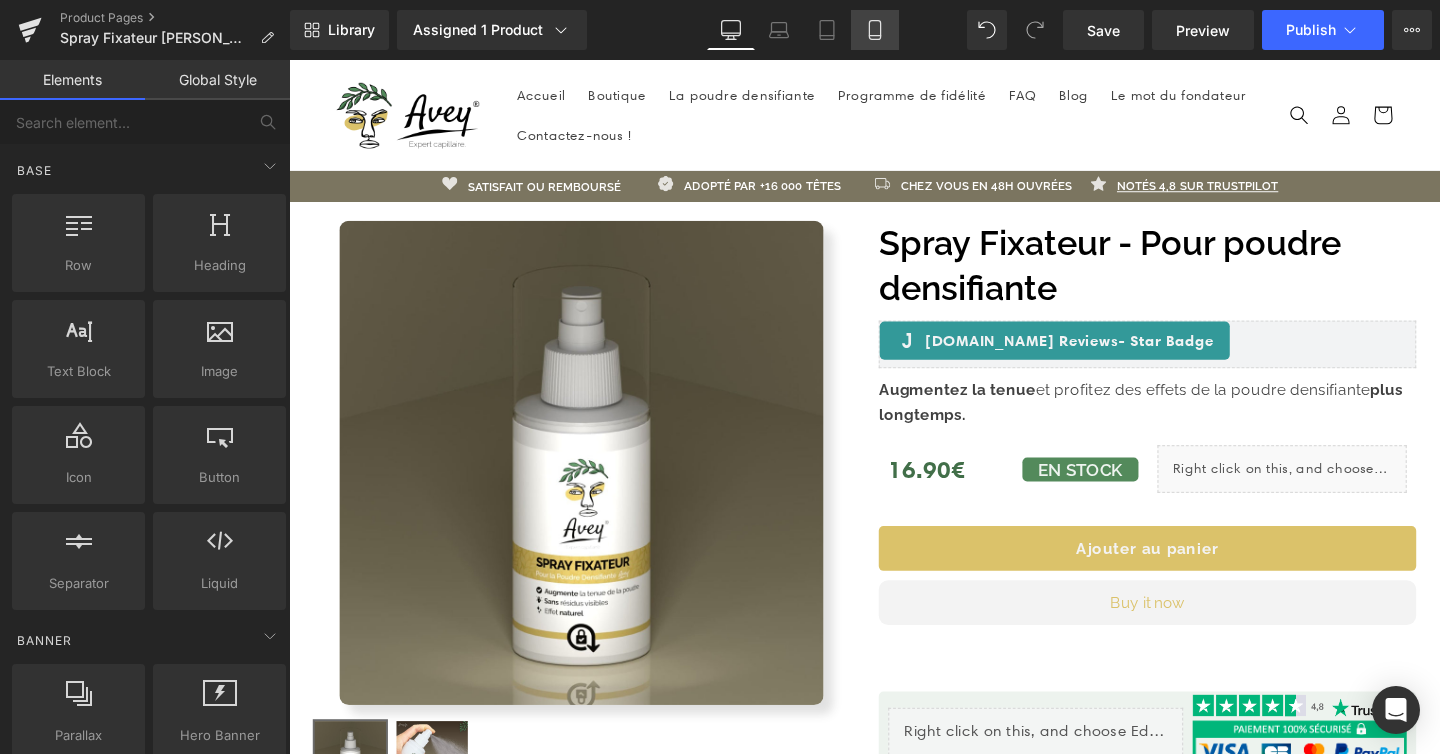 click 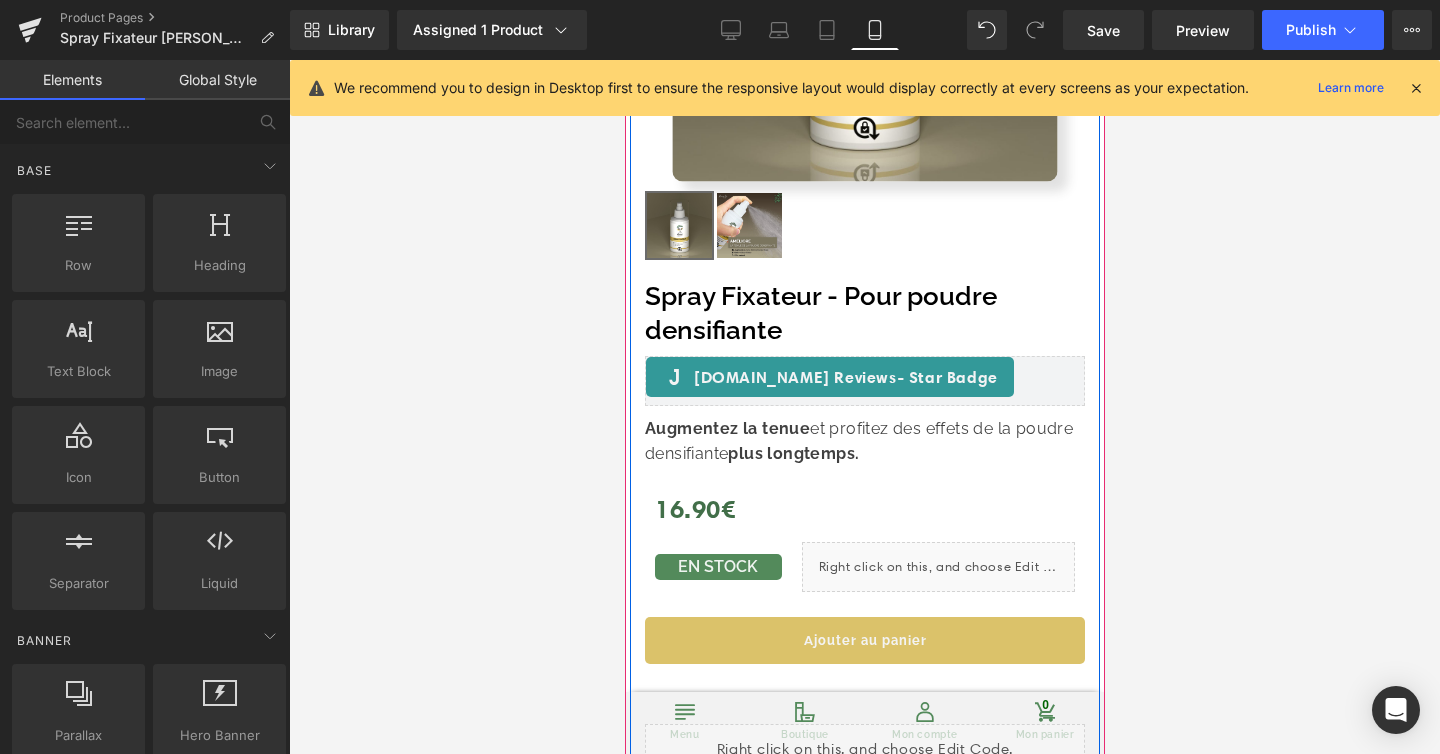 scroll, scrollTop: 469, scrollLeft: 0, axis: vertical 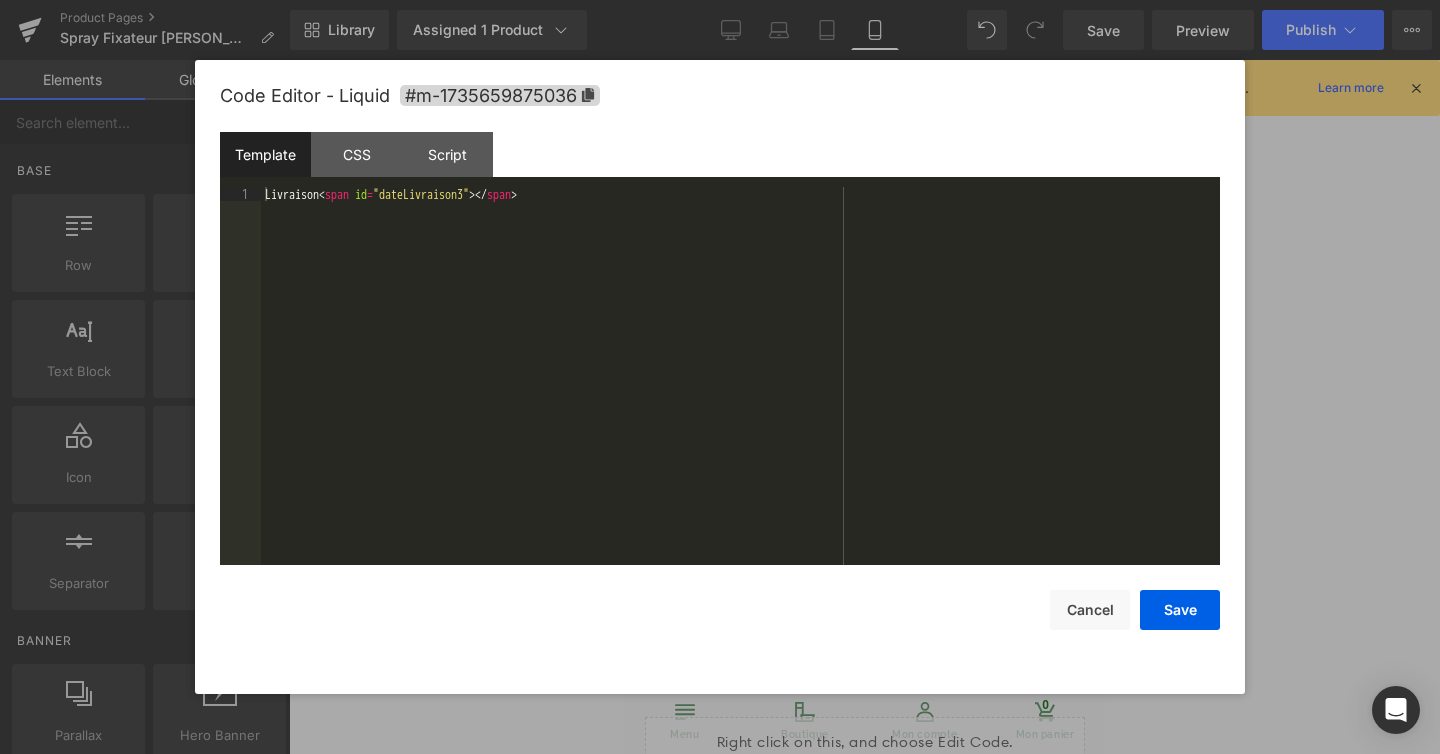 click on "You are previewing how the   will restyle your page. You can not edit Elements in Preset Preview Mode.  Product Pages Spray Fixateur Avey Marron Clair Library Assigned 1 Product  Product Preview
Spray Fixateur - Pour poudre densifiante Manage assigned products Mobile Desktop Laptop Tablet Mobile Save Preview Publish Scheduled View Live Page View with current Template Save Template to Library Schedule Publish  Optimize  Publish Settings Shortcuts We recommend you to design in Desktop first to ensure the responsive layout would display correctly at every screens as your expectation. Learn more  Your page can’t be published   You've reached the maximum number of published pages on your plan  (48/999999).  You need to upgrade your plan or unpublish all your pages to get 1 publish slot.   Unpublish pages   Upgrade plan  Elements Global Style Base Row  rows, columns, layouts, div Heading  headings, titles, h1,h2,h3,h4,h5,h6 Text Block  texts, paragraphs, contents, blocks Image  Icon  icons, symbols ok" at bounding box center (720, 0) 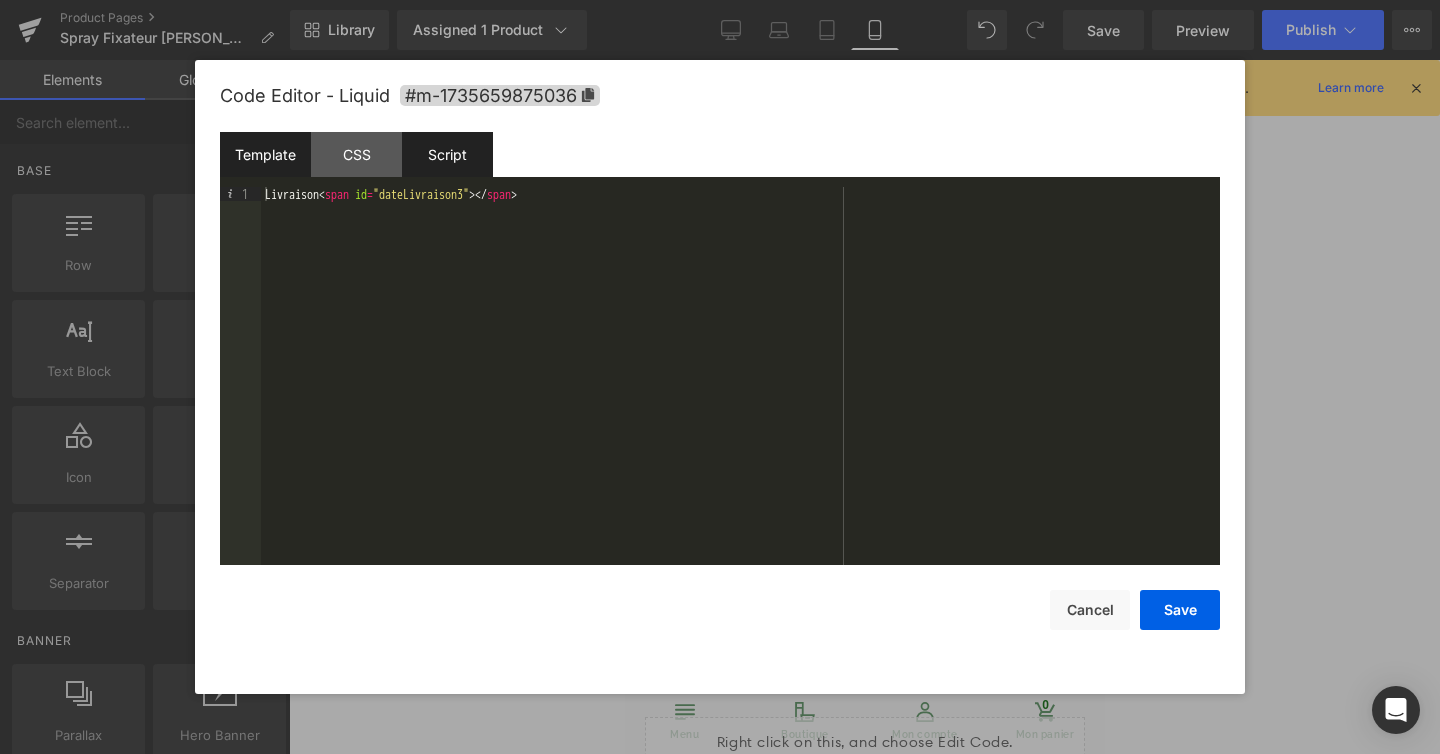 click on "Script" at bounding box center (447, 154) 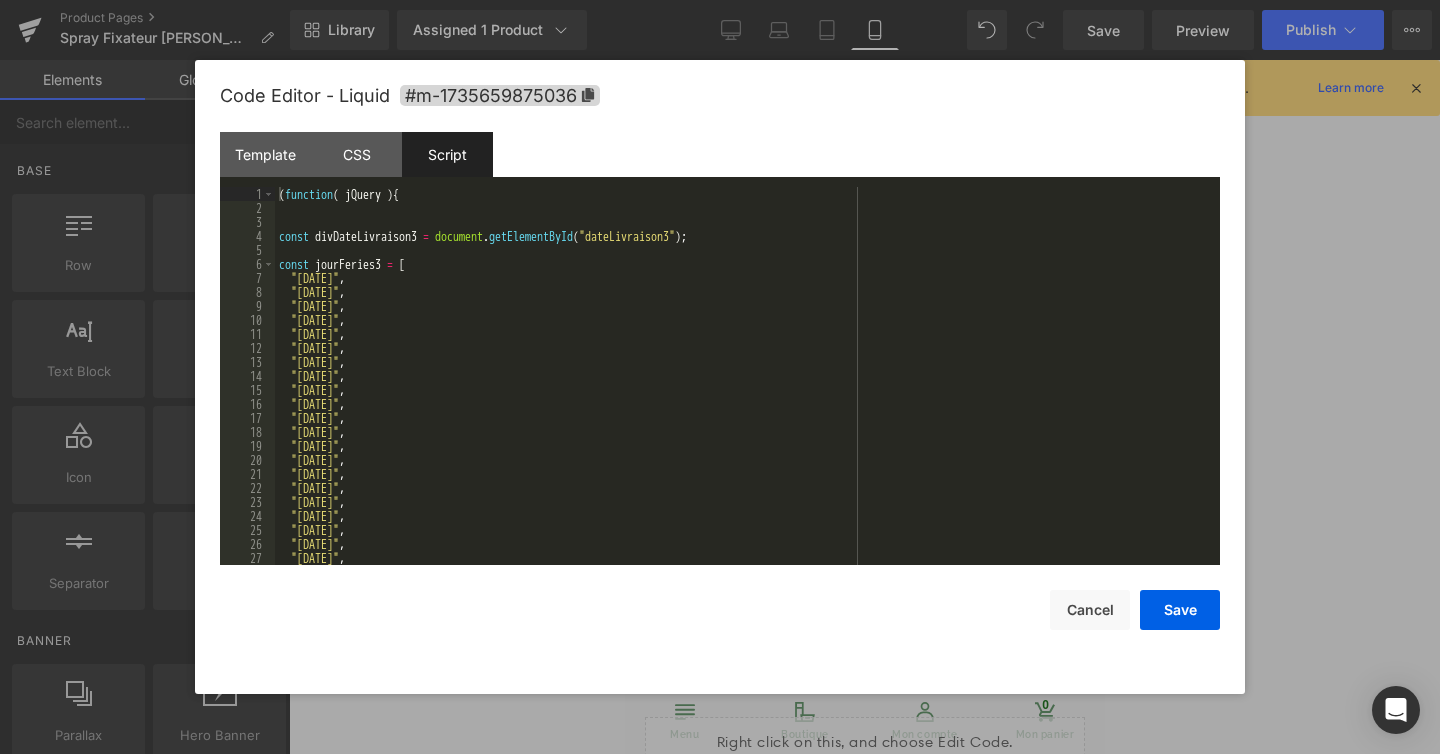 click on "( function (   jQuery   ) { const   divDateLivraison3   =   document . getElementById ( "dateLivraison3" ) ; const   jourFeries3   =   [    "2023-11-01" ,    "2023-11-11" ,    "2023-12-25" ,    "2024-01-01" ,    "2024-04-01" ,    "2024-05-01" ,    "2024-05-08" ,    "2024-05-09" ,    "2024-05-20" ,    "2024-07-14" ,    "2024-08-15" ,    "2024-11-01" ,    "2024-11-11" ,    "2024-12-25" ,    "2025-01-01" ,    "2025-04-21" ,    "2025-05-01" ,    "2025-05-08" ,    "2025-05-29" ,    "2025-06-09" ,    "2025-07-14" ,    "2025-08-15" ," at bounding box center (743, 390) 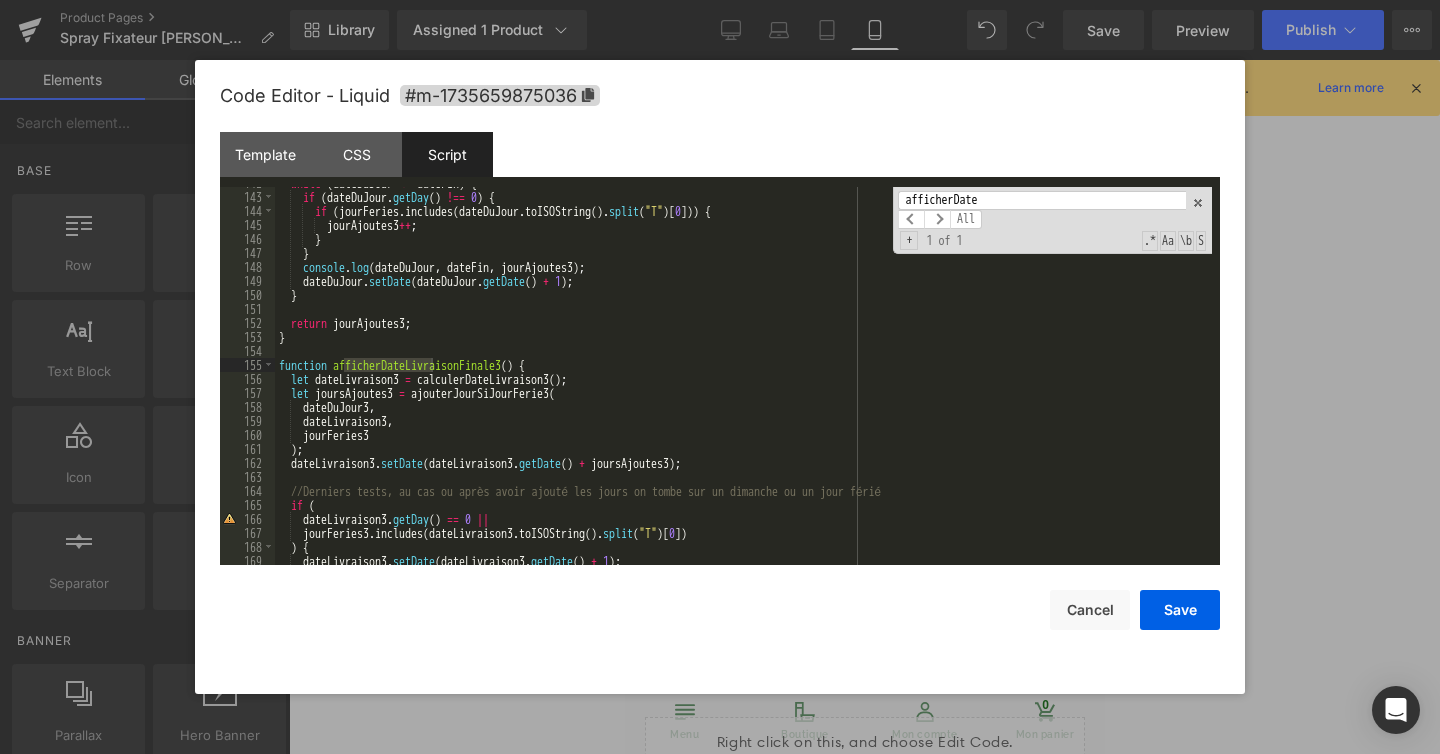 scroll, scrollTop: 2282, scrollLeft: 0, axis: vertical 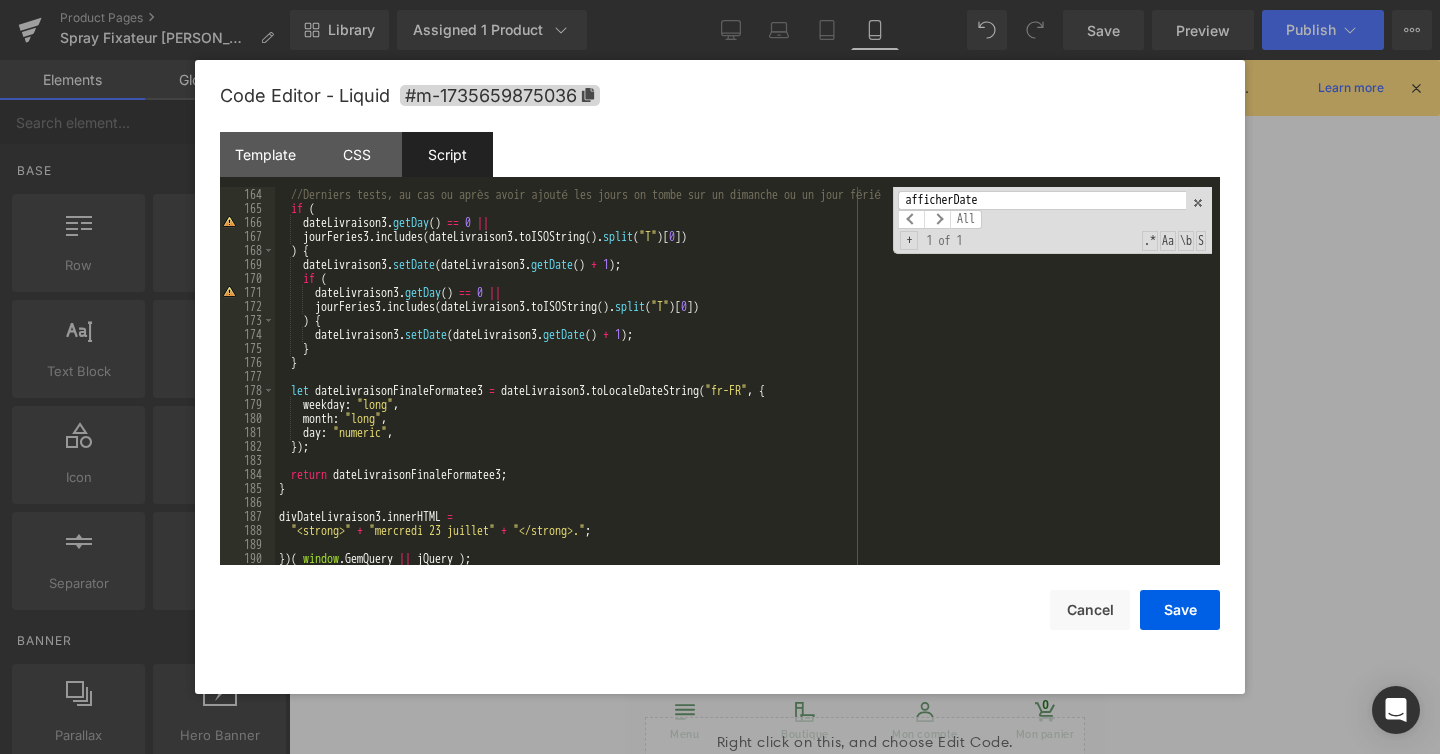 type on "afficherDate" 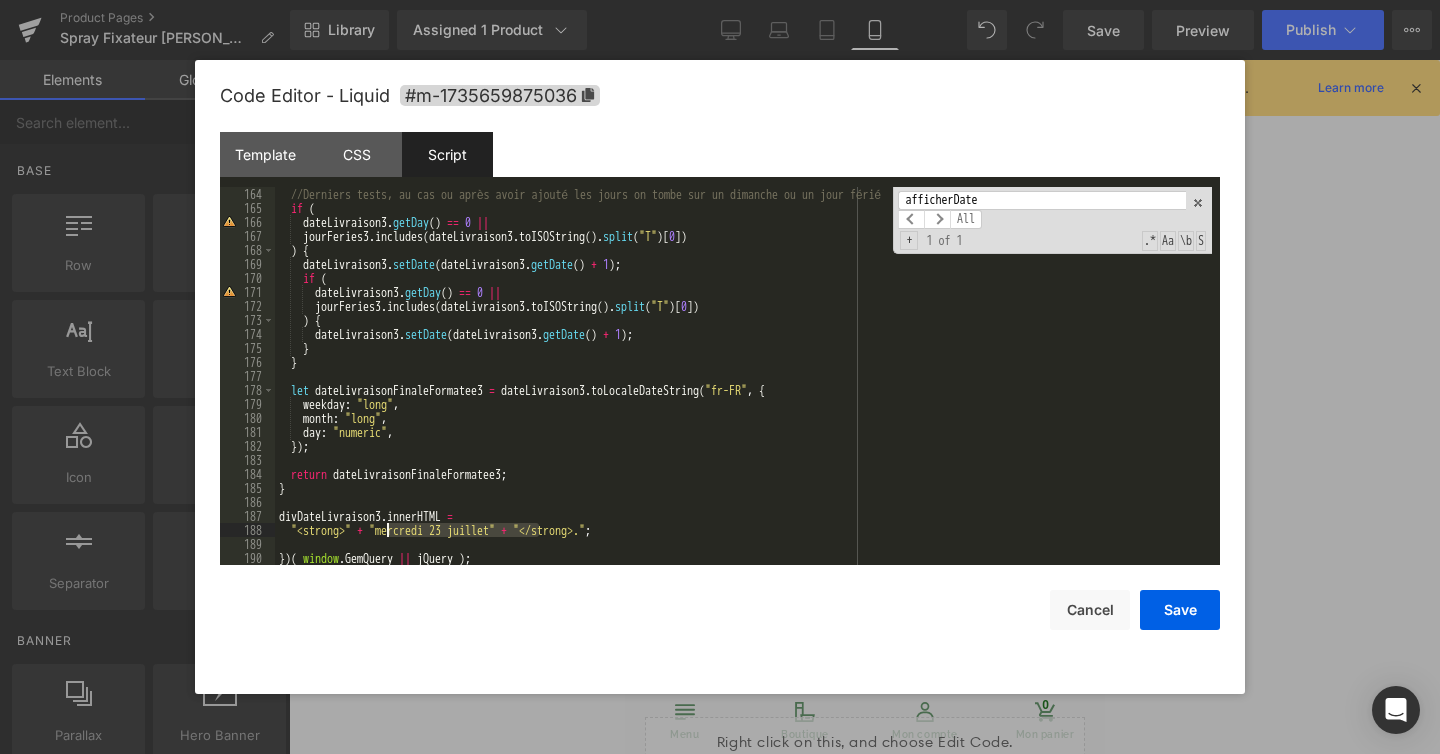 drag, startPoint x: 540, startPoint y: 529, endPoint x: 388, endPoint y: 530, distance: 152.0033 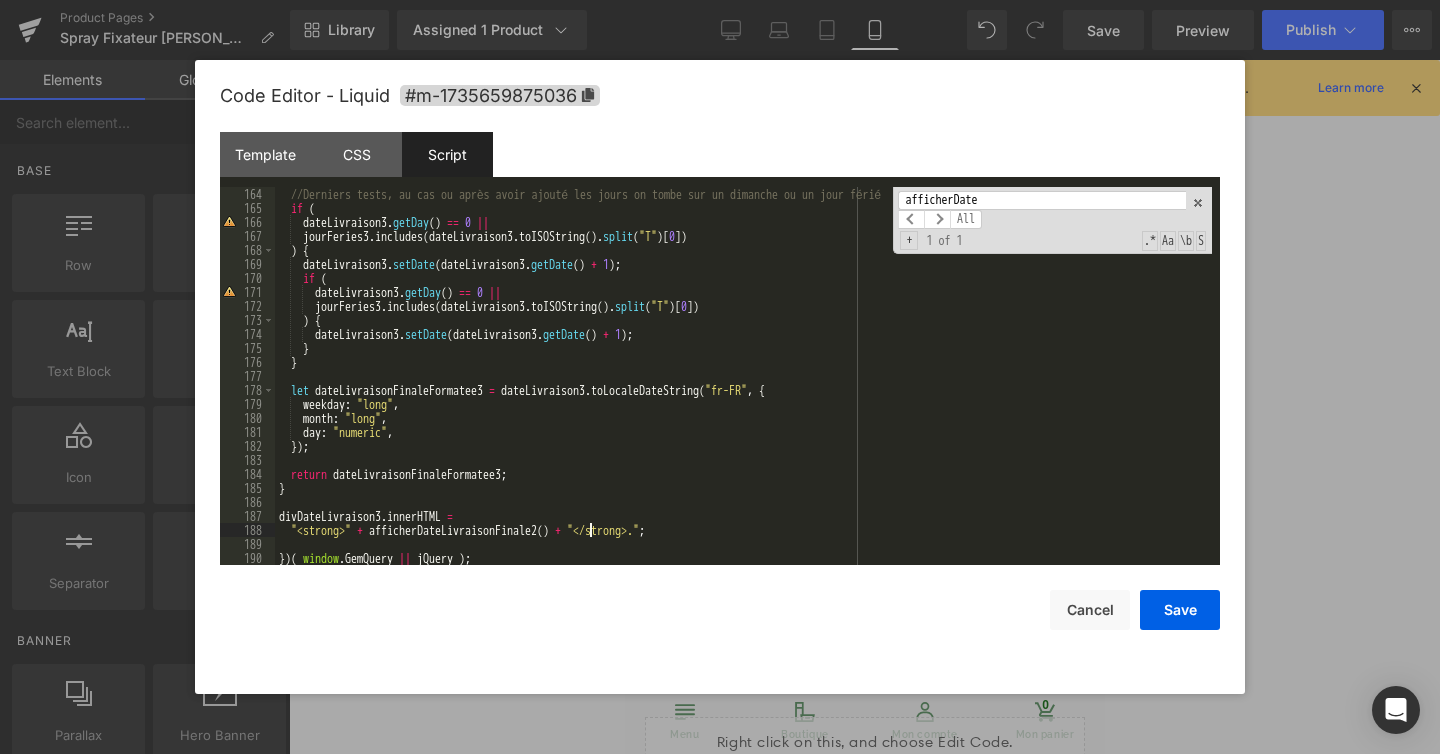 type 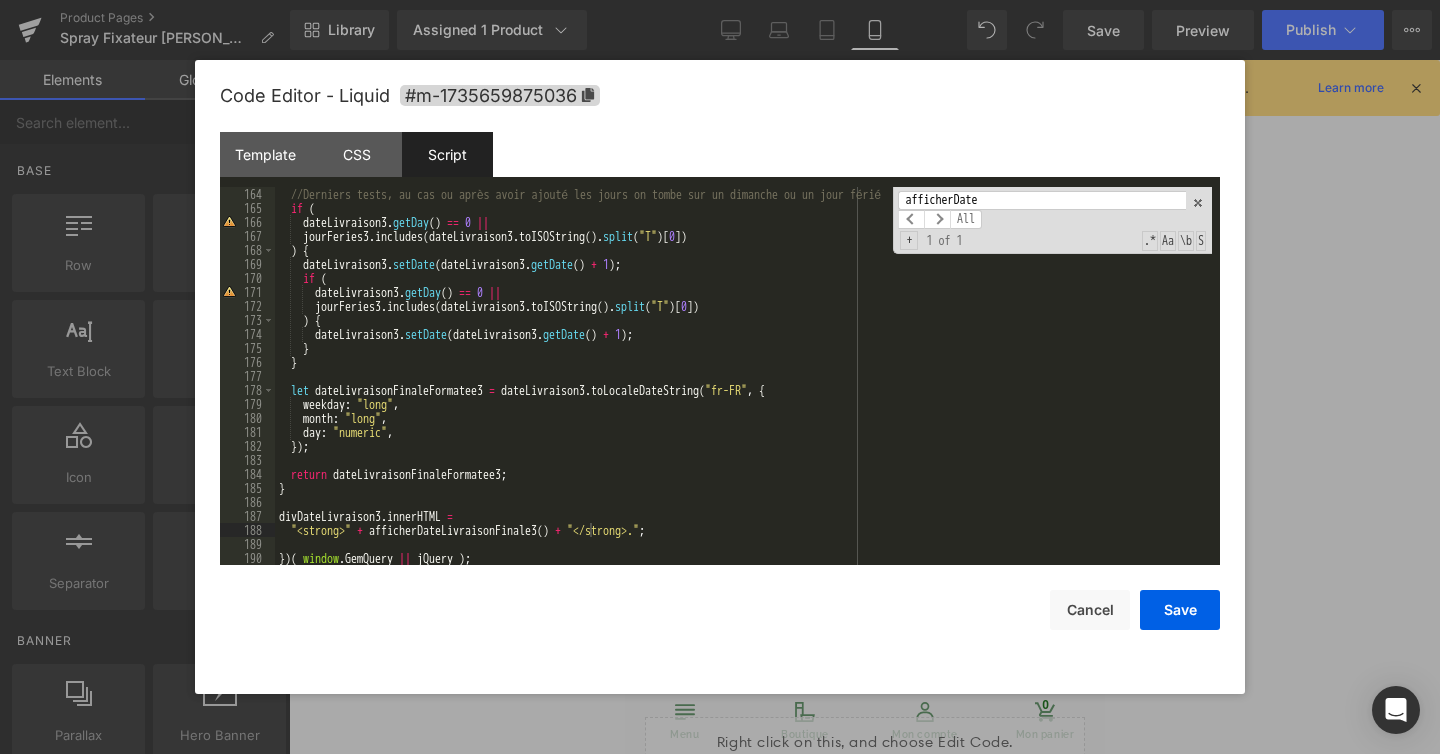 click on "Save Cancel" at bounding box center [720, 597] 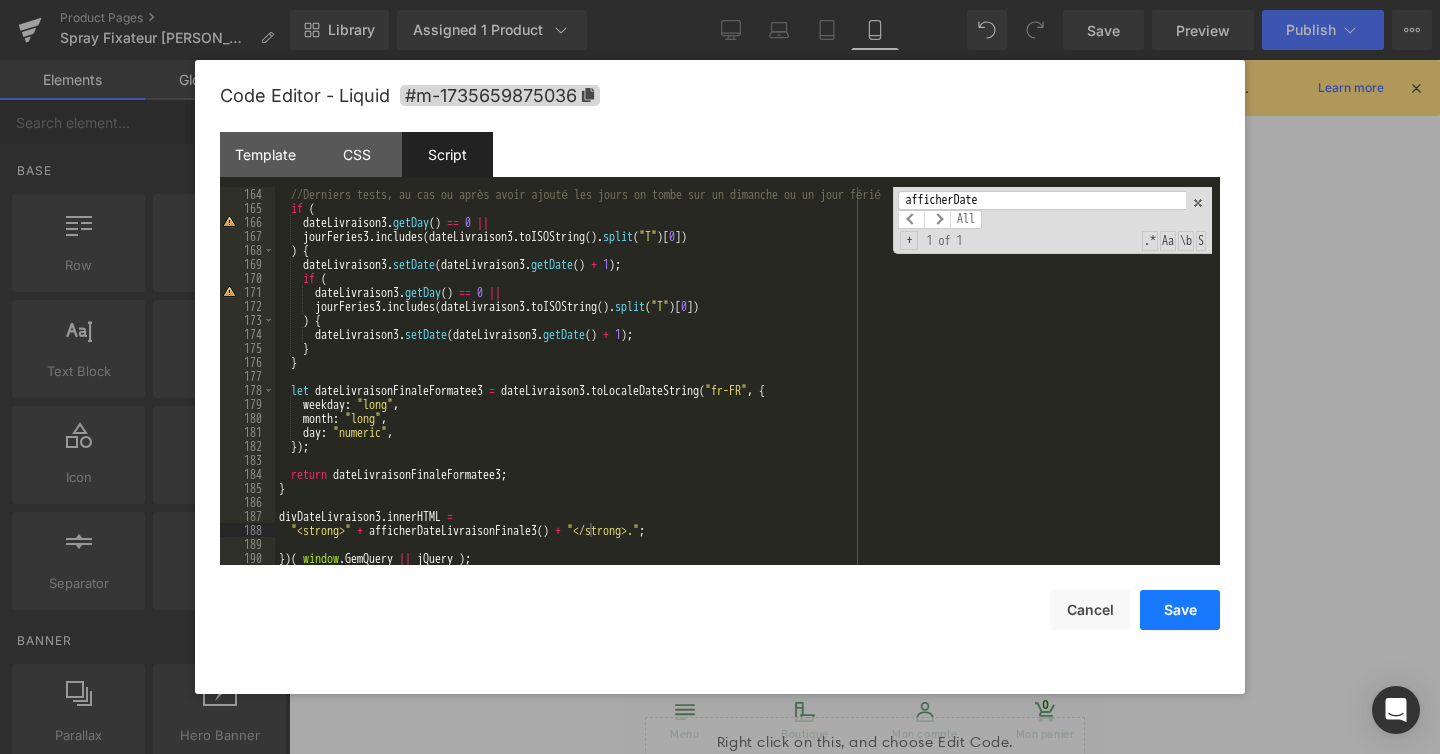 click on "Save" at bounding box center [1180, 610] 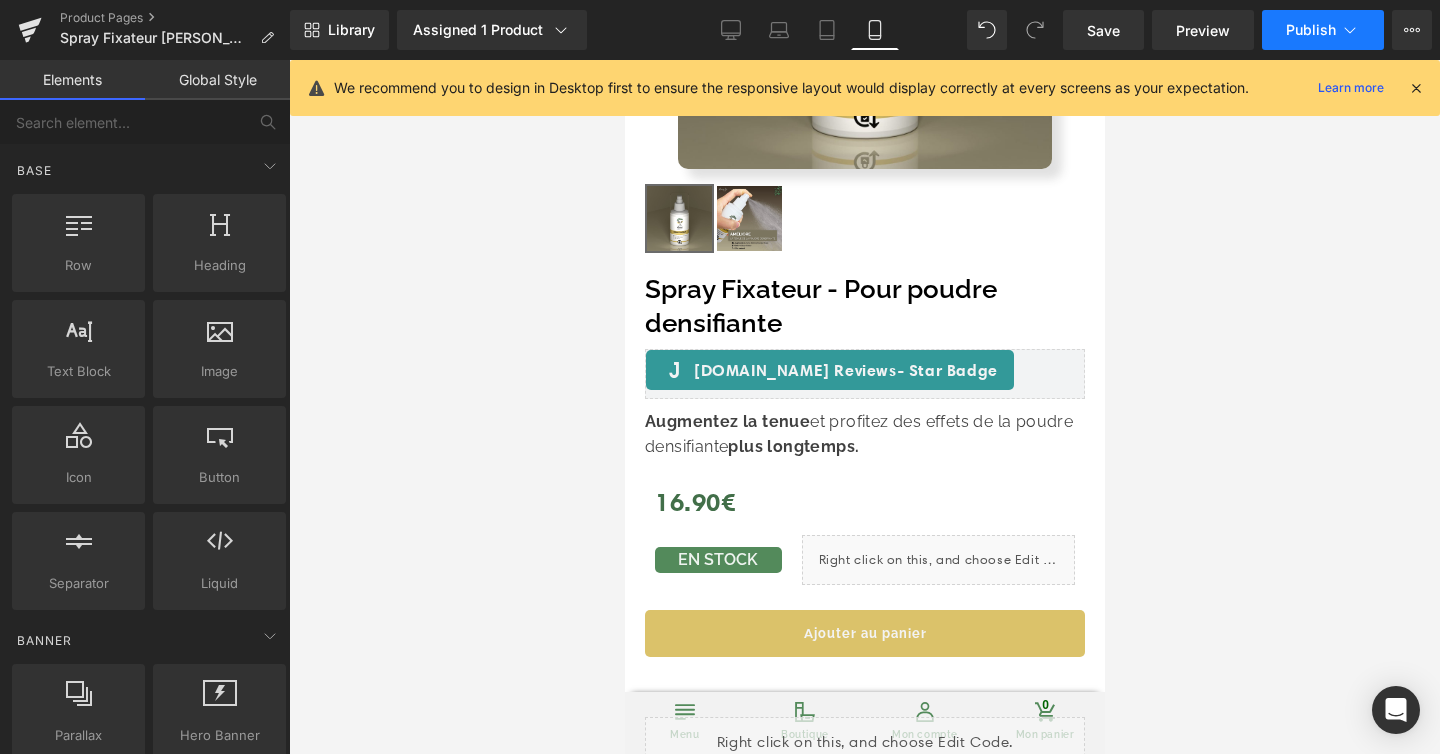 click on "Publish" at bounding box center (1323, 30) 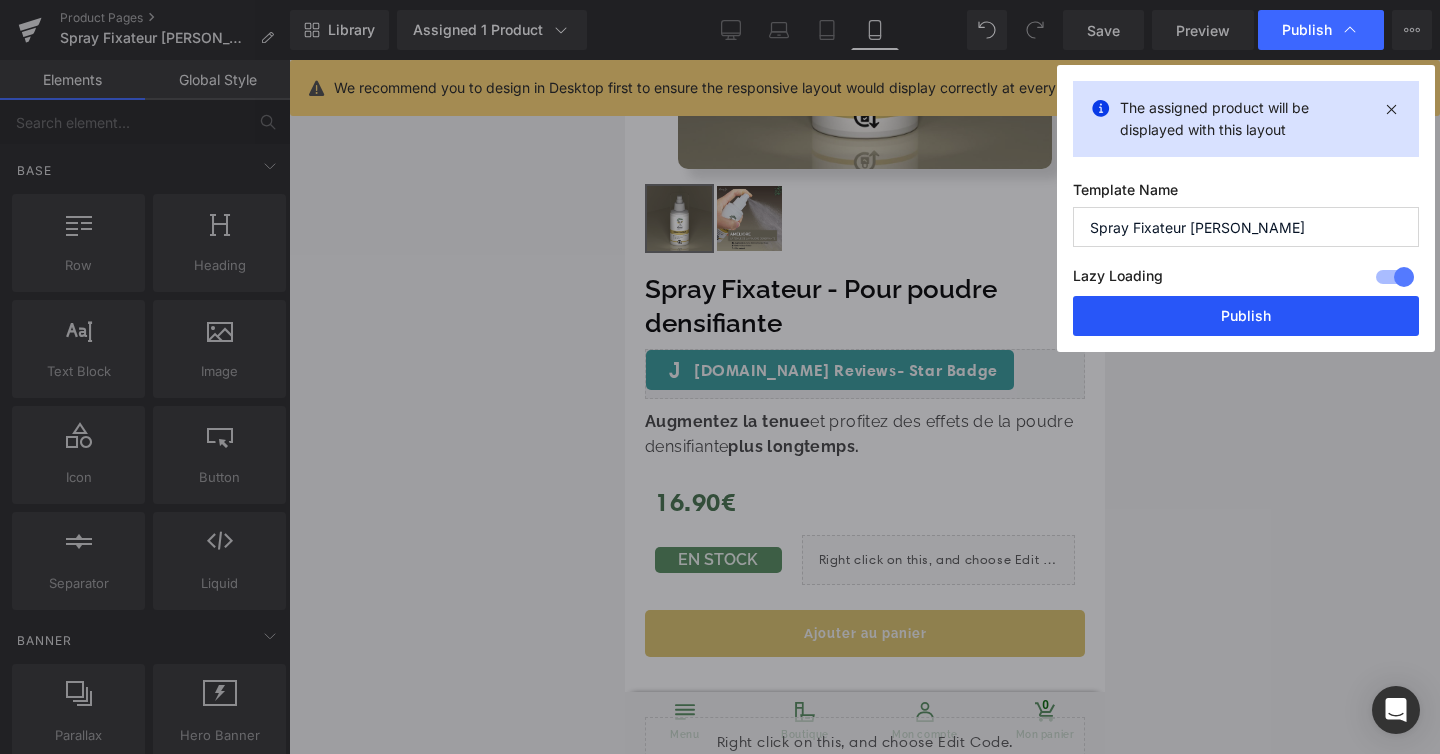 click on "Publish" at bounding box center [1246, 316] 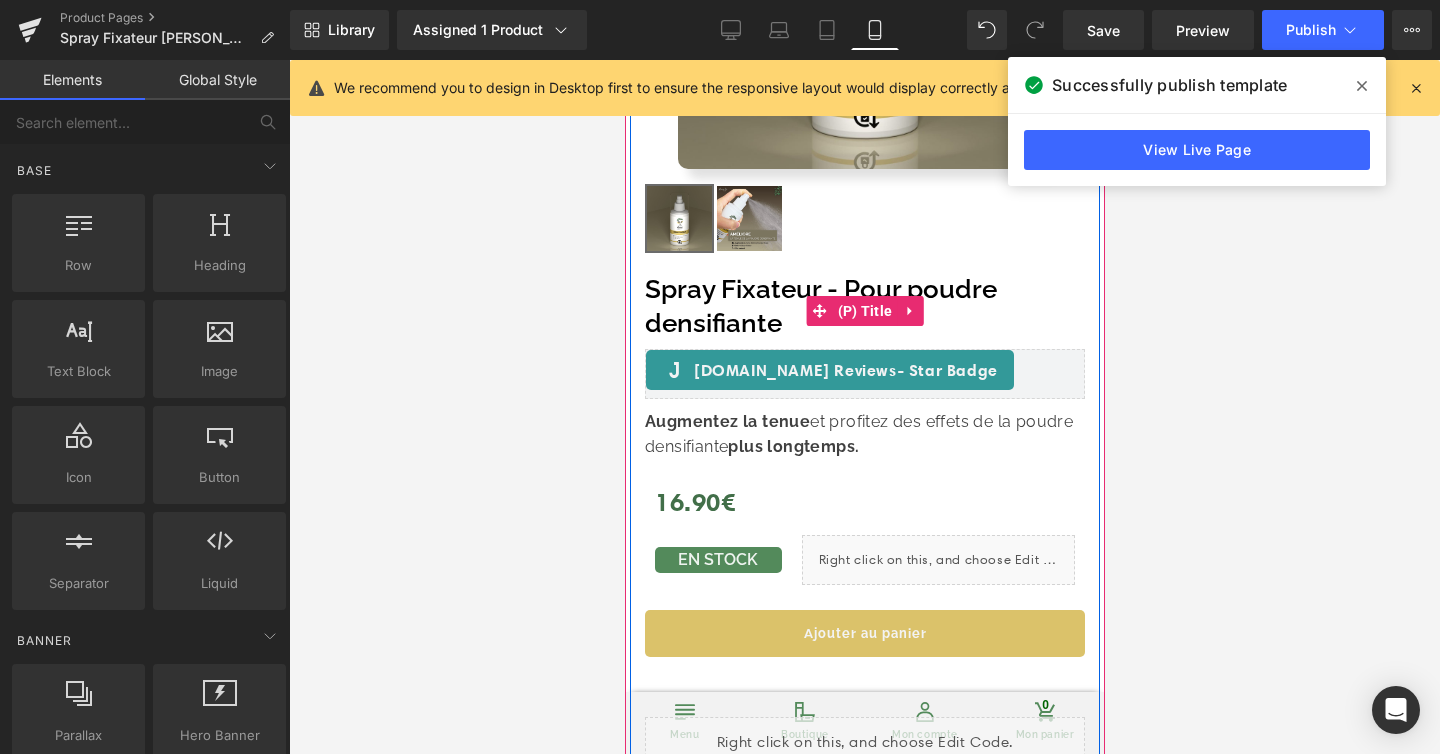scroll, scrollTop: 564, scrollLeft: 0, axis: vertical 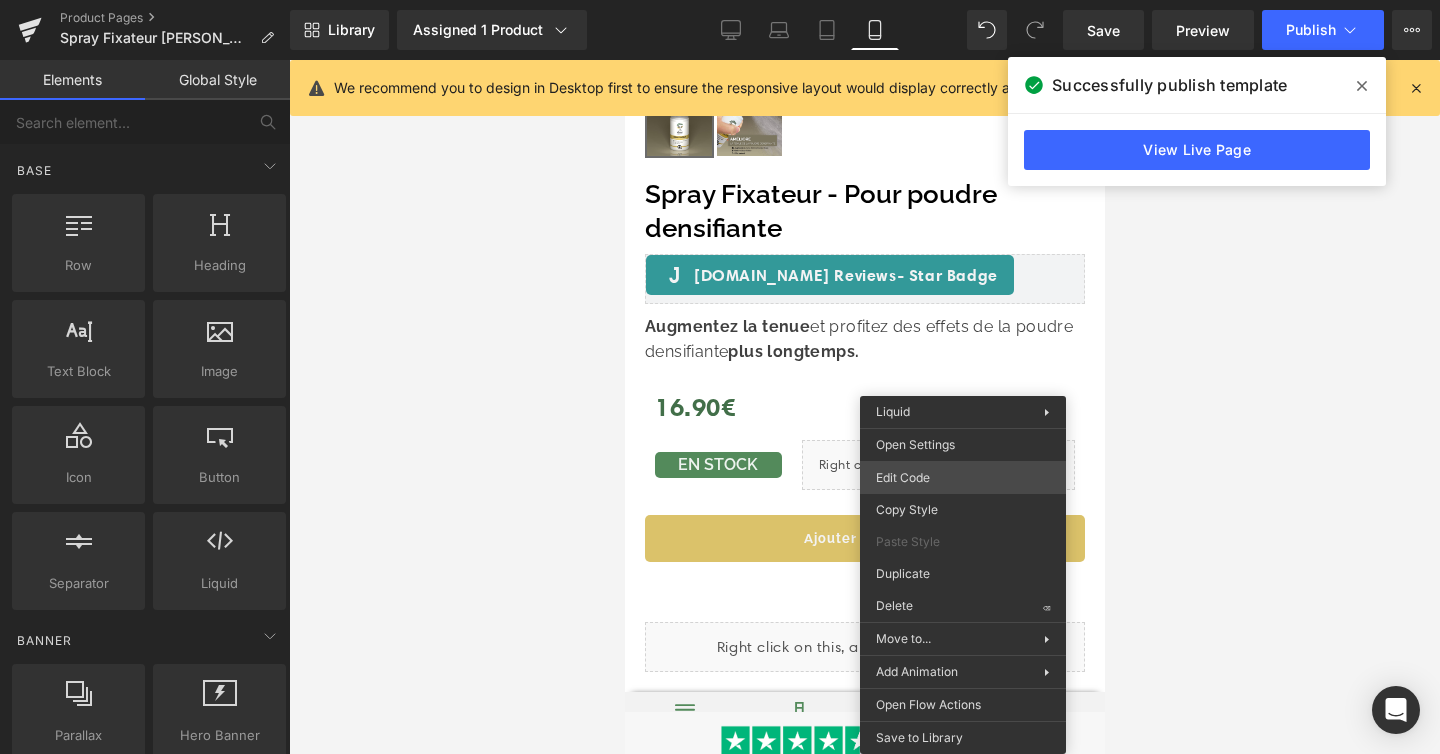 click on "You are previewing how the   will restyle your page. You can not edit Elements in Preset Preview Mode.  Product Pages Spray Fixateur Avey Marron Clair Library Assigned 1 Product  Product Preview
Spray Fixateur - Pour poudre densifiante Manage assigned products Mobile Desktop Laptop Tablet Mobile Save Preview Publish Scheduled View Live Page View with current Template Save Template to Library Schedule Publish  Optimize  Publish Settings Shortcuts We recommend you to design in Desktop first to ensure the responsive layout would display correctly at every screens as your expectation. Learn more  Your page can’t be published   You've reached the maximum number of published pages on your plan  (48/999999).  You need to upgrade your plan or unpublish all your pages to get 1 publish slot.   Unpublish pages   Upgrade plan  Elements Global Style Base Row  rows, columns, layouts, div Heading  headings, titles, h1,h2,h3,h4,h5,h6 Text Block  texts, paragraphs, contents, blocks Image  Icon  icons, symbols ok" at bounding box center [720, 0] 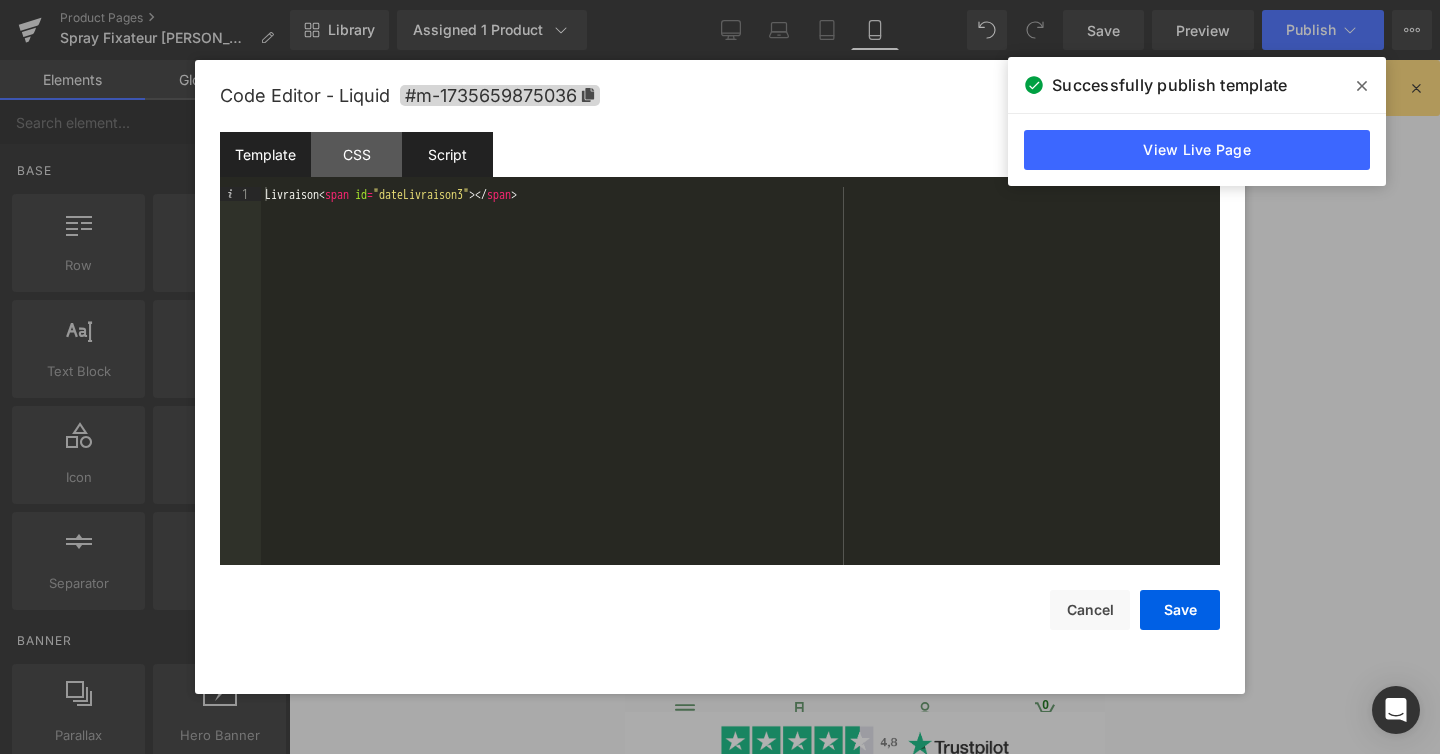 click on "Script" at bounding box center [447, 154] 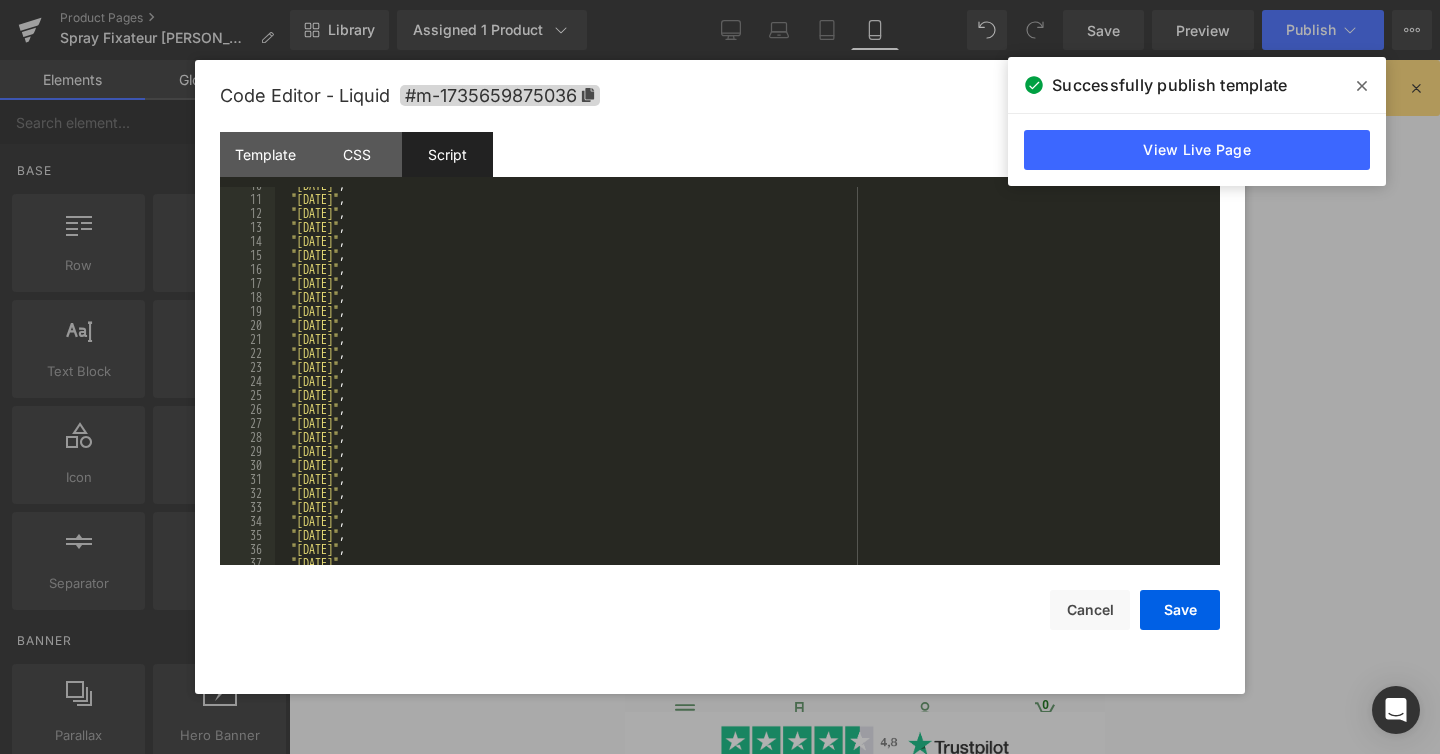 scroll, scrollTop: 201, scrollLeft: 0, axis: vertical 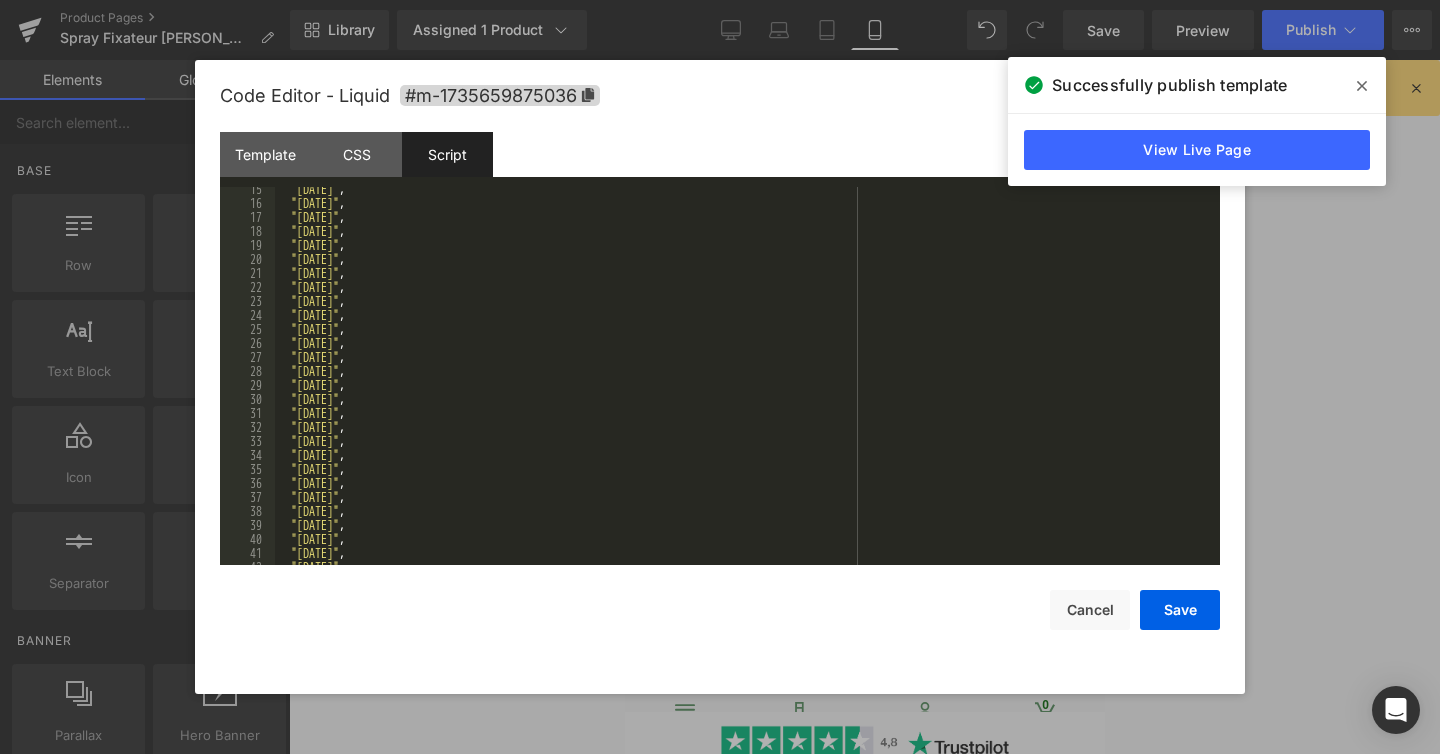 click on ""2024-05-20" ,    "2024-07-14" ,    "2024-08-15" ,    "2024-11-01" ,    "2024-11-11" ,    "2024-12-25" ,    "2025-01-01" ,    "2025-04-21" ,    "2025-05-01" ,    "2025-05-08" ,    "2025-05-29" ,    "2025-06-09" ,    "2025-07-14" ,    "2025-08-15" ,    "2025-11-01" ,    "2025-11-11" ,    "2025-12-25" ,    "2026-01-01" ,    "2026-04-06" ,    "2026-05-01" ,    "2026-05-08" ,    "2026-05-14" ,    "2026-05-25" ,    "2026-07-14" ,    "2026-08-15" ,    "2026-11-01" ,    "2026-11-11" ,    "2026-12-25" ," at bounding box center [743, 385] 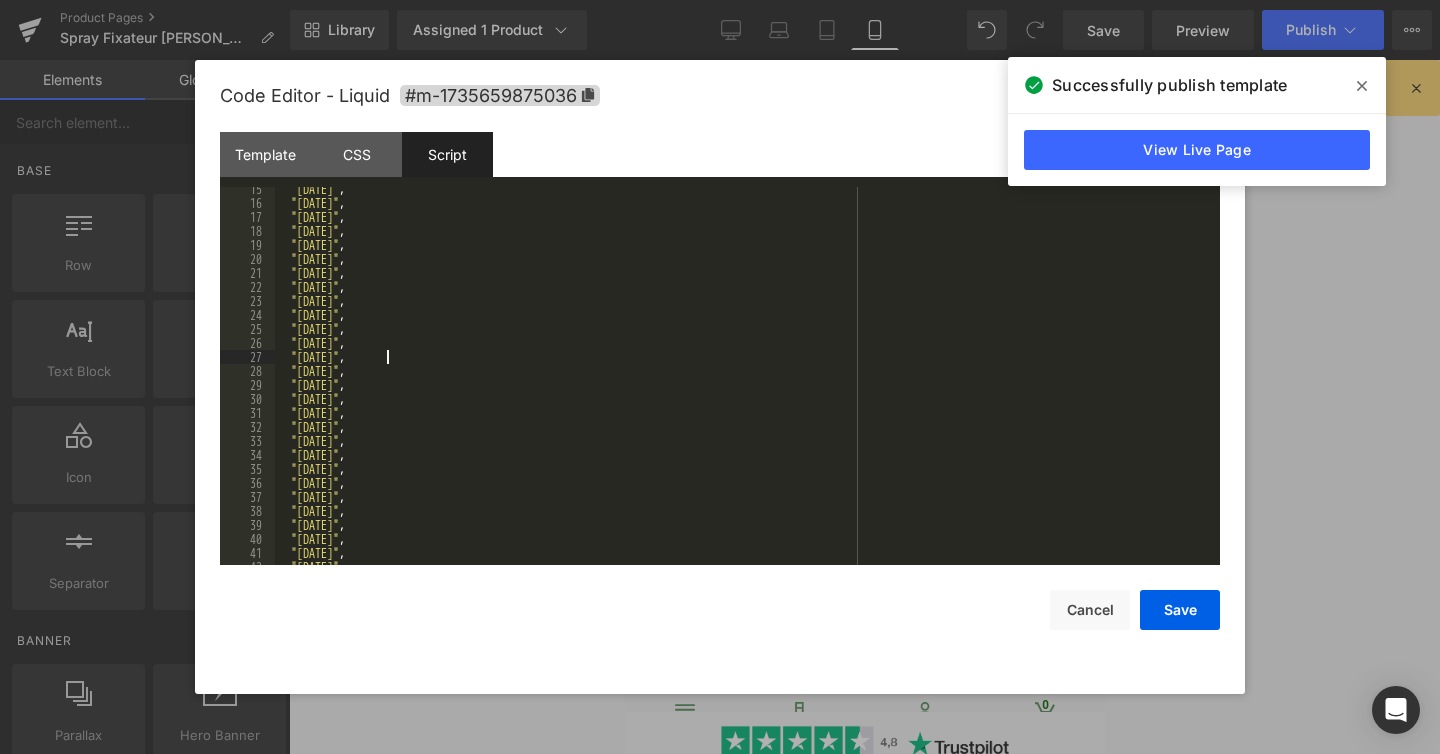 type 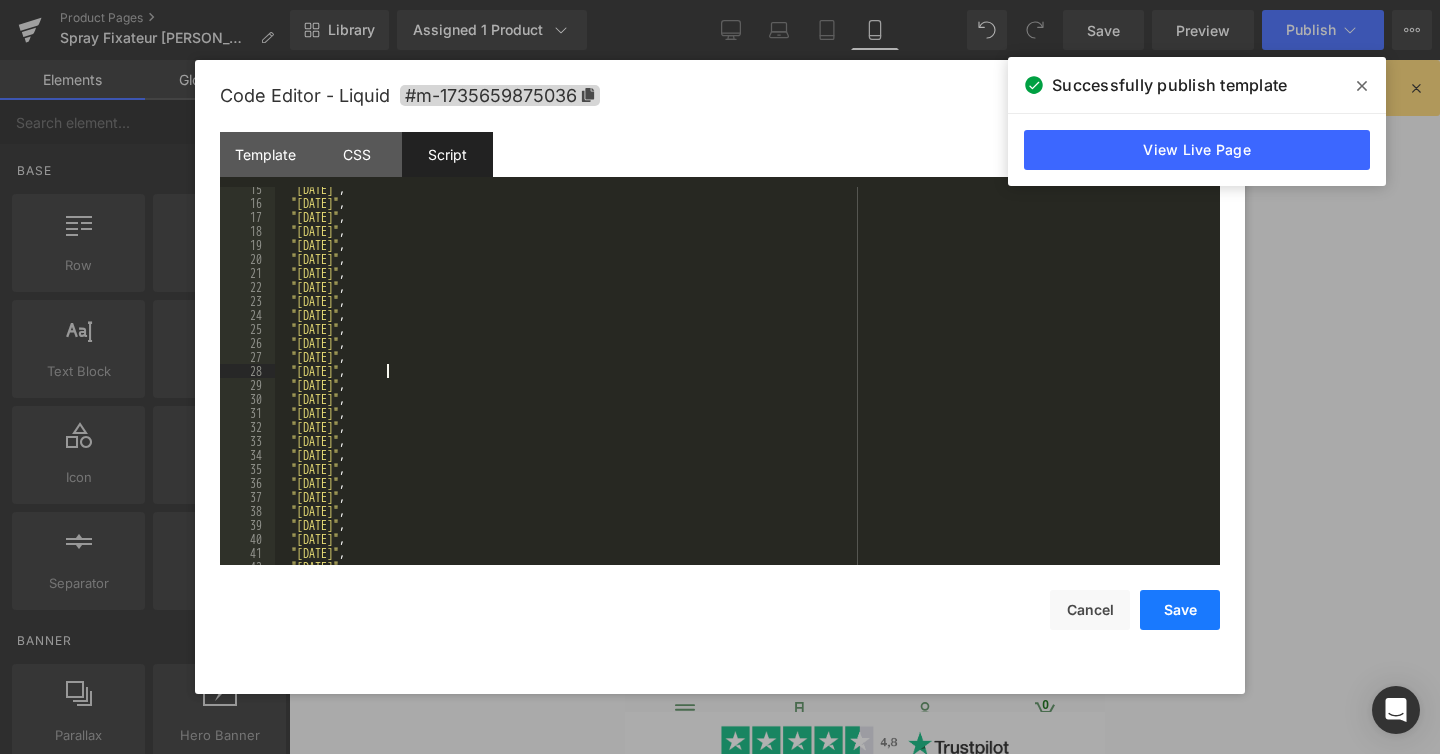 click on "Save" at bounding box center (1180, 610) 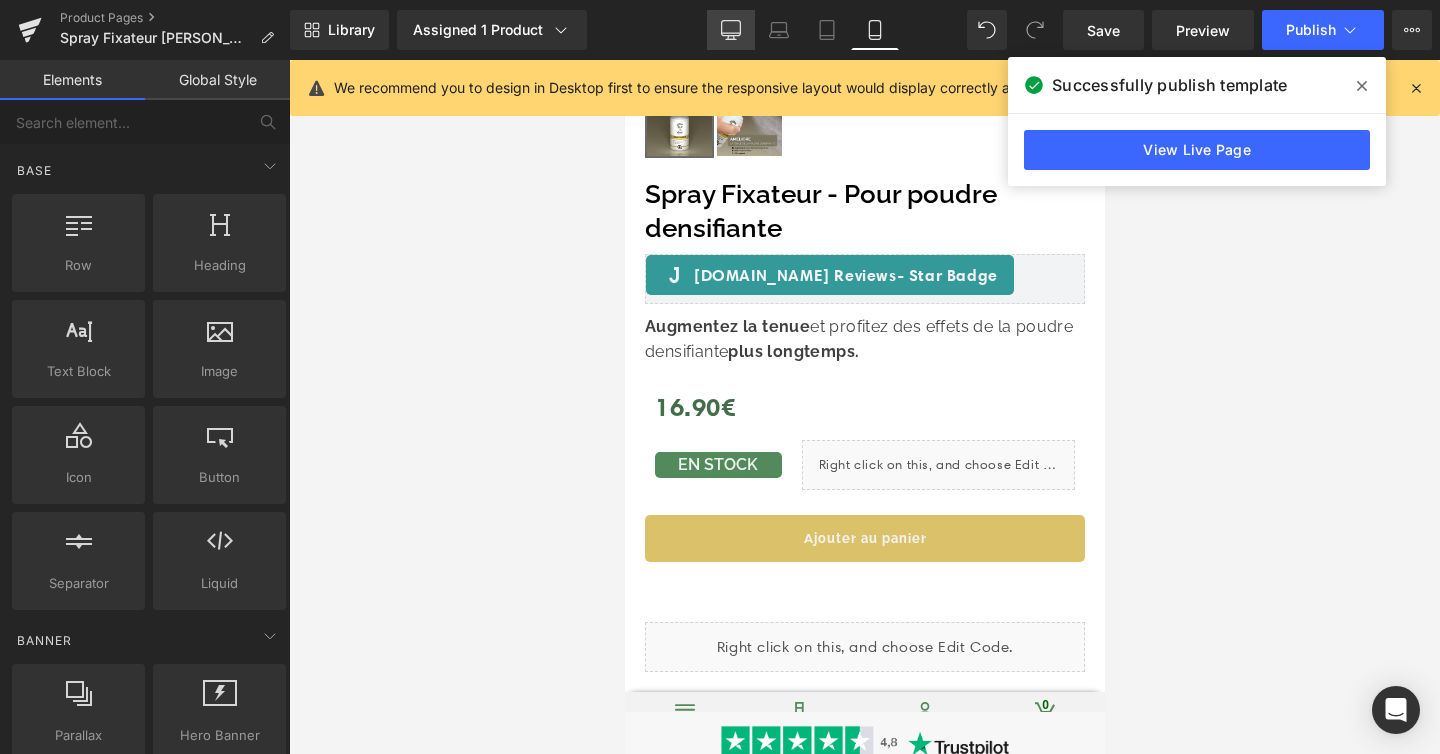 click 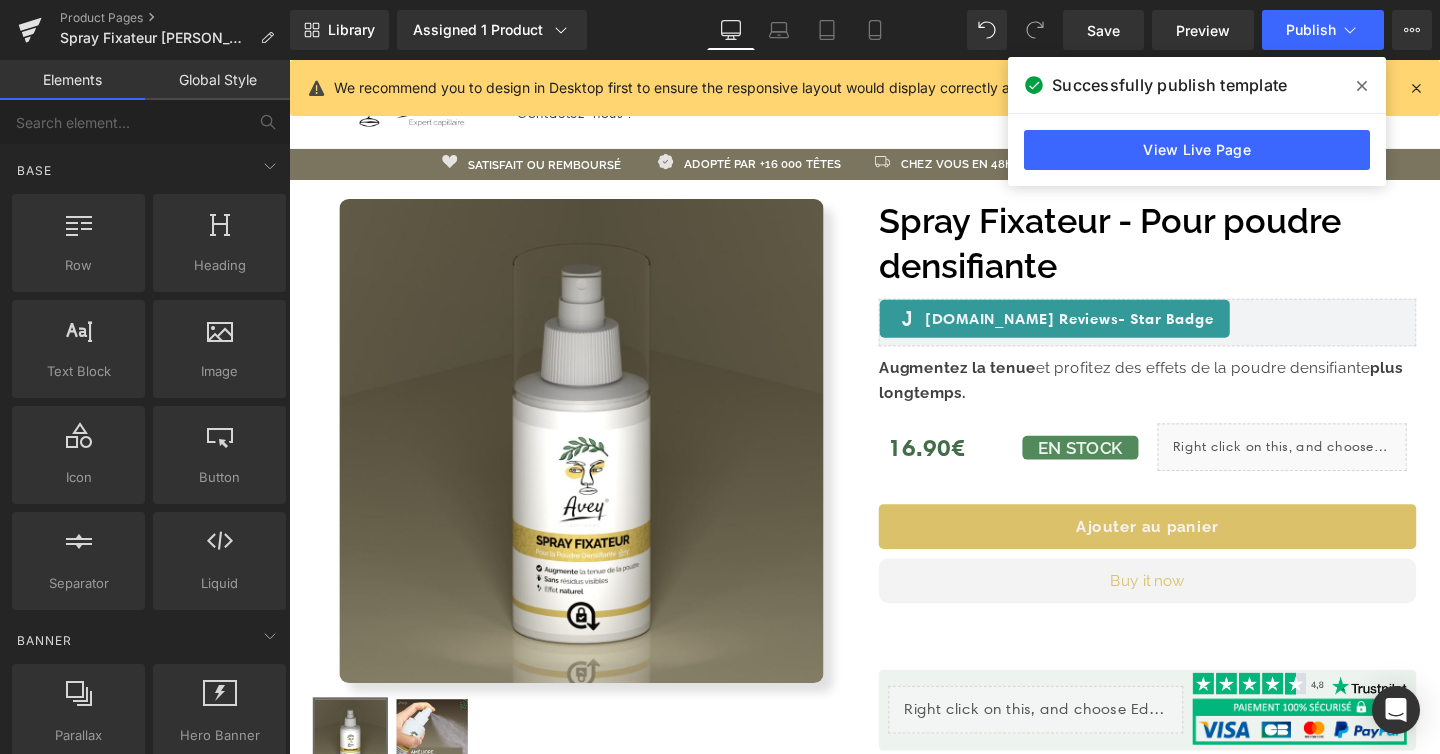 scroll, scrollTop: 27, scrollLeft: 0, axis: vertical 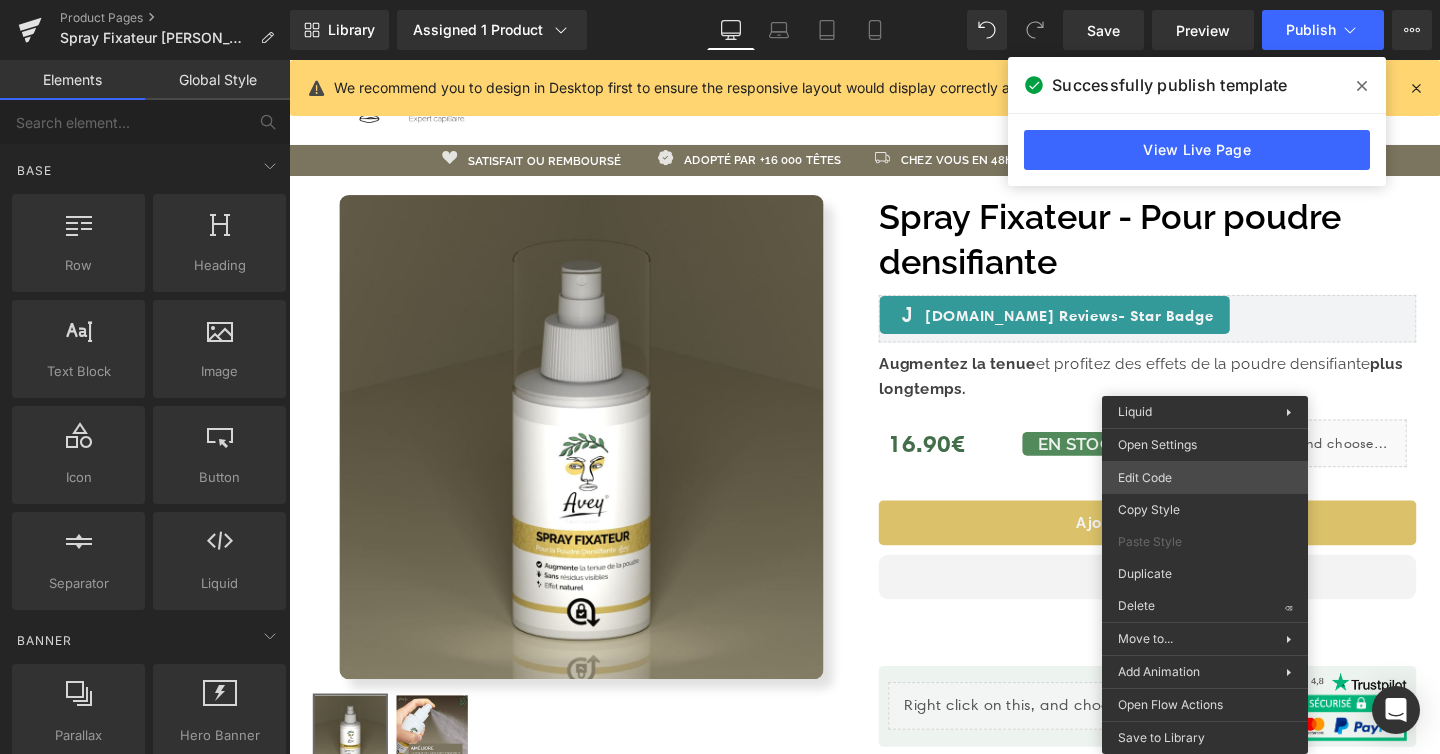 click on "You are previewing how the   will restyle your page. You can not edit Elements in Preset Preview Mode.  Product Pages Spray Fixateur Avey Marron Clair Library Assigned 1 Product  Product Preview
Spray Fixateur - Pour poudre densifiante Manage assigned products Desktop Desktop Laptop Tablet Mobile Save Preview Publish Scheduled View Live Page View with current Template Save Template to Library Schedule Publish  Optimize  Publish Settings Shortcuts We recommend you to design in Desktop first to ensure the responsive layout would display correctly at every screens as your expectation. Learn more  Your page can’t be published   You've reached the maximum number of published pages on your plan  (48/999999).  You need to upgrade your plan or unpublish all your pages to get 1 publish slot.   Unpublish pages   Upgrade plan  Elements Global Style Base Row  rows, columns, layouts, div Heading  headings, titles, h1,h2,h3,h4,h5,h6 Text Block  texts, paragraphs, contents, blocks Image  Icon  icons, symbols 1" at bounding box center (720, 0) 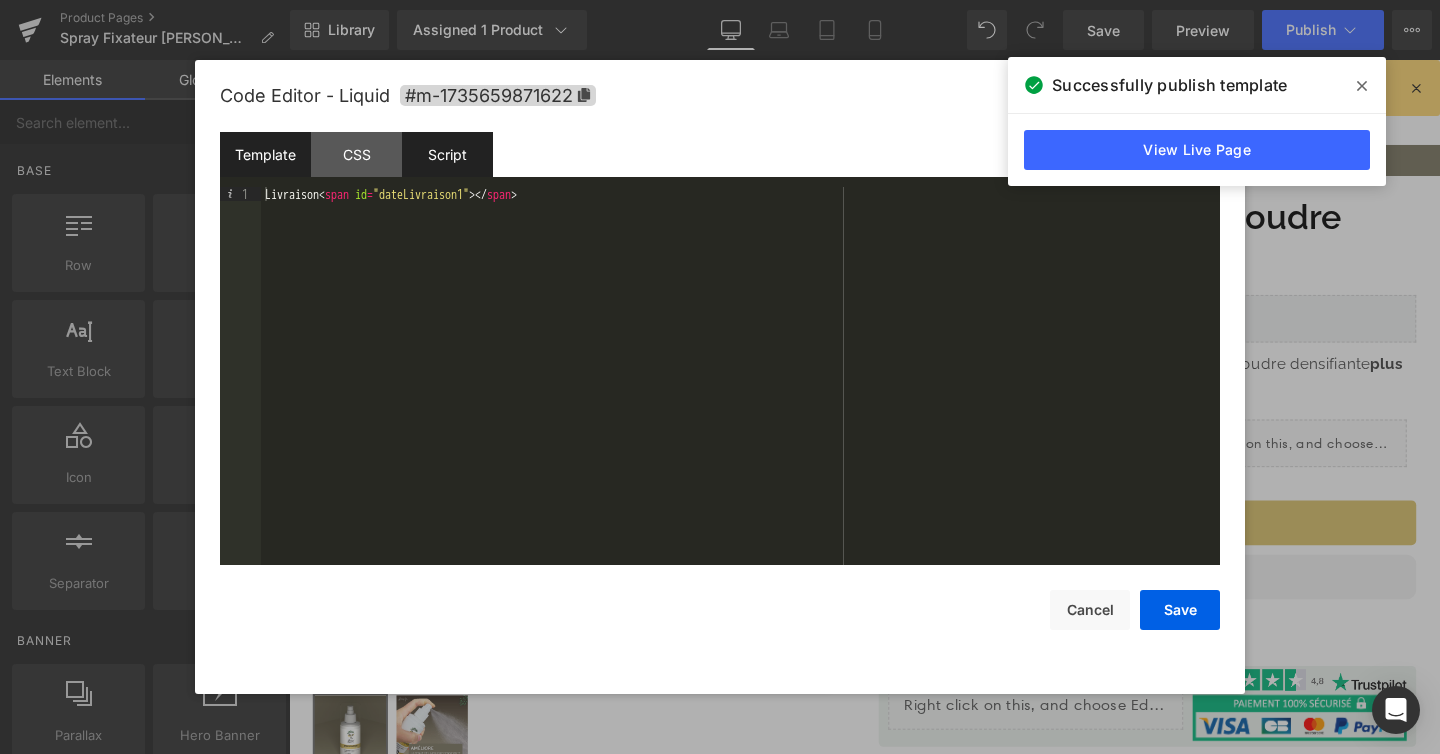 click on "Script" at bounding box center [447, 154] 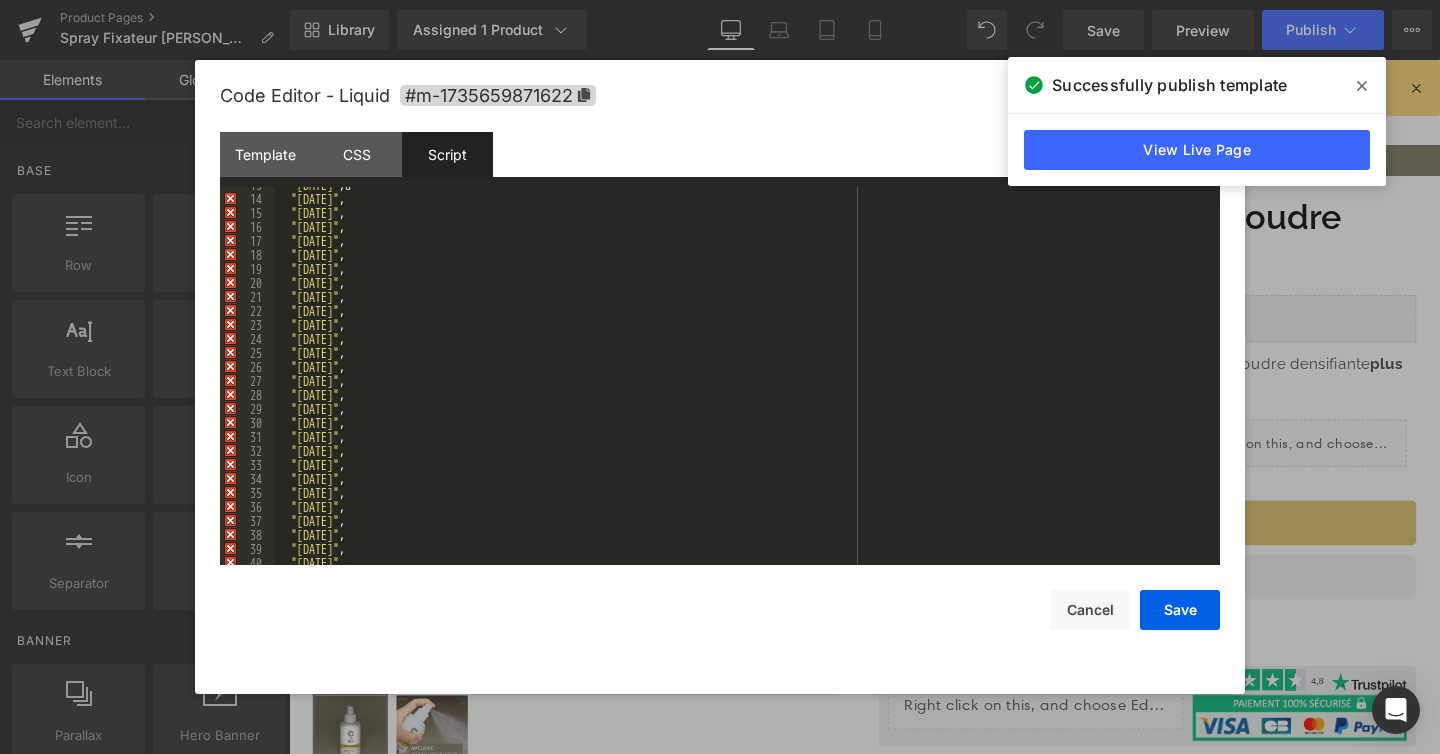 scroll, scrollTop: 229, scrollLeft: 0, axis: vertical 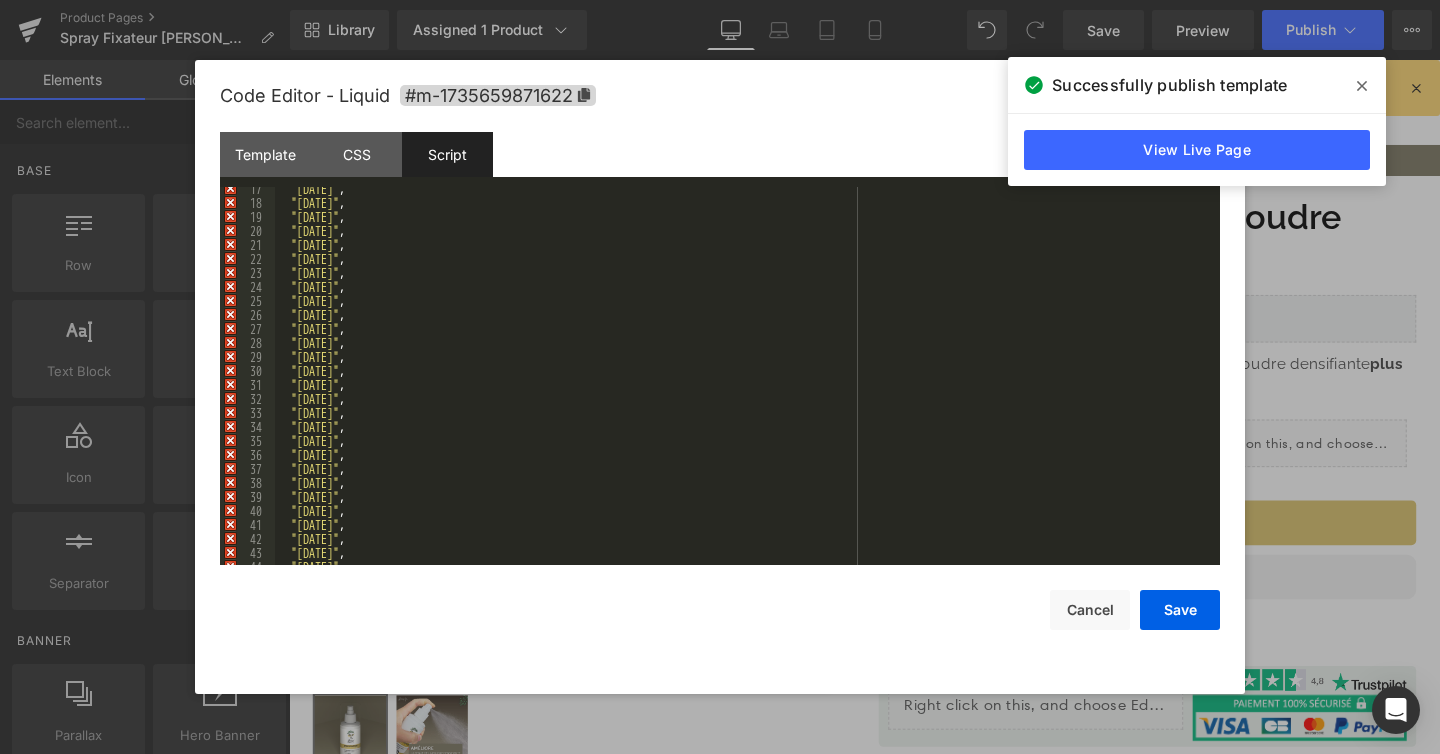 click on ""2024-07-14" ,    "2024-08-15" ,    "2024-11-01" ,    "2024-11-11" ,    "2024-12-25" ,    "2025-01-01" ,    "2025-04-21" ,    "2025-05-01" ,    "2025-05-08" ,    "2025-05-29" ,    "2025-06-09" ,    "2025-07-14" ,    "2025-08-15" ,    "2025-11-01" ,    "2025-11-11" ,    "2025-12-25" ,    "2026-01-01" ,    "2026-04-06" ,    "2026-05-01" ,    "2026-05-08" ,    "2026-05-14" ,    "2026-05-25" ,    "2026-07-14" ,    "2026-08-15" ,    "2026-11-01" ,    "2026-11-11" ,    "2026-12-25" ,    "2027-01-01" ," at bounding box center [743, 385] 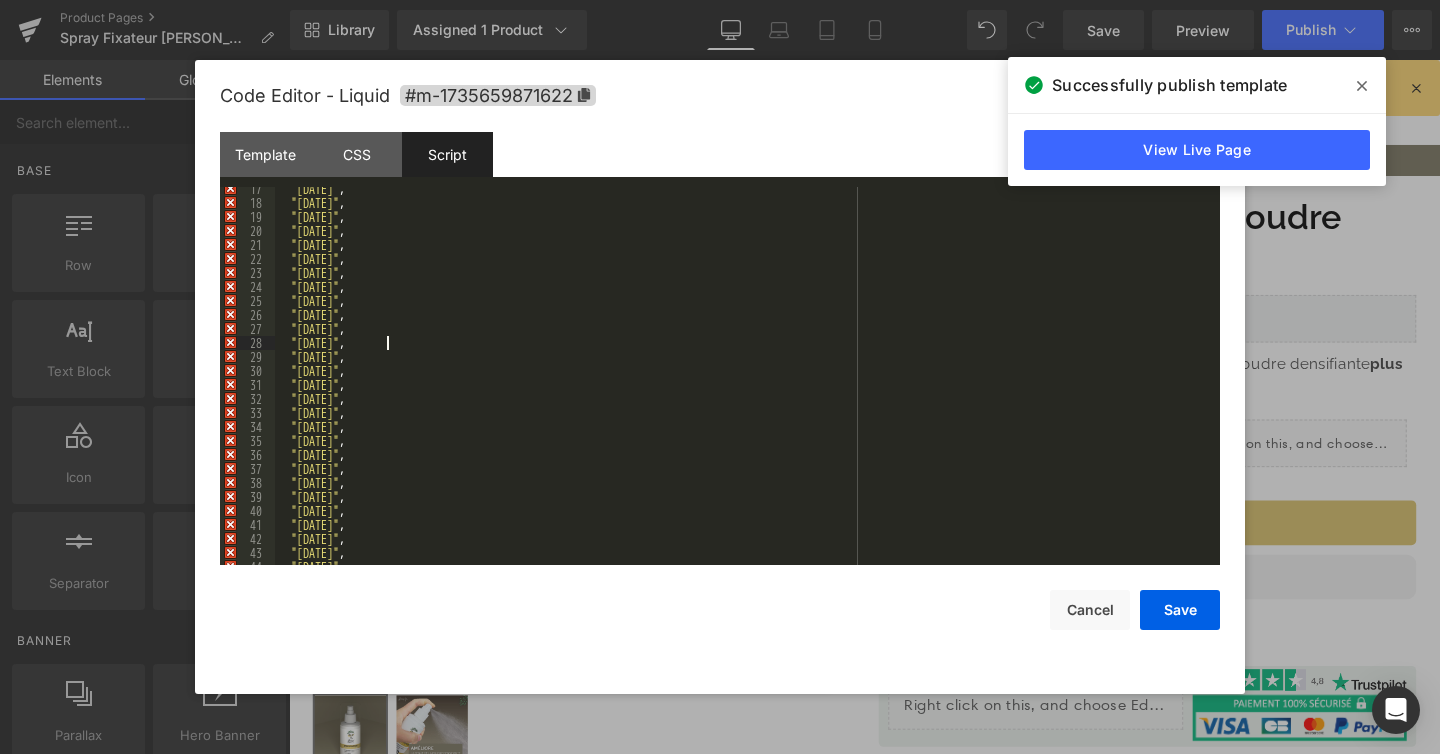 type 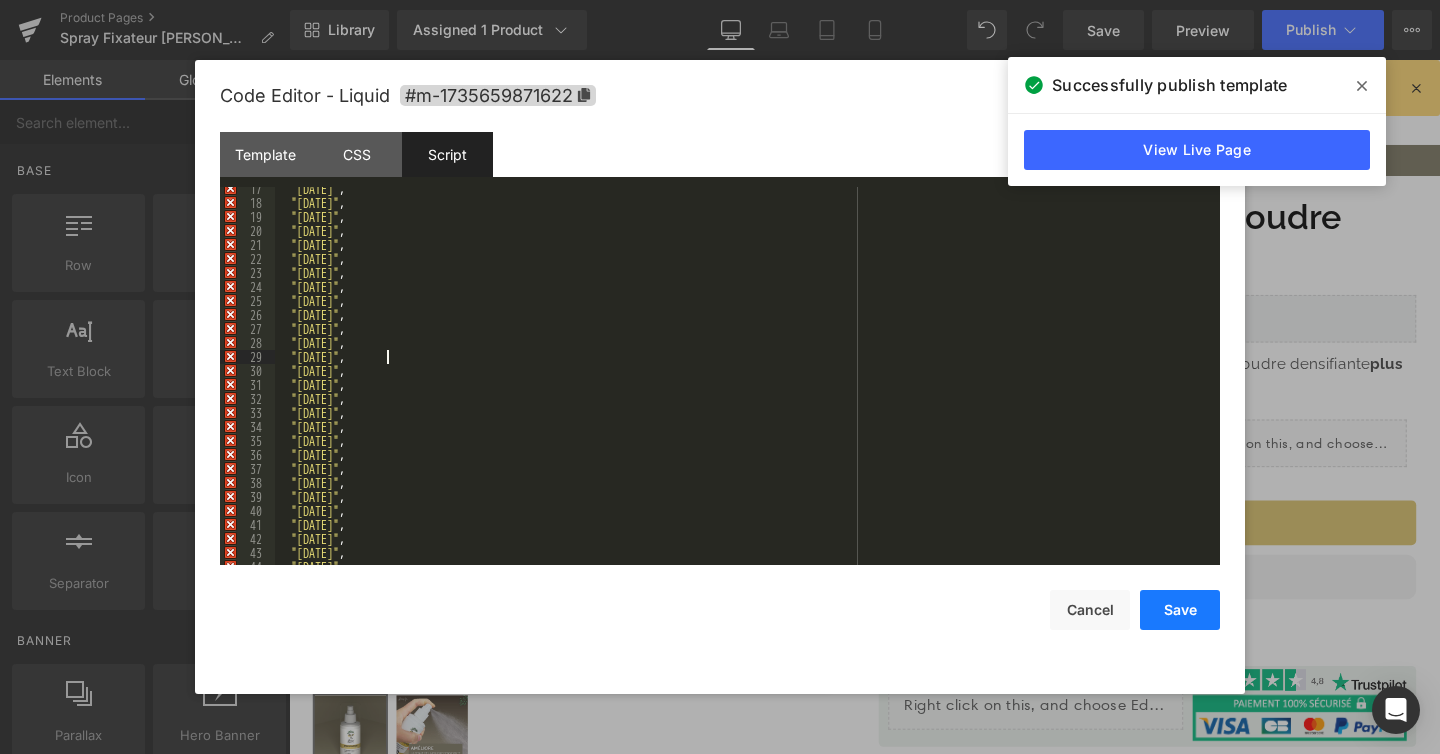click on "Save" at bounding box center (1180, 610) 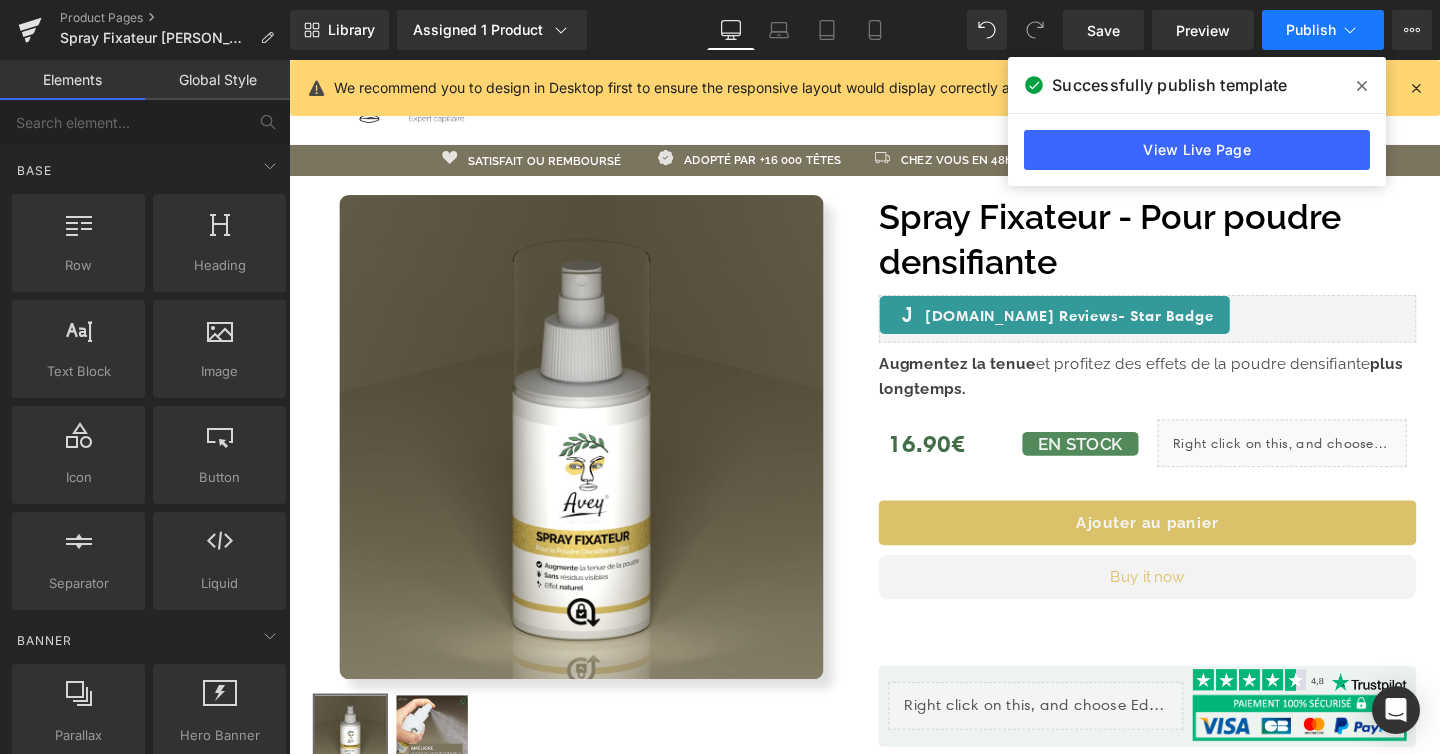 click on "Publish" at bounding box center (1323, 30) 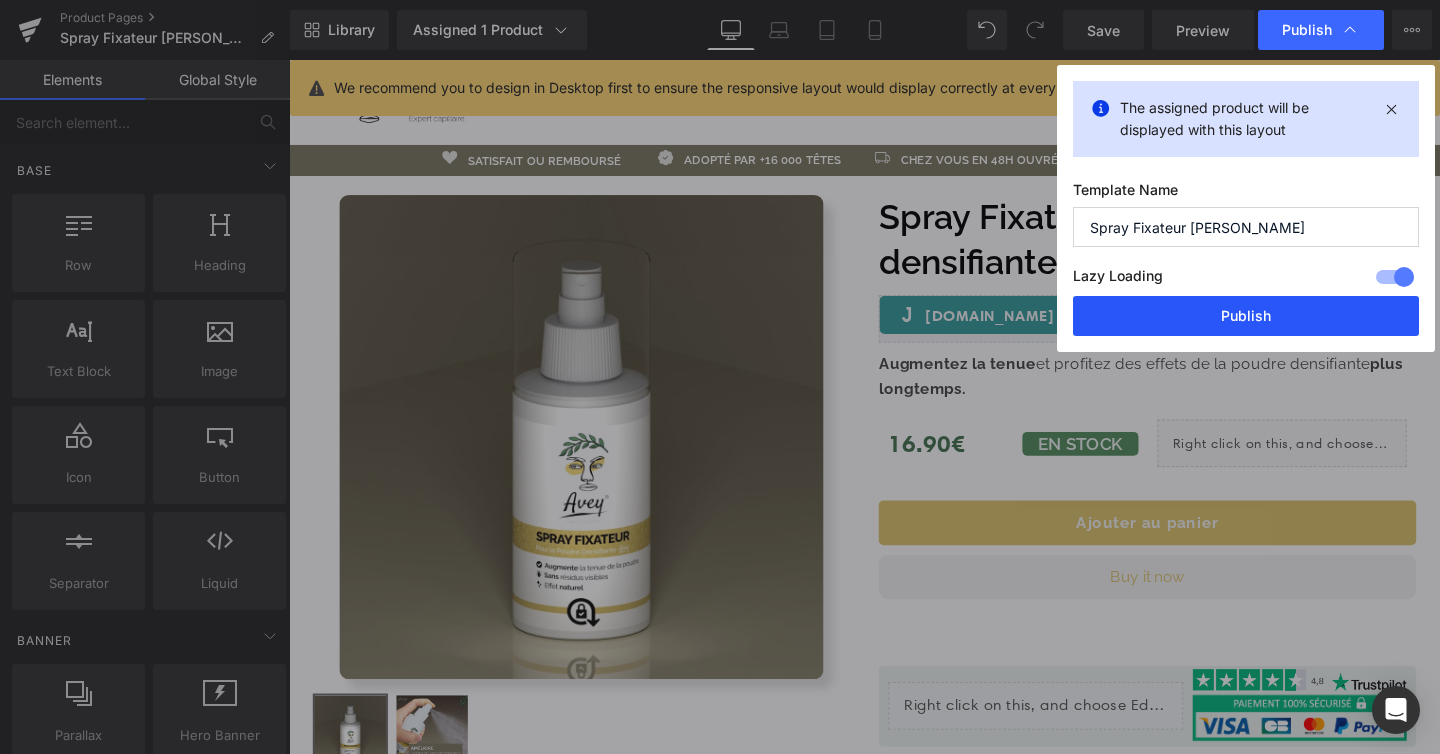 click on "Publish" at bounding box center (1246, 316) 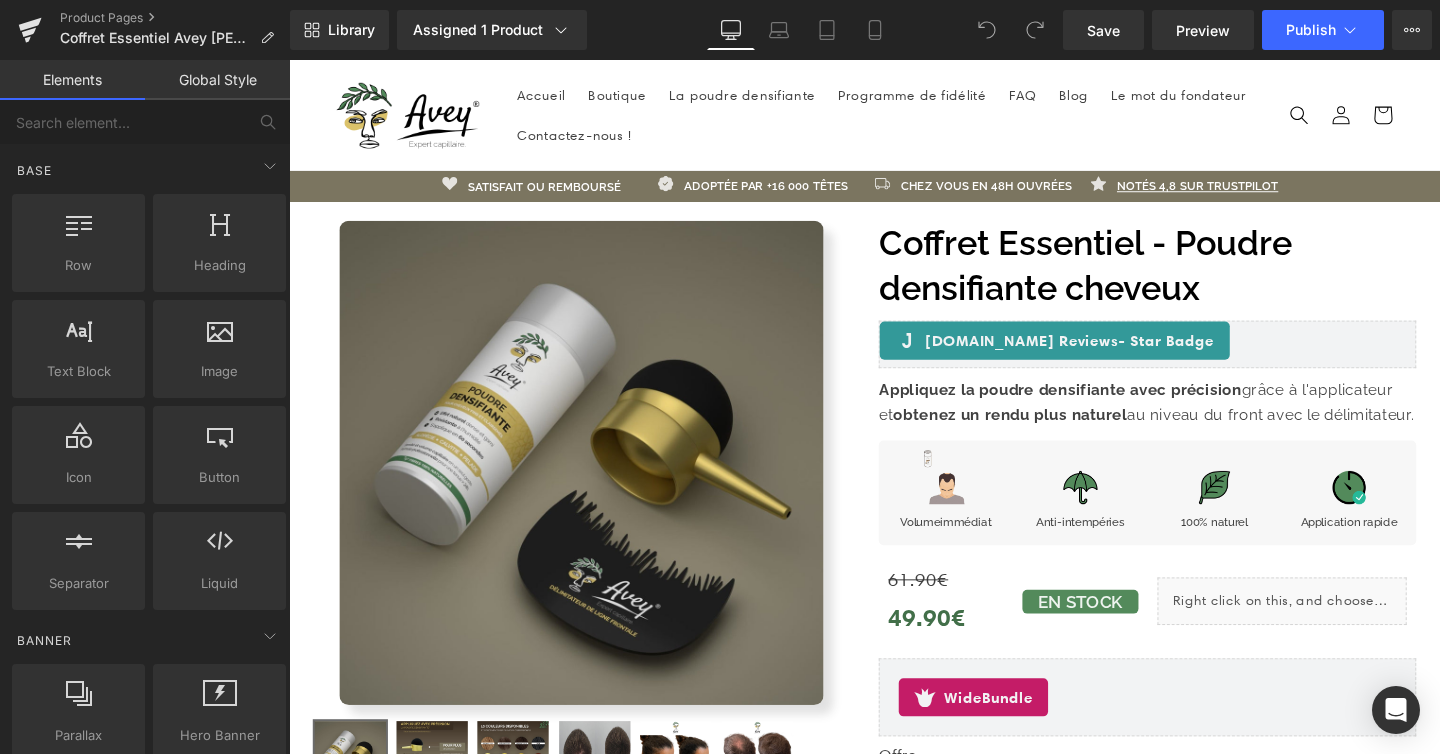 scroll, scrollTop: 0, scrollLeft: 0, axis: both 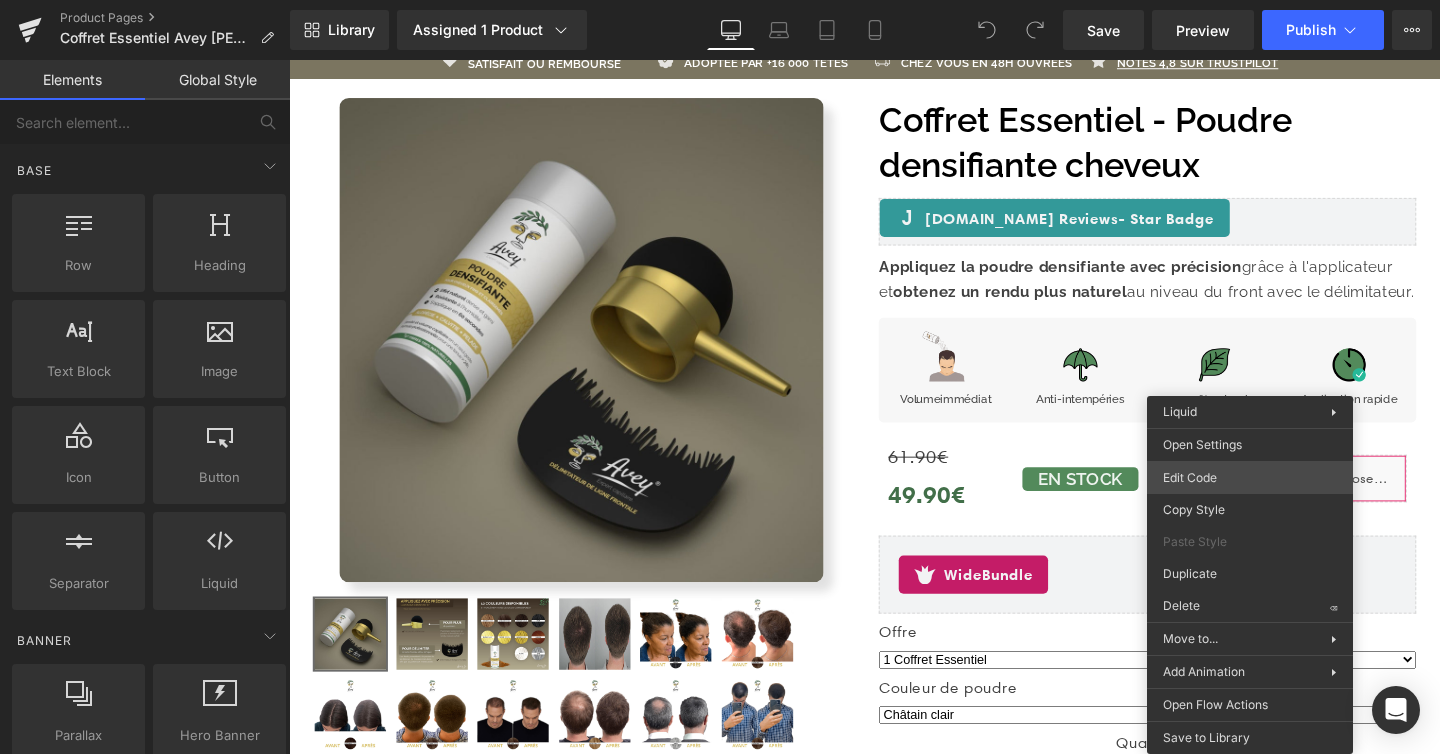 click on "You are previewing how the   will restyle your page. You can not edit Elements in Preset Preview Mode.  Product Pages Coffret Essentiel Avey Marron Clair Library Assigned 1 Product  Product Preview
Coffret Essentiel - Poudre densifiante cheveux Manage assigned products Desktop Desktop Laptop Tablet Mobile Save Preview Publish Scheduled View Live Page View with current Template Save Template to Library Schedule Publish  Optimize  Publish Settings Shortcuts  Your page can’t be published   You've reached the maximum number of published pages on your plan  (48/999999).  You need to upgrade your plan or unpublish all your pages to get 1 publish slot.   Unpublish pages   Upgrade plan  Elements Global Style Base Row  rows, columns, layouts, div Heading  headings, titles, h1,h2,h3,h4,h5,h6 Text Block  texts, paragraphs, contents, blocks Image  images, photos, alts, uploads Icon  icons, symbols Button  button, call to action, cta Separator  separators, dividers, horizontal lines Liquid  Banner Parallax" at bounding box center [720, 0] 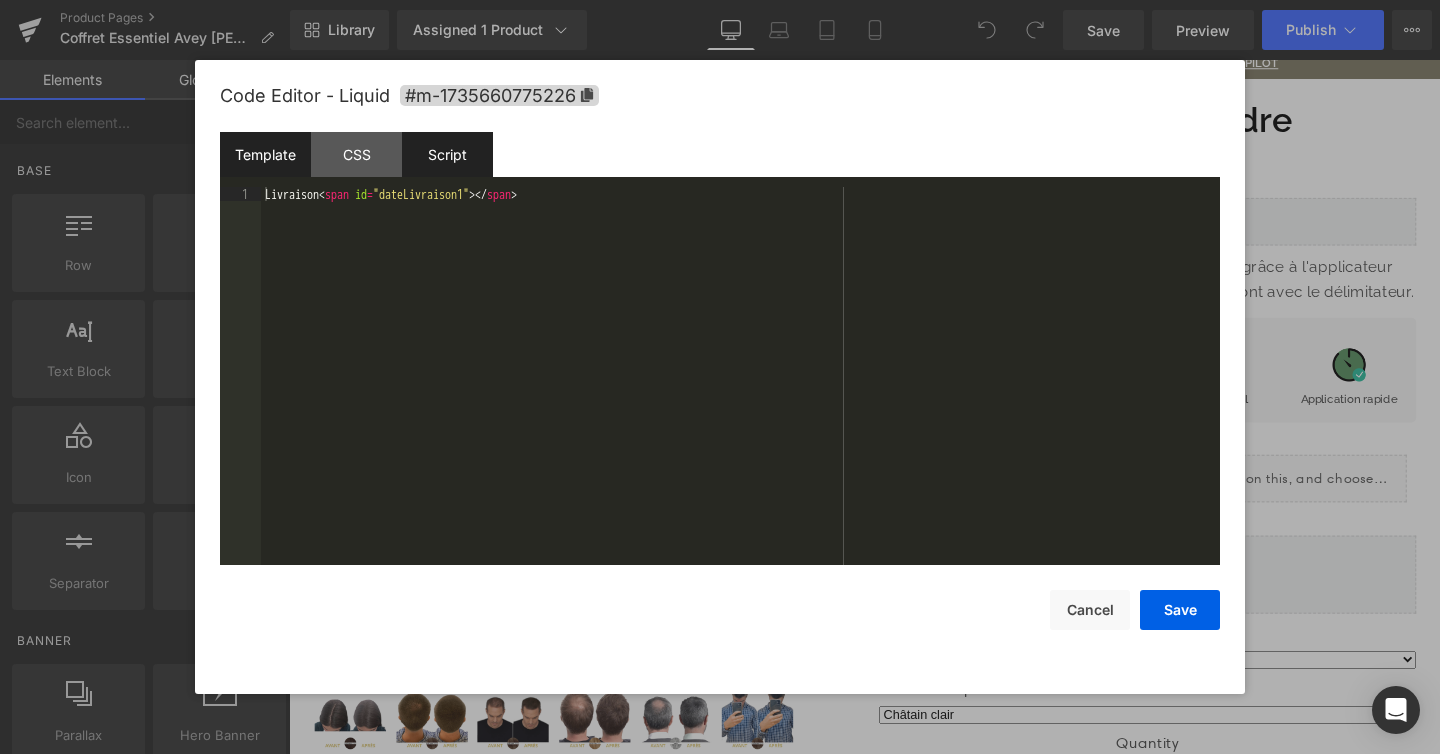 click on "Script" at bounding box center [447, 154] 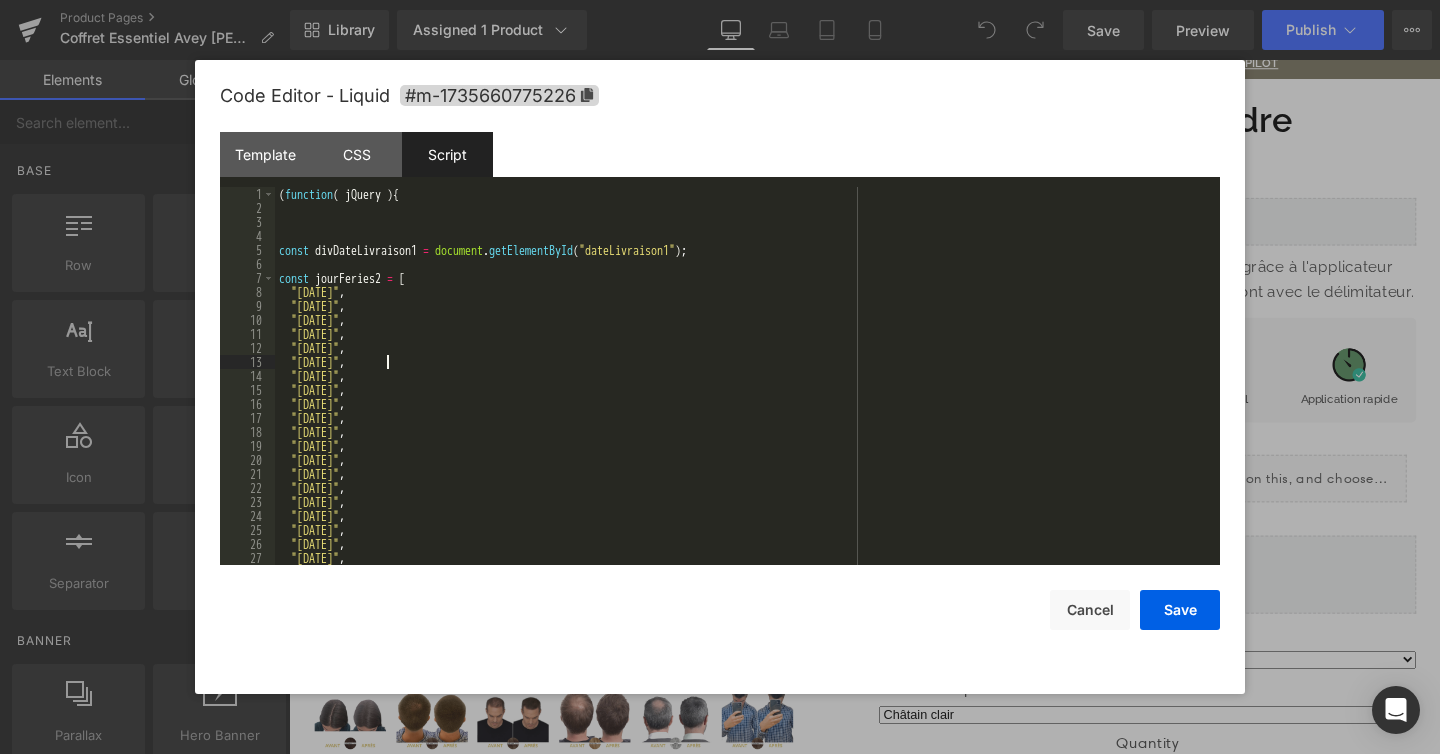 click on "( function (   jQuery   ) { const   divDateLivraison1   =   document . getElementById ( "dateLivraison1" ) ; const   jourFeries2   =   [    "2023-11-01" ,    "2023-11-11" ,    "2023-12-25" ,    "2024-01-01" ,    "2024-04-01" ,    "2024-05-01" ,    "2024-05-08" ,    "2024-05-09" ,    "2024-05-20" ,    "2024-07-14" ,    "2024-08-15" ,    "2024-11-01" ,    "2024-11-11" ,    "2024-12-25" ,    "2025-01-01" ,    "2025-04-21" ,    "2025-05-01" ,    "2025-05-08" ,    "2025-05-29" ,    "2025-06-09" ,    "2025-07-14" ," at bounding box center (743, 390) 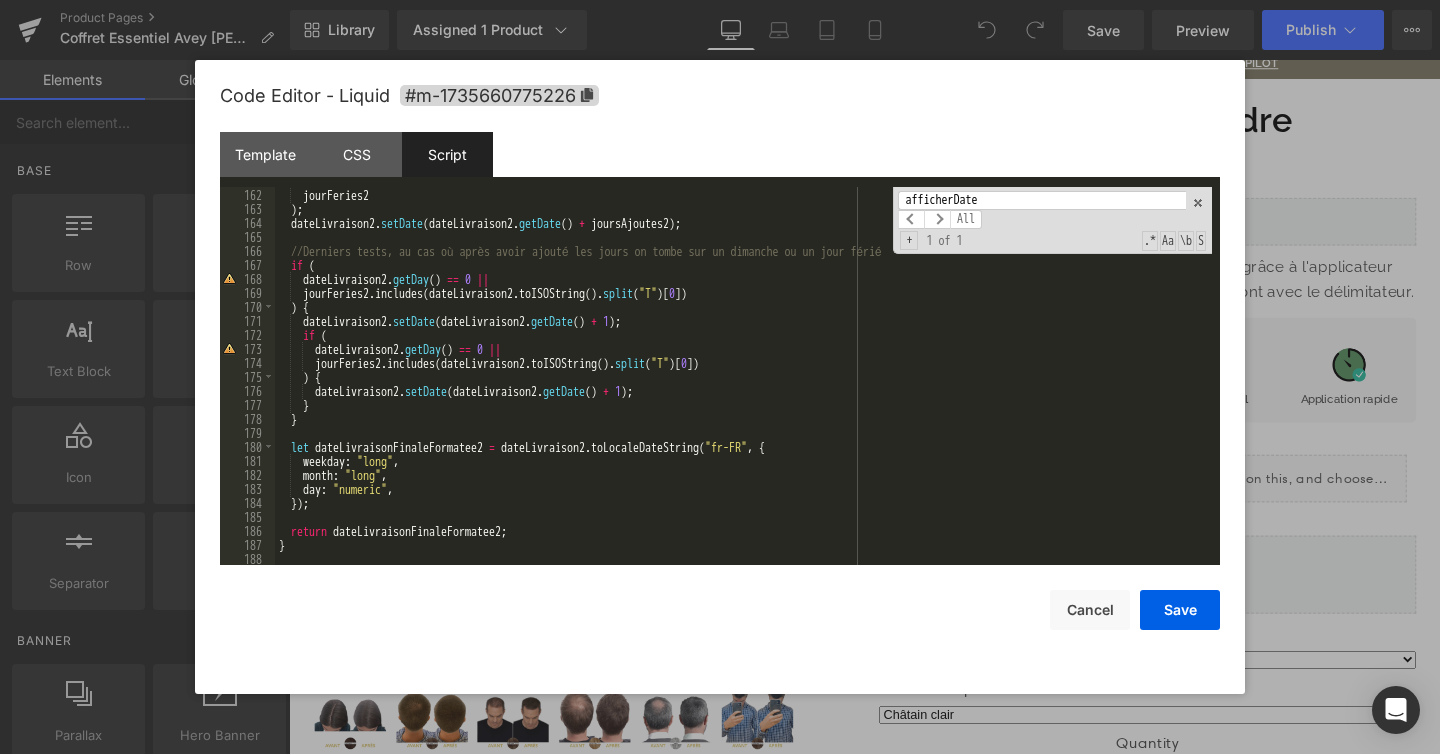 scroll, scrollTop: 2310, scrollLeft: 0, axis: vertical 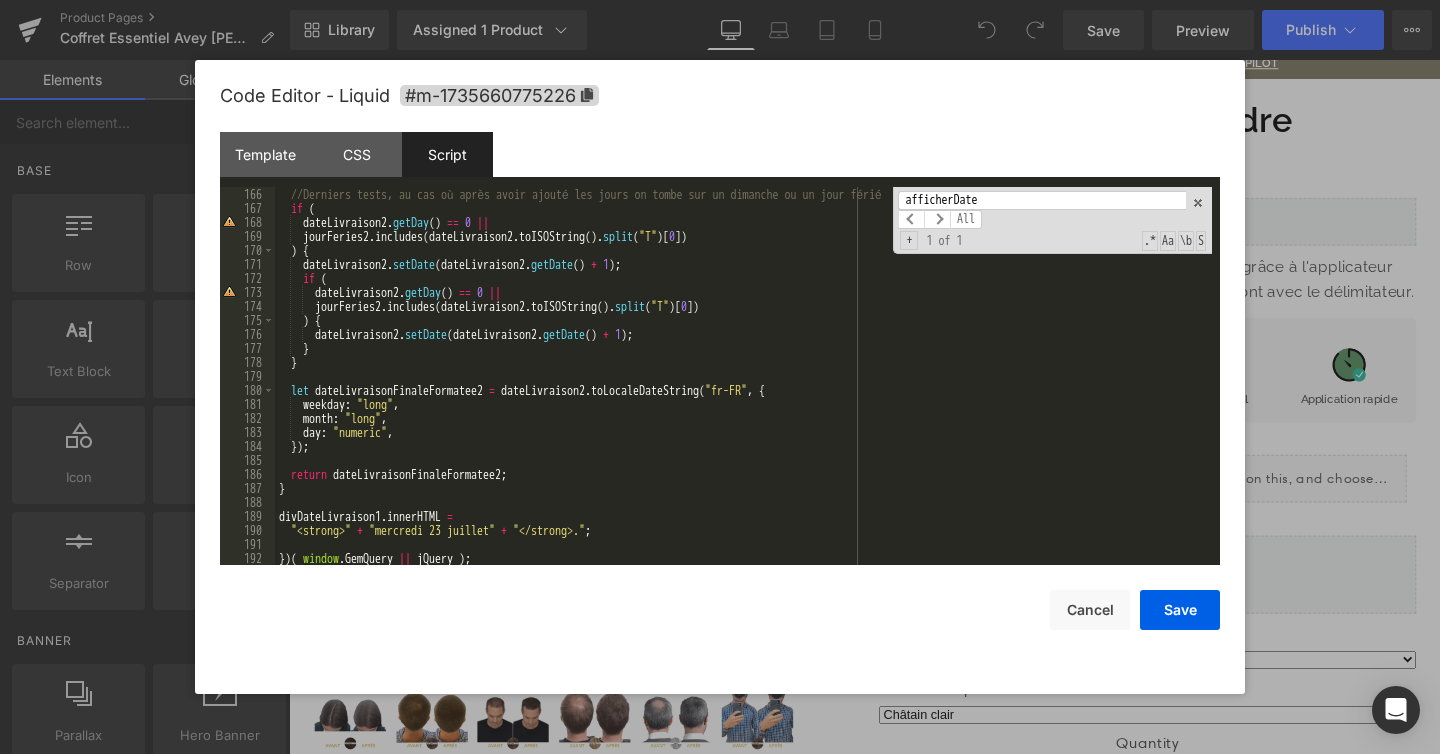 type on "afficherDate" 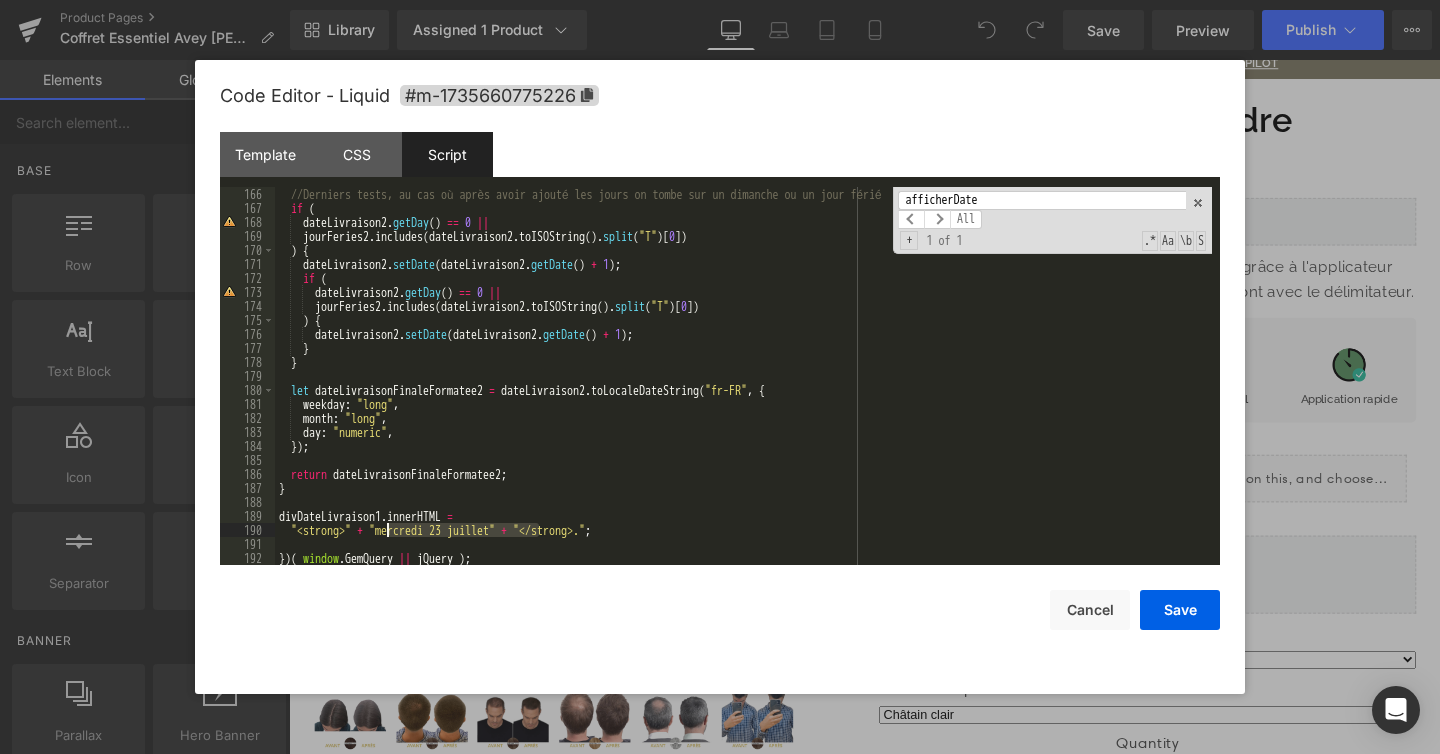 drag, startPoint x: 540, startPoint y: 527, endPoint x: 387, endPoint y: 525, distance: 153.01308 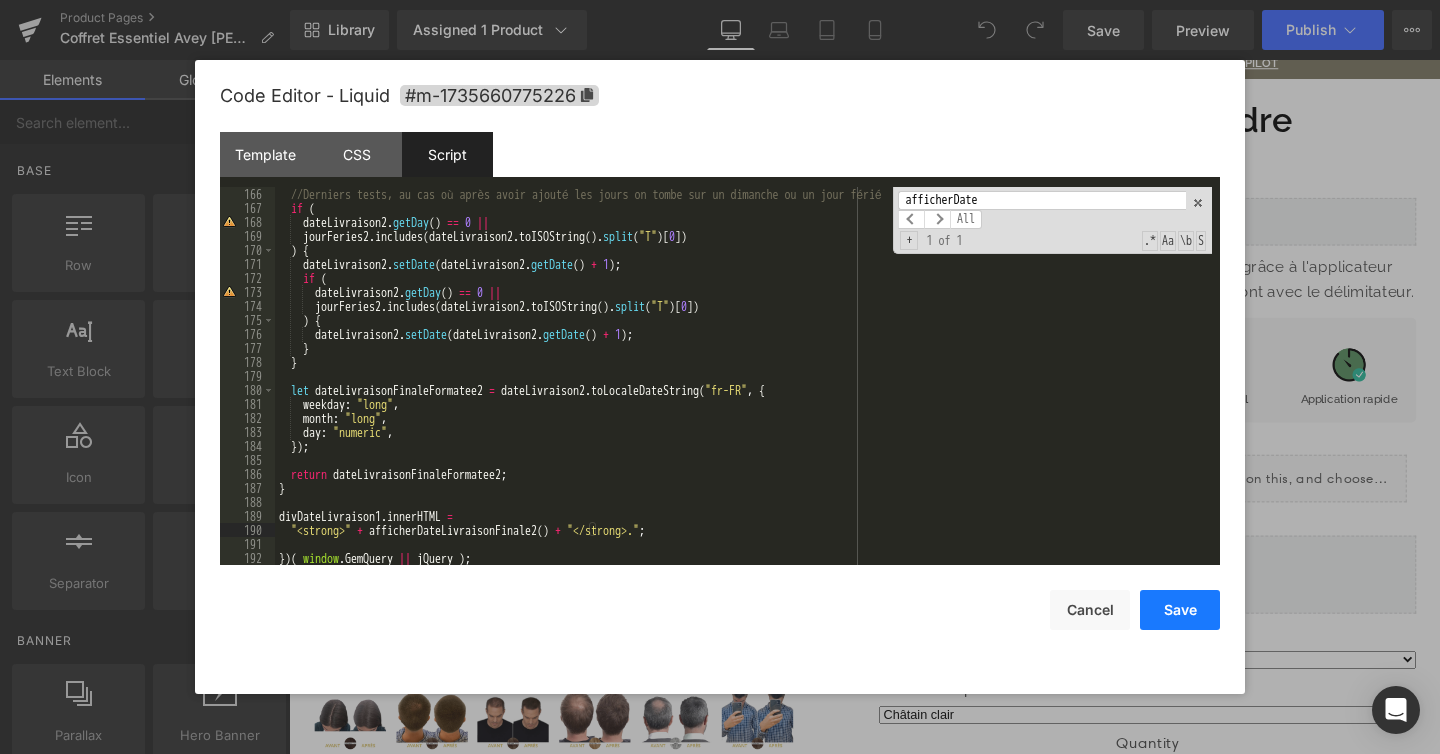 click on "Save" at bounding box center (1180, 610) 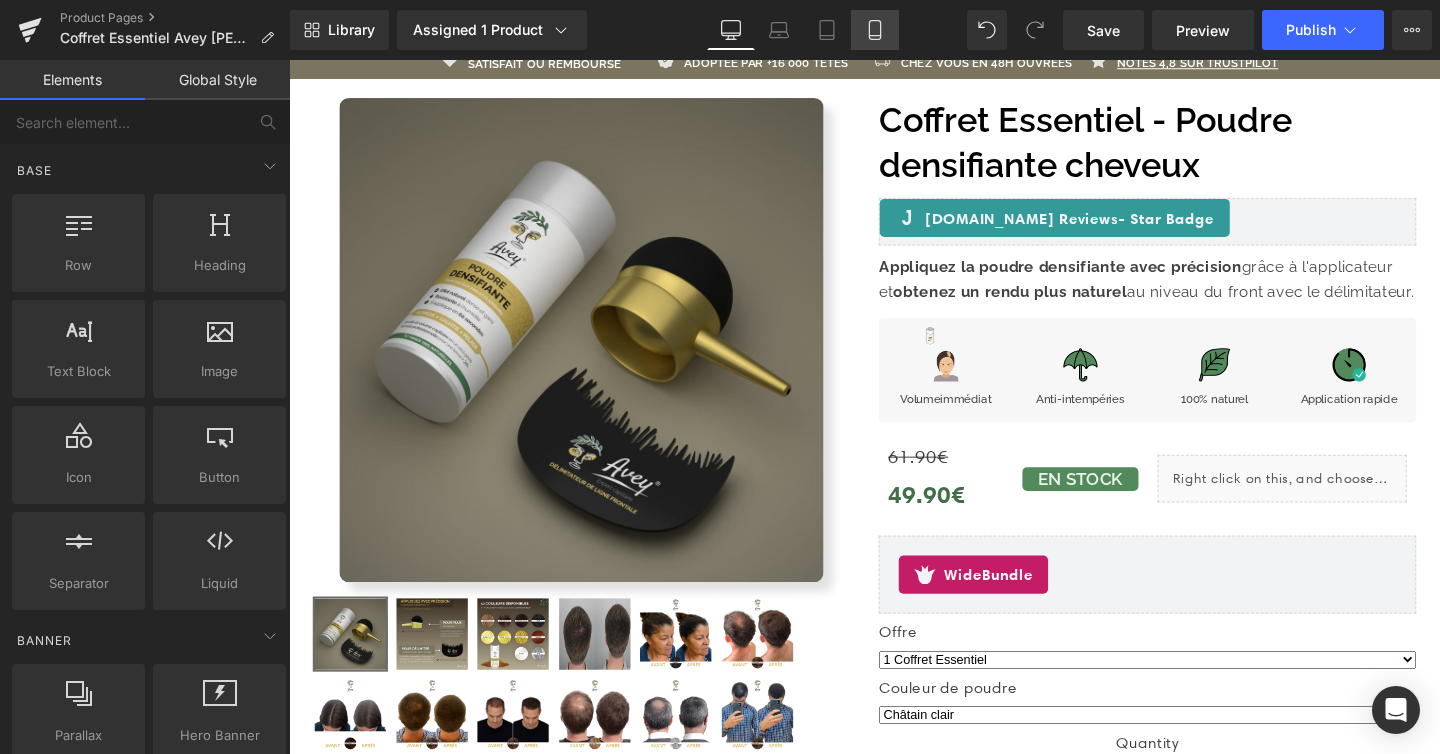 click 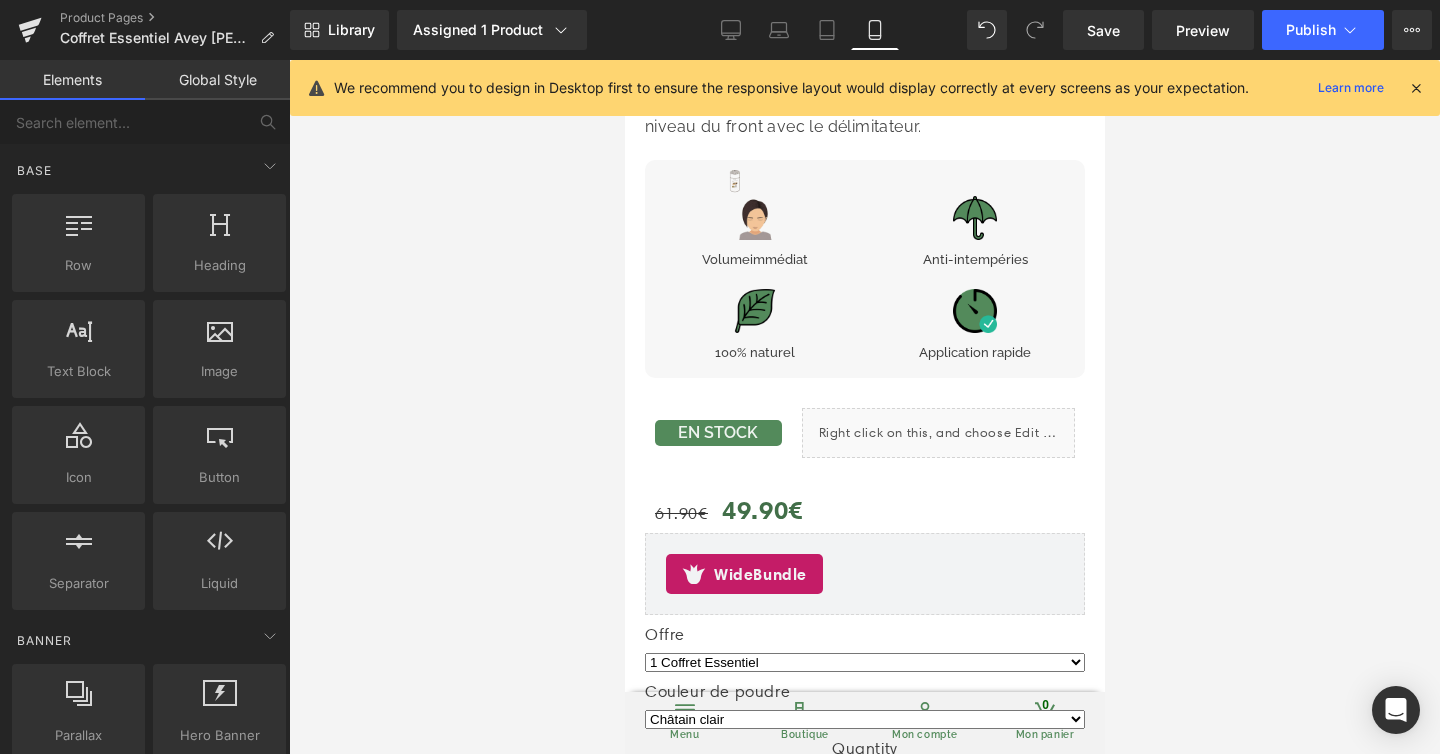 scroll, scrollTop: 877, scrollLeft: 0, axis: vertical 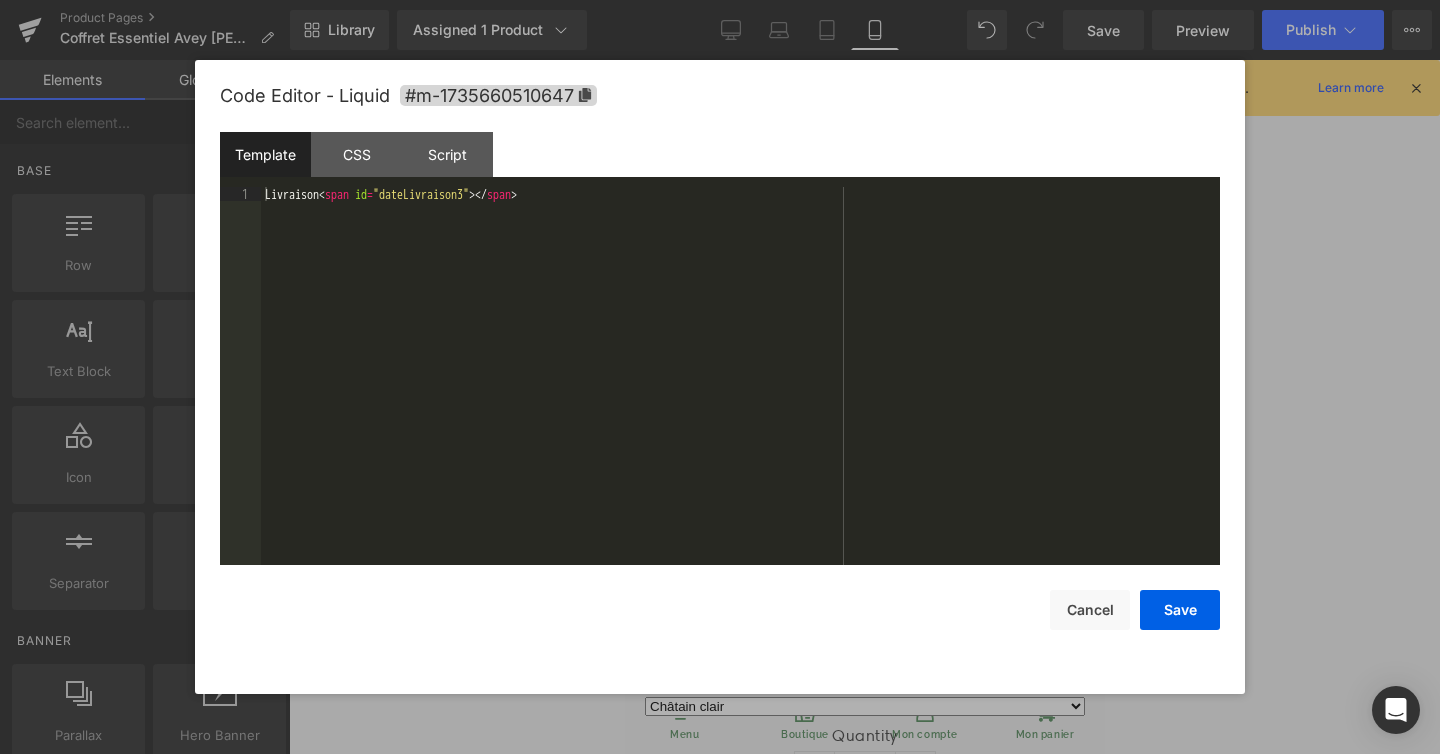 click on "You are previewing how the   will restyle your page. You can not edit Elements in Preset Preview Mode.  Product Pages Coffret Essentiel Avey Marron Clair Library Assigned 1 Product  Product Preview
Coffret Essentiel - Poudre densifiante cheveux Manage assigned products Mobile Desktop Laptop Tablet Mobile Save Preview Publish Scheduled View Live Page View with current Template Save Template to Library Schedule Publish  Optimize  Publish Settings Shortcuts We recommend you to design in Desktop first to ensure the responsive layout would display correctly at every screens as your expectation. Learn more  Your page can’t be published   You've reached the maximum number of published pages on your plan  (48/999999).  You need to upgrade your plan or unpublish all your pages to get 1 publish slot.   Unpublish pages   Upgrade plan  Elements Global Style Base Row  rows, columns, layouts, div Heading  headings, titles, h1,h2,h3,h4,h5,h6 Text Block  texts, paragraphs, contents, blocks Image  Icon  Button" at bounding box center (720, 0) 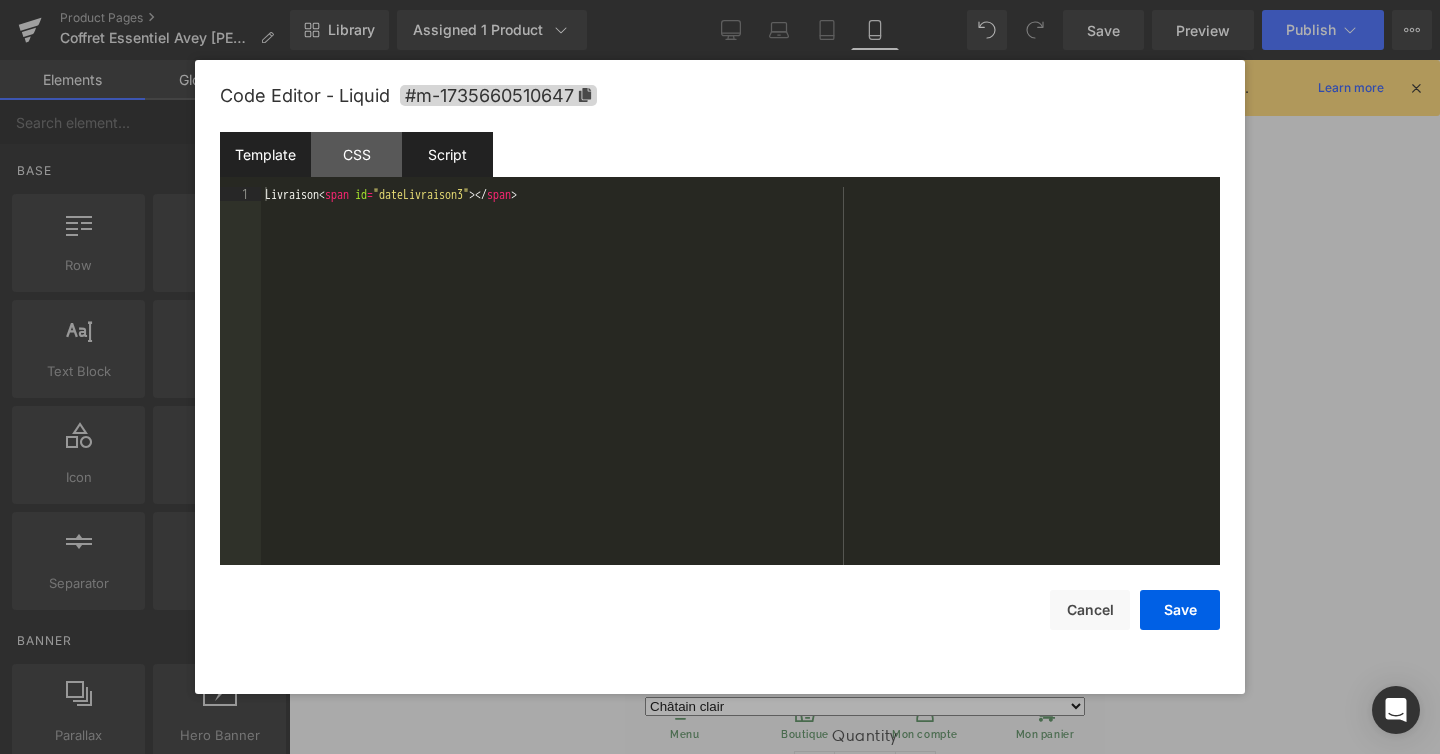 click on "Script" at bounding box center (447, 154) 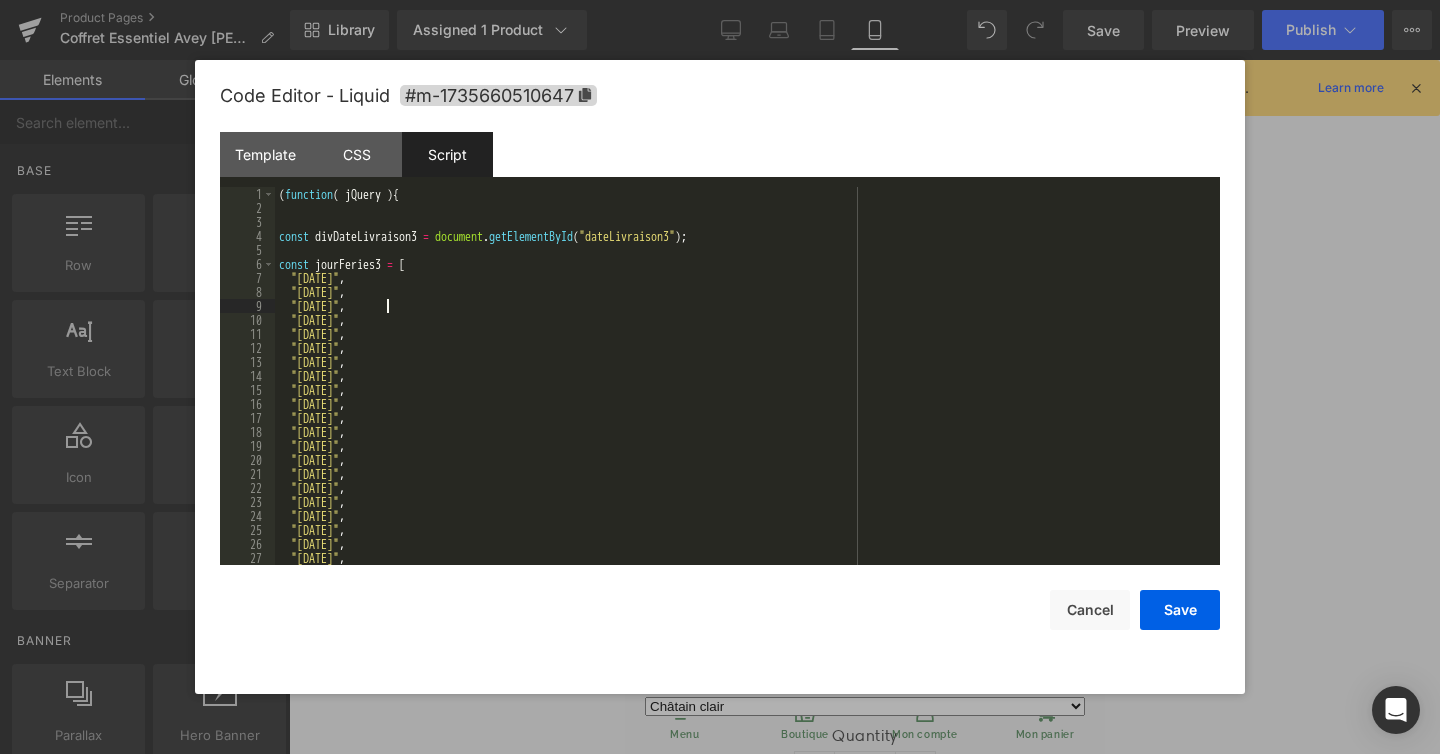 click on "( function (   jQuery   ) { const   divDateLivraison3   =   document . getElementById ( "dateLivraison3" ) ; const   jourFeries3   =   [    "2023-11-01" ,    "2023-11-11" ,    "2023-12-25" ,    "2024-01-01" ,    "2024-04-01" ,    "2024-05-01" ,    "2024-05-08" ,    "2024-05-09" ,    "2024-05-20" ,    "2024-07-14" ,    "2024-08-15" ,    "2024-11-01" ,    "2024-11-11" ,    "2024-12-25" ,    "2025-01-01" ,    "2025-04-21" ,    "2025-05-01" ,    "2025-05-08" ,    "2025-05-29" ,    "2025-06-09" ,    "2025-07-14" ,    "2025-08-15" ," at bounding box center (743, 390) 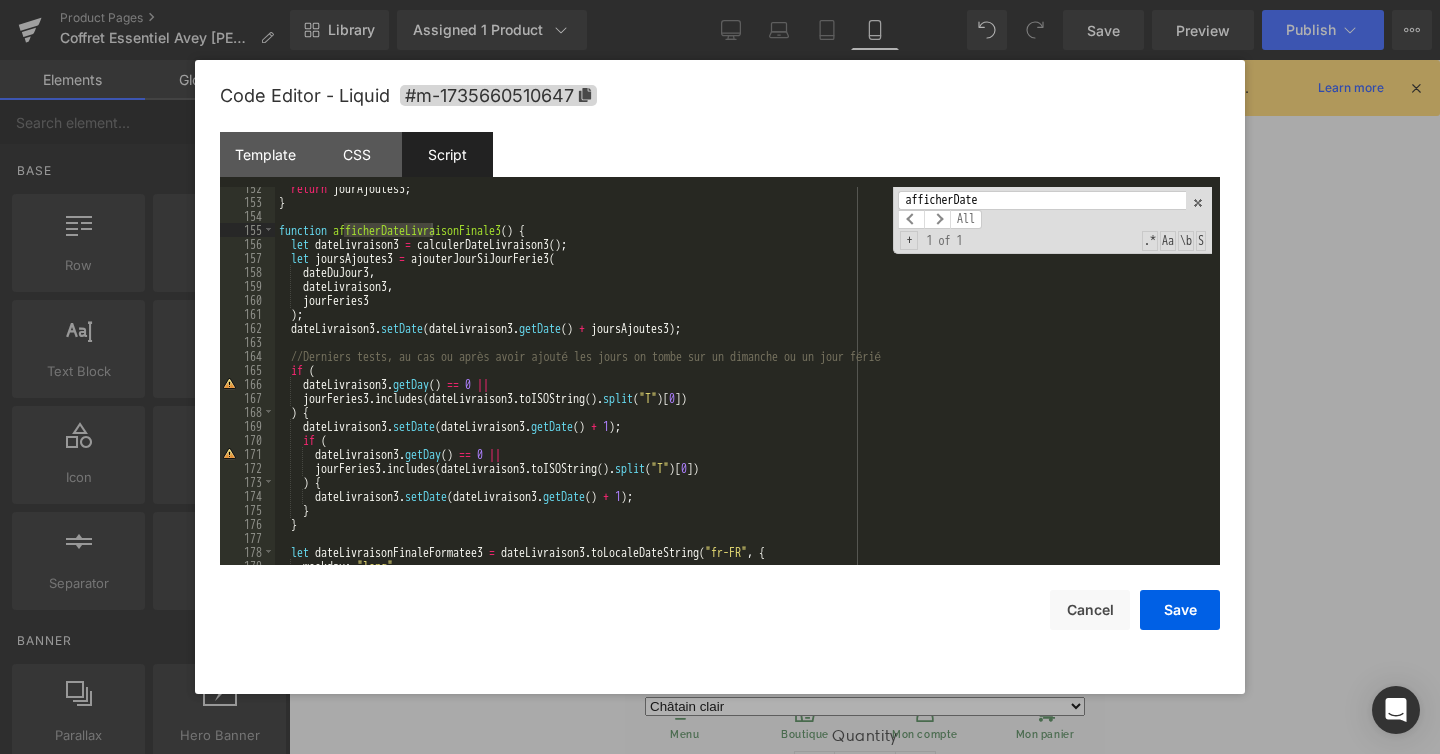 scroll, scrollTop: 2282, scrollLeft: 0, axis: vertical 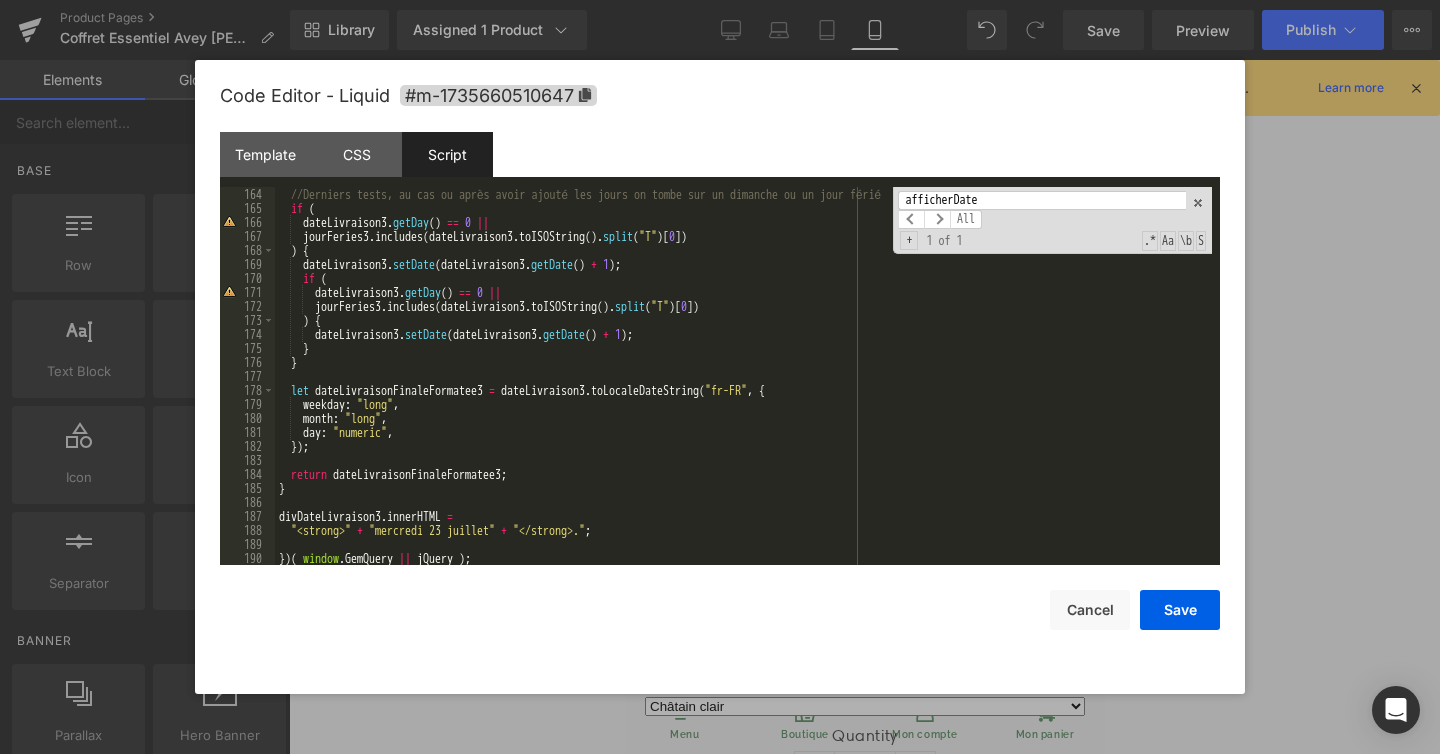 type on "afficherDate" 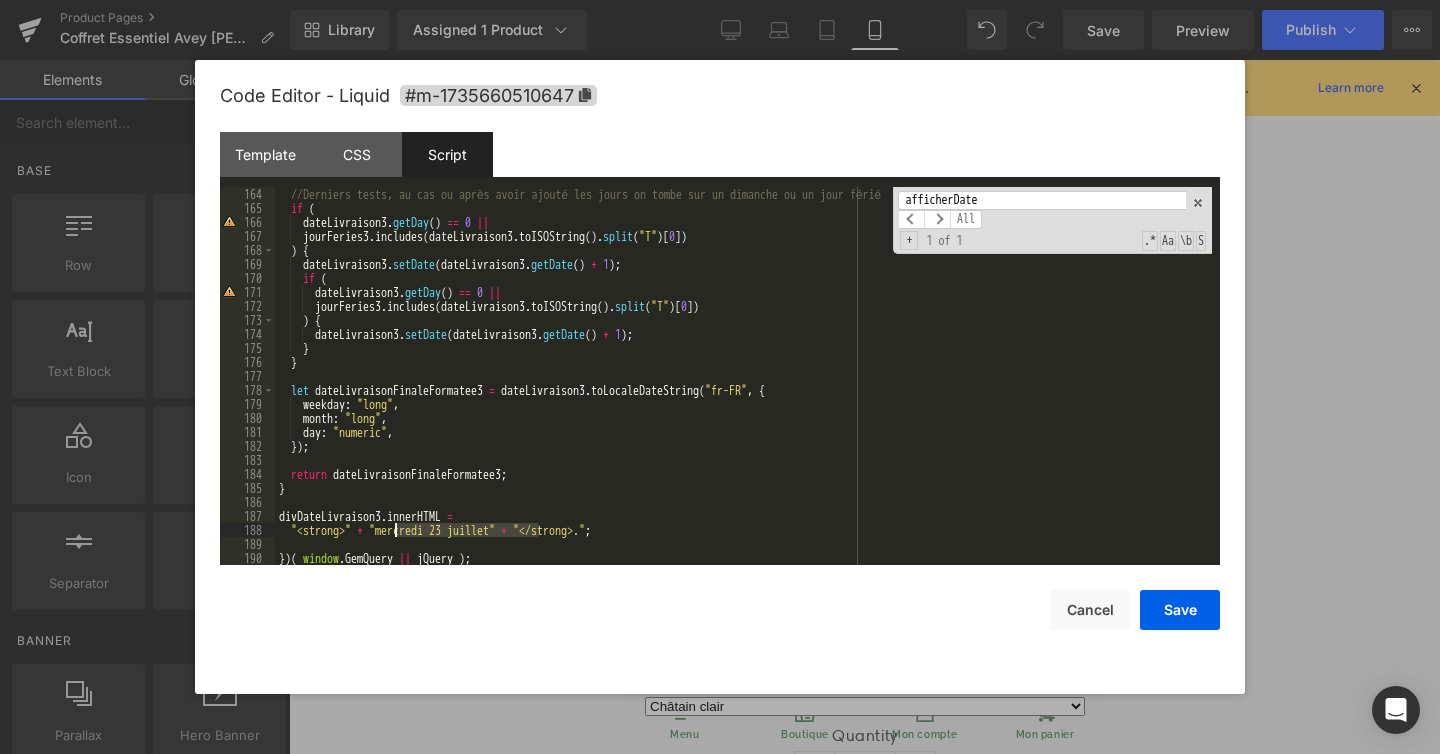 drag, startPoint x: 538, startPoint y: 528, endPoint x: 386, endPoint y: 535, distance: 152.1611 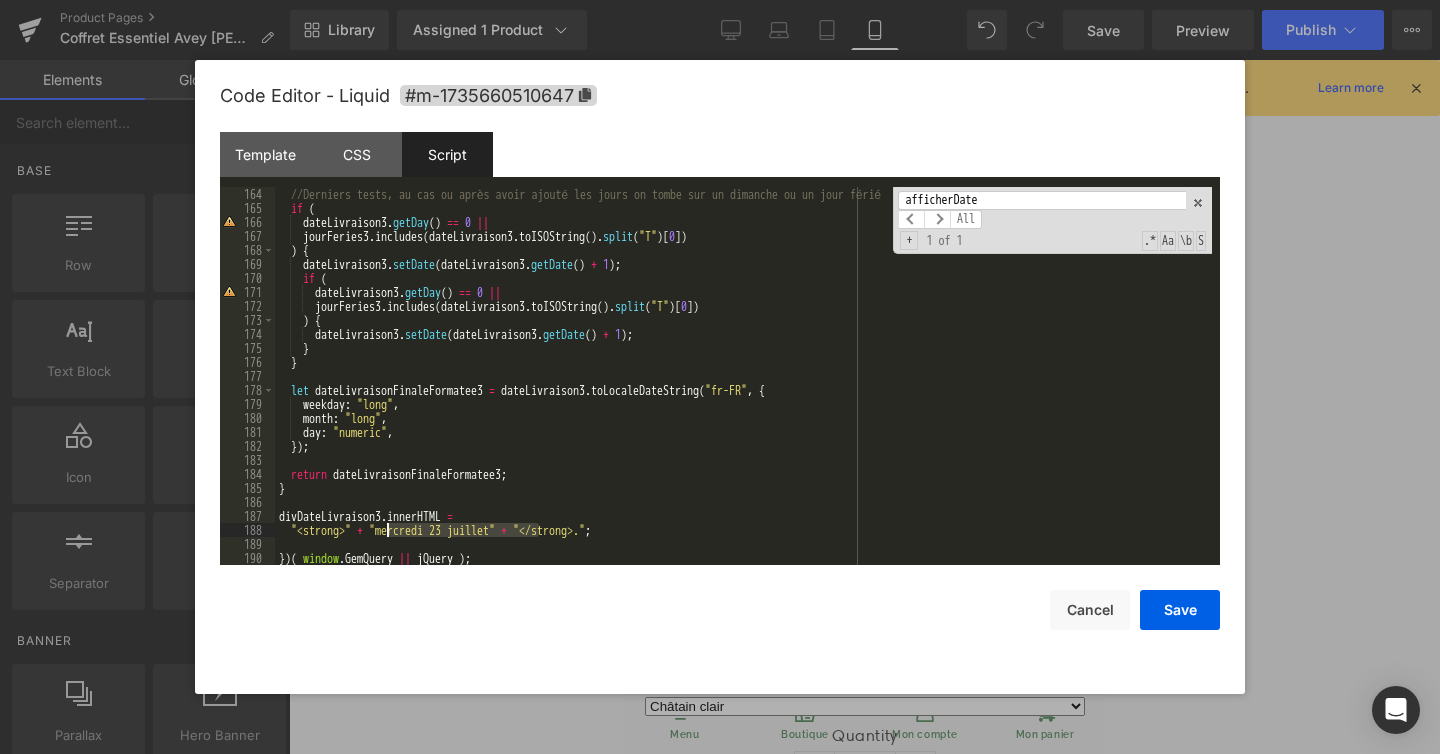 paste 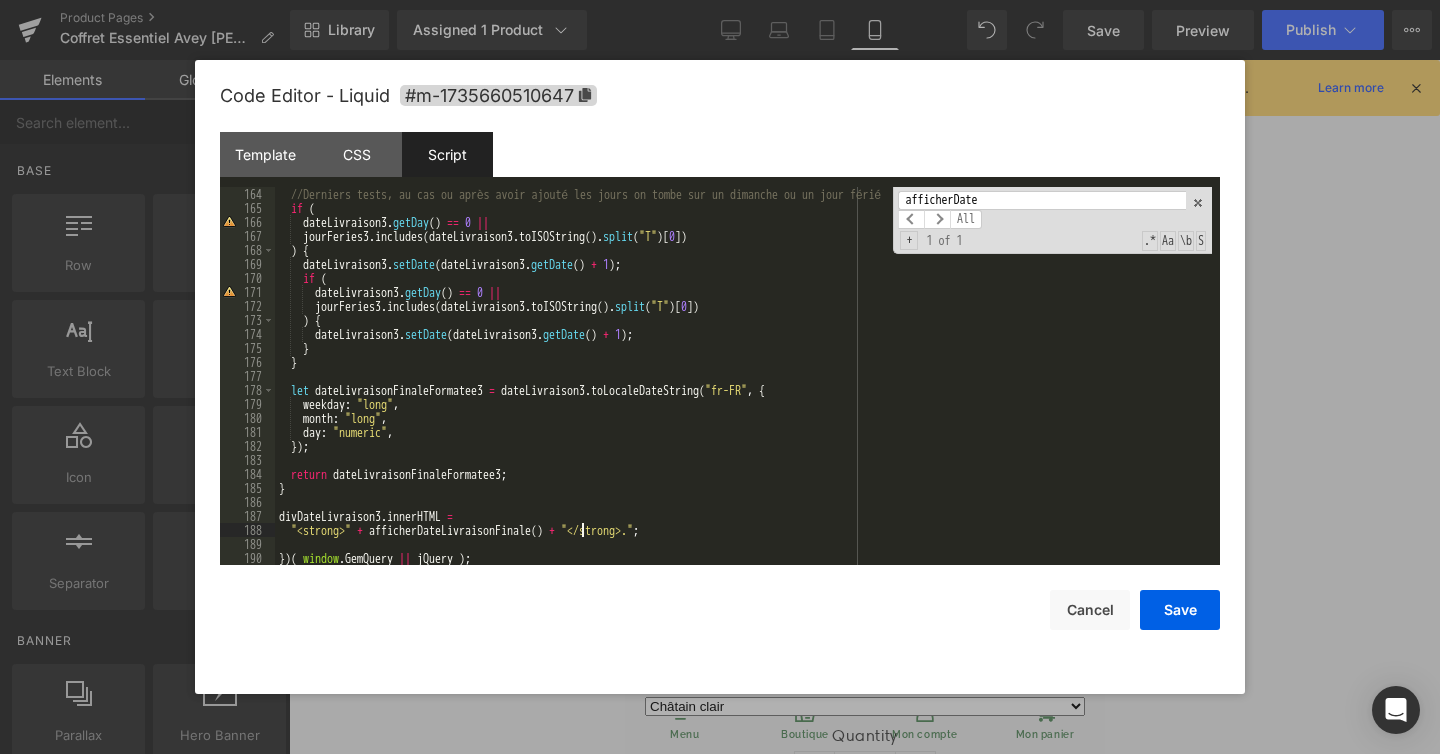 type 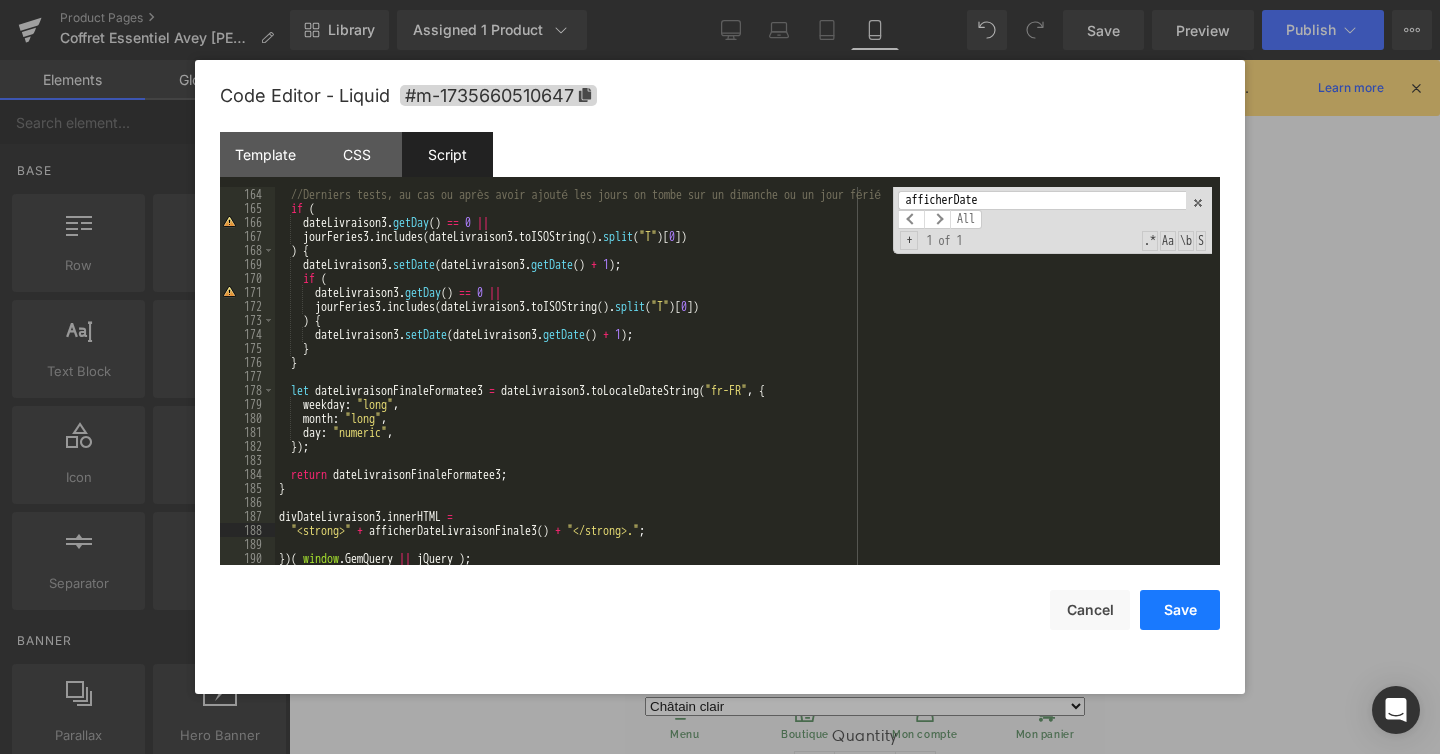 click on "Save" at bounding box center [1180, 610] 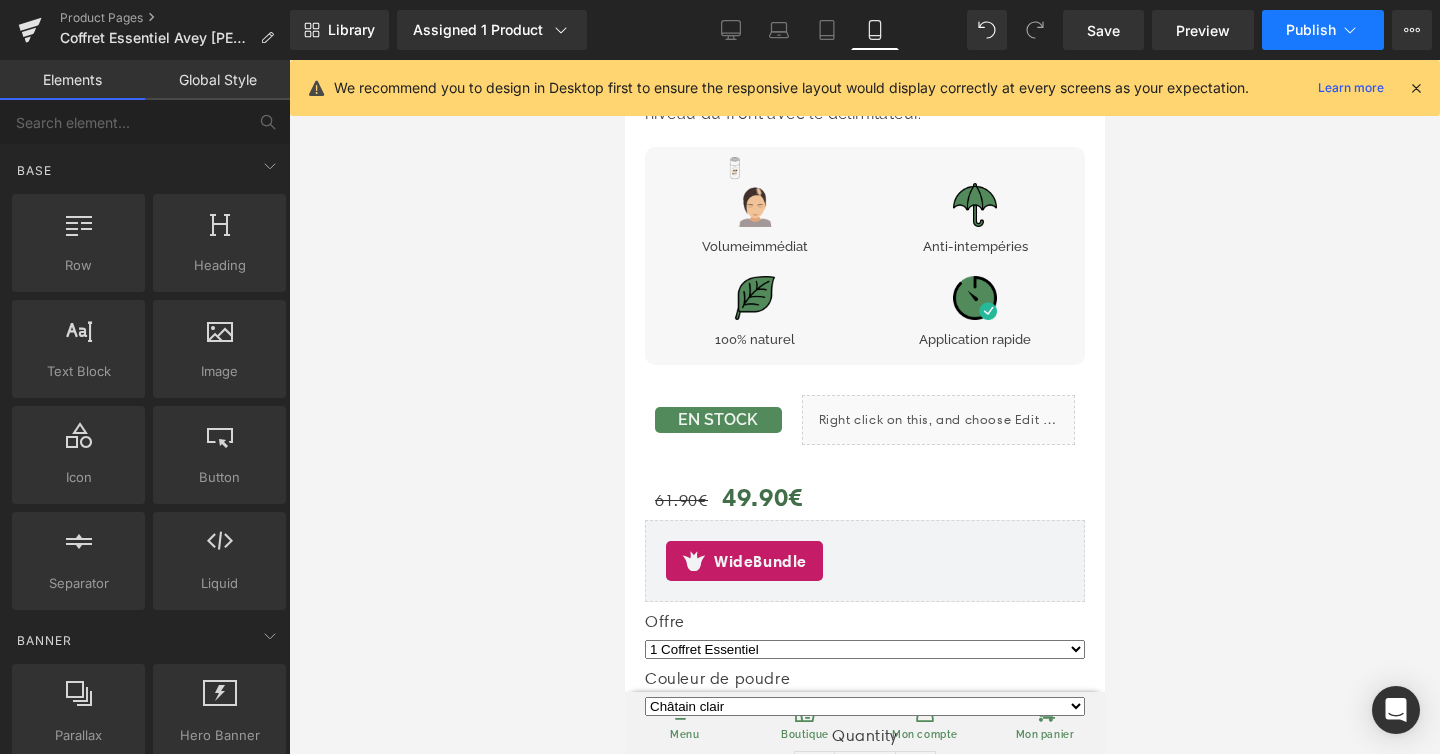 click on "Publish" at bounding box center [1311, 30] 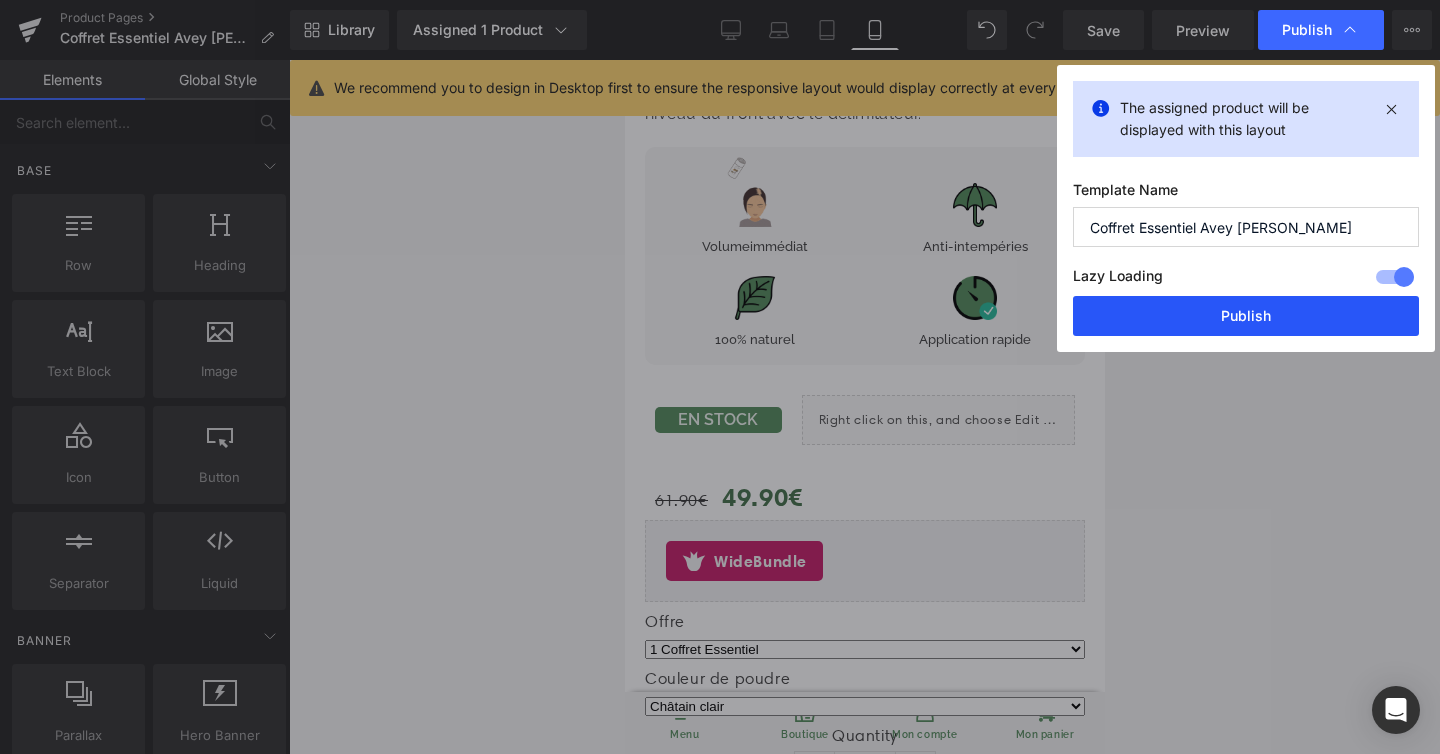 click on "Publish" at bounding box center (1246, 316) 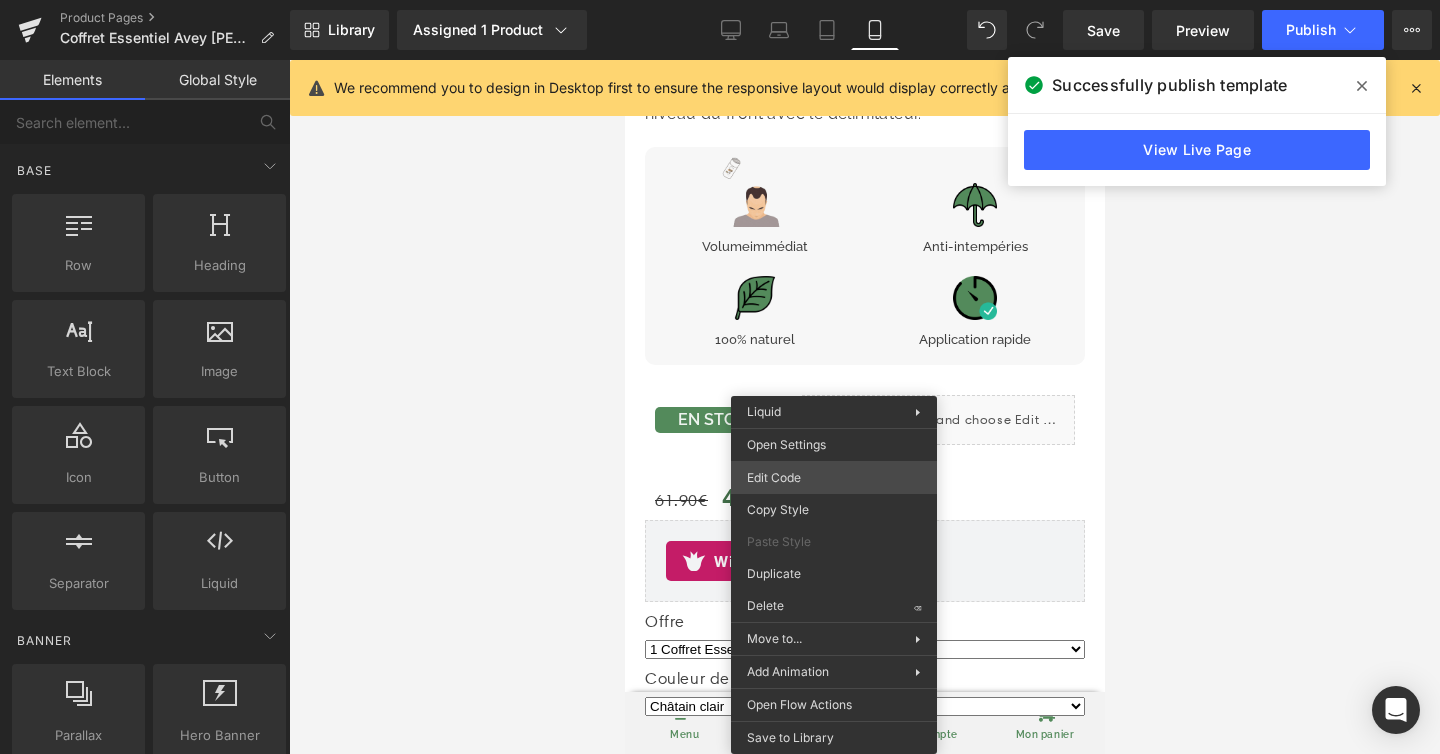 click on "You are previewing how the   will restyle your page. You can not edit Elements in Preset Preview Mode.  Product Pages Coffret Essentiel Avey Marron Clair Library Assigned 1 Product  Product Preview
Coffret Essentiel - Poudre densifiante cheveux Manage assigned products Mobile Desktop Laptop Tablet Mobile Save Preview Publish Scheduled View Live Page View with current Template Save Template to Library Schedule Publish  Optimize  Publish Settings Shortcuts We recommend you to design in Desktop first to ensure the responsive layout would display correctly at every screens as your expectation. Learn more  Your page can’t be published   You've reached the maximum number of published pages on your plan  (48/999999).  You need to upgrade your plan or unpublish all your pages to get 1 publish slot.   Unpublish pages   Upgrade plan  Elements Global Style Base Row  rows, columns, layouts, div Heading  headings, titles, h1,h2,h3,h4,h5,h6 Text Block  texts, paragraphs, contents, blocks Image  Icon  Button" at bounding box center (720, 0) 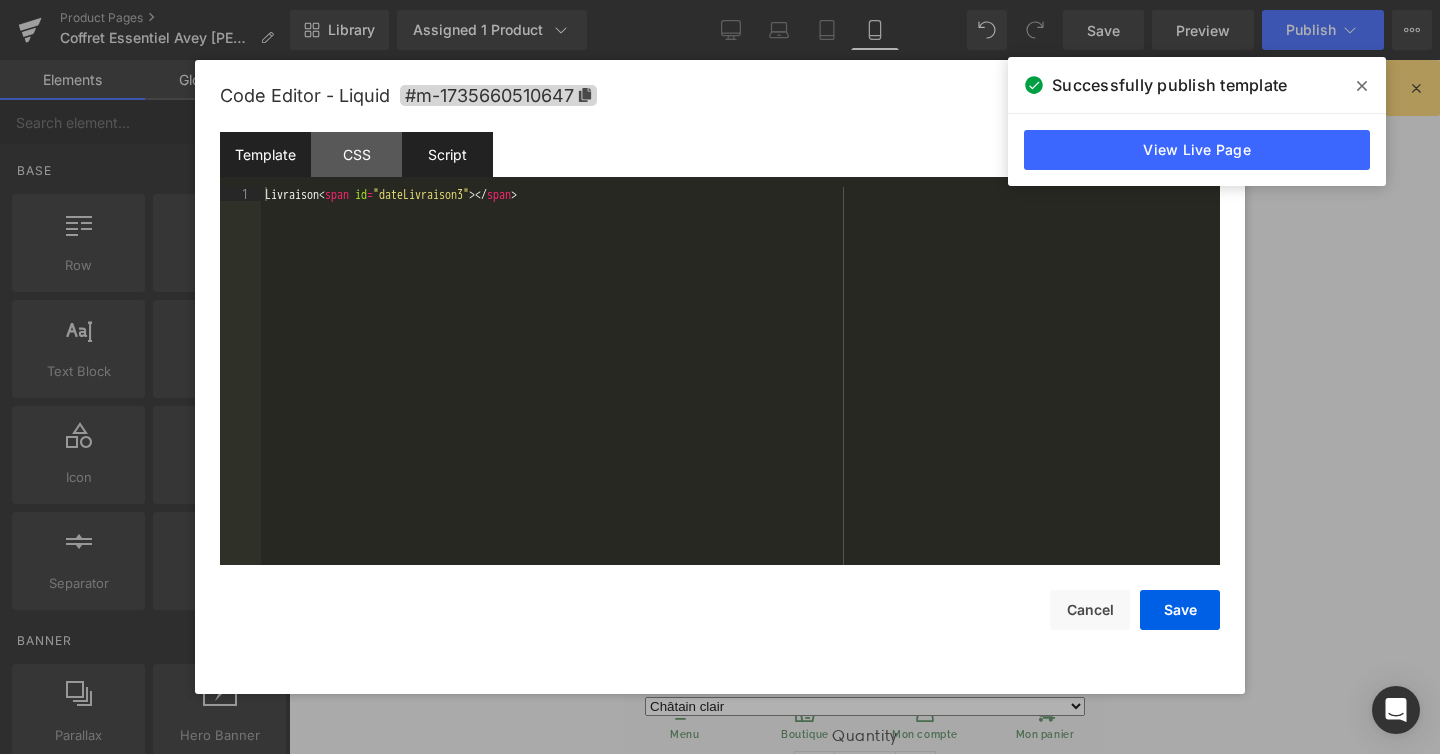 click on "Script" at bounding box center (447, 154) 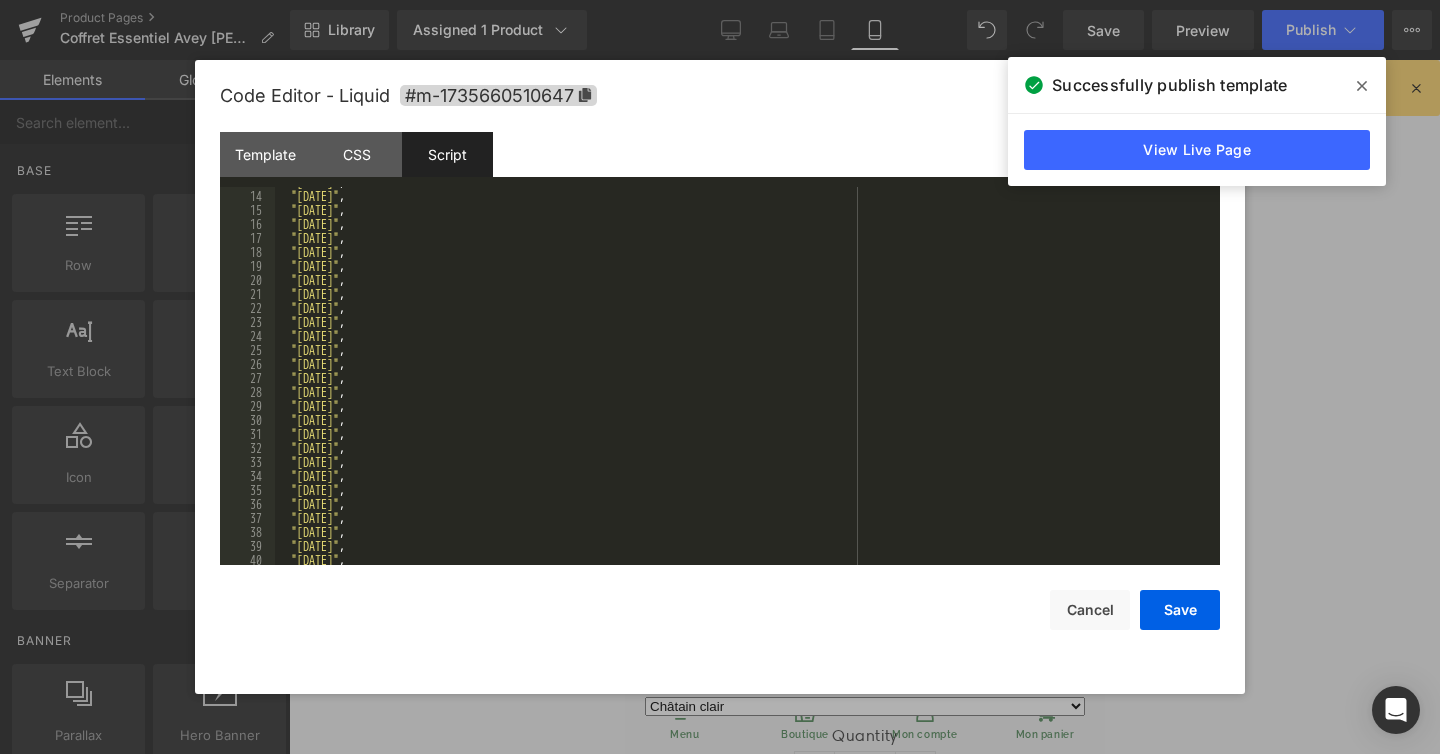 scroll, scrollTop: 180, scrollLeft: 0, axis: vertical 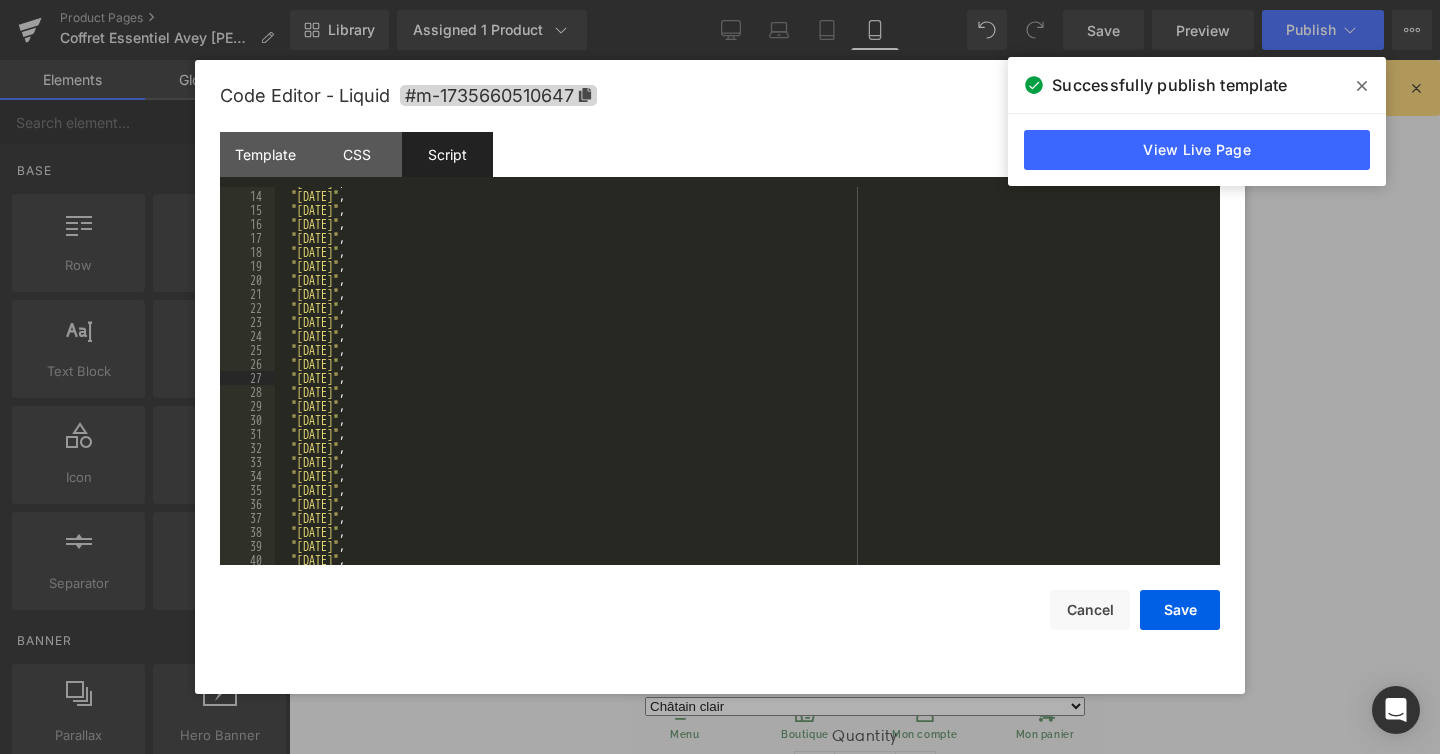 paste 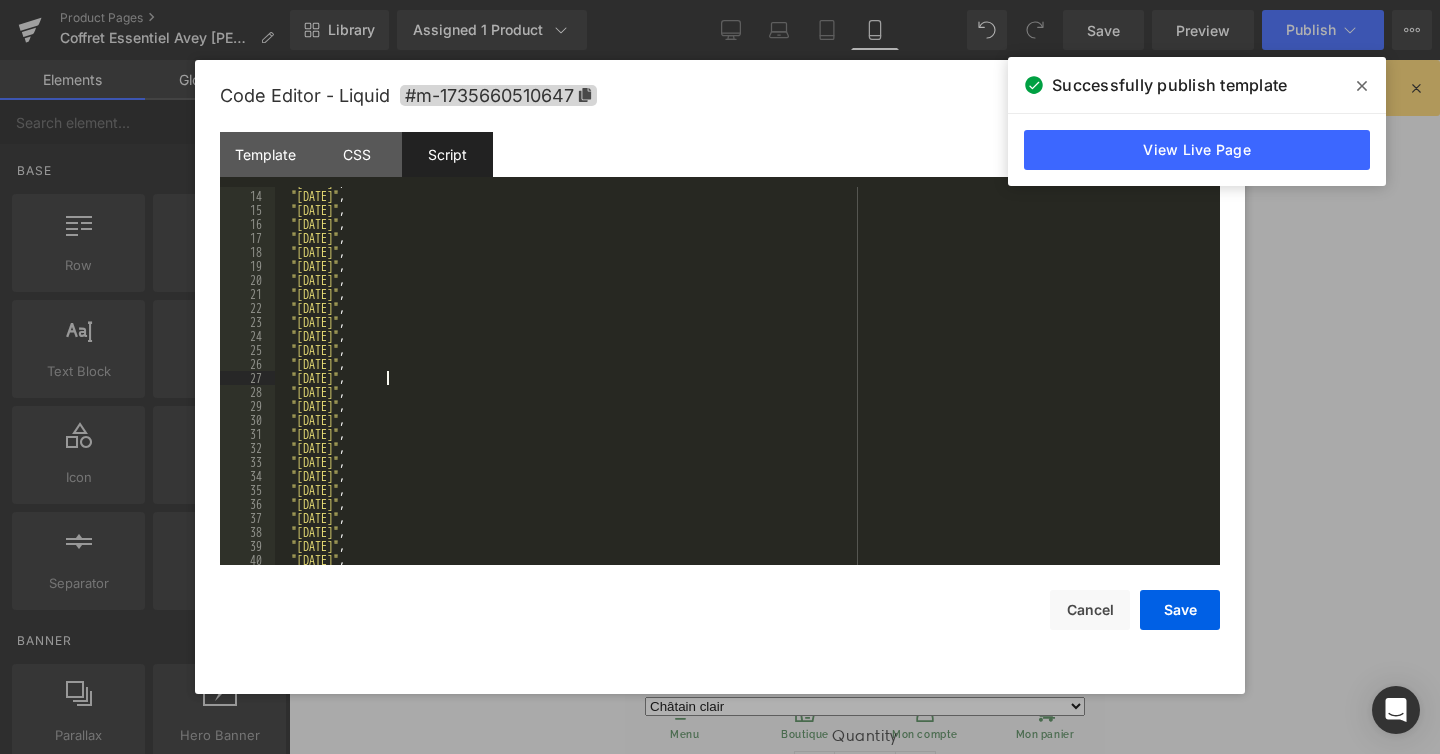 type 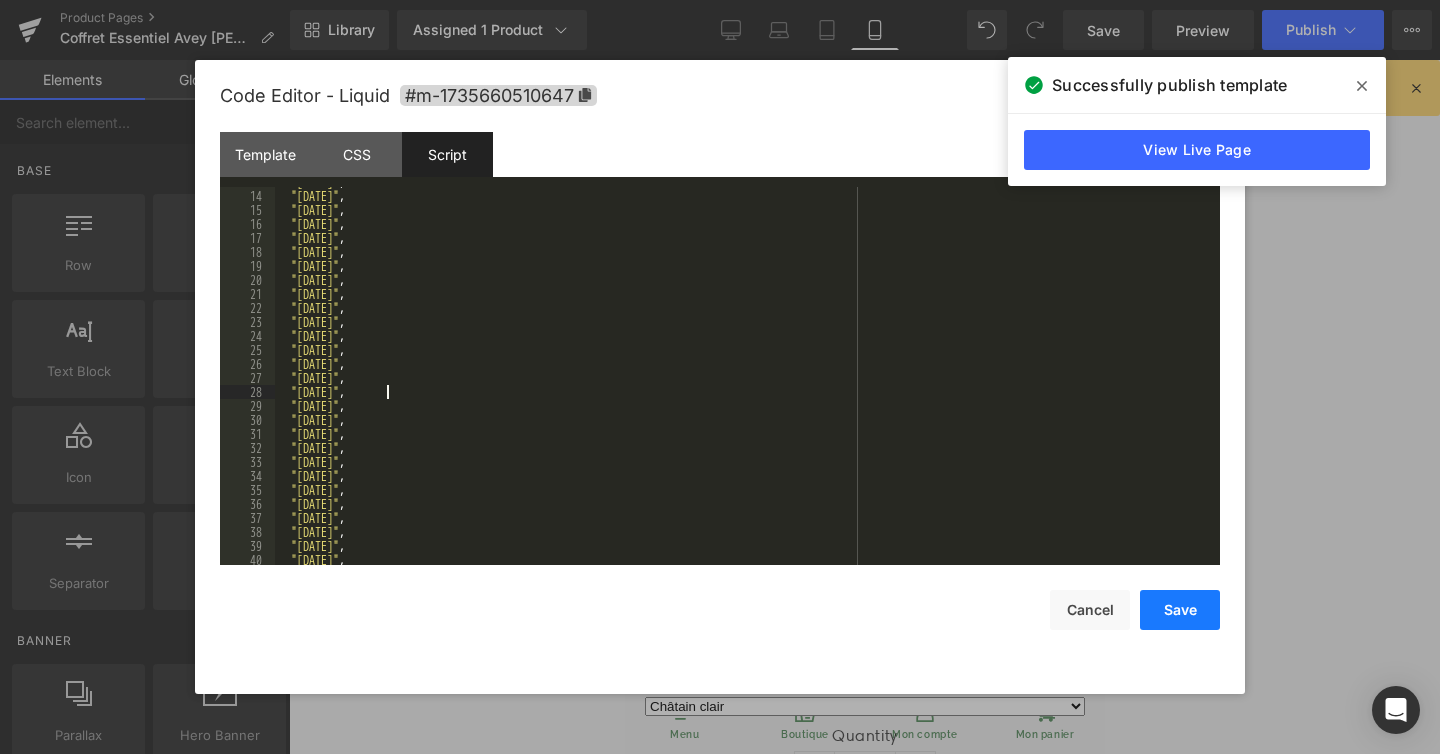 click on "Save" at bounding box center [1180, 610] 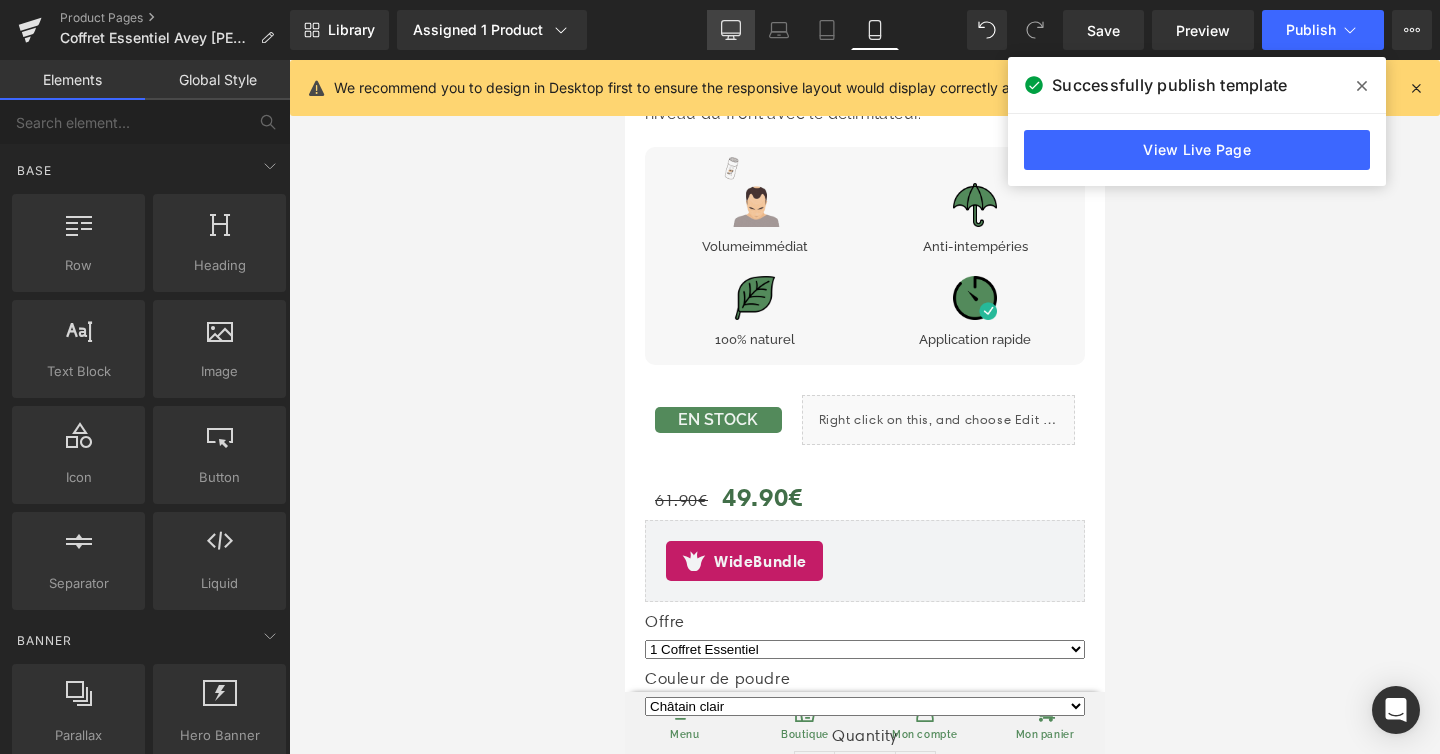click 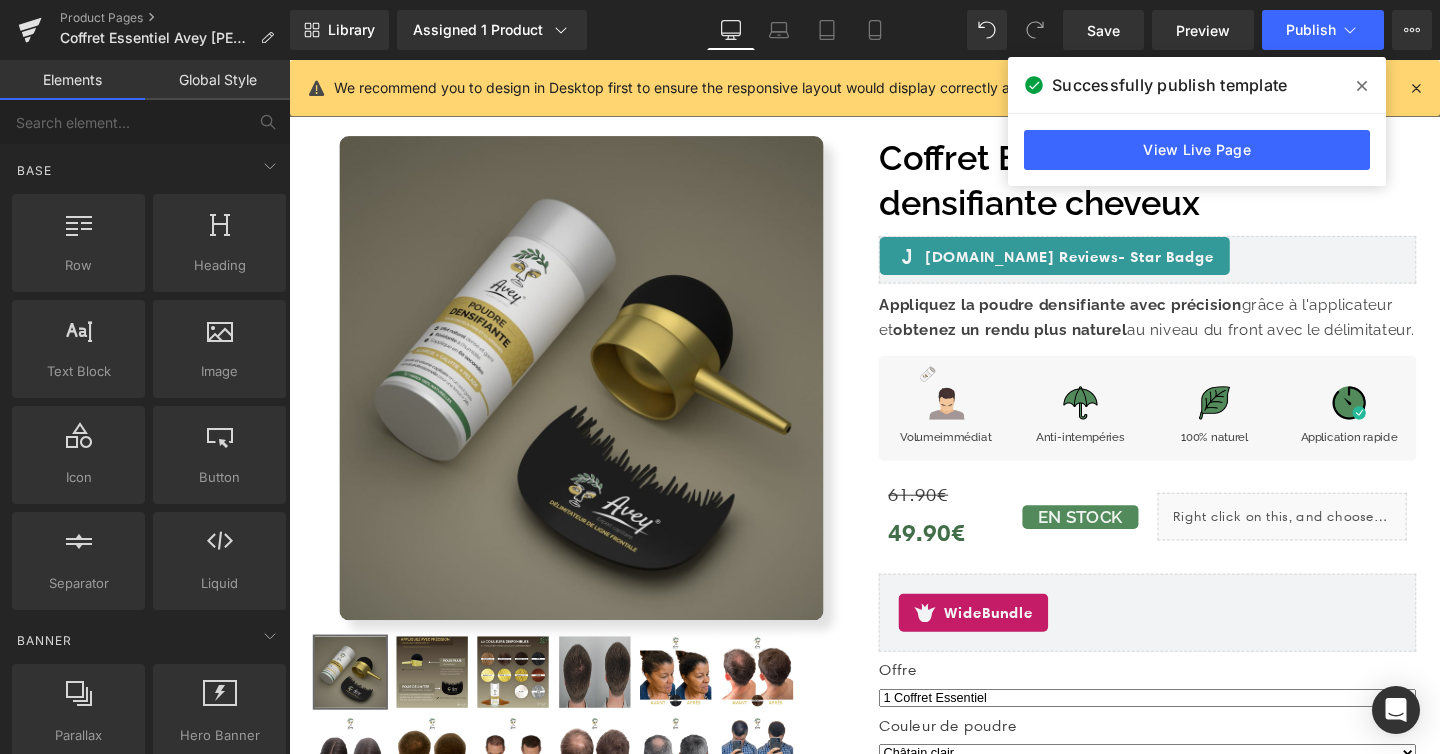 scroll, scrollTop: 96, scrollLeft: 0, axis: vertical 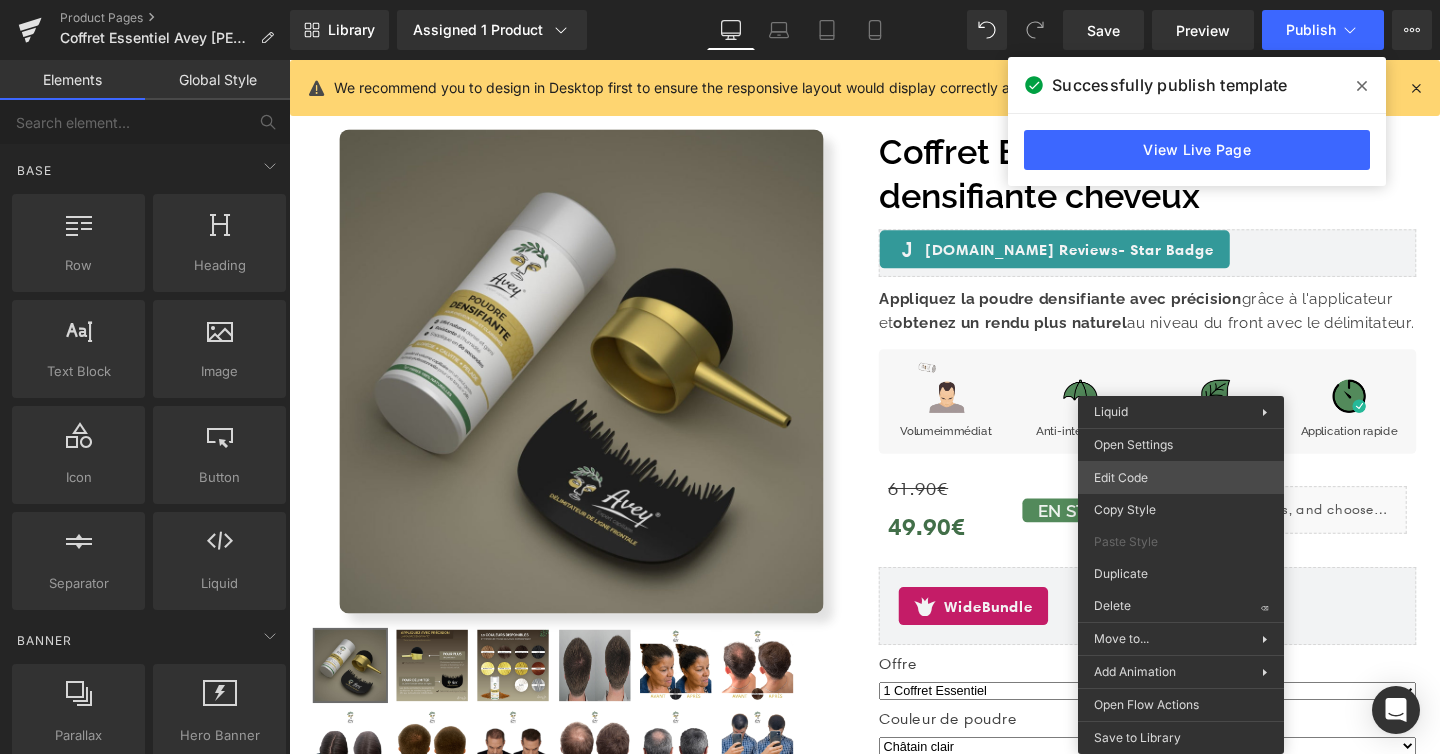 click on "You are previewing how the   will restyle your page. You can not edit Elements in Preset Preview Mode.  Product Pages Coffret Essentiel Avey Marron Clair Library Assigned 1 Product  Product Preview
Coffret Essentiel - Poudre densifiante cheveux Manage assigned products Desktop Desktop Laptop Tablet Mobile Save Preview Publish Scheduled View Live Page View with current Template Save Template to Library Schedule Publish  Optimize  Publish Settings Shortcuts We recommend you to design in Desktop first to ensure the responsive layout would display correctly at every screens as your expectation. Learn more  Your page can’t be published   You've reached the maximum number of published pages on your plan  (48/999999).  You need to upgrade your plan or unpublish all your pages to get 1 publish slot.   Unpublish pages   Upgrade plan  Elements Global Style Base Row  rows, columns, layouts, div Heading  headings, titles, h1,h2,h3,h4,h5,h6 Text Block  texts, paragraphs, contents, blocks Image  Icon  Button" at bounding box center [720, 0] 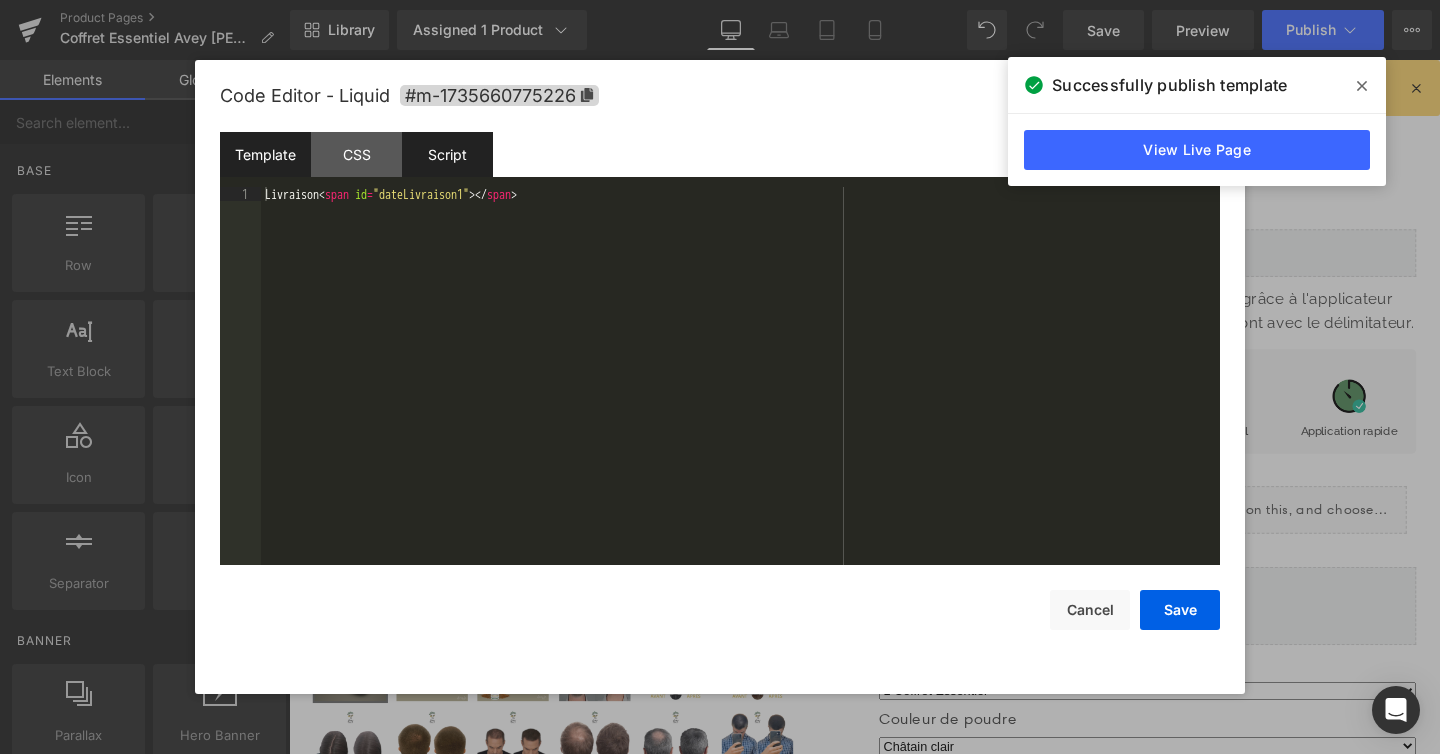click on "Script" at bounding box center (447, 154) 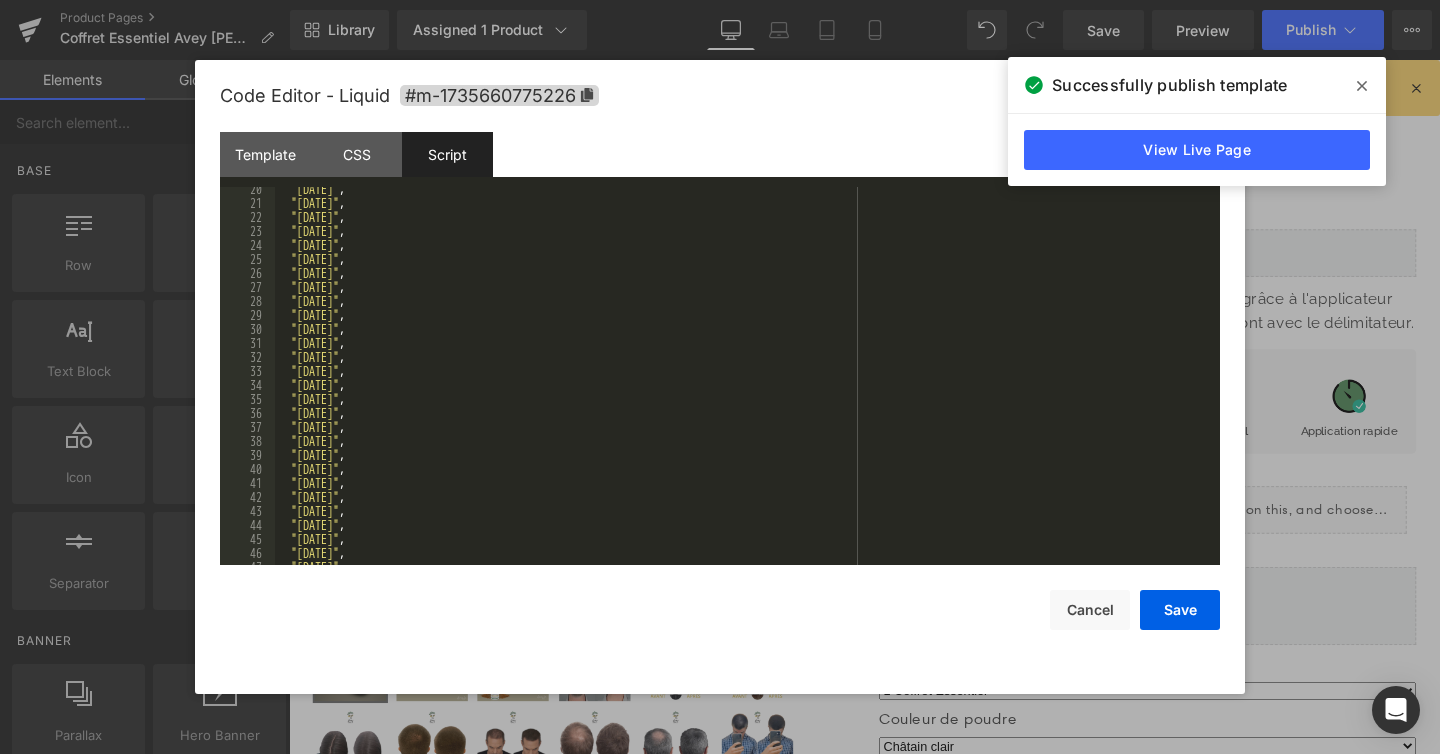 scroll, scrollTop: 307, scrollLeft: 0, axis: vertical 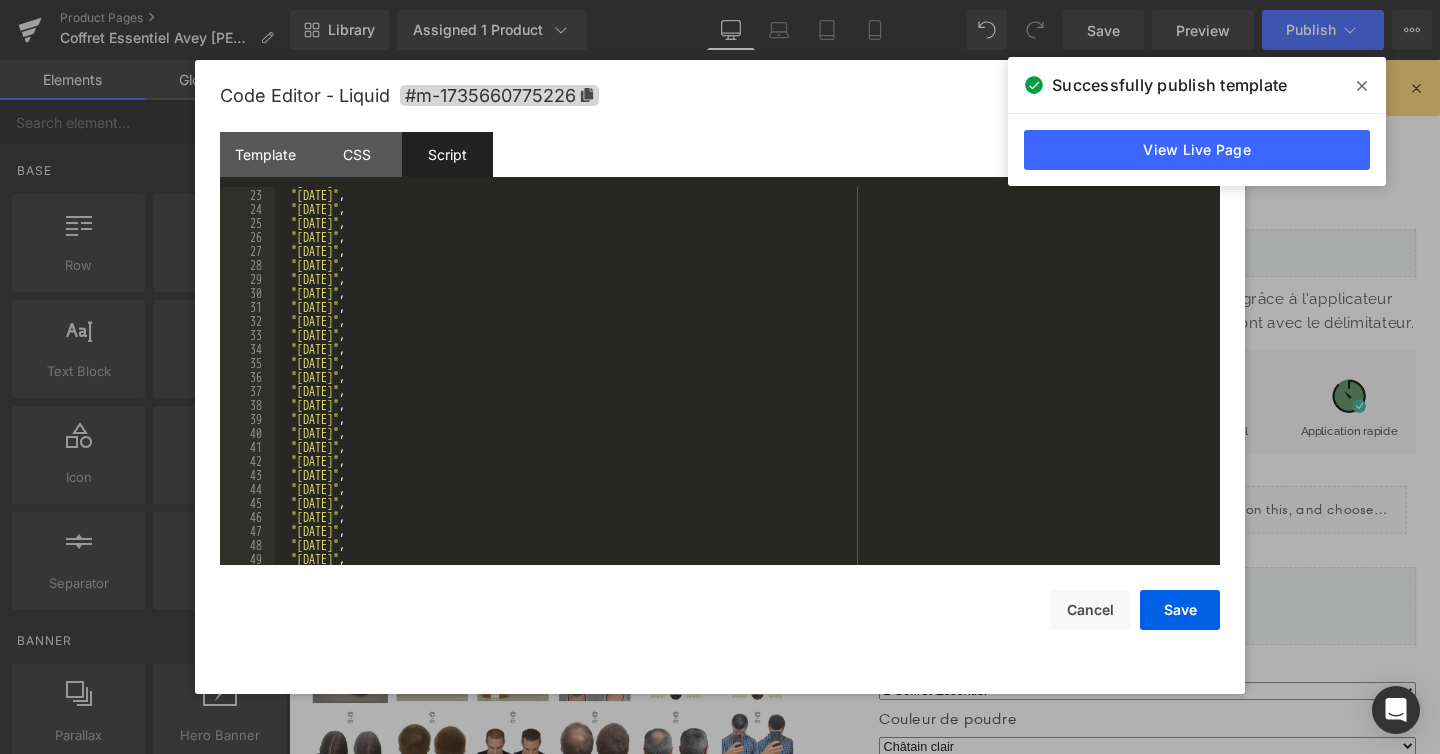 click on ""2025-01-01" ,    "2025-04-21" ,    "2025-05-01" ,    "2025-05-08" ,    "2025-05-29" ,    "2025-06-09" ,    "2025-07-14" ,    "2025-08-15" ,    "2025-11-01" ,    "2025-11-11" ,    "2025-12-25" ,    "2026-01-01" ,    "2026-04-06" ,    "2026-05-01" ,    "2026-05-08" ,    "2026-05-14" ,    "2026-05-25" ,    "2026-07-14" ,    "2026-08-15" ,    "2026-11-01" ,    "2026-11-11" ,    "2026-12-25" ,    "2027-01-01" ,    "2027-03-29" ,    "2027-05-01" ,    "2027-05-06" ,    "2027-05-08" ,    "2027-05-17" ," at bounding box center (743, 377) 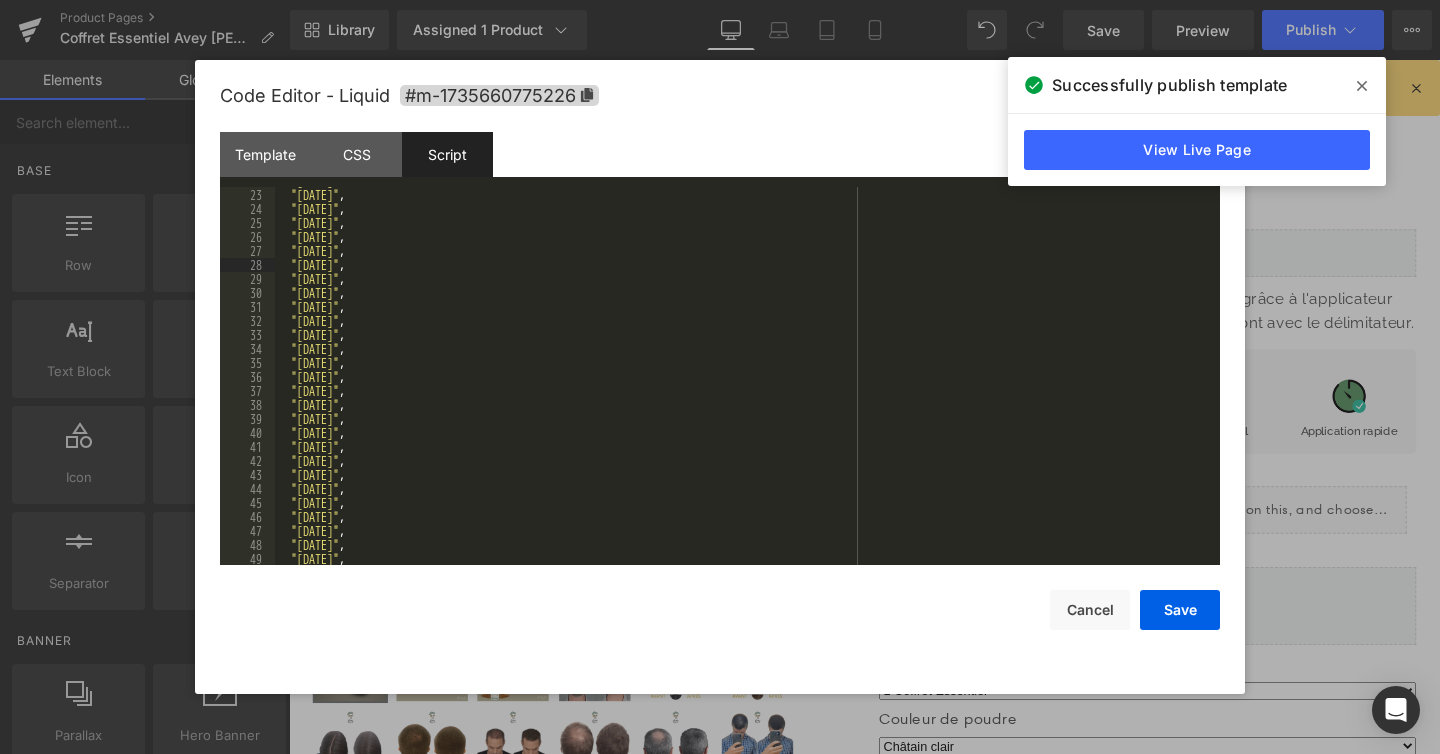 type 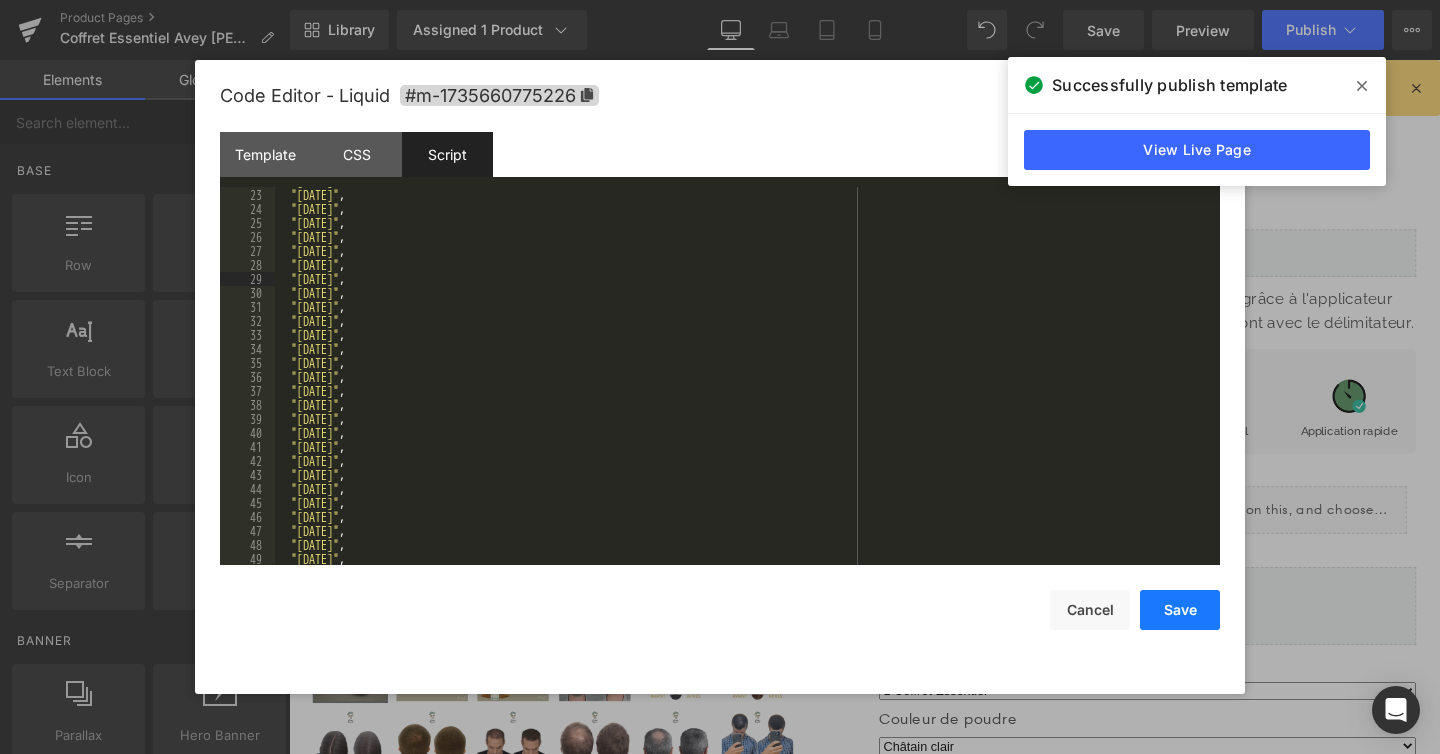 click on "Save" at bounding box center (1180, 610) 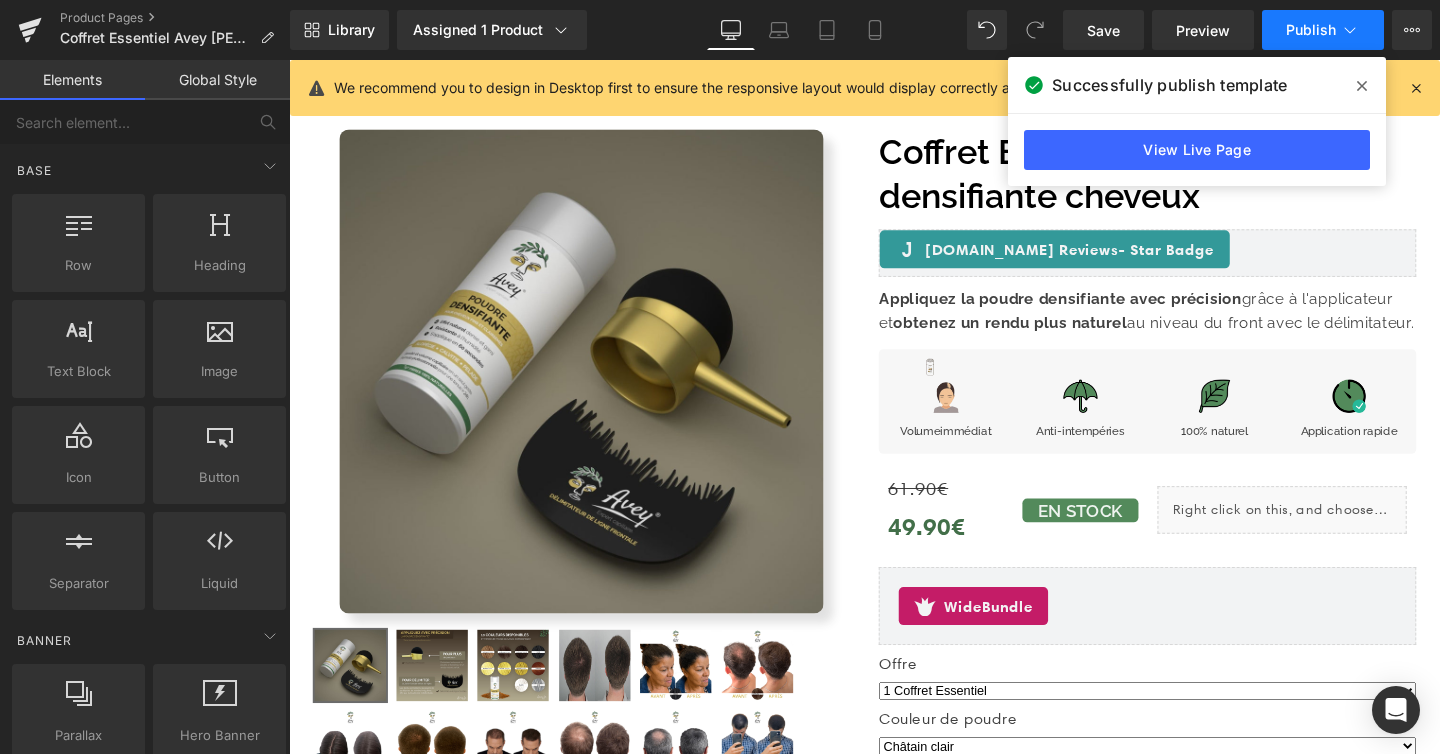 click on "Publish" at bounding box center [1323, 30] 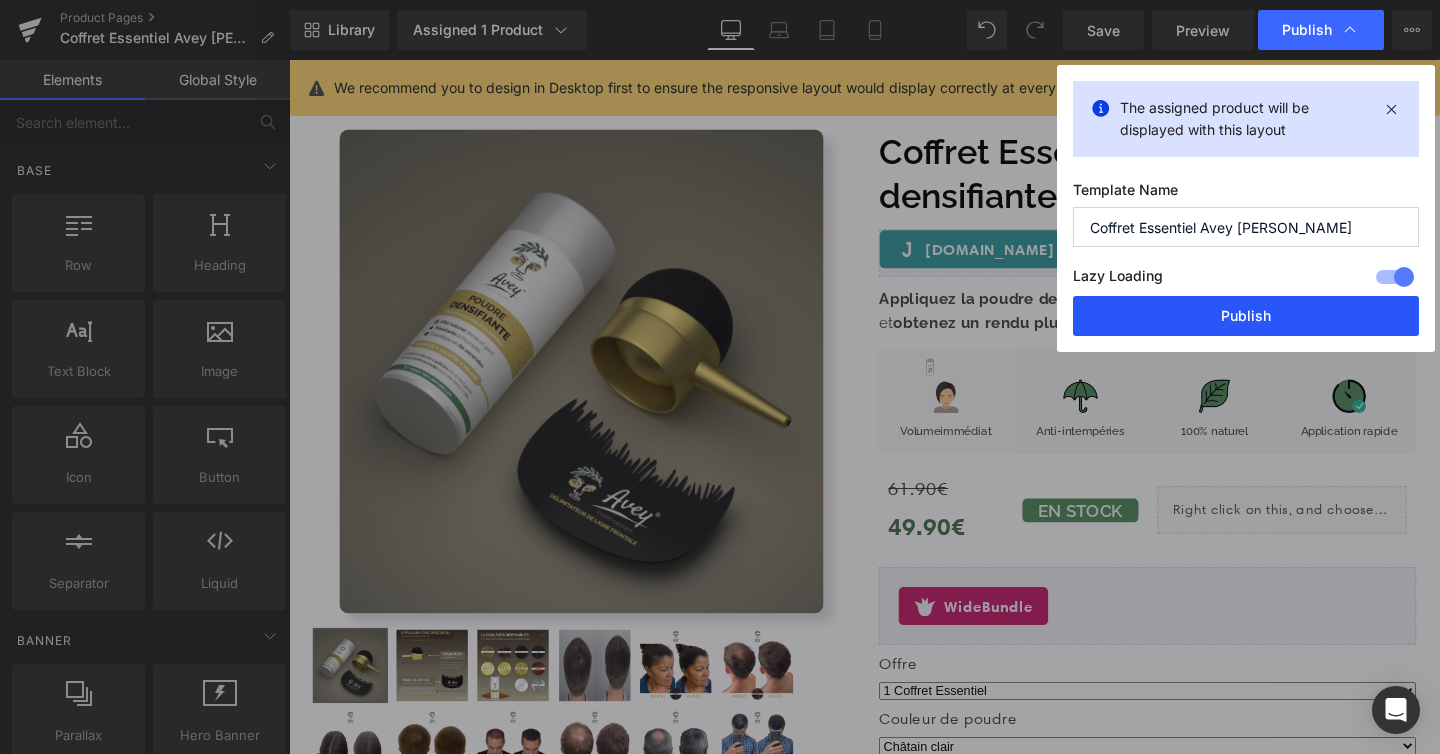 click on "Publish" at bounding box center (1246, 316) 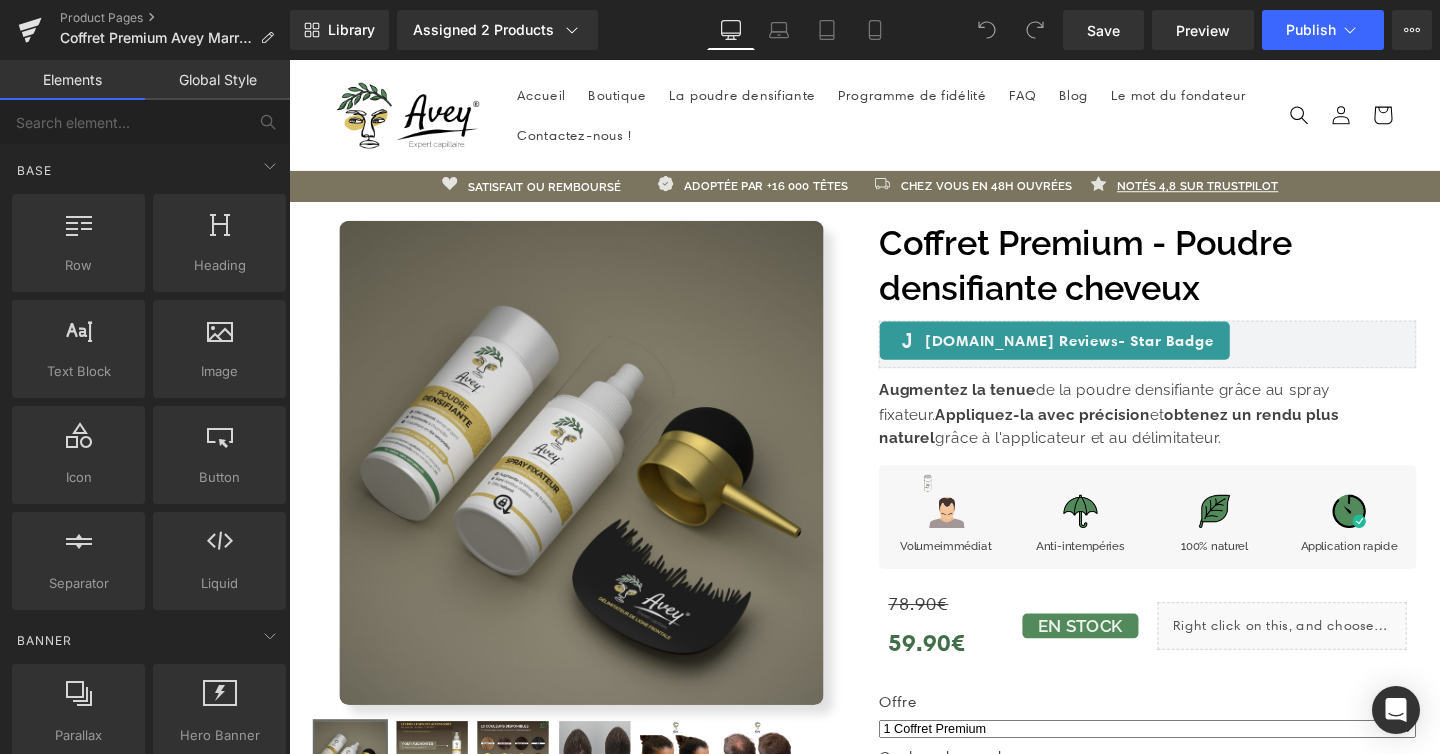 scroll, scrollTop: 0, scrollLeft: 0, axis: both 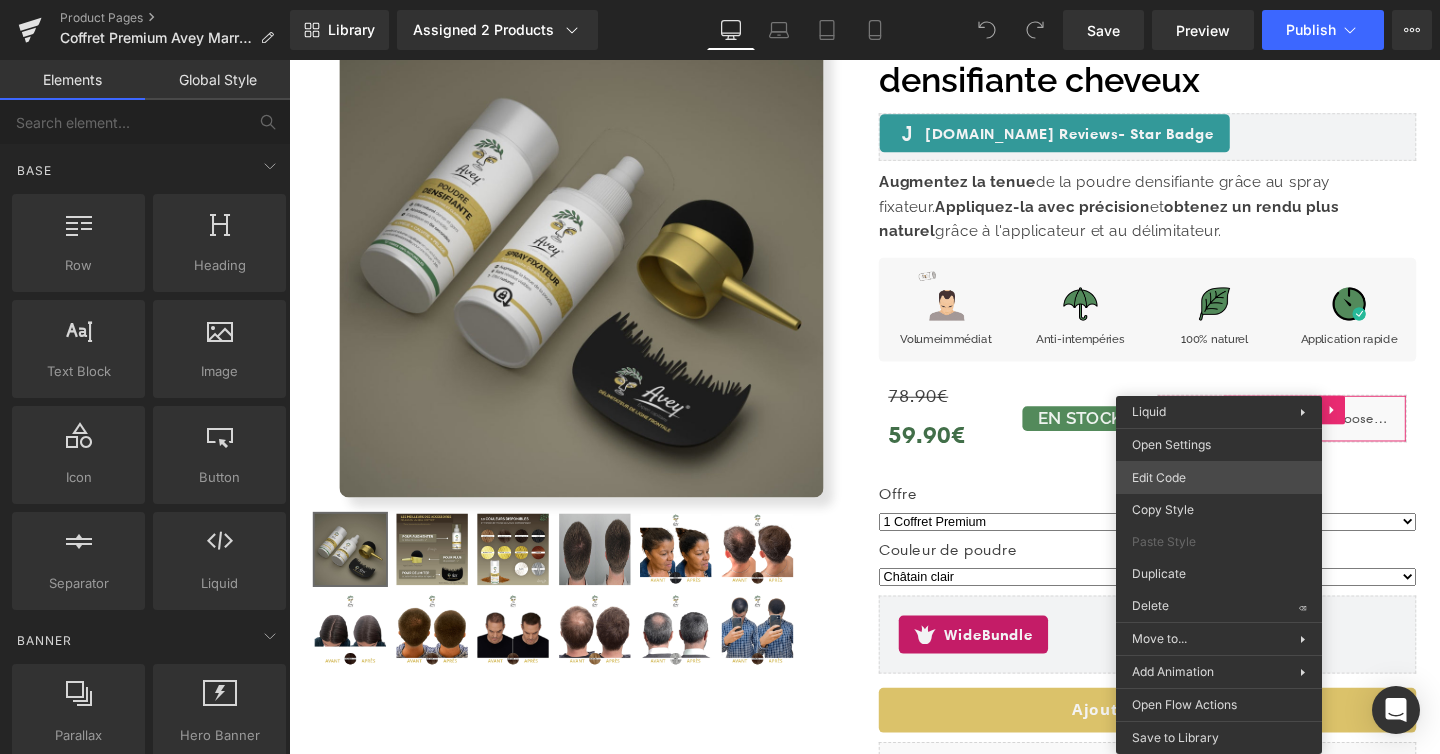 click on "You are previewing how the   will restyle your page. You can not edit Elements in Preset Preview Mode.  Product Pages Coffret Premium Avey Marron Clair Library Assigned 2 Products  Product Preview
Coffret Premium - Poudre densifiante cheveux Manage assigned products Desktop Desktop Laptop Tablet Mobile Save Preview Publish Scheduled View Live Page View with current Template Save Template to Library Schedule Publish  Optimize  Publish Settings Shortcuts  Your page can’t be published   You've reached the maximum number of published pages on your plan  (48/999999).  You need to upgrade your plan or unpublish all your pages to get 1 publish slot.   Unpublish pages   Upgrade plan  Elements Global Style Base Row  rows, columns, layouts, div Heading  headings, titles, h1,h2,h3,h4,h5,h6 Text Block  texts, paragraphs, contents, blocks Image  images, photos, alts, uploads Icon  icons, symbols Button  button, call to action, cta Separator  separators, dividers, horizontal lines Liquid  Banner Parallax  app" at bounding box center [720, 0] 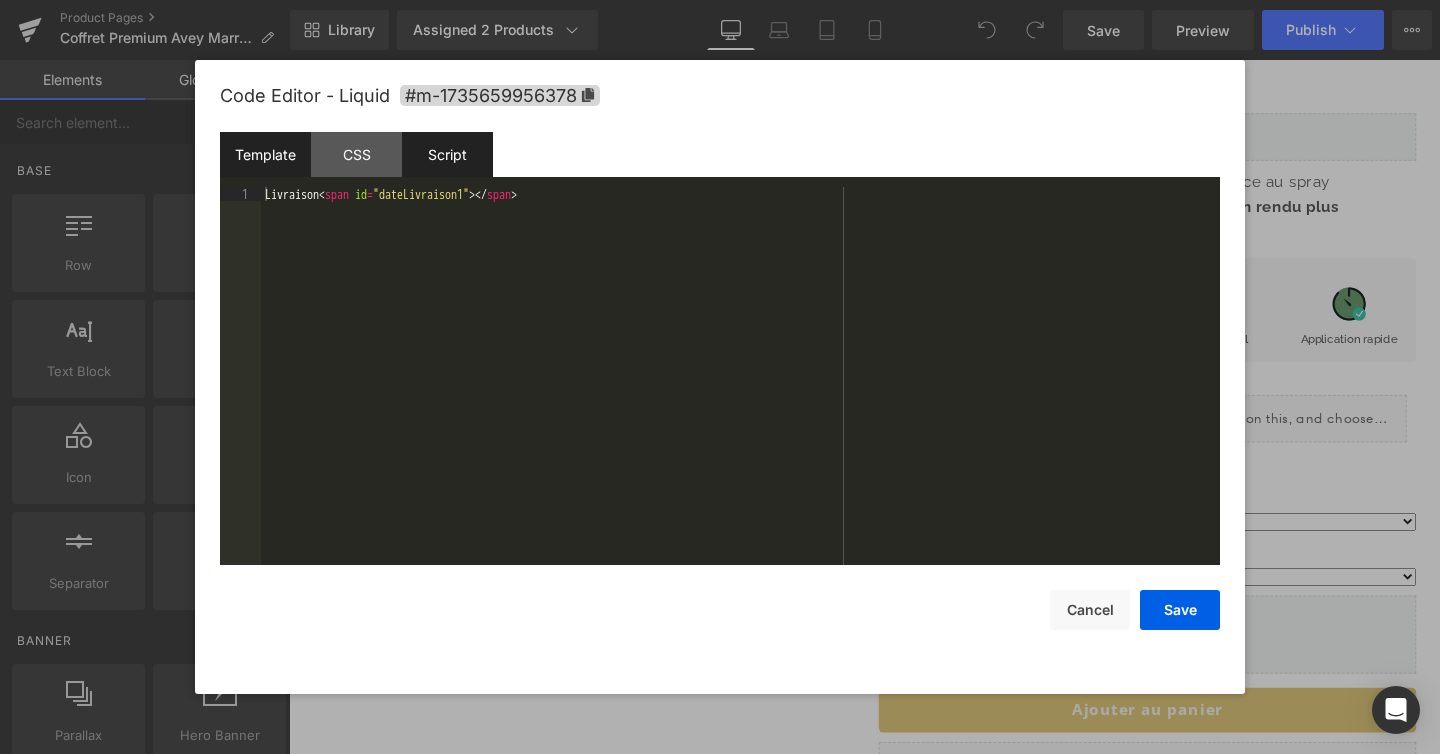 click on "Script" at bounding box center (447, 154) 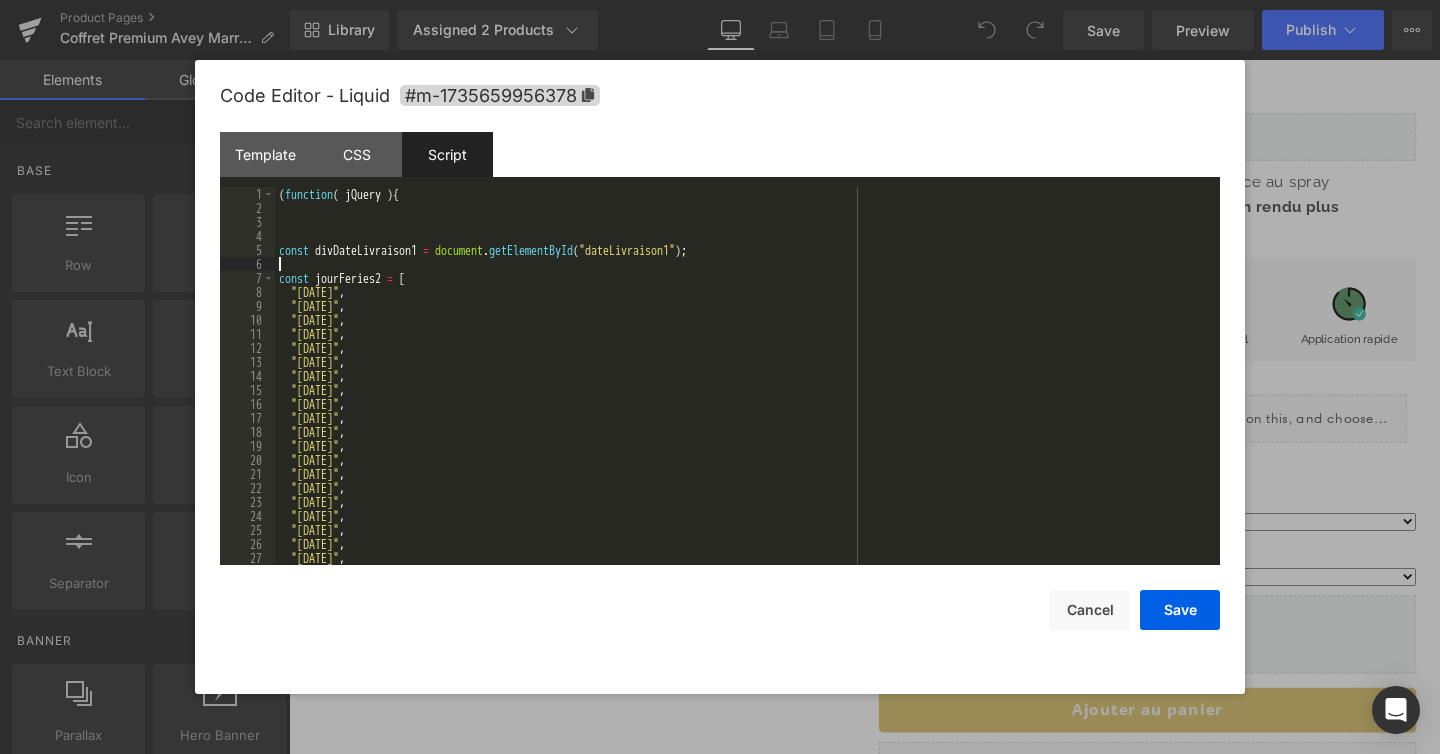 click on "( function (   jQuery   ) { const   divDateLivraison1   =   document . getElementById ( "dateLivraison1" ) ; const   jourFeries2   =   [    "2023-11-01" ,    "2023-11-11" ,    "2023-12-25" ,    "2024-01-01" ,    "2024-04-01" ,    "2024-05-01" ,    "2024-05-08" ,    "2024-05-09" ,    "2024-05-20" ,    "2024-07-14" ,    "2024-08-15" ,    "2024-11-01" ,    "2024-11-11" ,    "2024-12-25" ,    "2025-01-01" ,    "2025-04-21" ,    "2025-05-01" ,    "2025-05-08" ,    "2025-05-29" ,    "2025-06-09" ,    "2025-07-14" ," at bounding box center (743, 390) 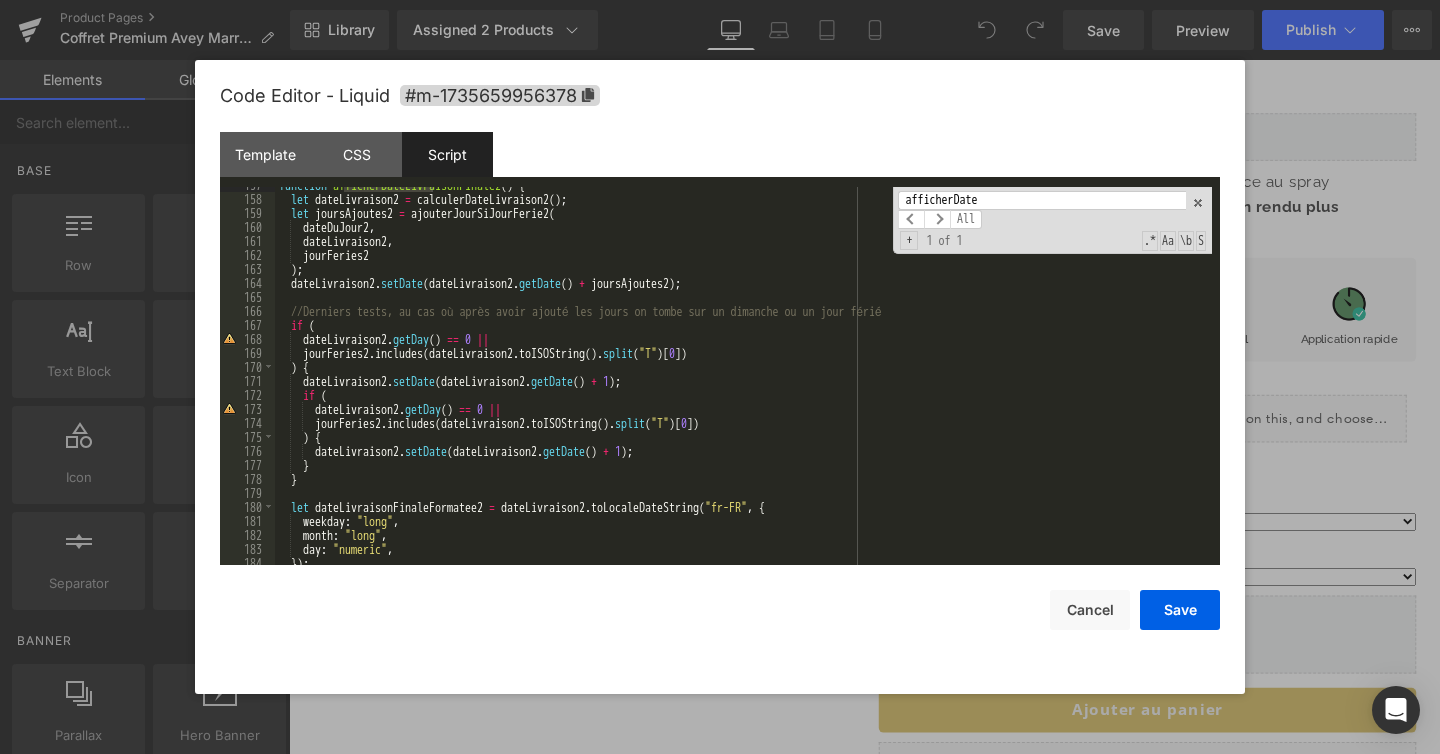 scroll, scrollTop: 2310, scrollLeft: 0, axis: vertical 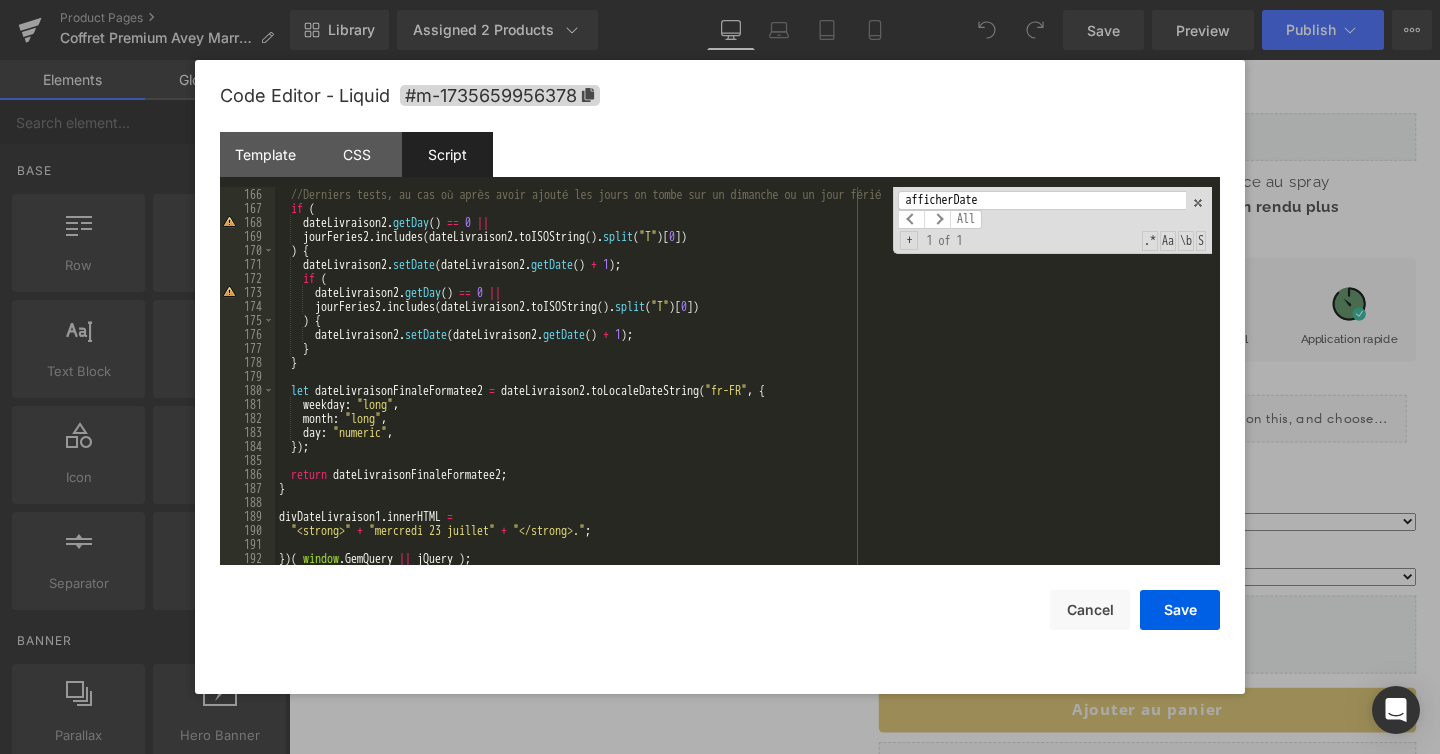 type on "afficherDate" 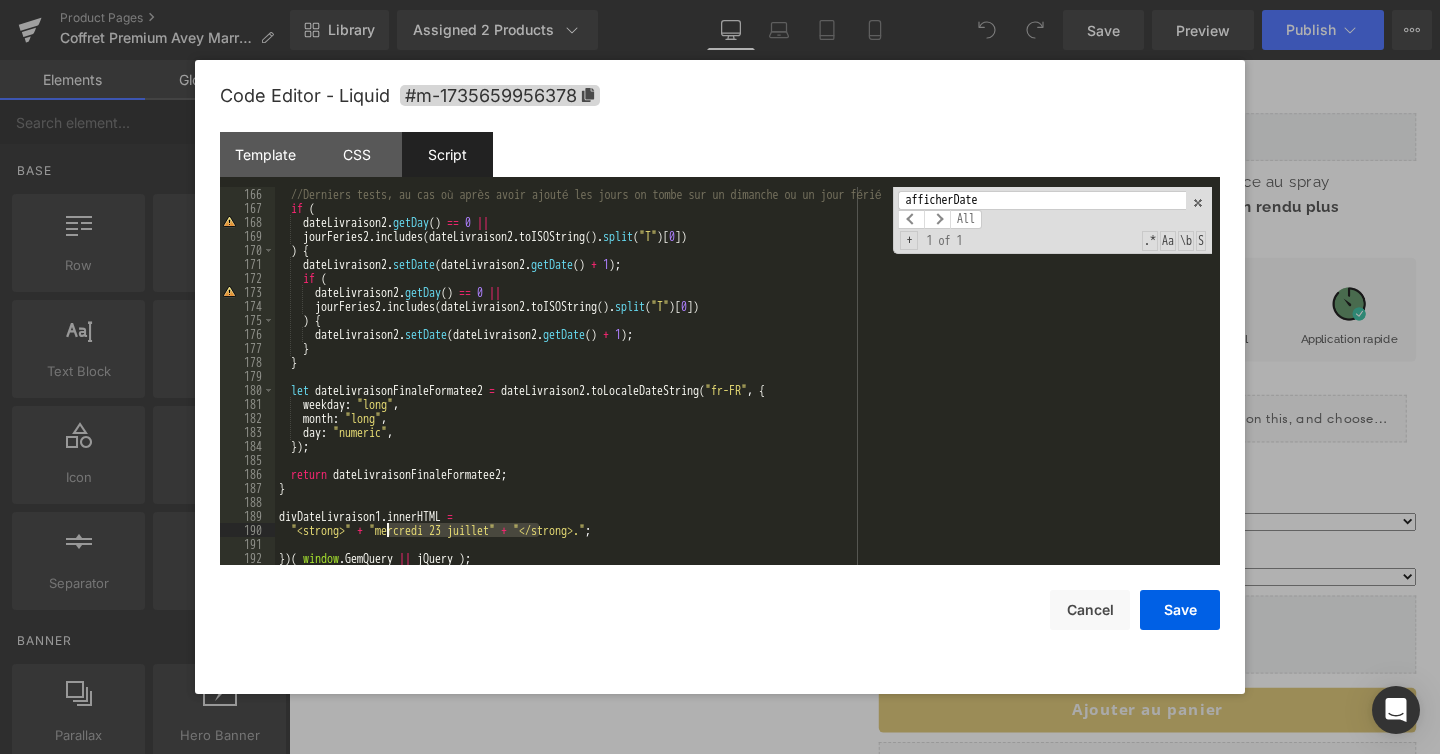 drag, startPoint x: 539, startPoint y: 531, endPoint x: 388, endPoint y: 533, distance: 151.01324 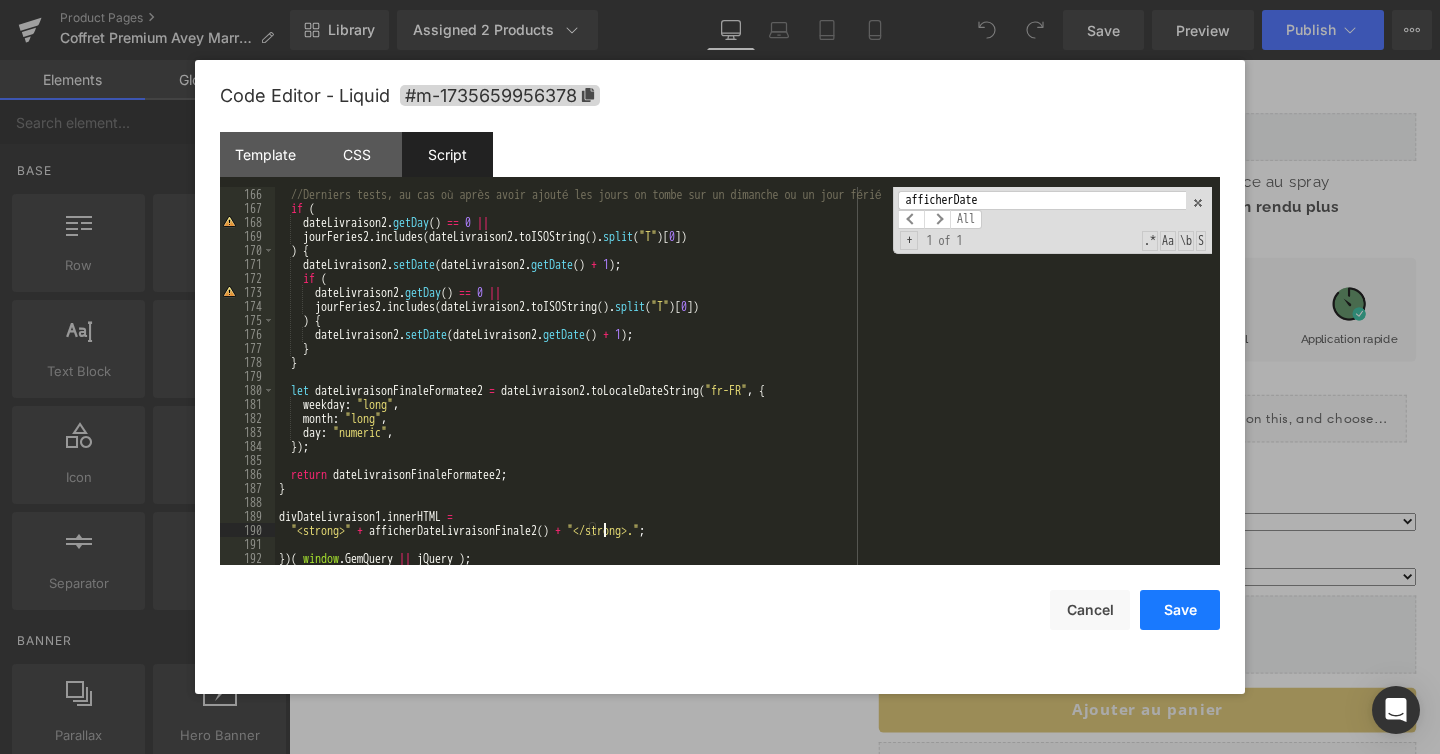 click on "Save" at bounding box center (1180, 610) 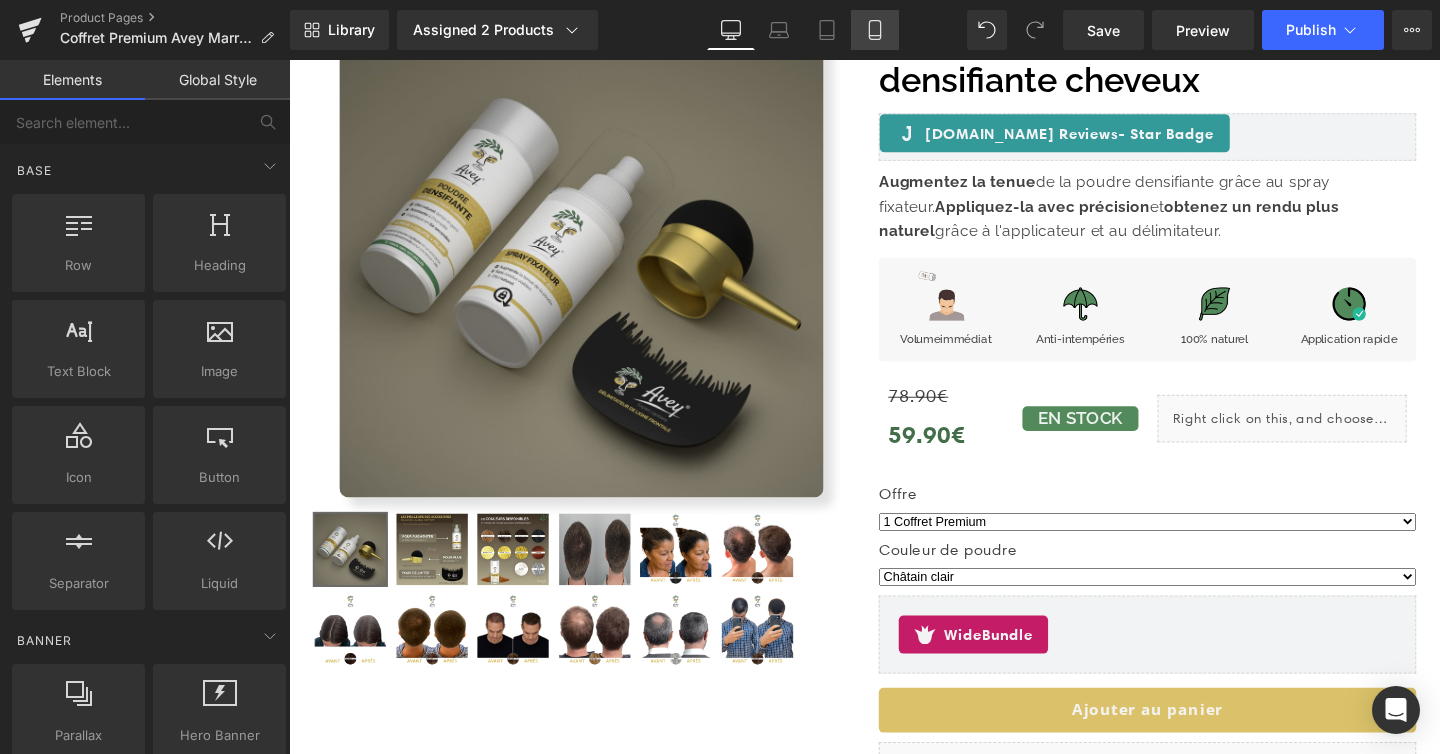 click 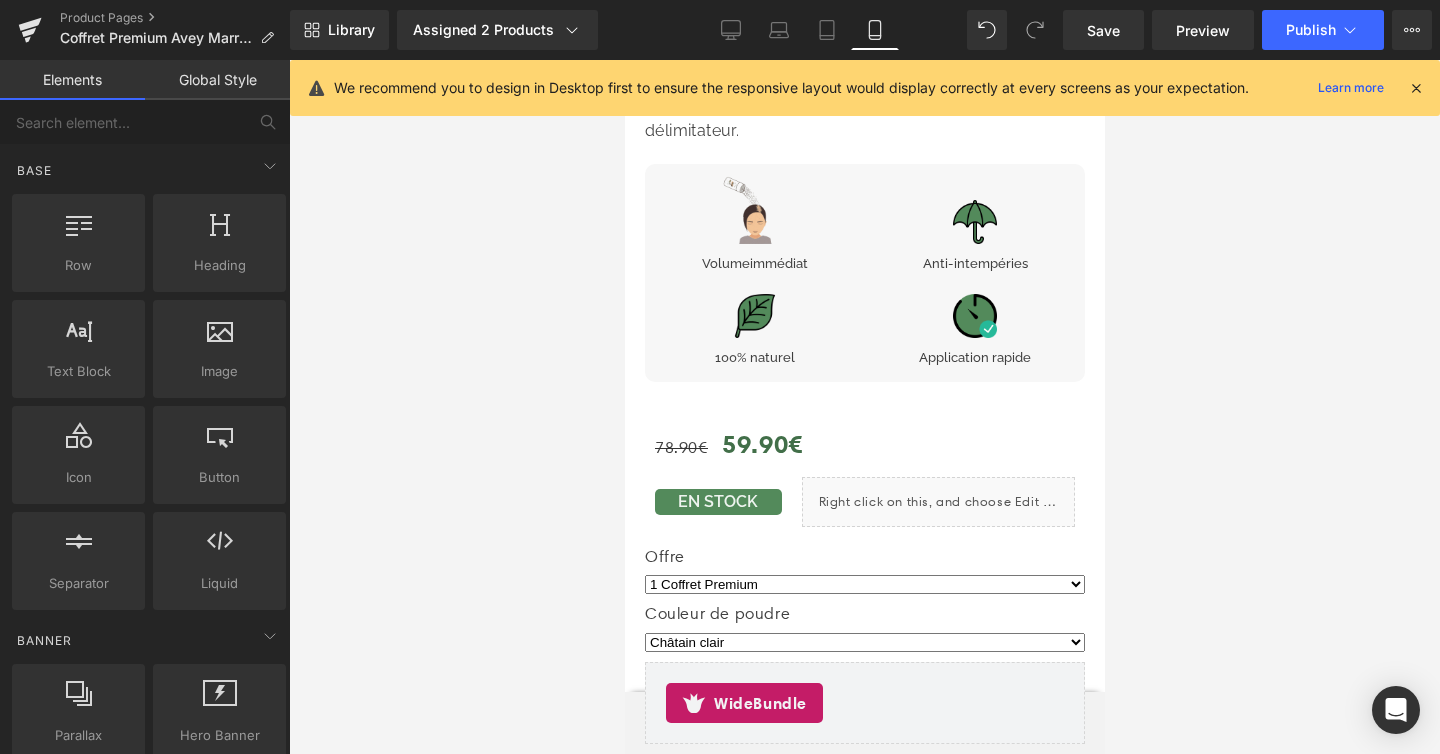 scroll, scrollTop: 917, scrollLeft: 0, axis: vertical 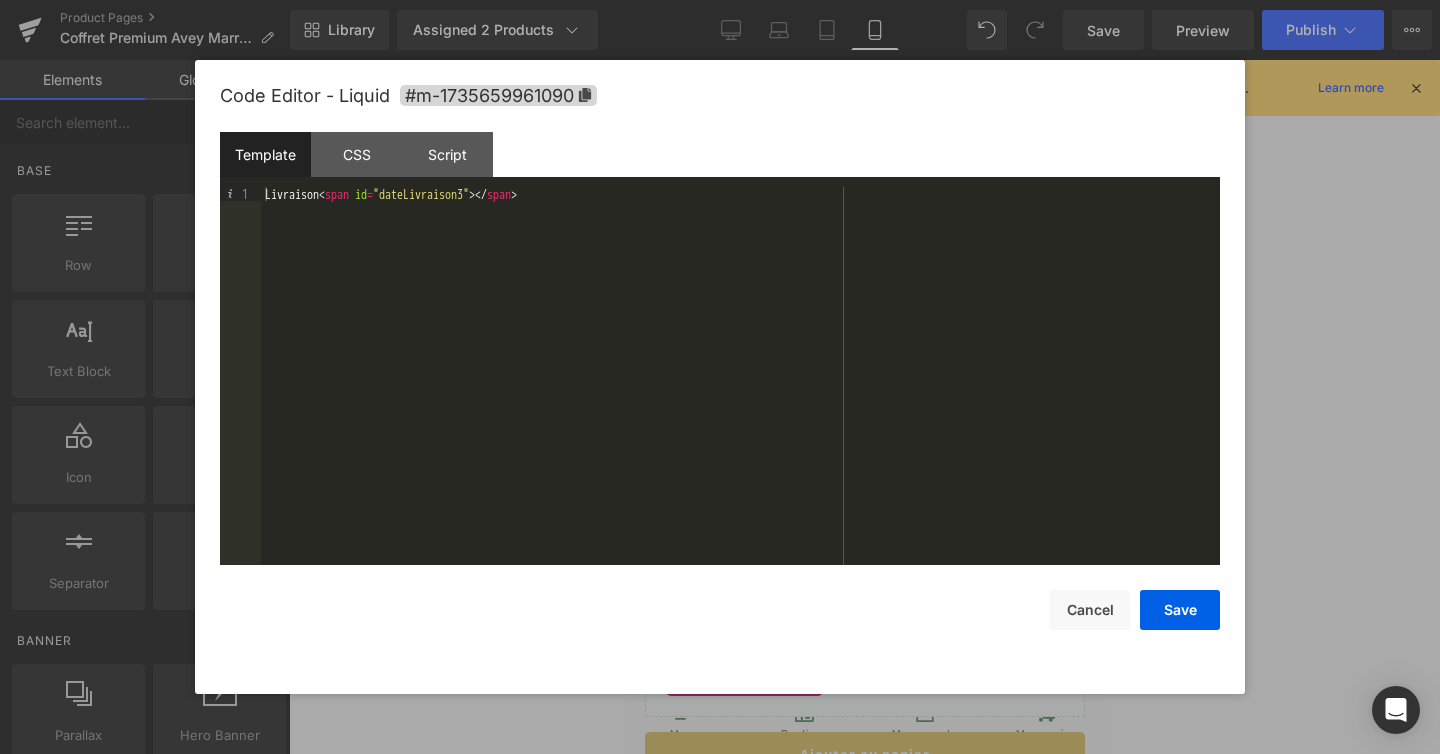 click on "Template CSS Script Data" at bounding box center [720, 159] 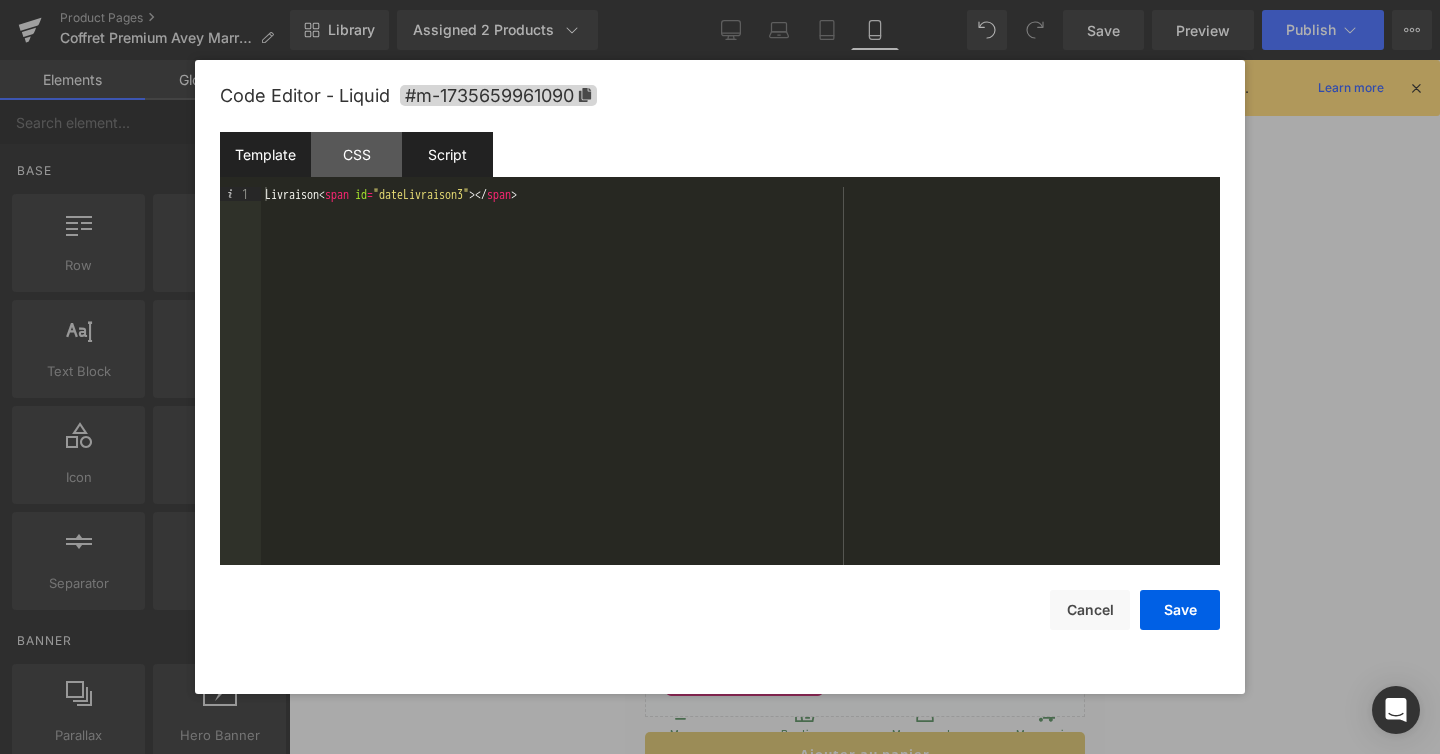 click on "Script" at bounding box center (447, 154) 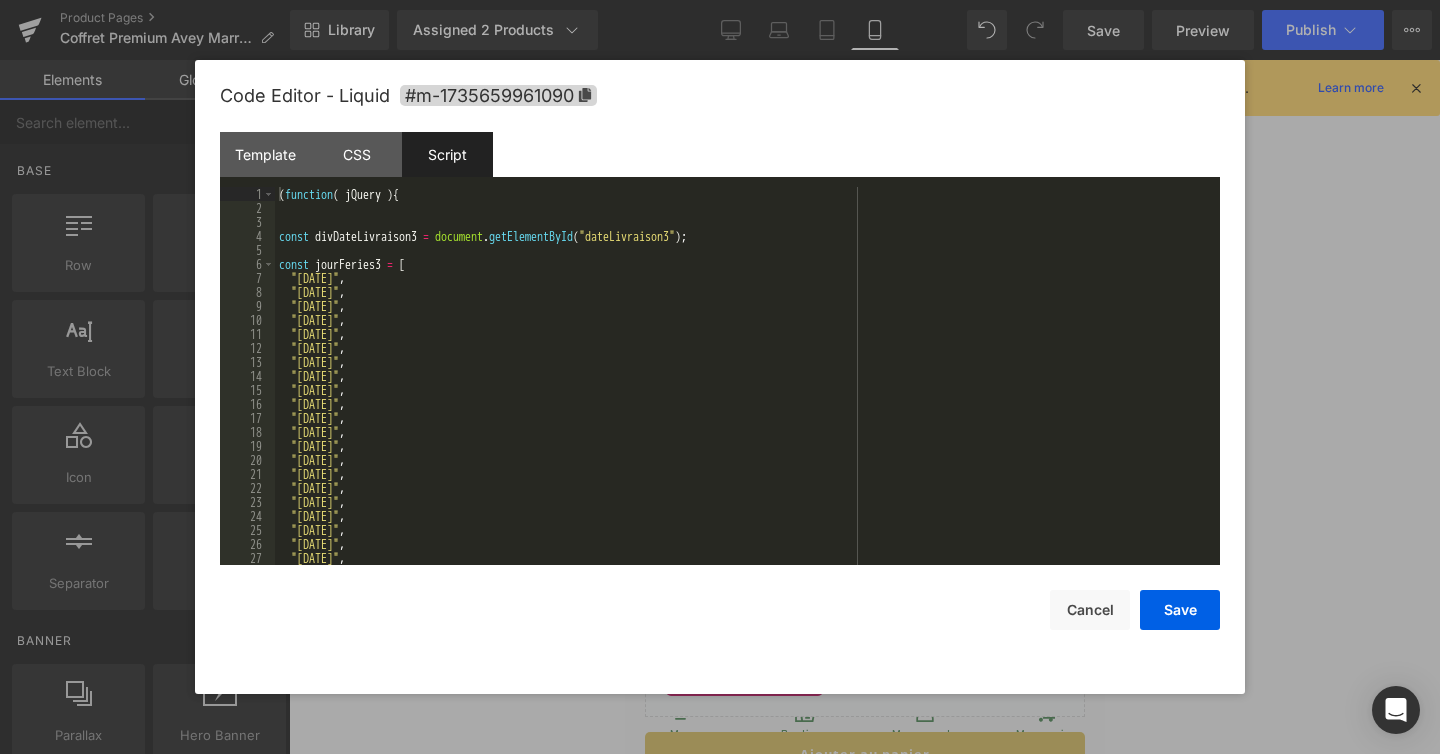drag, startPoint x: 435, startPoint y: 184, endPoint x: 435, endPoint y: 256, distance: 72 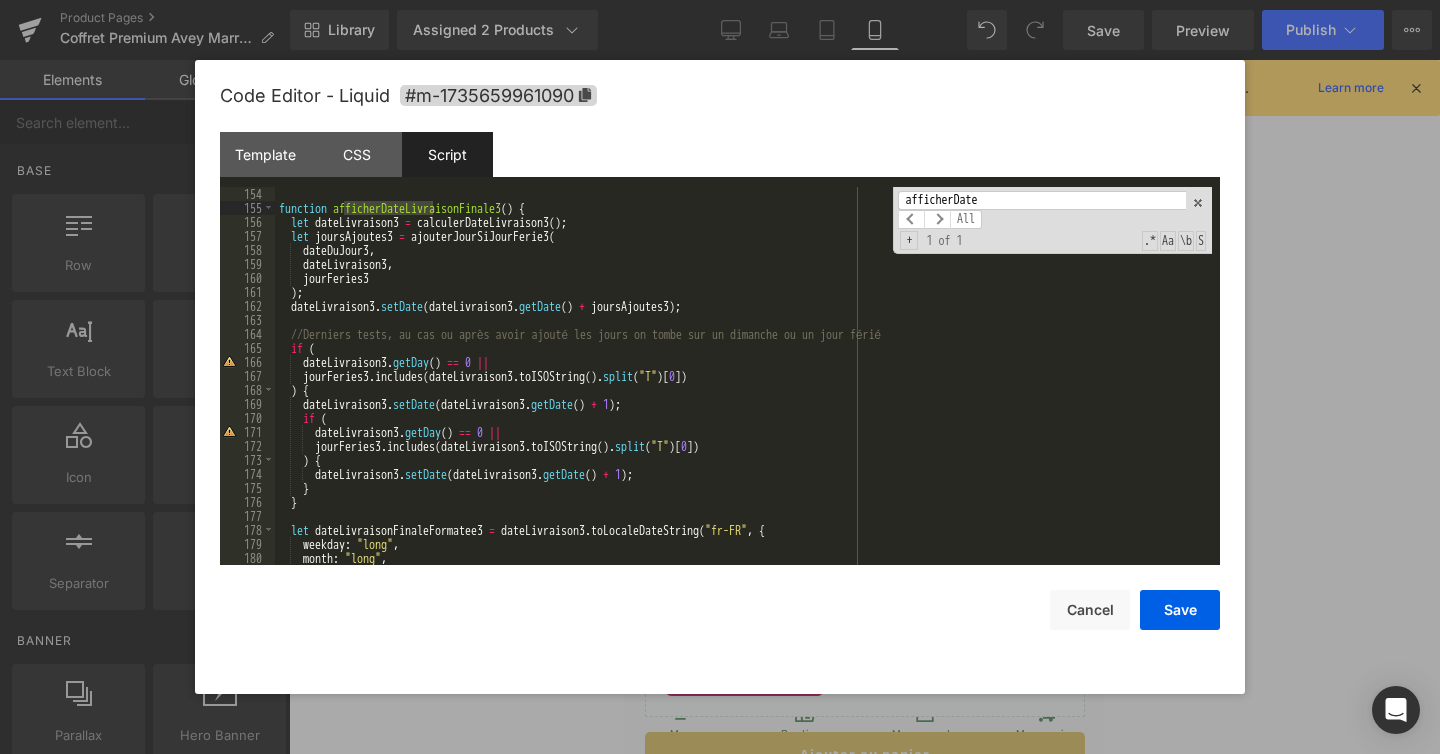 scroll, scrollTop: 2282, scrollLeft: 0, axis: vertical 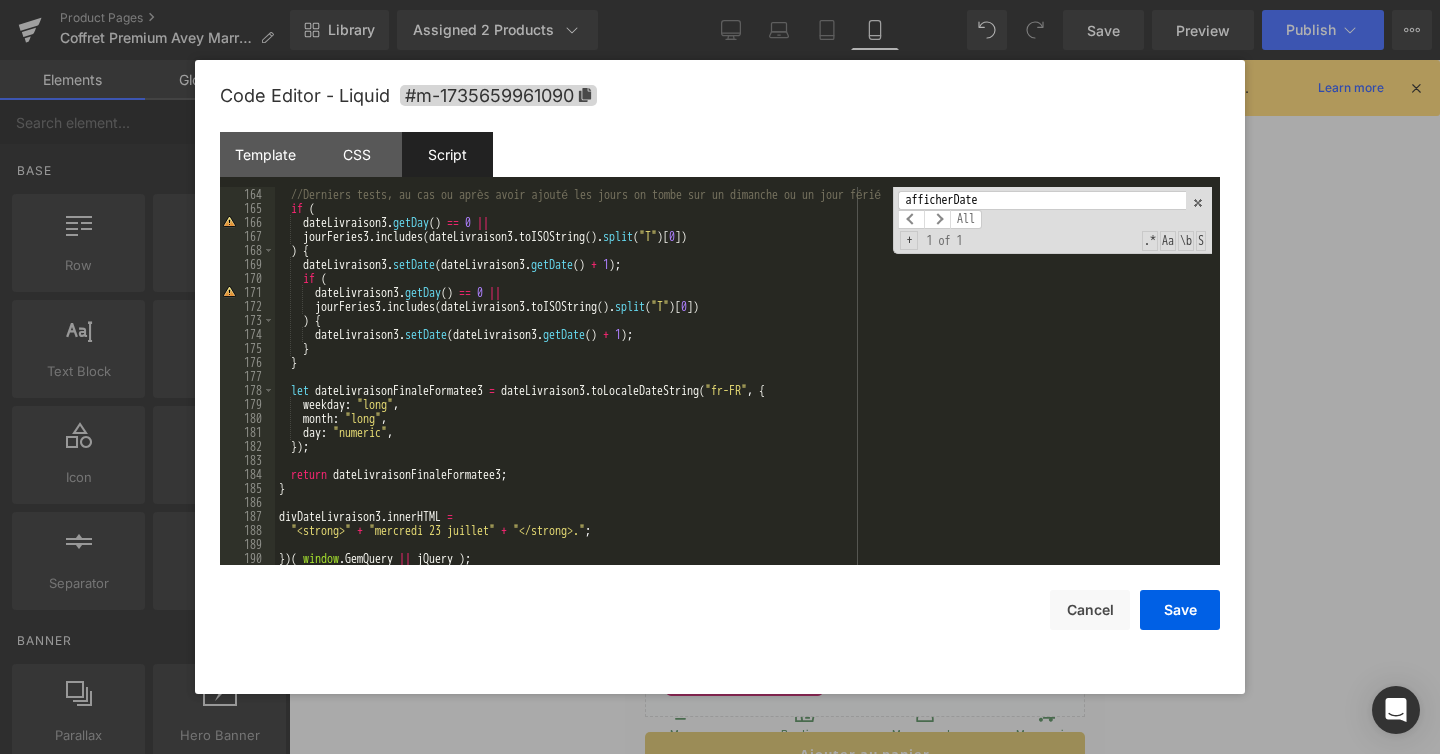 type on "afficherDate" 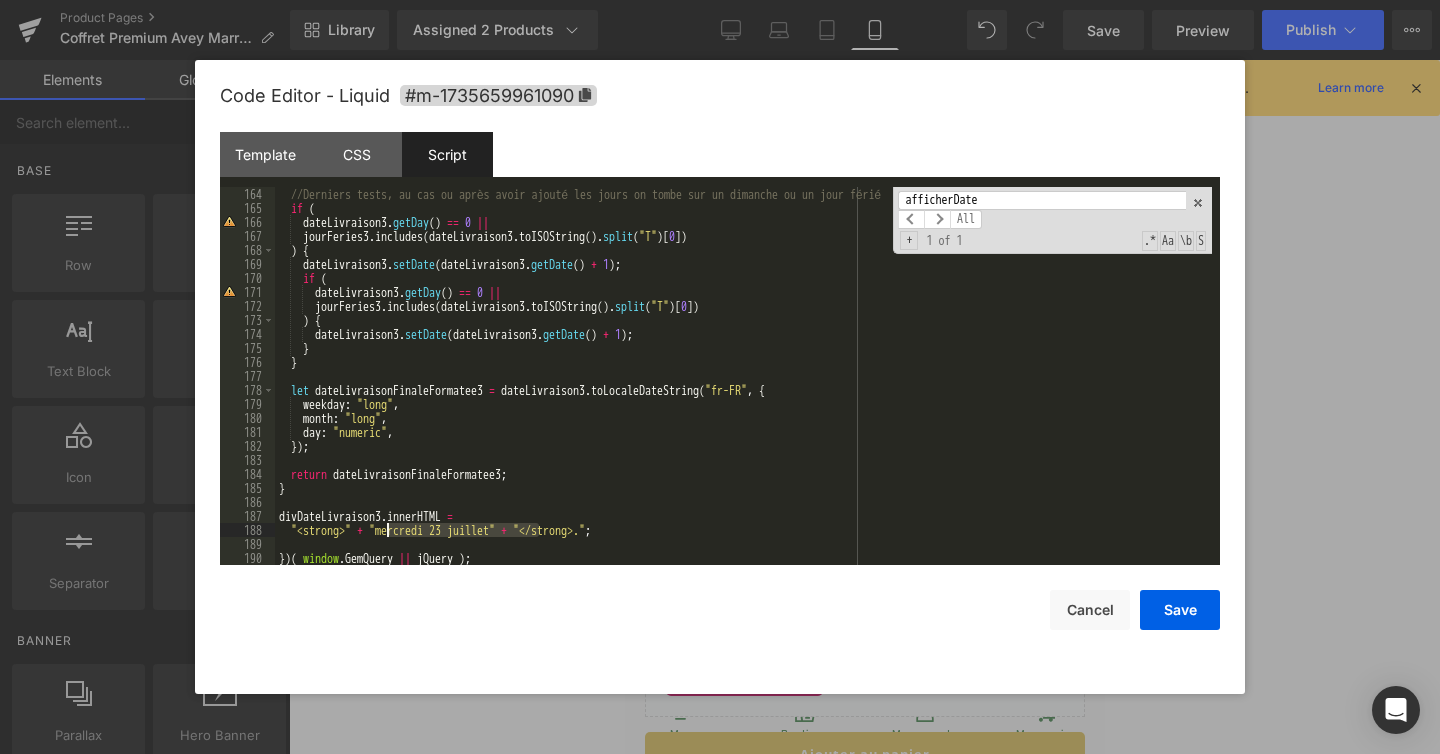 drag, startPoint x: 538, startPoint y: 527, endPoint x: 386, endPoint y: 537, distance: 152.3286 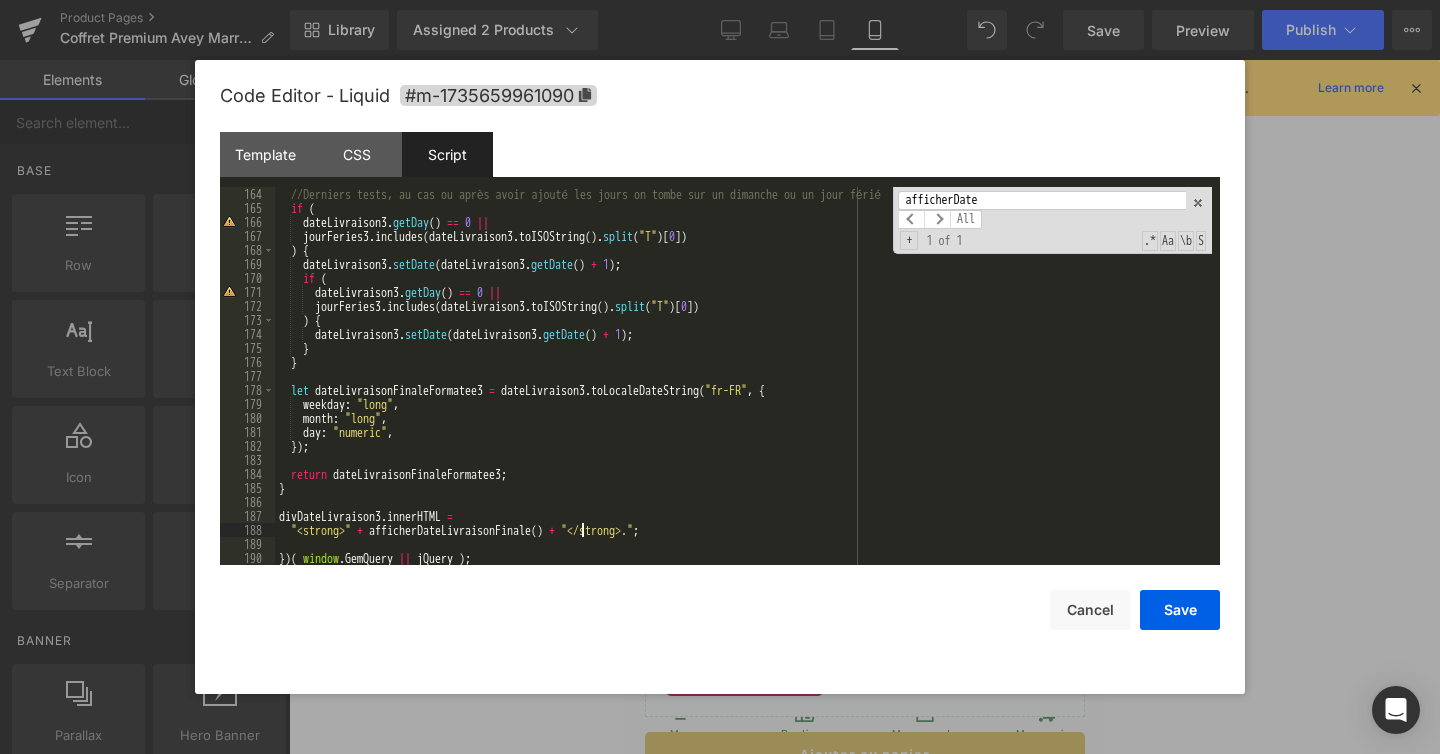 type 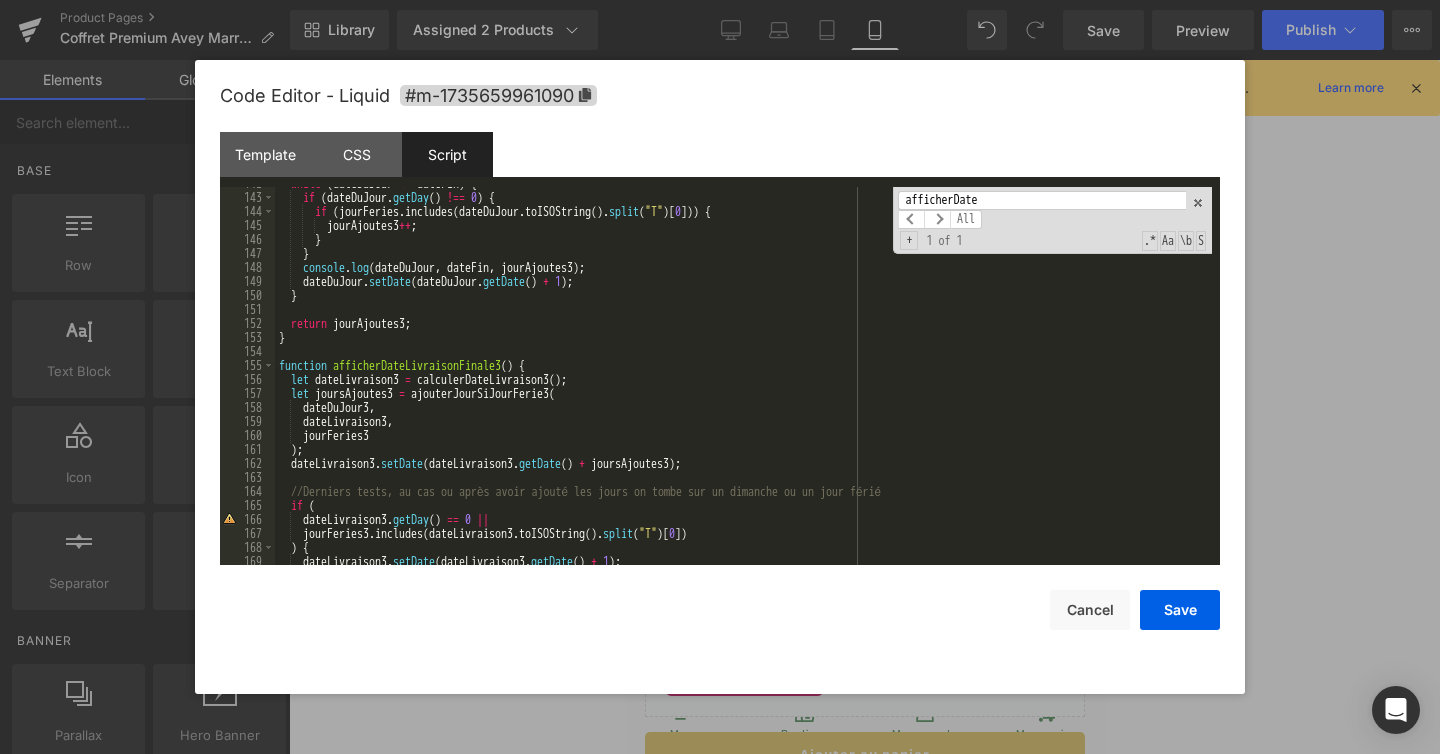 scroll, scrollTop: 1983, scrollLeft: 0, axis: vertical 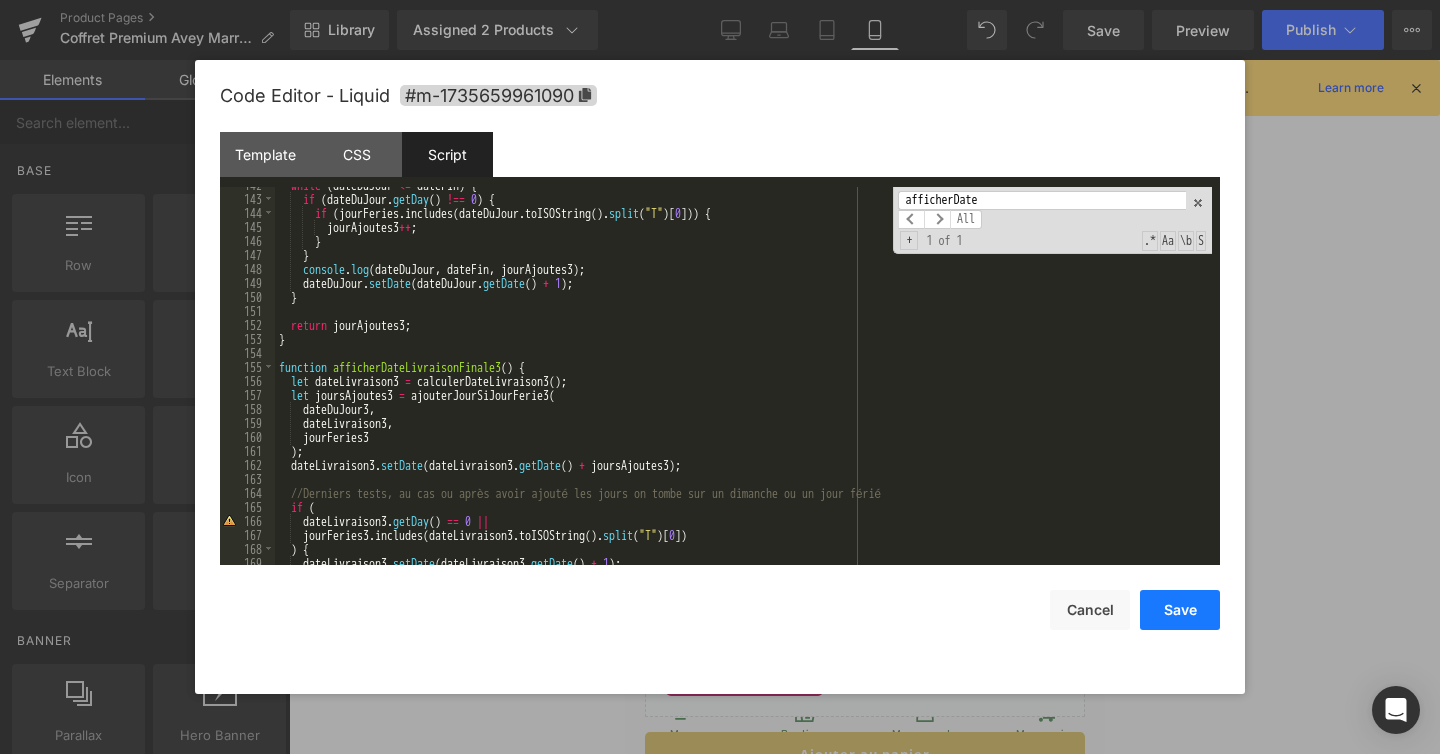 click on "Save" at bounding box center (1180, 610) 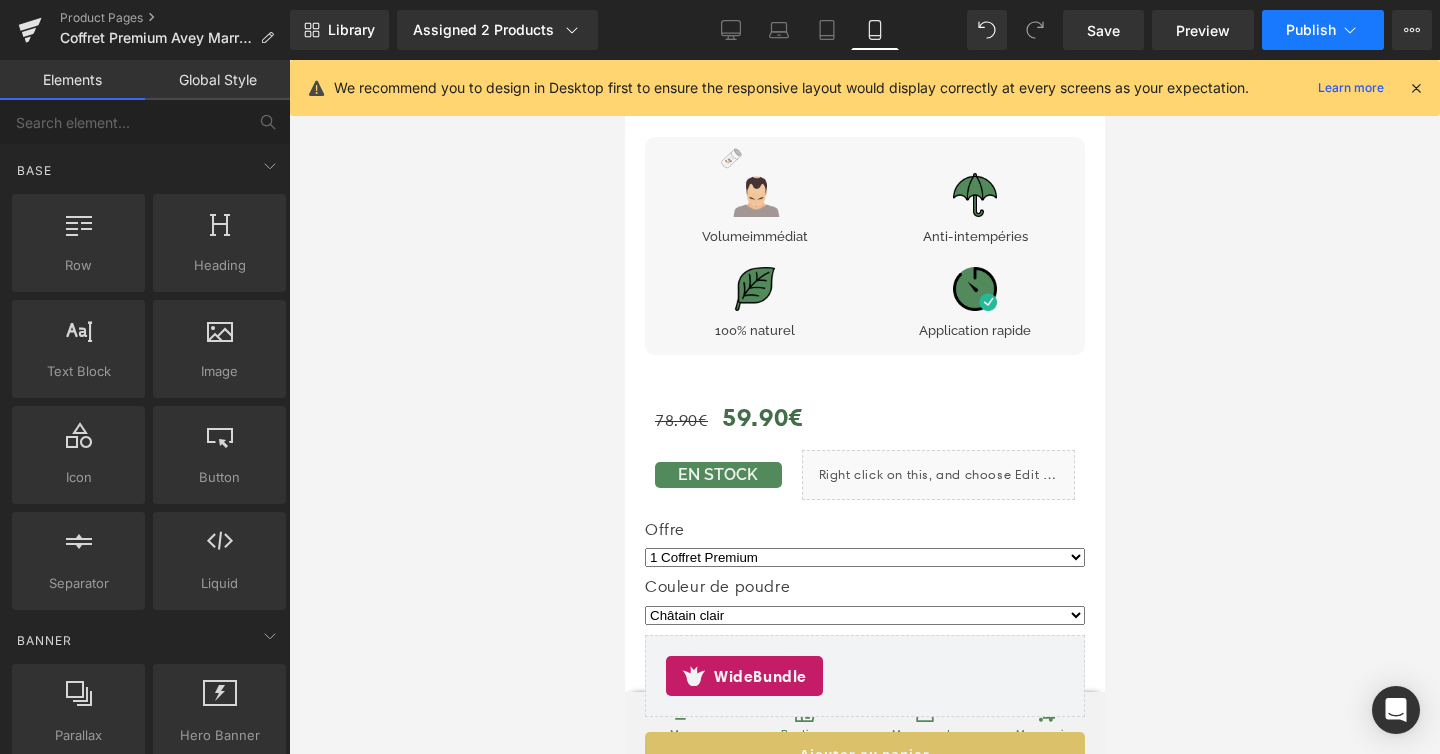 click on "Publish" at bounding box center [1311, 30] 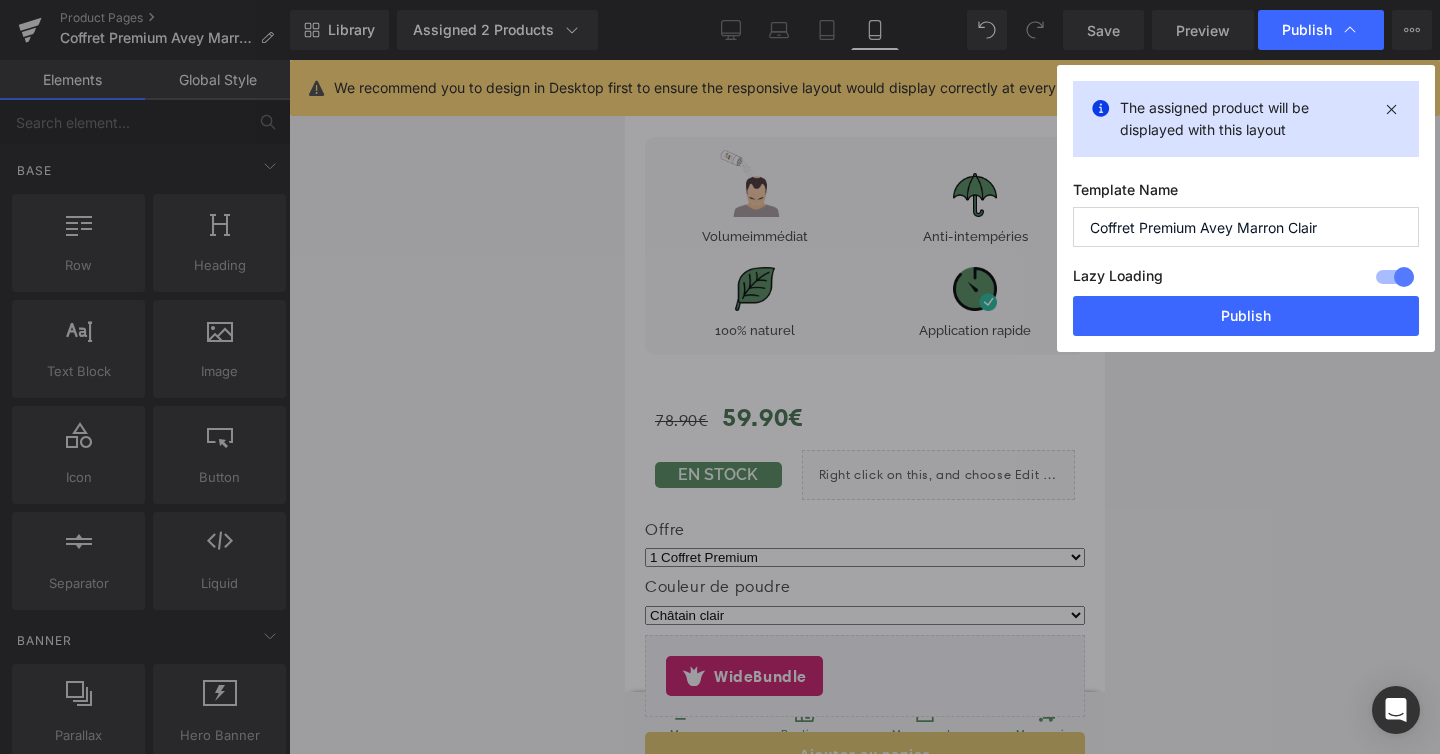 click on "Publish" at bounding box center [1246, 316] 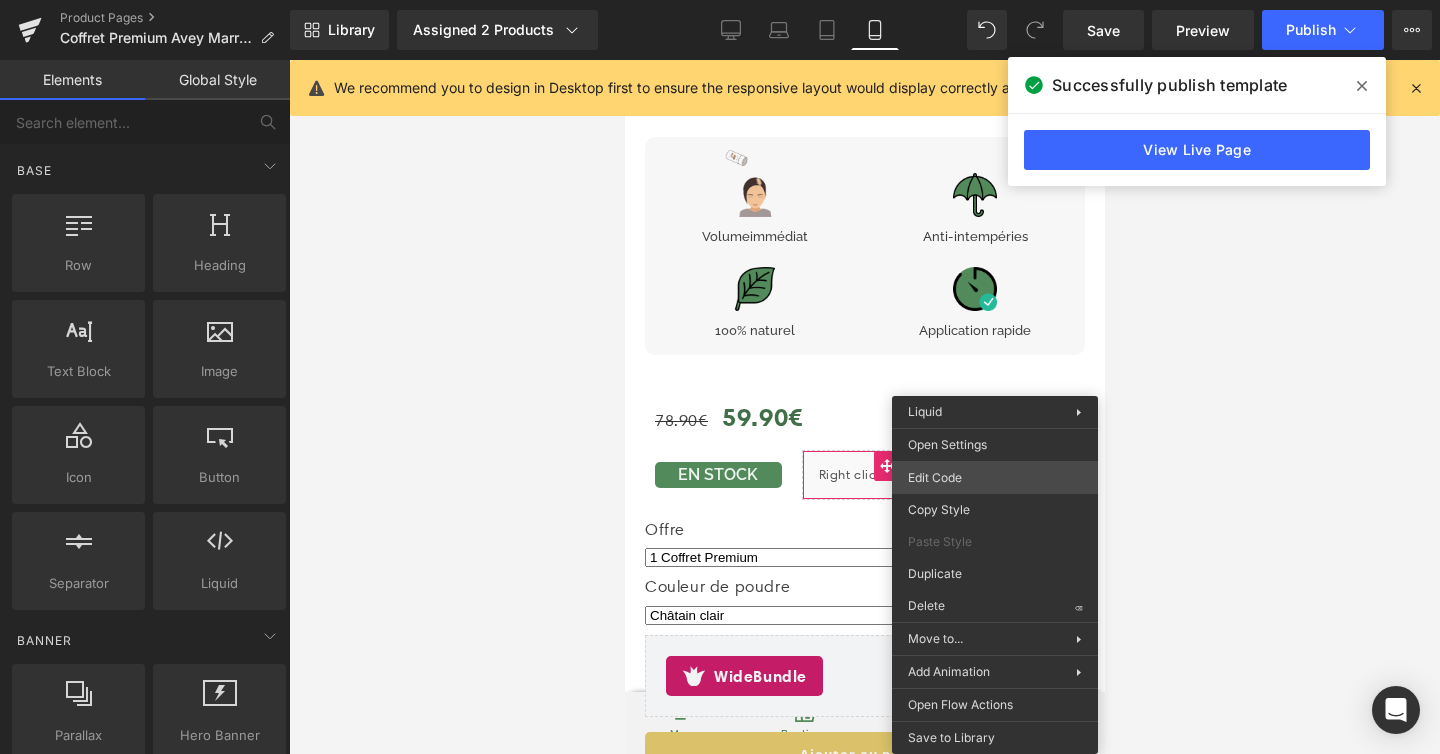 click on "You are previewing how the   will restyle your page. You can not edit Elements in Preset Preview Mode.  Product Pages Coffret Premium Avey Marron Clair Library Assigned 2 Products  Product Preview
Coffret Premium - Poudre densifiante cheveux Manage assigned products Mobile Desktop Laptop Tablet Mobile Save Preview Publish Scheduled View Live Page View with current Template Save Template to Library Schedule Publish  Optimize  Publish Settings Shortcuts We recommend you to design in Desktop first to ensure the responsive layout would display correctly at every screens as your expectation. Learn more  Your page can’t be published   You've reached the maximum number of published pages on your plan  (48/999999).  You need to upgrade your plan or unpublish all your pages to get 1 publish slot.   Unpublish pages   Upgrade plan  Elements Global Style Base Row  rows, columns, layouts, div Heading  headings, titles, h1,h2,h3,h4,h5,h6 Text Block  texts, paragraphs, contents, blocks Image  Icon  Button  app" at bounding box center [720, 0] 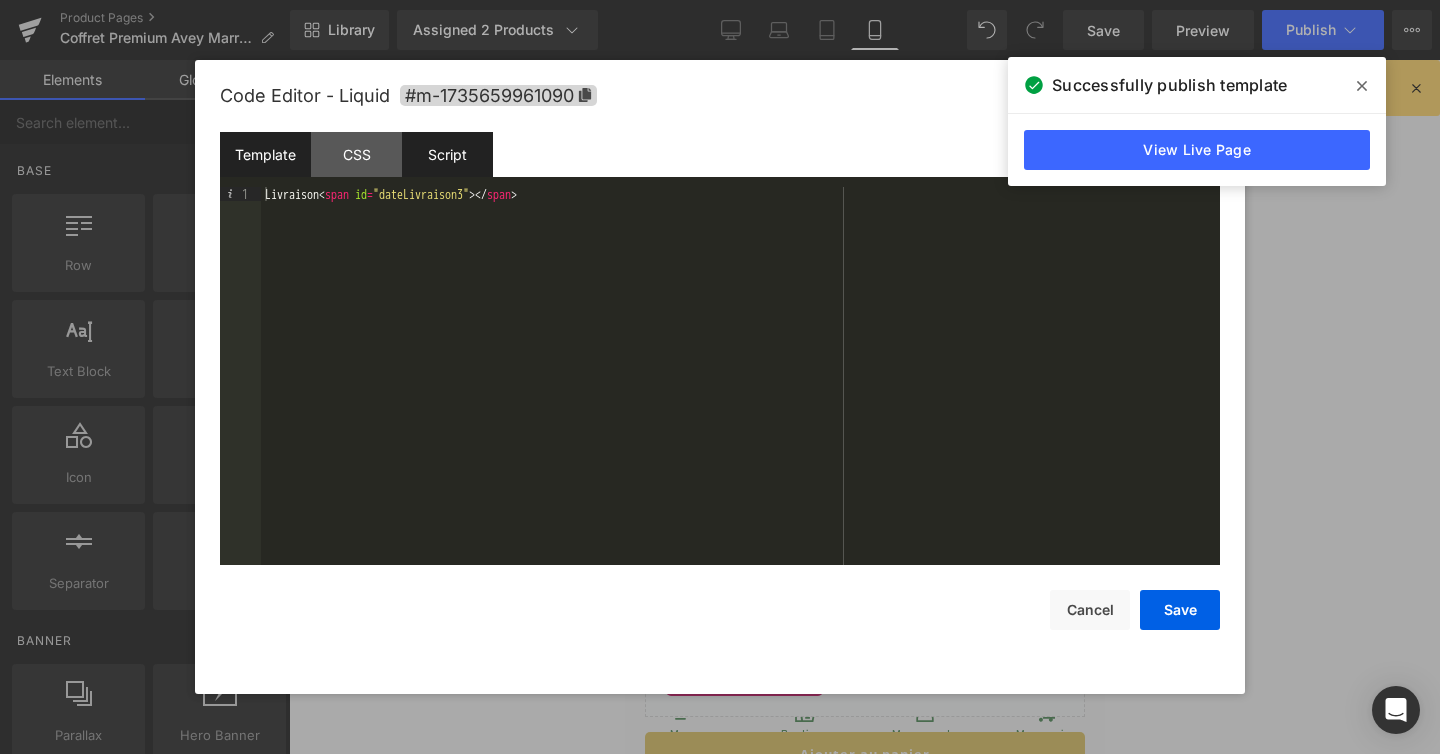 click on "Script" at bounding box center (447, 154) 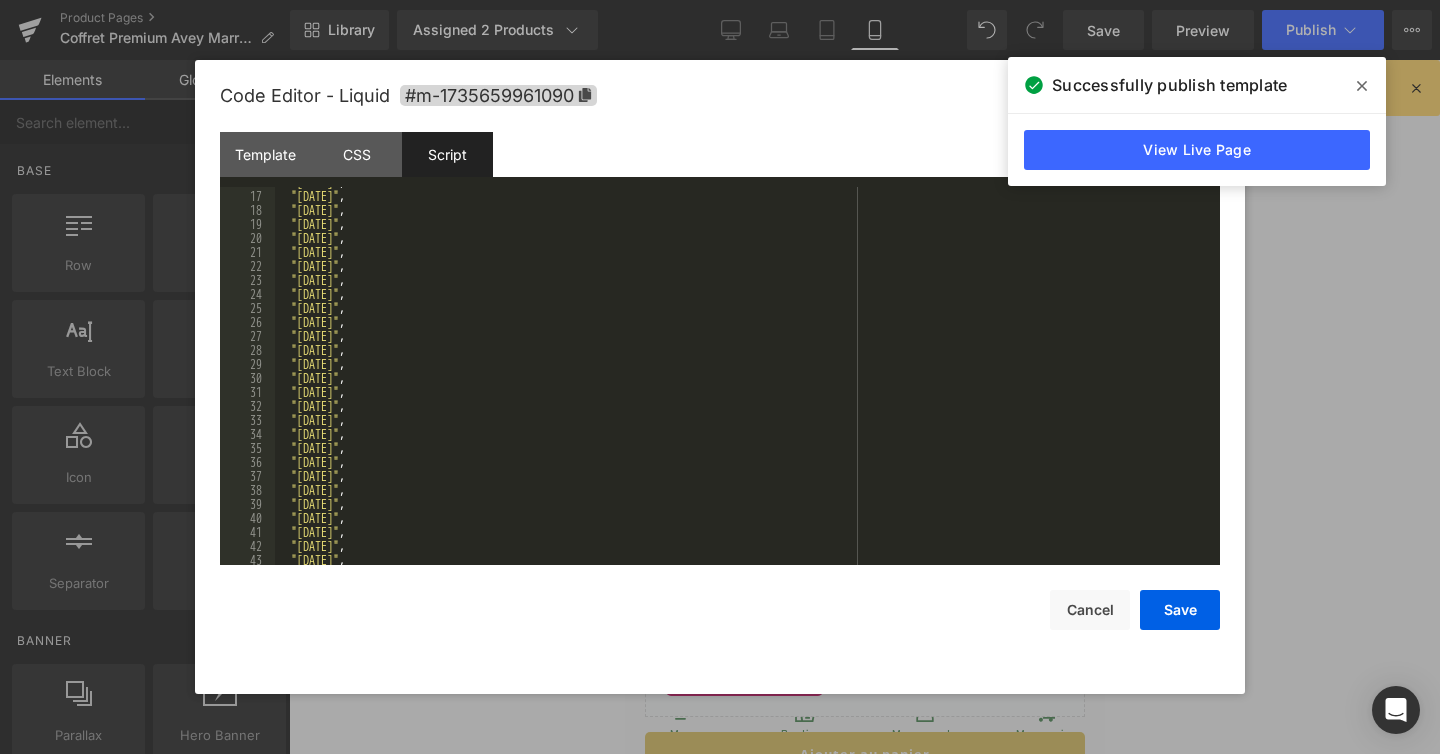 scroll, scrollTop: 234, scrollLeft: 0, axis: vertical 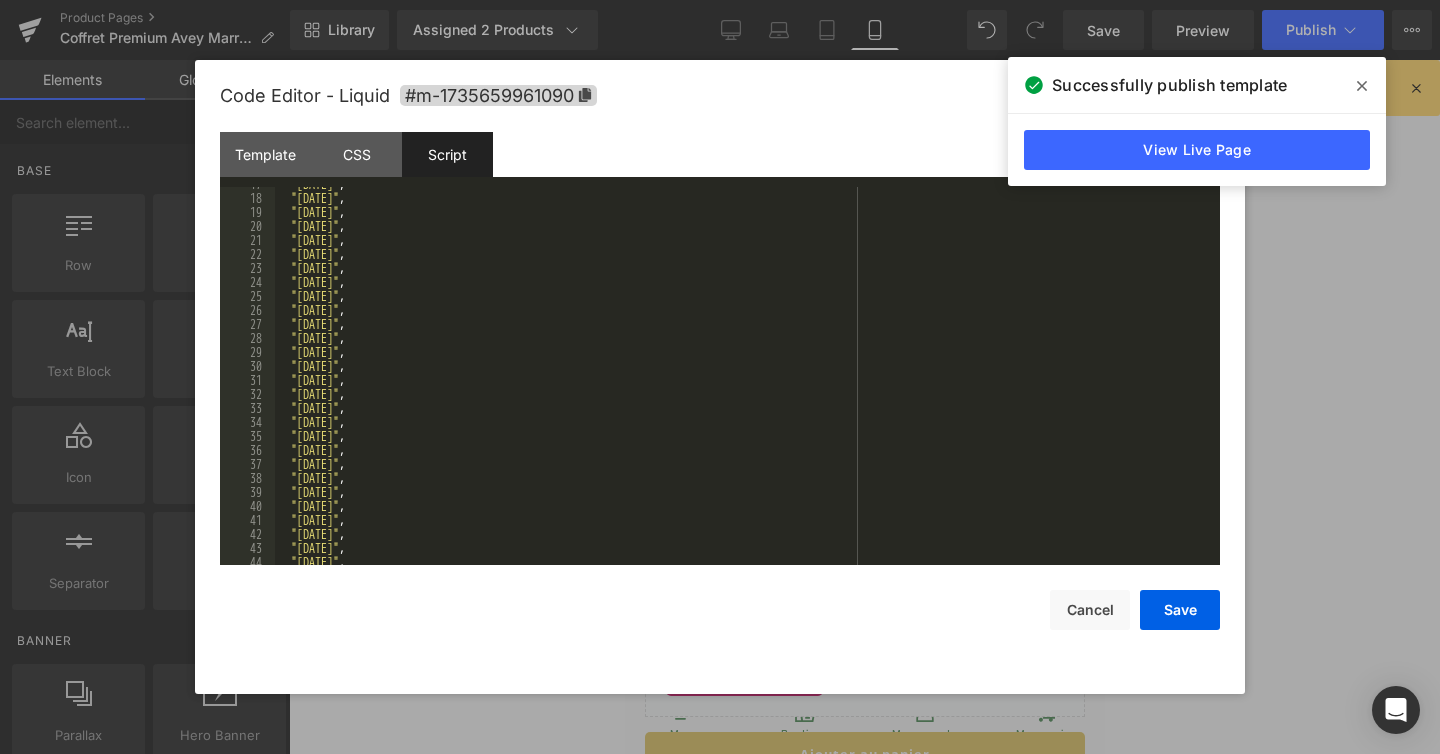 click on ""2024-08-15" ,    "2024-11-01" ,    "2024-11-11" ,    "2024-12-25" ,    "2025-01-01" ,    "2025-04-21" ,    "2025-05-01" ,    "2025-05-08" ,    "2025-05-29" ,    "2025-06-09" ,    "2025-07-14" ,    "2025-08-15" ,    "2025-11-01" ,    "2025-11-11" ,    "2025-12-25" ,    "2026-01-01" ,    "2026-04-06" ,    "2026-05-01" ,    "2026-05-08" ,    "2026-05-14" ,    "2026-05-25" ,    "2026-07-14" ,    "2026-08-15" ,    "2026-11-01" ,    "2026-11-11" ,    "2026-12-25" ,    "2027-01-01" ,    "2027-03-29" ," at bounding box center (743, 380) 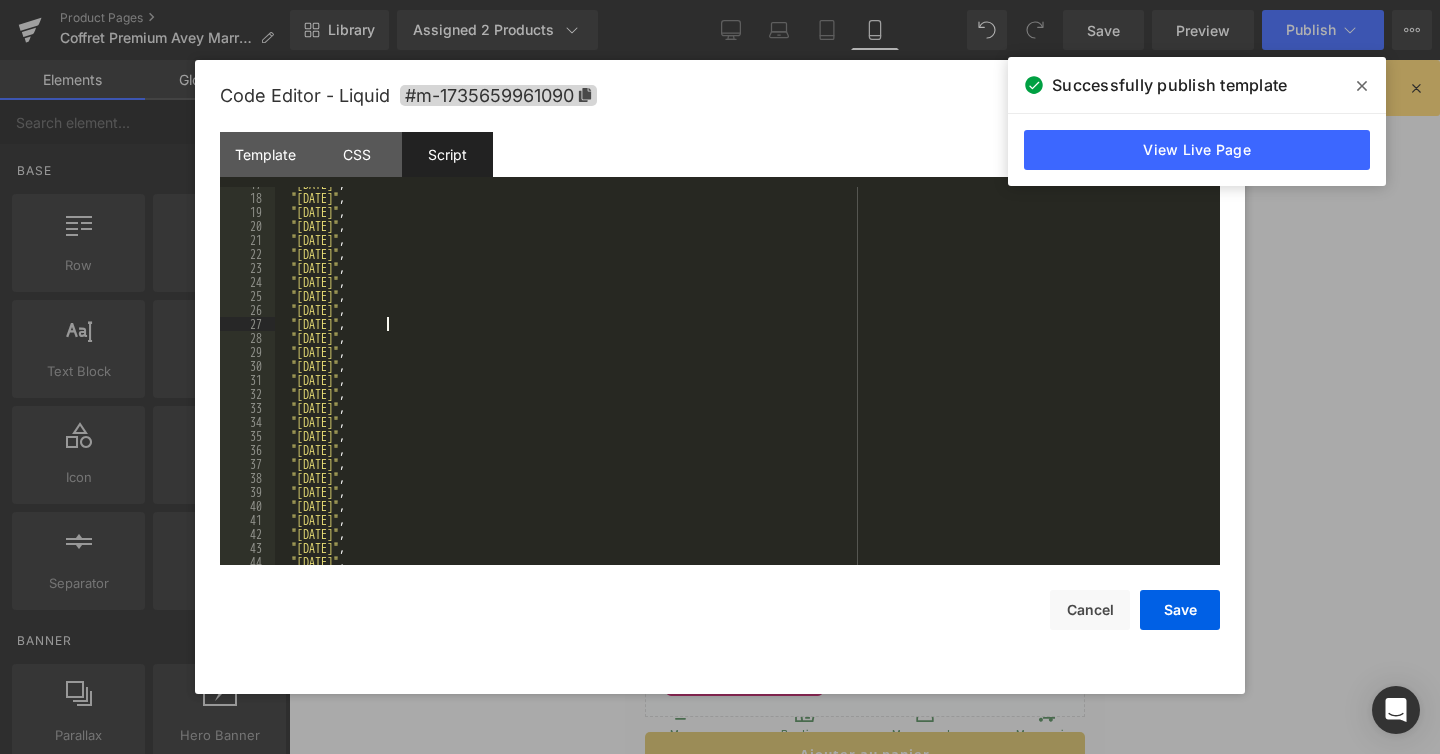 type 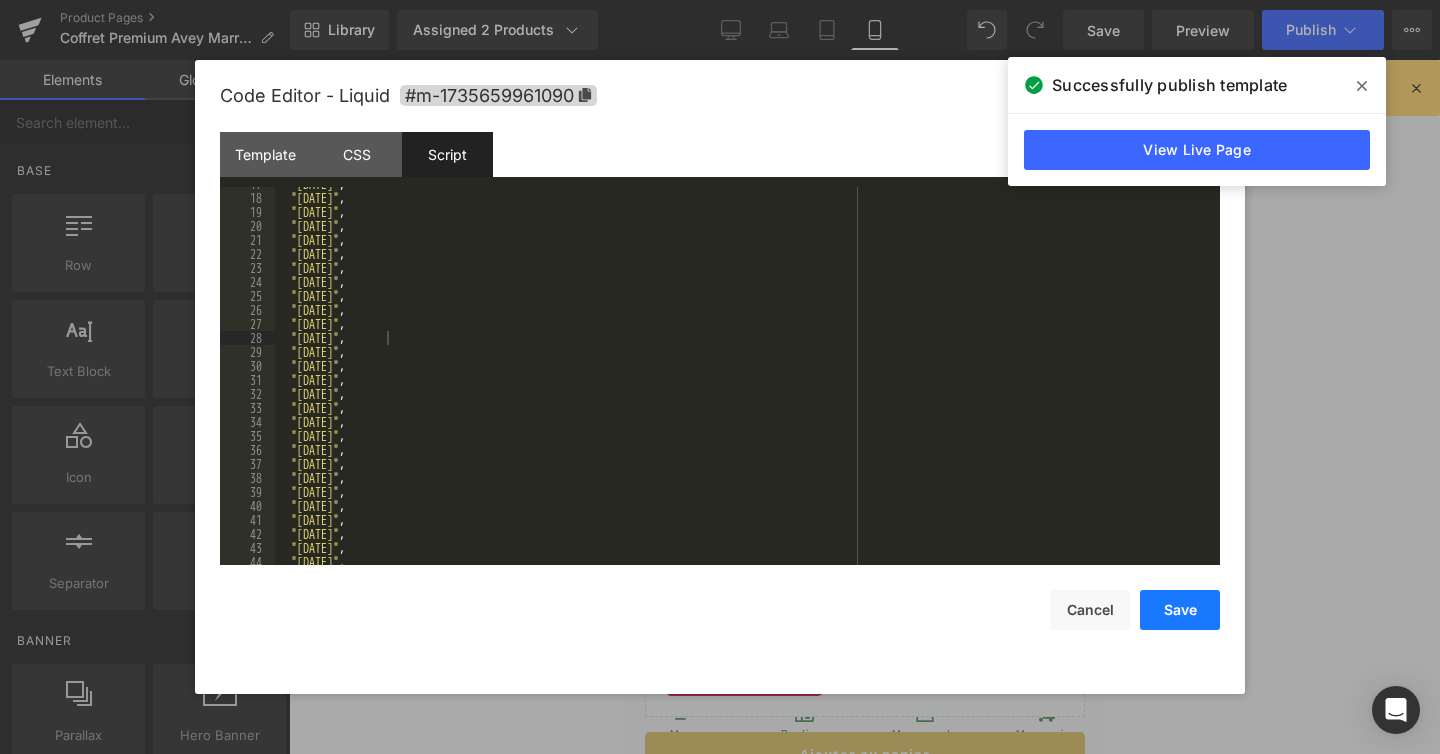 click on "Save" at bounding box center [1180, 610] 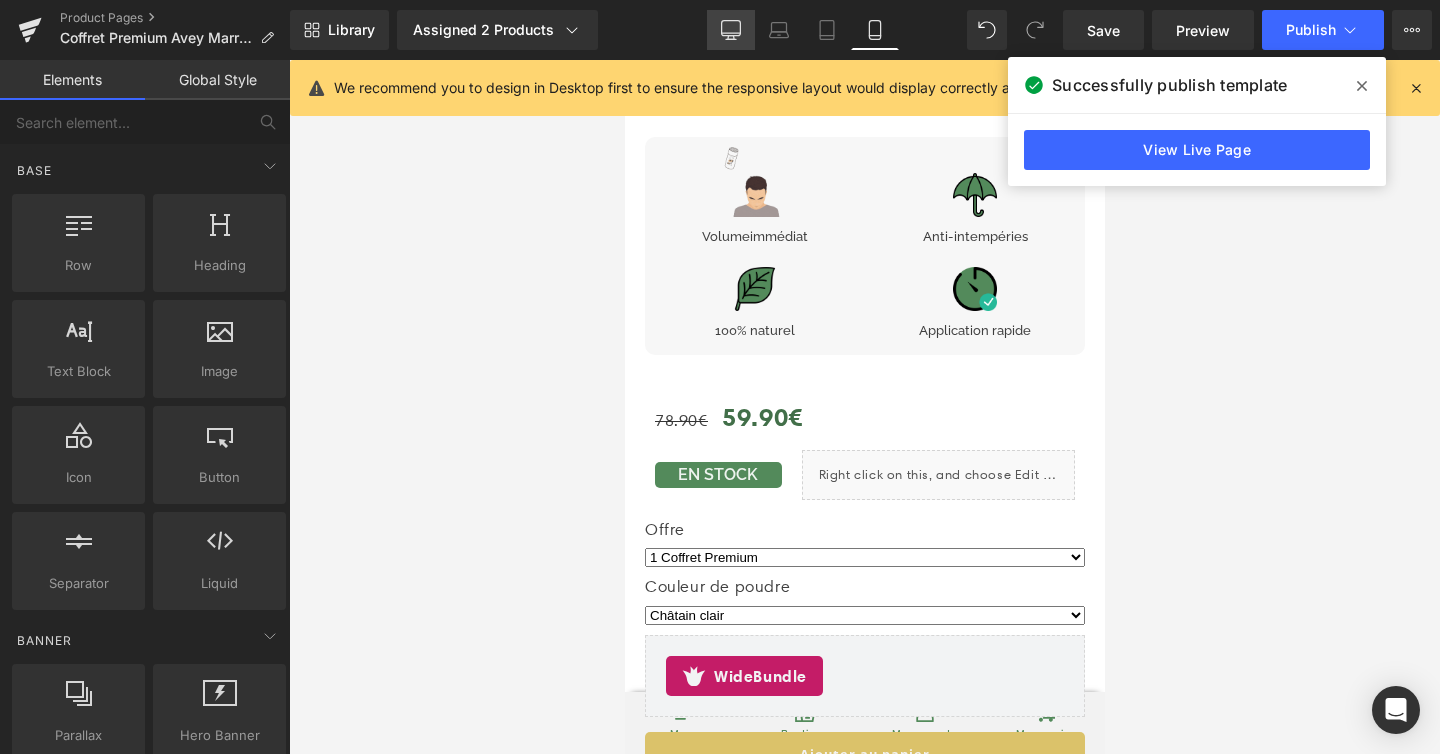 click on "Desktop" at bounding box center (731, 30) 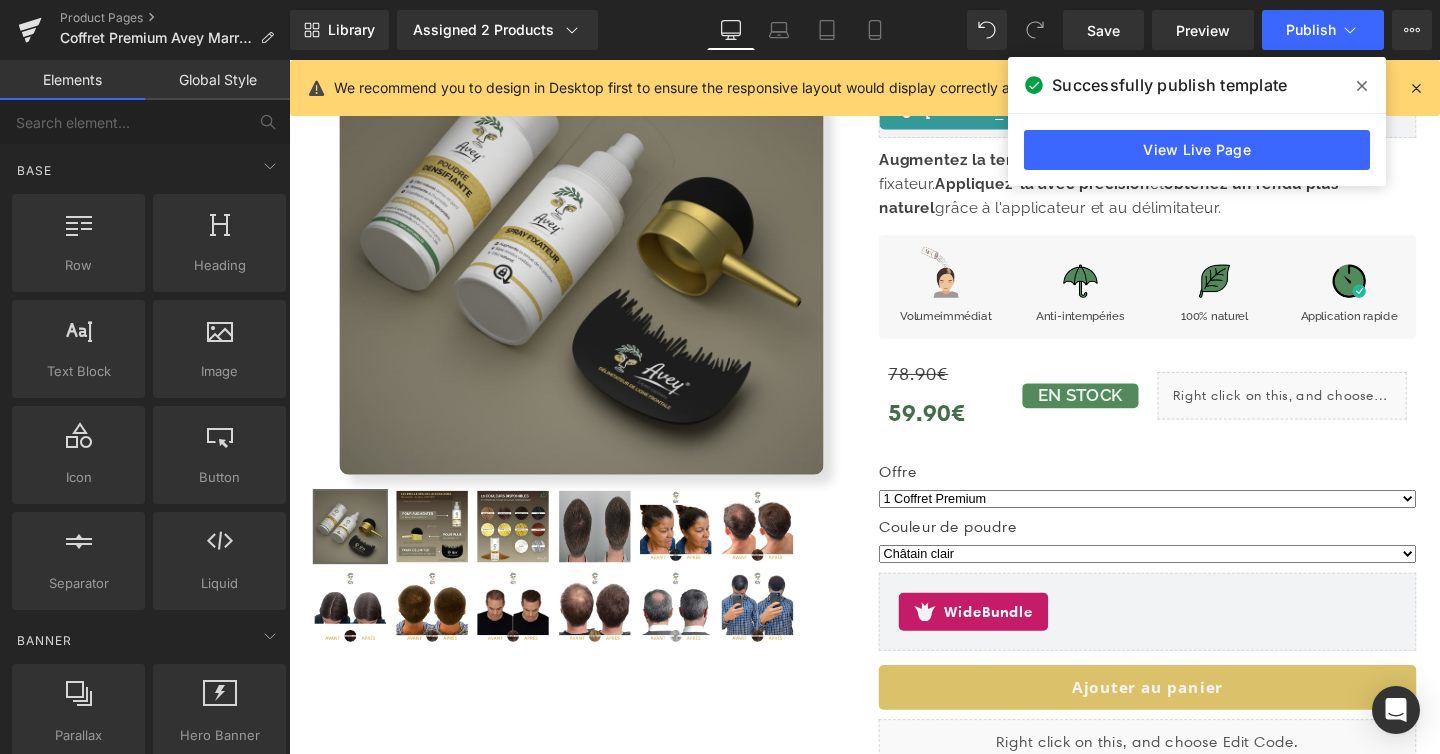 scroll, scrollTop: 223, scrollLeft: 0, axis: vertical 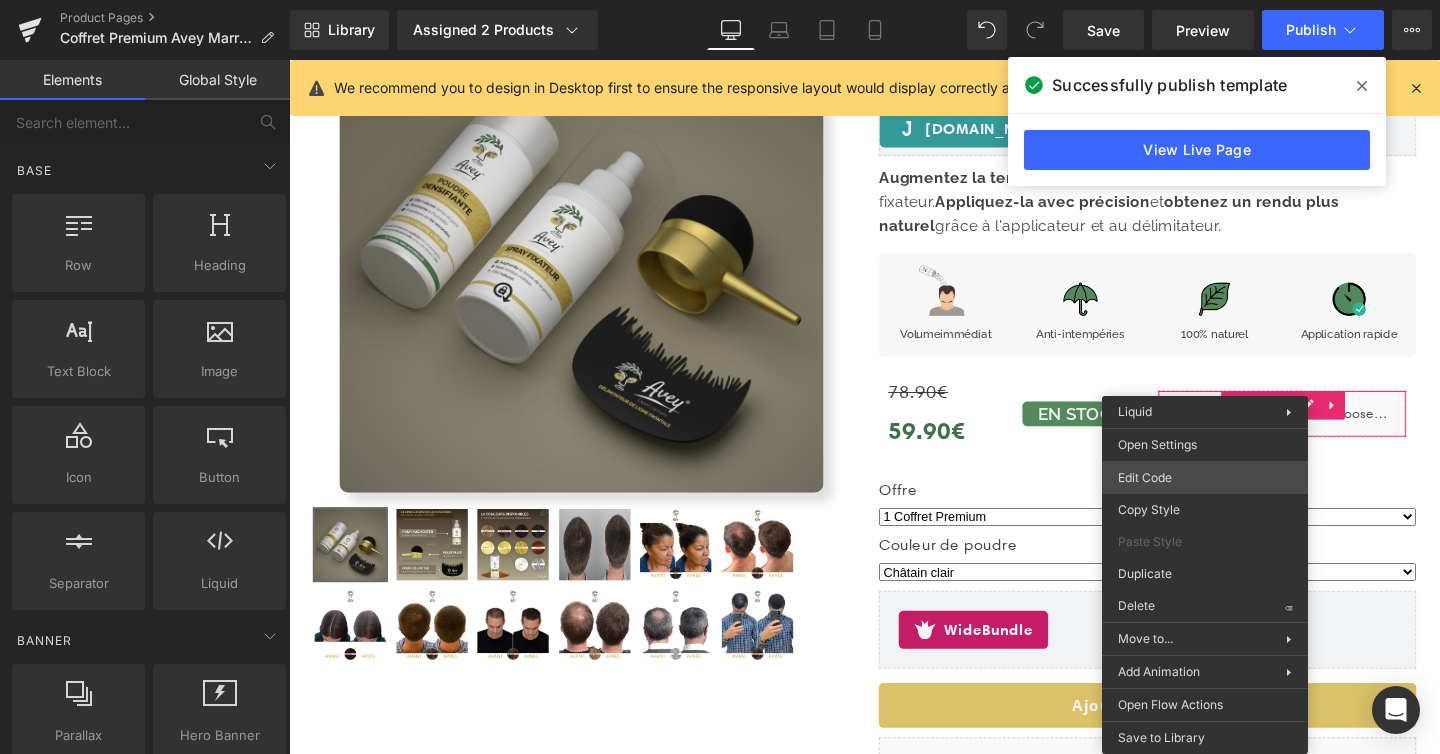 click on "You are previewing how the   will restyle your page. You can not edit Elements in Preset Preview Mode.  Product Pages Coffret Premium Avey Marron Clair Library Assigned 2 Products  Product Preview
Coffret Premium - Poudre densifiante cheveux Manage assigned products Desktop Desktop Laptop Tablet Mobile Save Preview Publish Scheduled View Live Page View with current Template Save Template to Library Schedule Publish  Optimize  Publish Settings Shortcuts We recommend you to design in Desktop first to ensure the responsive layout would display correctly at every screens as your expectation. Learn more  Your page can’t be published   You've reached the maximum number of published pages on your plan  (48/999999).  You need to upgrade your plan or unpublish all your pages to get 1 publish slot.   Unpublish pages   Upgrade plan  Elements Global Style Base Row  rows, columns, layouts, div Heading  headings, titles, h1,h2,h3,h4,h5,h6 Text Block  texts, paragraphs, contents, blocks Image  Icon  Button  ok" at bounding box center [720, 0] 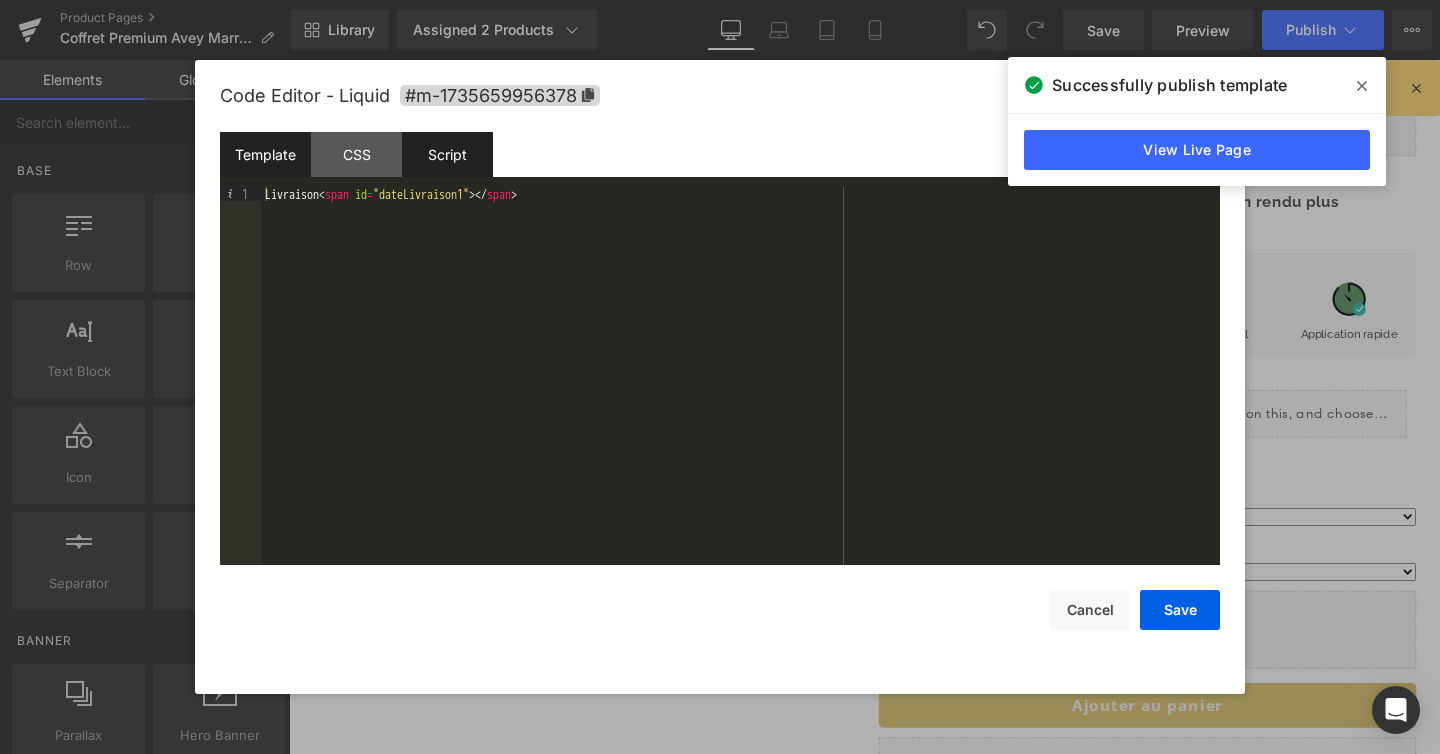 click on "Script" at bounding box center (447, 154) 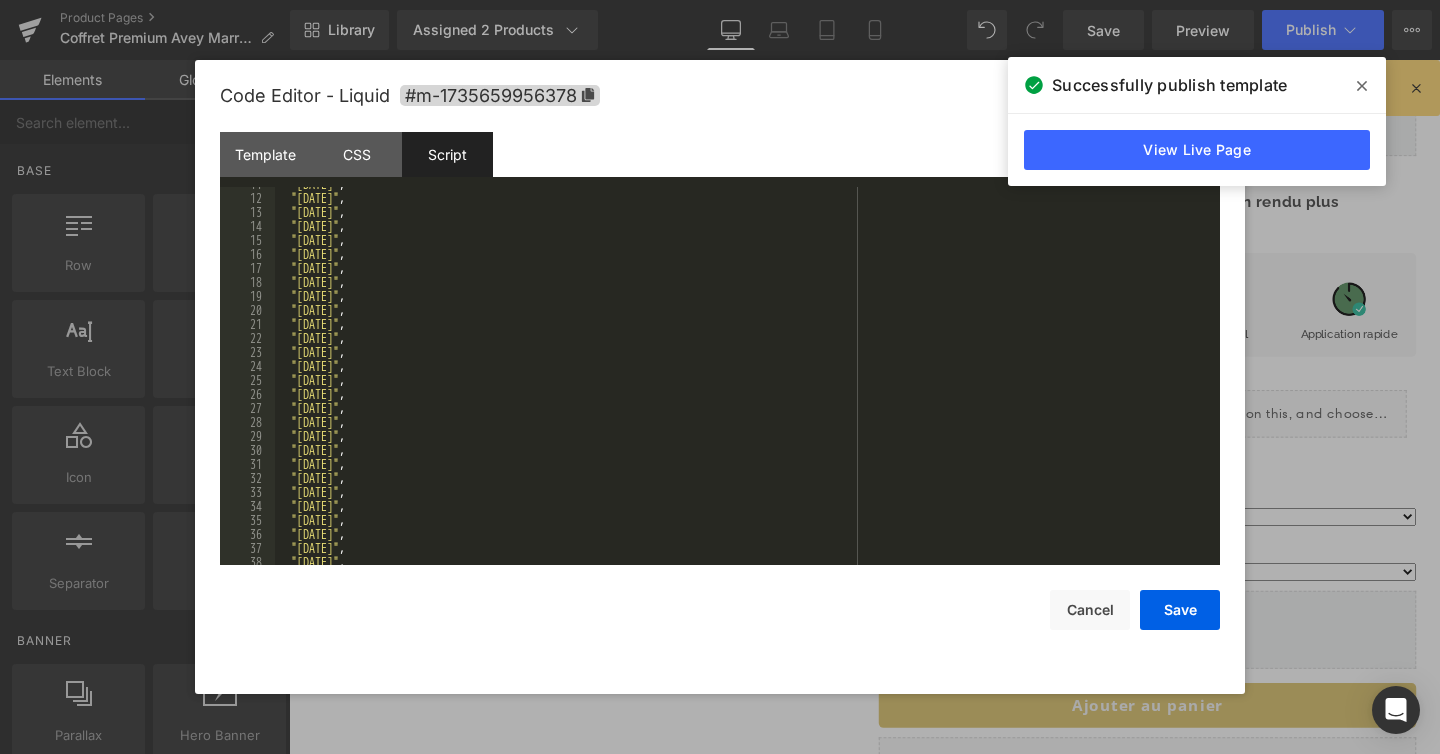 scroll, scrollTop: 231, scrollLeft: 0, axis: vertical 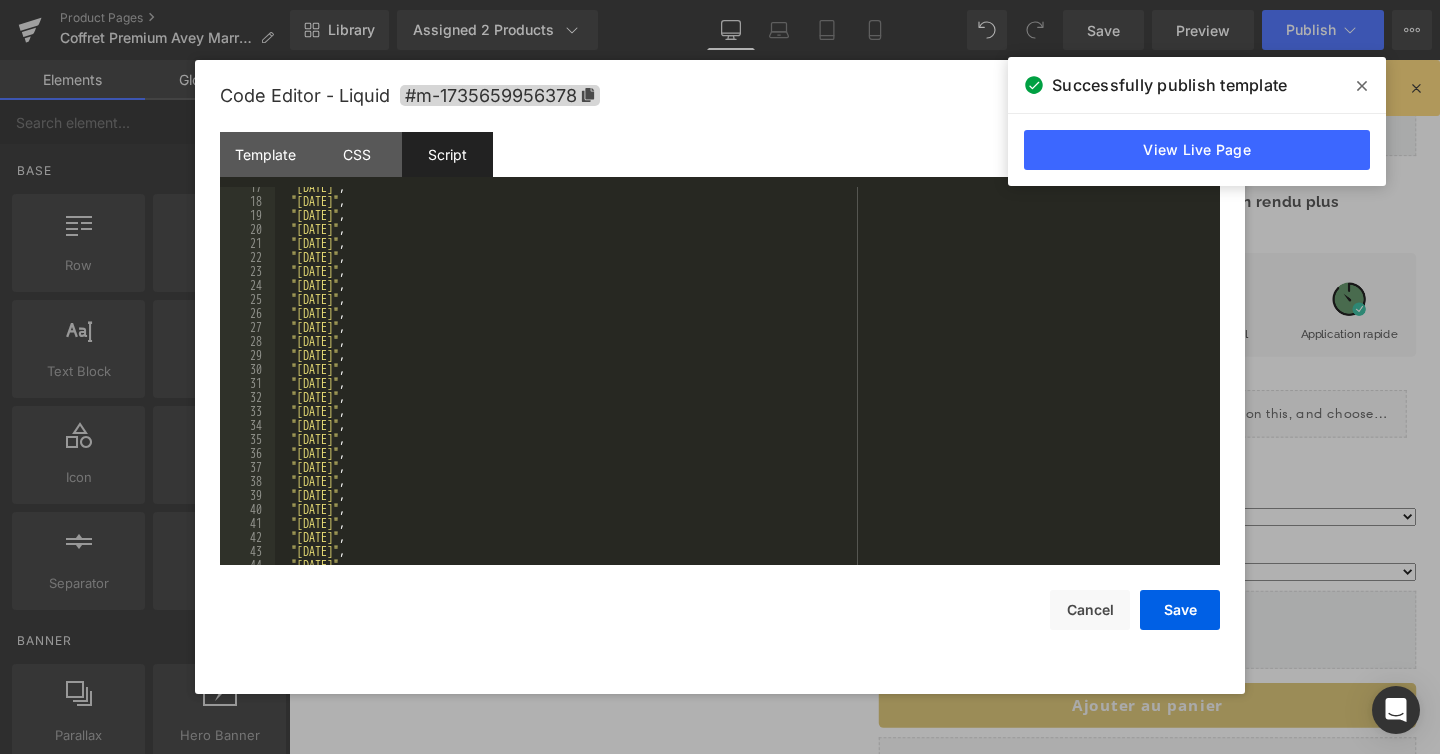 click on ""2024-07-14" ,    "2024-08-15" ,    "2024-11-01" ,    "2024-11-11" ,    "2024-12-25" ,    "2025-01-01" ,    "2025-04-21" ,    "2025-05-01" ,    "2025-05-08" ,    "2025-05-29" ,    "2025-06-09" ,    "2025-07-14" ,    "2025-08-15" ,    "2025-11-01" ,    "2025-11-11" ,    "2025-12-25" ,    "2026-01-01" ,    "2026-04-06" ,    "2026-05-01" ,    "2026-05-08" ,    "2026-05-14" ,    "2026-05-25" ,    "2026-07-14" ,    "2026-08-15" ,    "2026-11-01" ,    "2026-11-11" ,    "2026-12-25" ,    "2027-01-01" ," at bounding box center (743, 383) 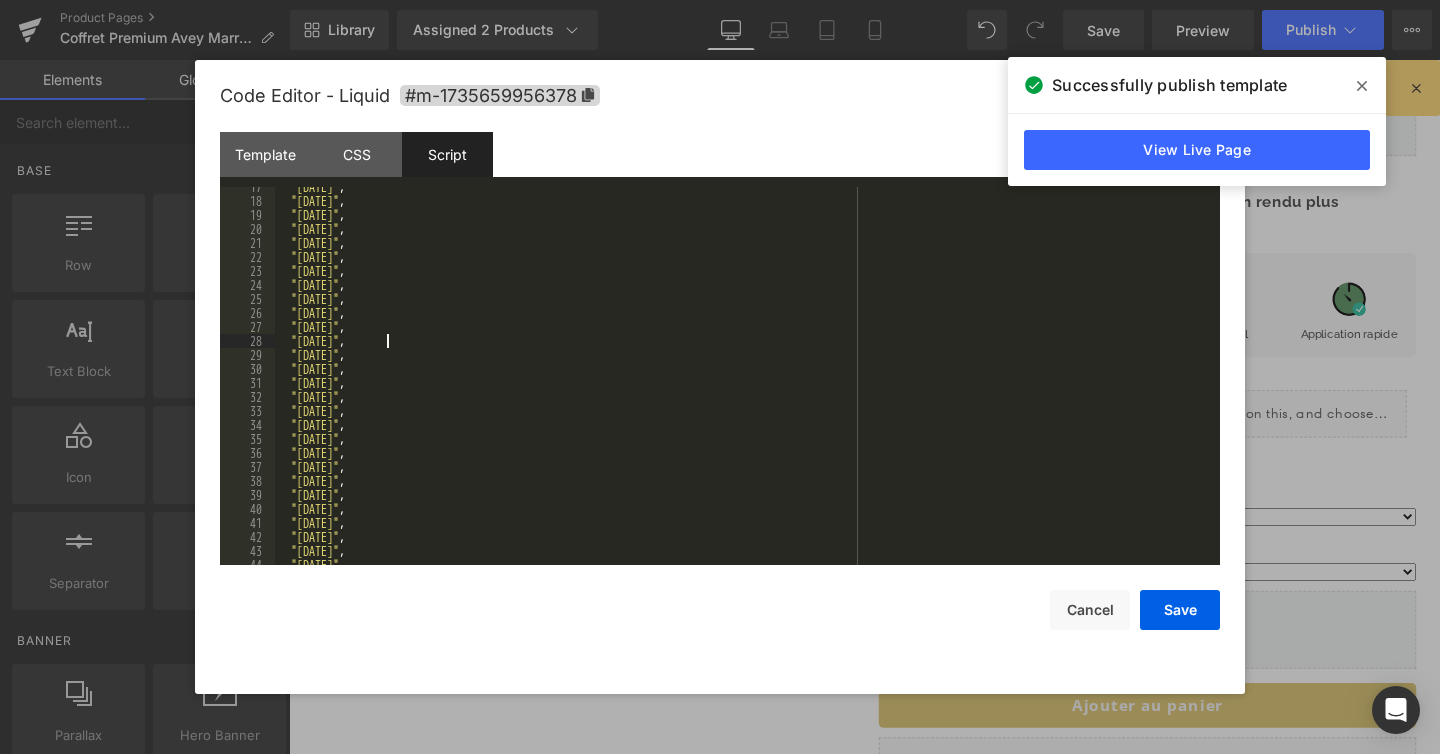 type 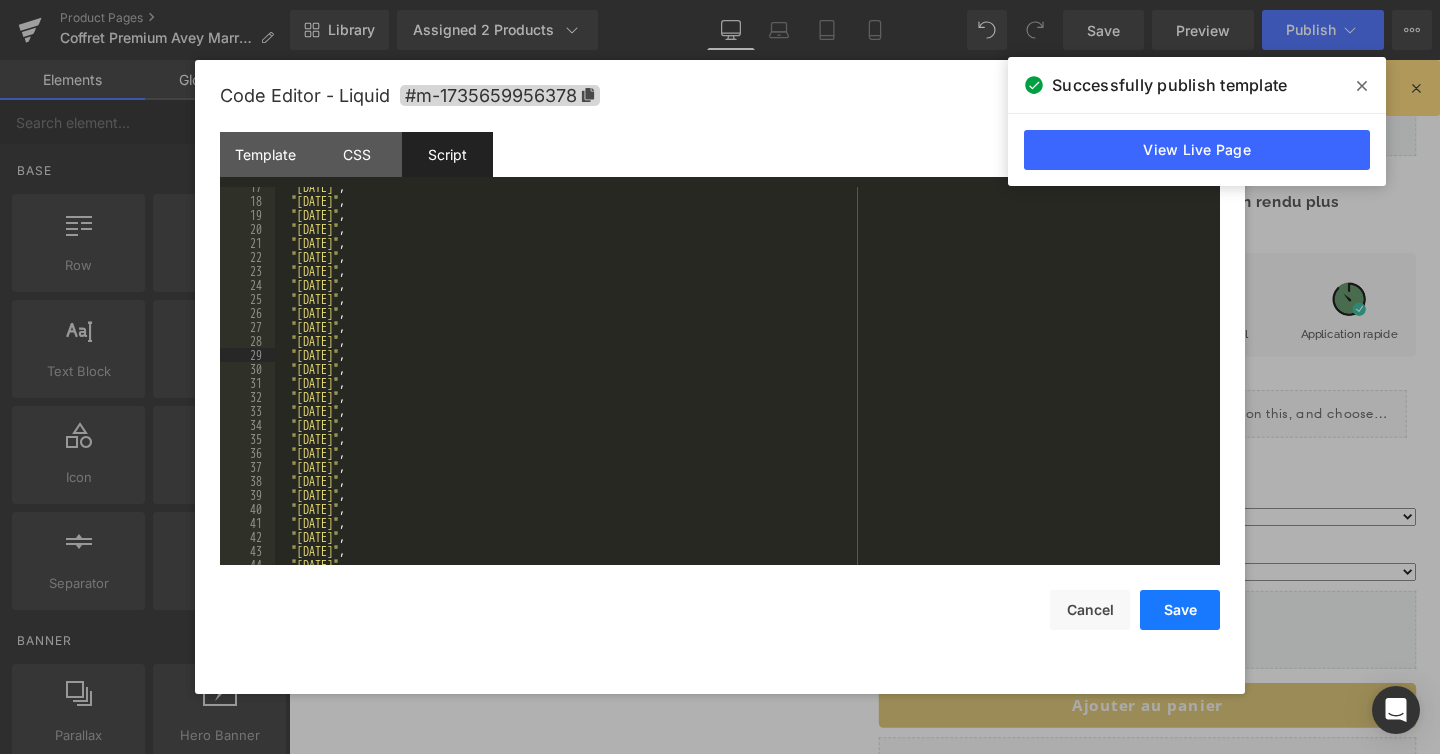 click on "Save" at bounding box center [1180, 610] 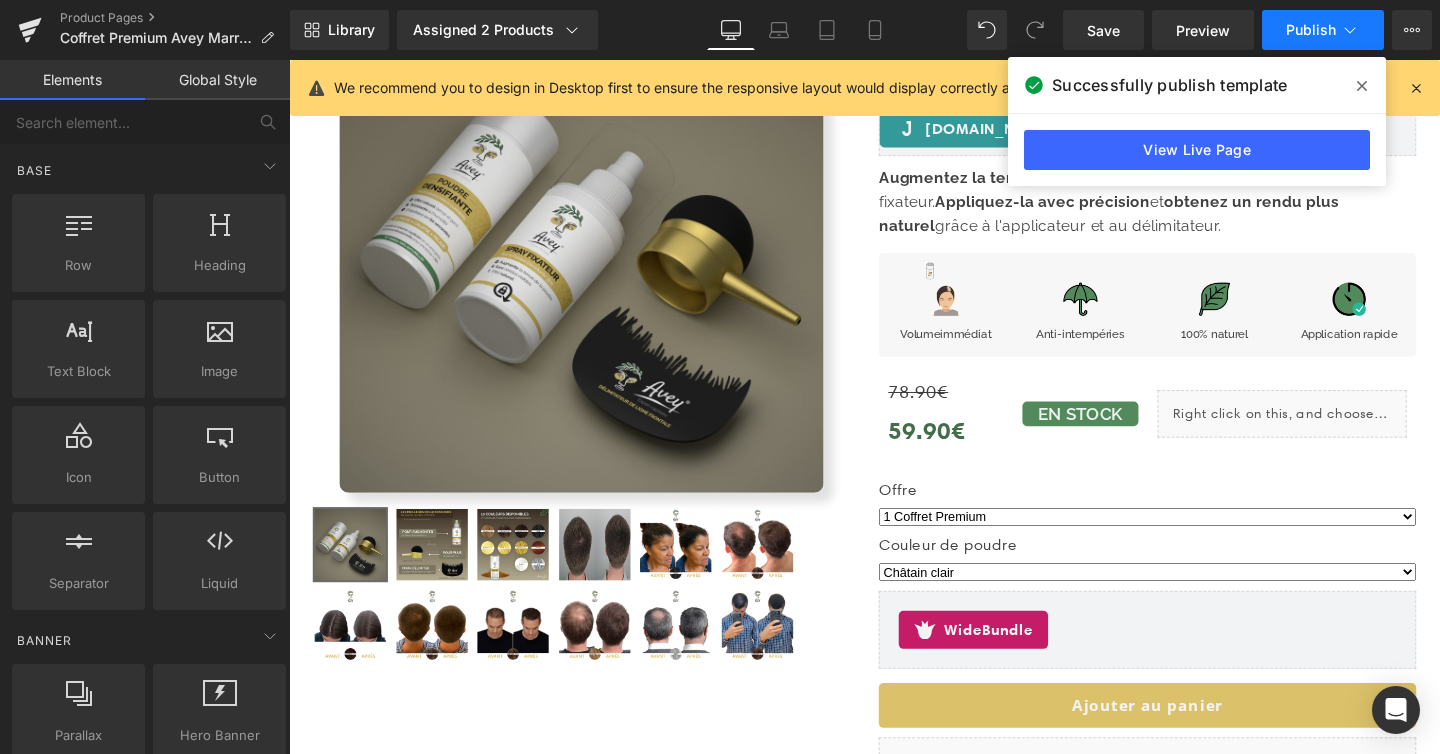 click on "Publish" at bounding box center [1323, 30] 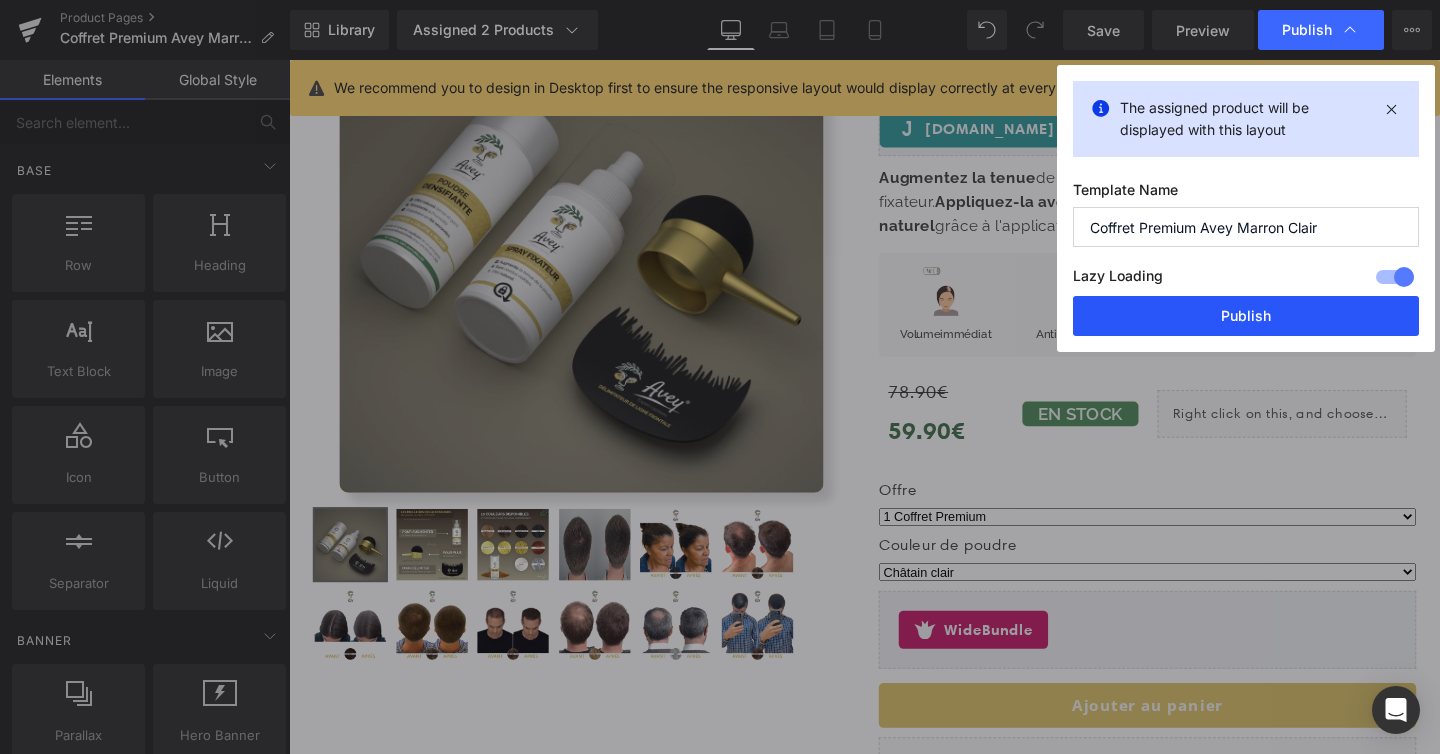 click on "Publish" at bounding box center [1246, 316] 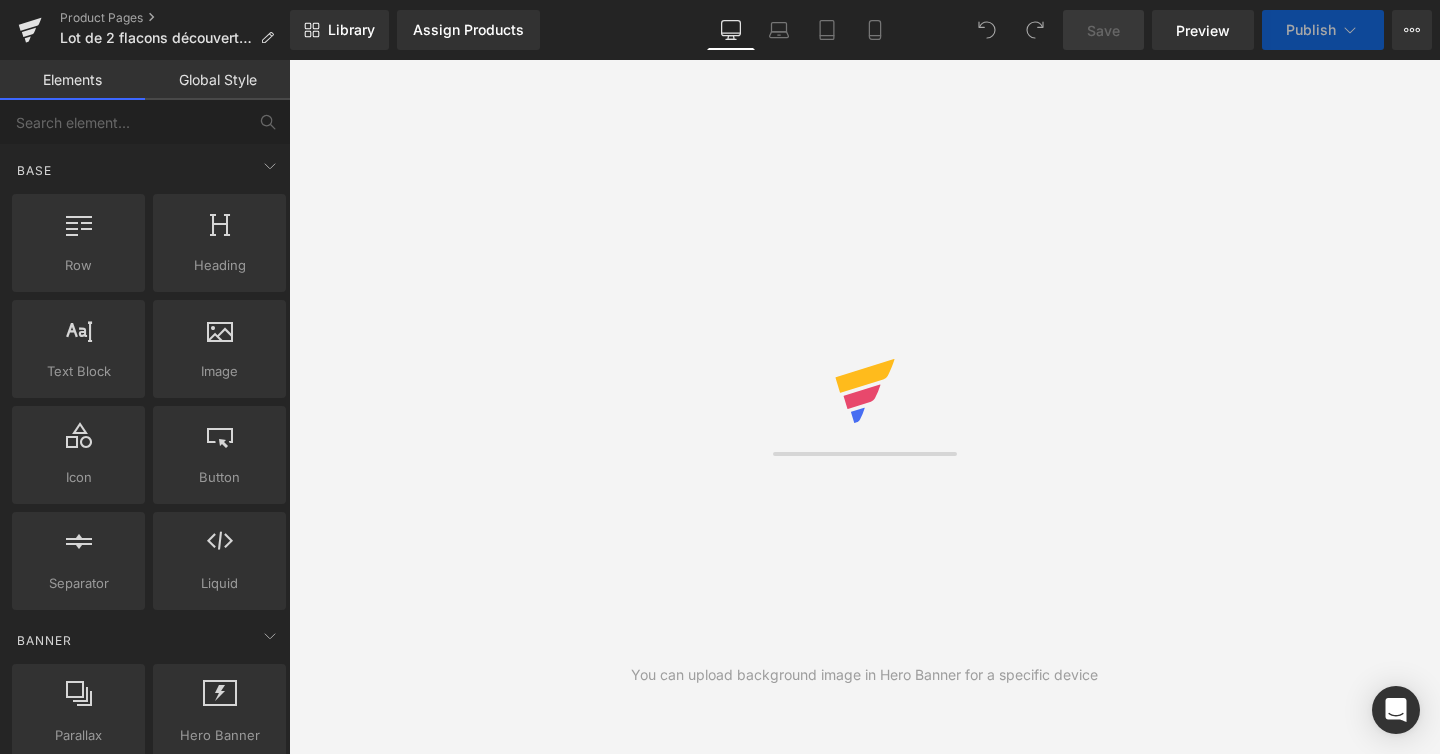 scroll, scrollTop: 0, scrollLeft: 0, axis: both 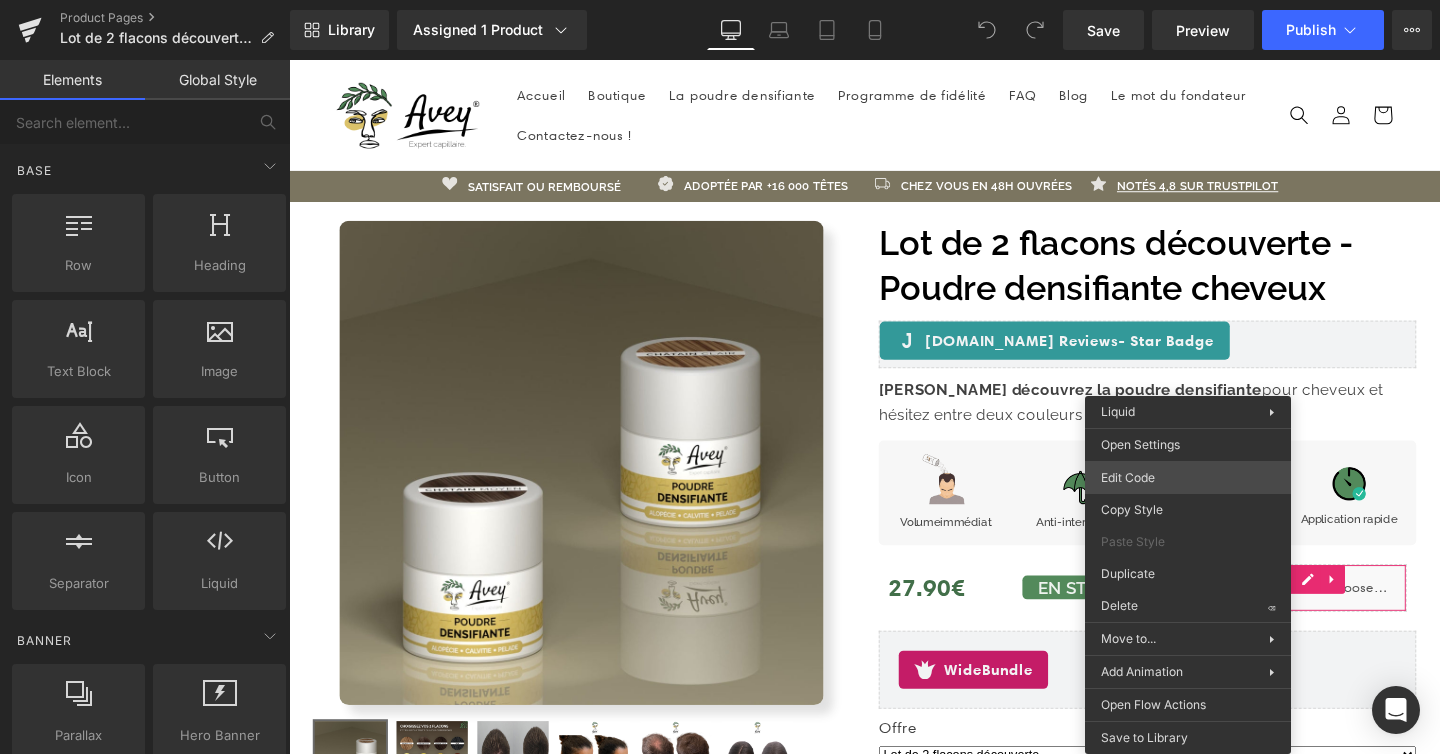 click on "You are previewing how the   will restyle your page. You can not edit Elements in Preset Preview Mode.  Product Pages Lot de 2 flacons découverte - Poudre densifiante cheveux Library Assigned 1 Product  Product Preview
Lot de 2 flacons découverte - Poudre densifiante cheveux Manage assigned products Desktop Desktop Laptop Tablet Mobile Save Preview Publish Scheduled View Live Page View with current Template Save Template to Library Schedule Publish  Optimize  Publish Settings Shortcuts  Your page can’t be published   You've reached the maximum number of published pages on your plan  (48/999999).  You need to upgrade your plan or unpublish all your pages to get 1 publish slot.   Unpublish pages   Upgrade plan  Elements Global Style Base Row  rows, columns, layouts, div Heading  headings, titles, h1,h2,h3,h4,h5,h6 Text Block  texts, paragraphs, contents, blocks Image  images, photos, alts, uploads Icon  icons, symbols Button  button, call to action, cta Separator  Liquid  Banner Parallax  Stack" at bounding box center [720, 0] 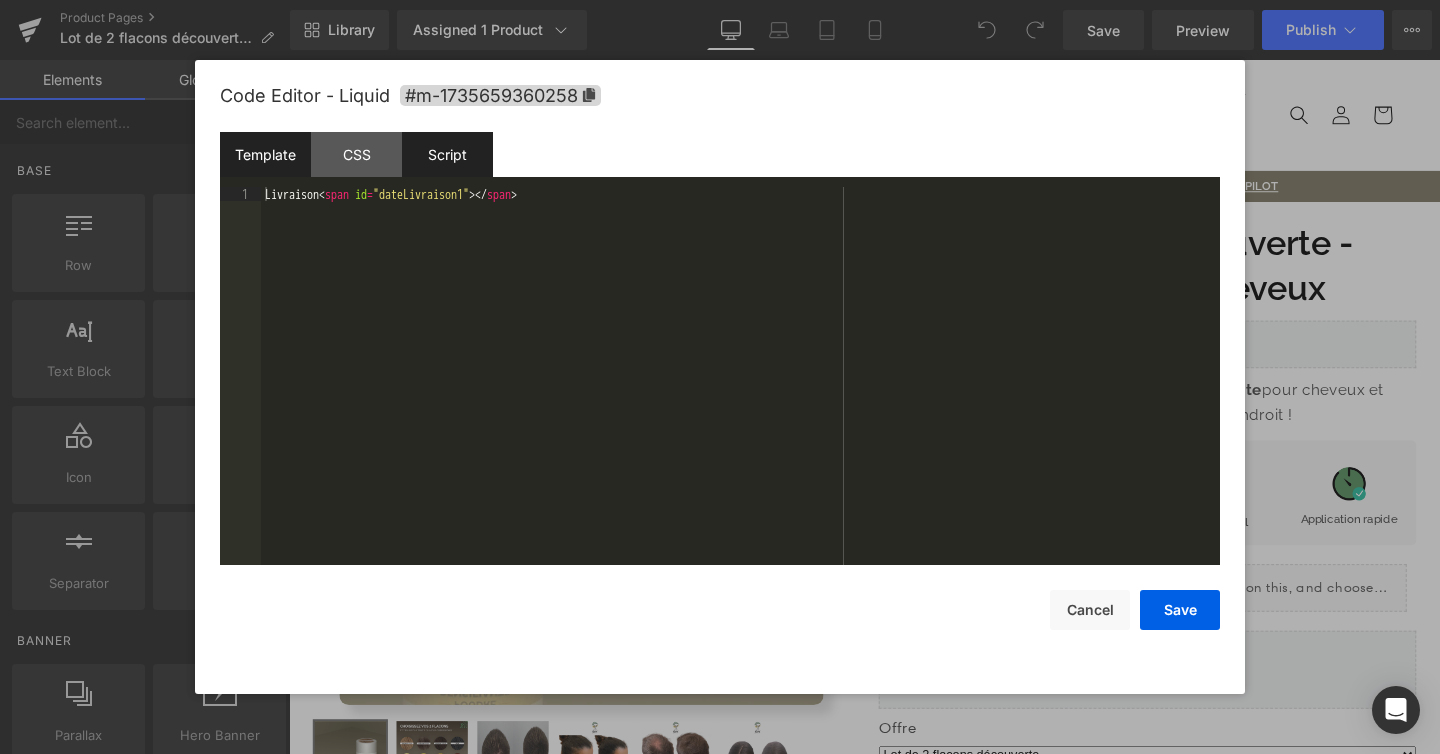 click on "Script" at bounding box center [447, 154] 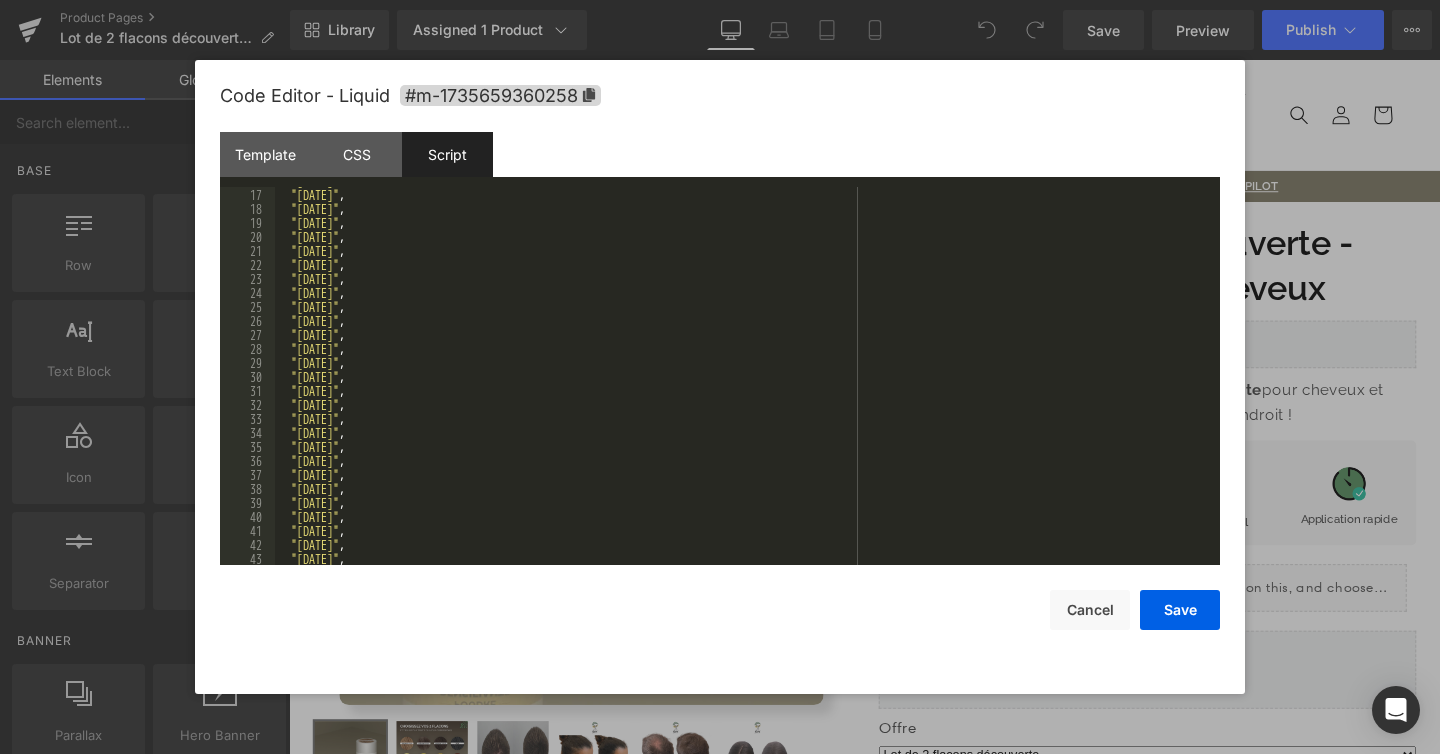 scroll, scrollTop: 223, scrollLeft: 0, axis: vertical 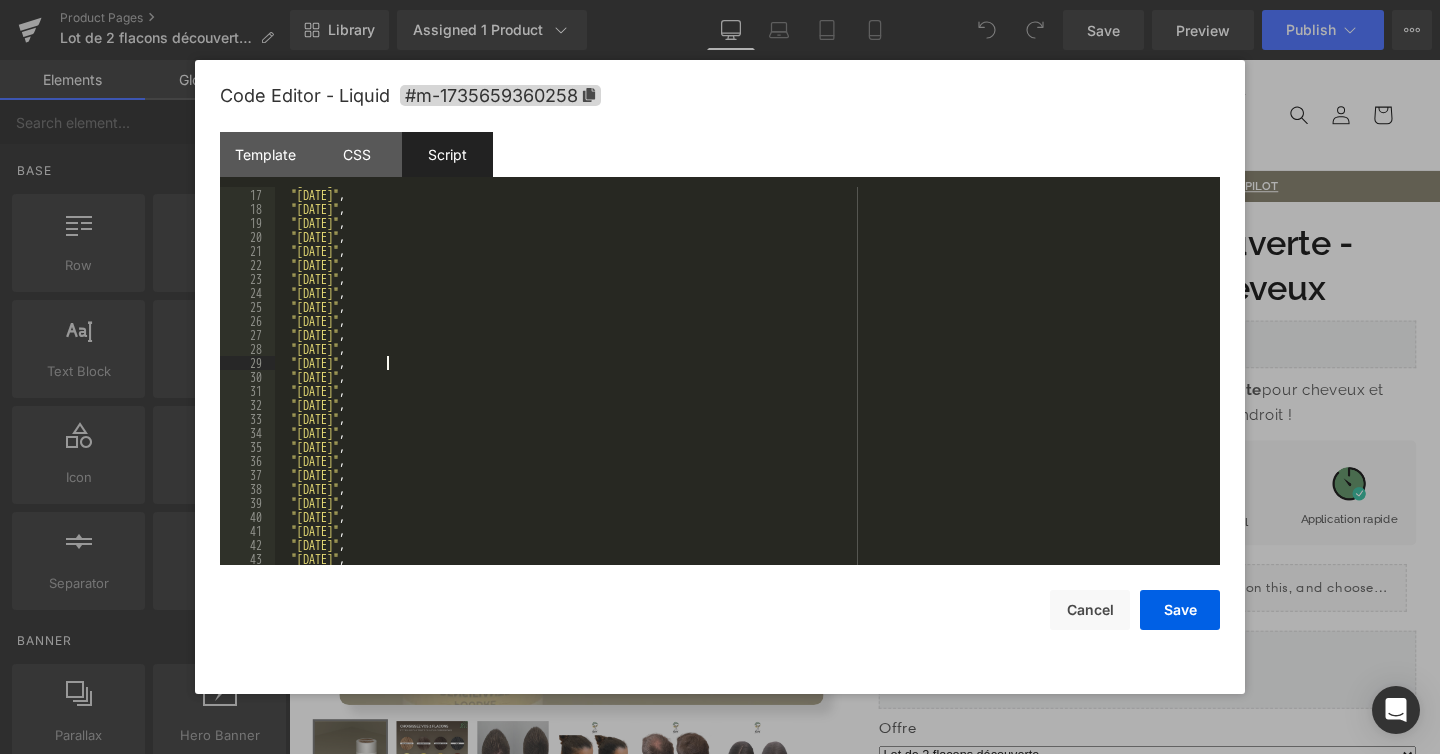 click on ""2024-05-20" ,    "2024-07-14" ,    "2024-08-15" ,    "2024-11-01" ,    "2024-11-11" ,    "2024-12-25" ,    "2025-01-01" ,    "2025-04-21" ,    "2025-05-01" ,    "2025-05-08" ,    "2025-05-29" ,    "2025-06-09" ,    "2025-07-14" ,    "2025-08-15" ,    "2025-11-01" ,    "2025-11-11" ,    "2025-12-25" ,    "2026-01-01" ,    "2026-04-06" ,    "2026-05-01" ,    "2026-05-08" ,    "2026-05-14" ,    "2026-05-25" ,    "2026-07-14" ,    "2026-08-15" ,    "2026-11-01" ,    "2026-11-11" ,    "2026-12-25" ," at bounding box center (743, 377) 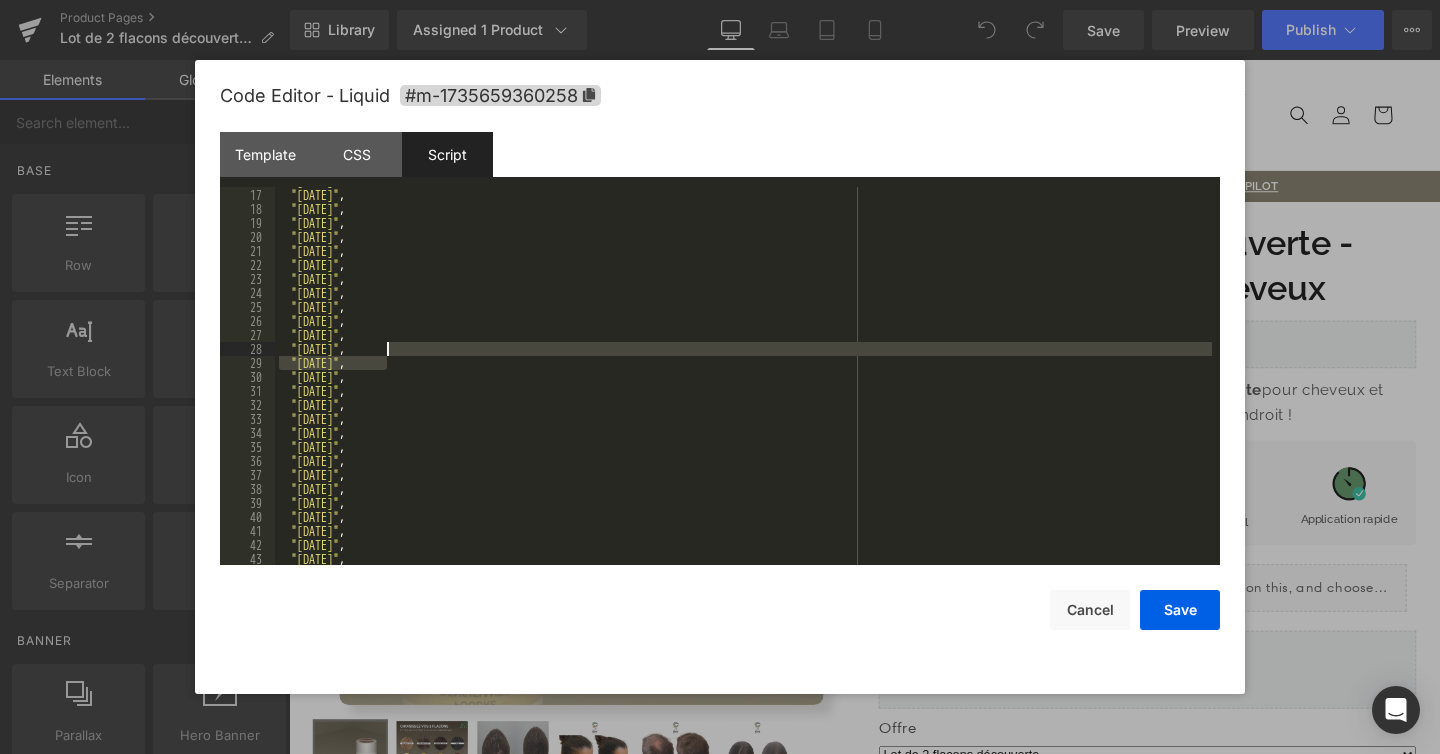 click on ""2024-05-20" ,    "2024-07-14" ,    "2024-08-15" ,    "2024-11-01" ,    "2024-11-11" ,    "2024-12-25" ,    "2025-01-01" ,    "2025-04-21" ,    "2025-05-01" ,    "2025-05-08" ,    "2025-05-29" ,    "2025-06-09" ,    "2025-07-14" ,    "2025-08-15" ,    "2025-11-01" ,    "2025-11-11" ,    "2025-12-25" ,    "2026-01-01" ,    "2026-04-06" ,    "2026-05-01" ,    "2026-05-08" ,    "2026-05-14" ,    "2026-05-25" ,    "2026-07-14" ,    "2026-08-15" ,    "2026-11-01" ,    "2026-11-11" ,    "2026-12-25" ," at bounding box center [743, 376] 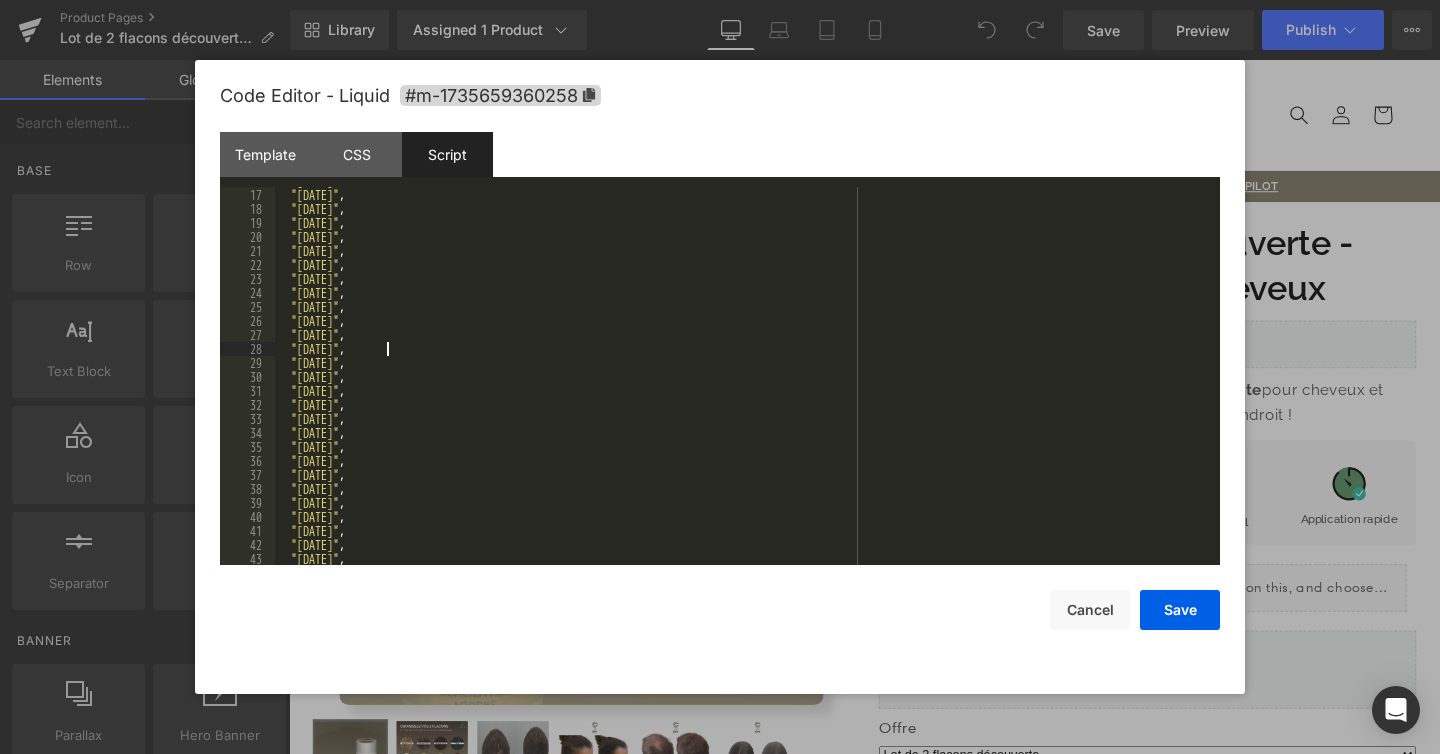 type 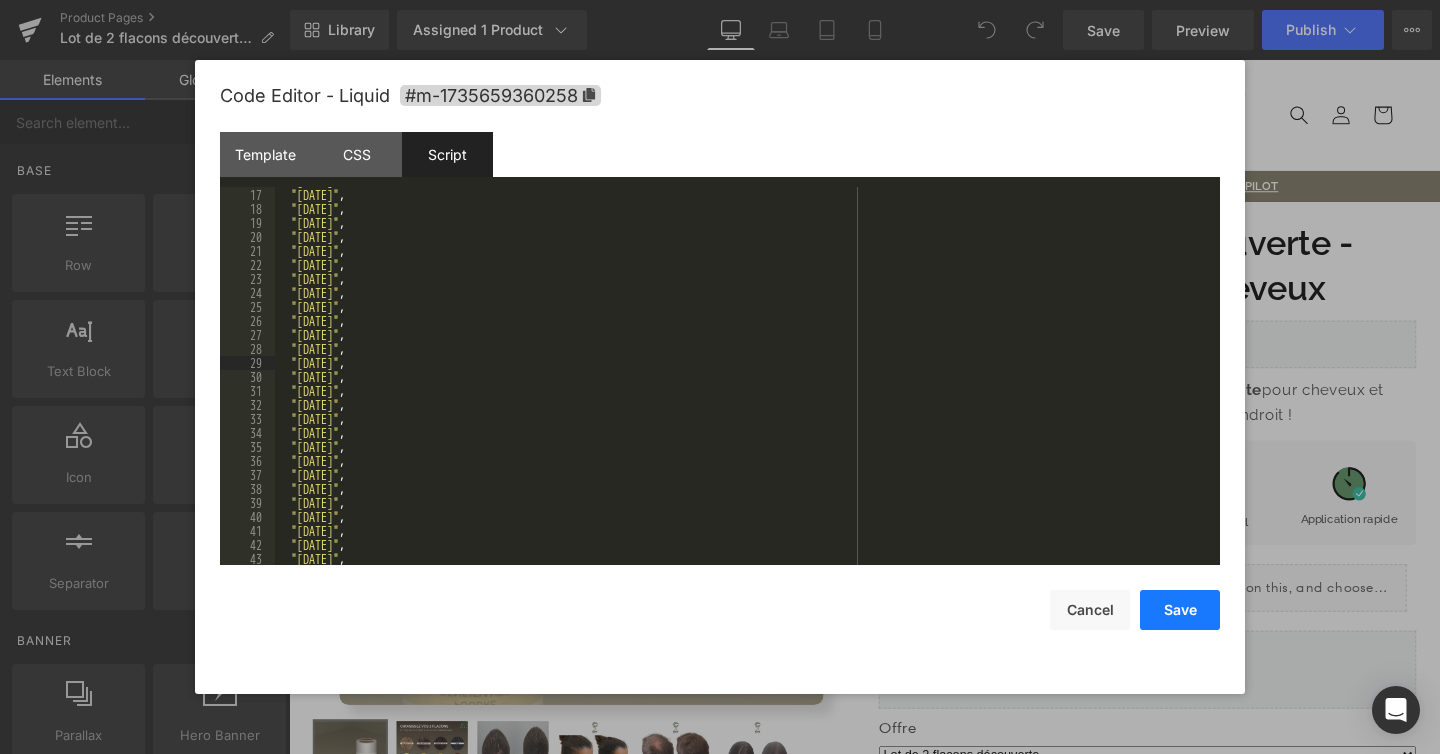 click on "Save" at bounding box center (1180, 610) 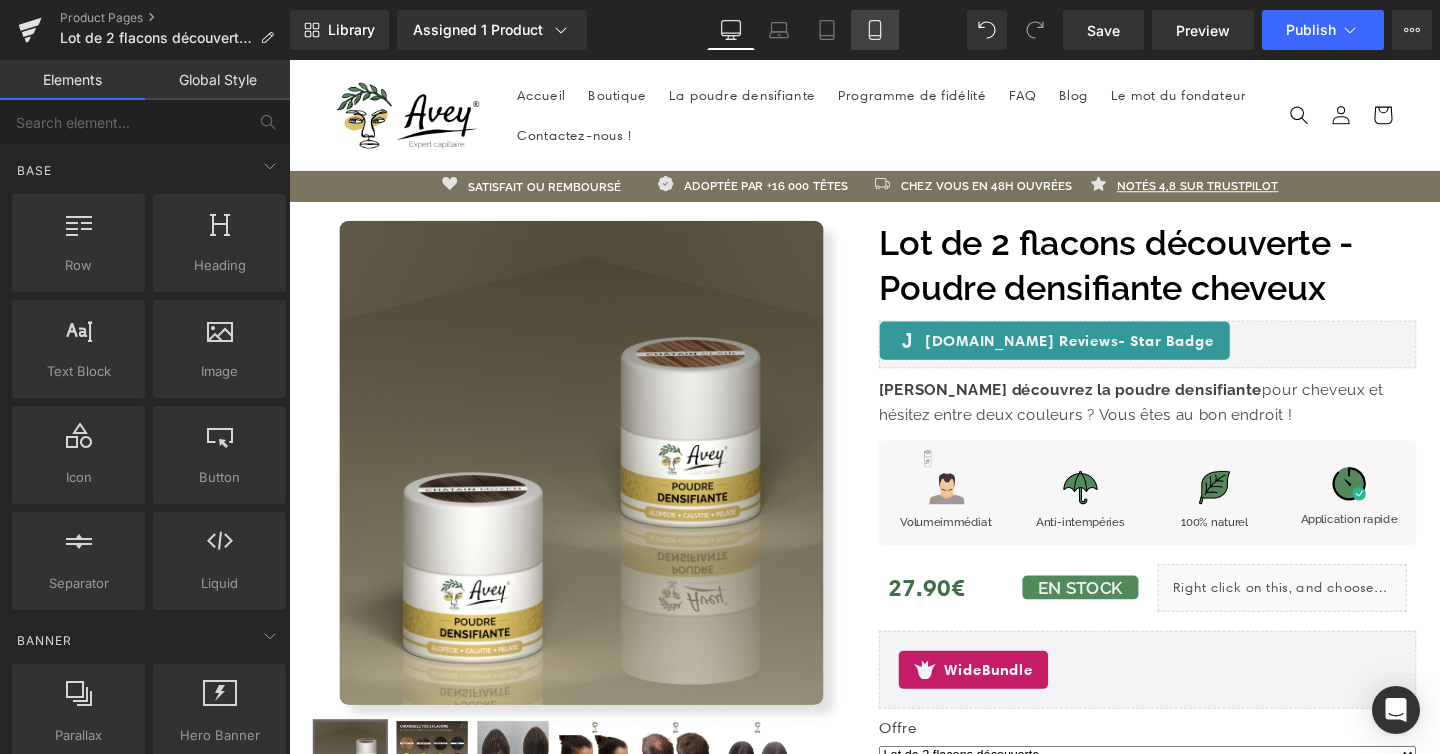 click on "Mobile" at bounding box center [875, 30] 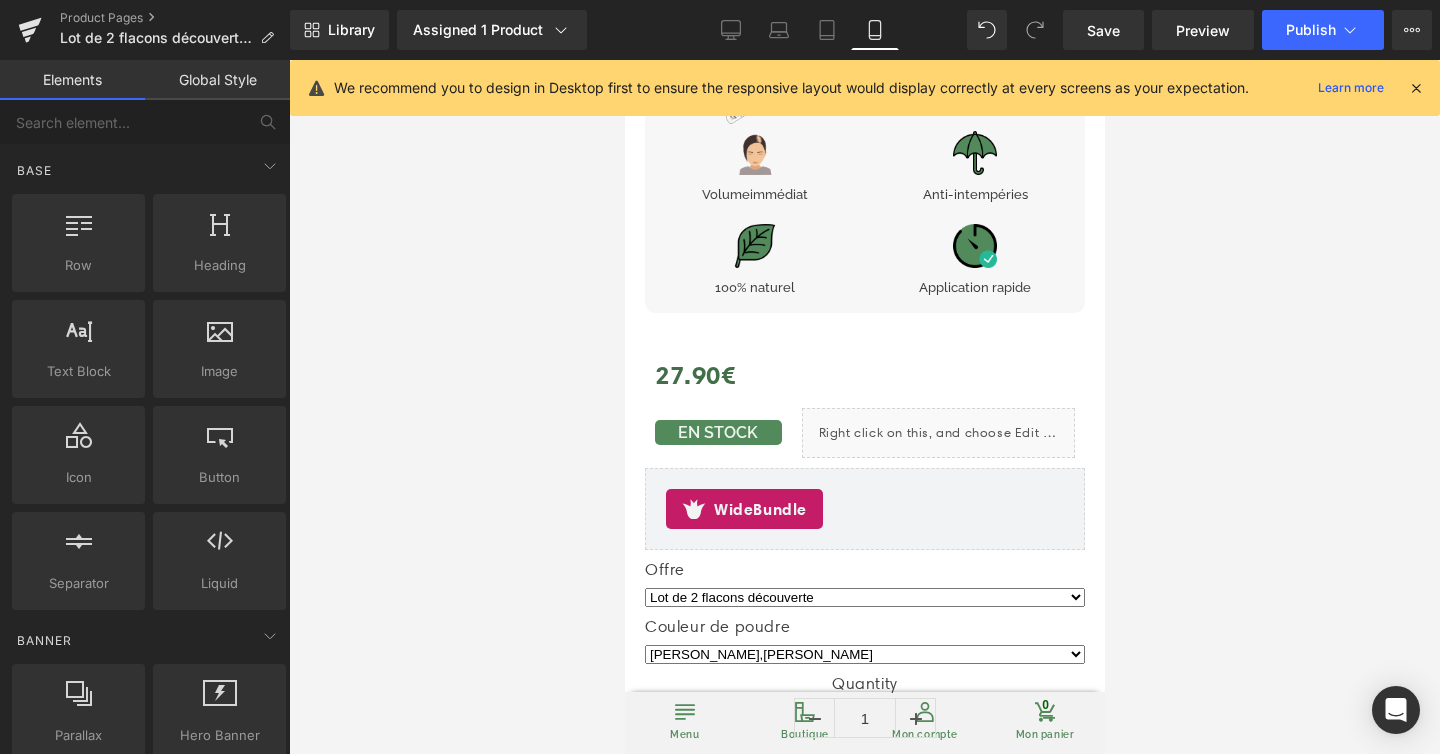 scroll, scrollTop: 967, scrollLeft: 0, axis: vertical 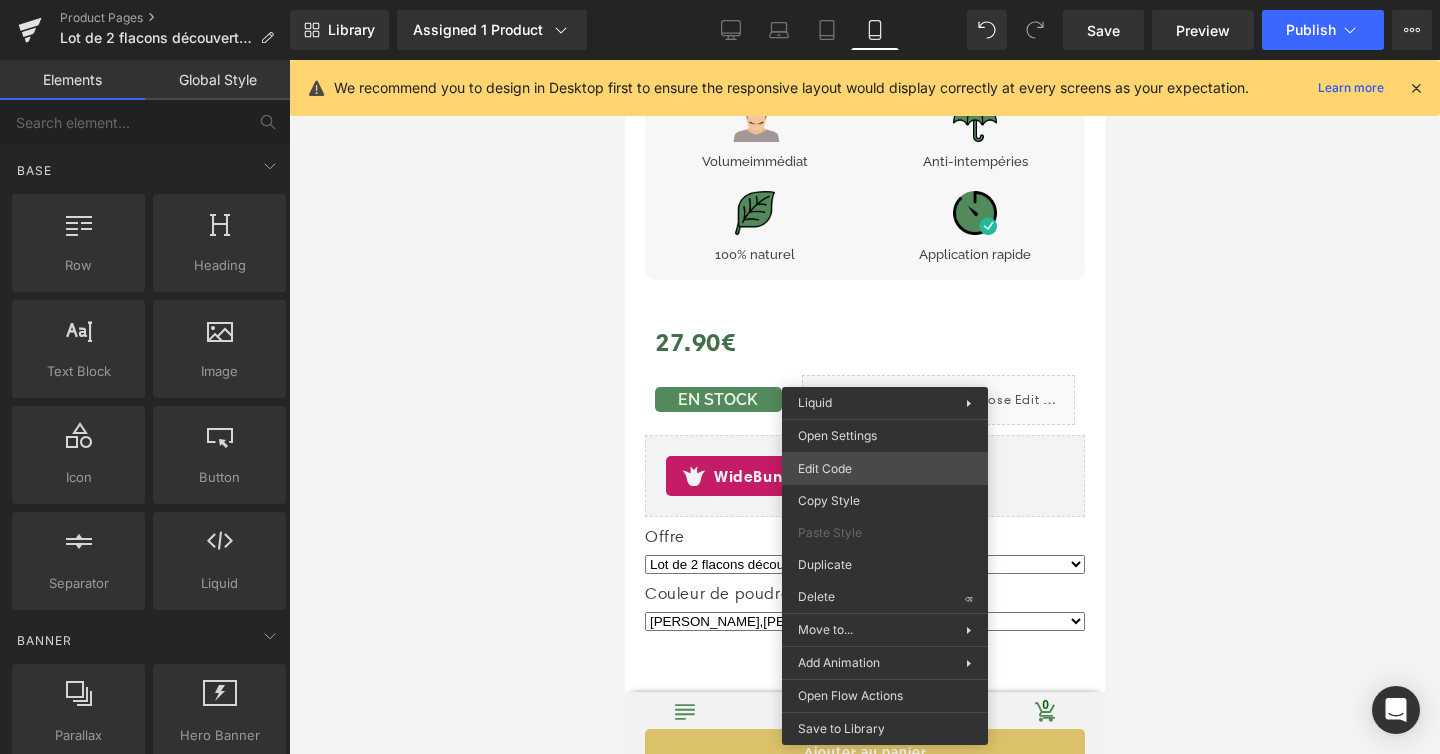 click on "You are previewing how the   will restyle your page. You can not edit Elements in Preset Preview Mode.  Product Pages Lot de 2 flacons découverte - Poudre densifiante cheveux Library Assigned 1 Product  Product Preview
Lot de 2 flacons découverte - Poudre densifiante cheveux Manage assigned products Mobile Desktop Laptop Tablet Mobile Save Preview Publish Scheduled View Live Page View with current Template Save Template to Library Schedule Publish  Optimize  Publish Settings Shortcuts We recommend you to design in Desktop first to ensure the responsive layout would display correctly at every screens as your expectation. Learn more  Your page can’t be published   You've reached the maximum number of published pages on your plan  (48/999999).  You need to upgrade your plan or unpublish all your pages to get 1 publish slot.   Unpublish pages   Upgrade plan  Elements Global Style Base Row  rows, columns, layouts, div Heading  headings, titles, h1,h2,h3,h4,h5,h6 Text Block  Image  Icon  Button  app" at bounding box center (720, 0) 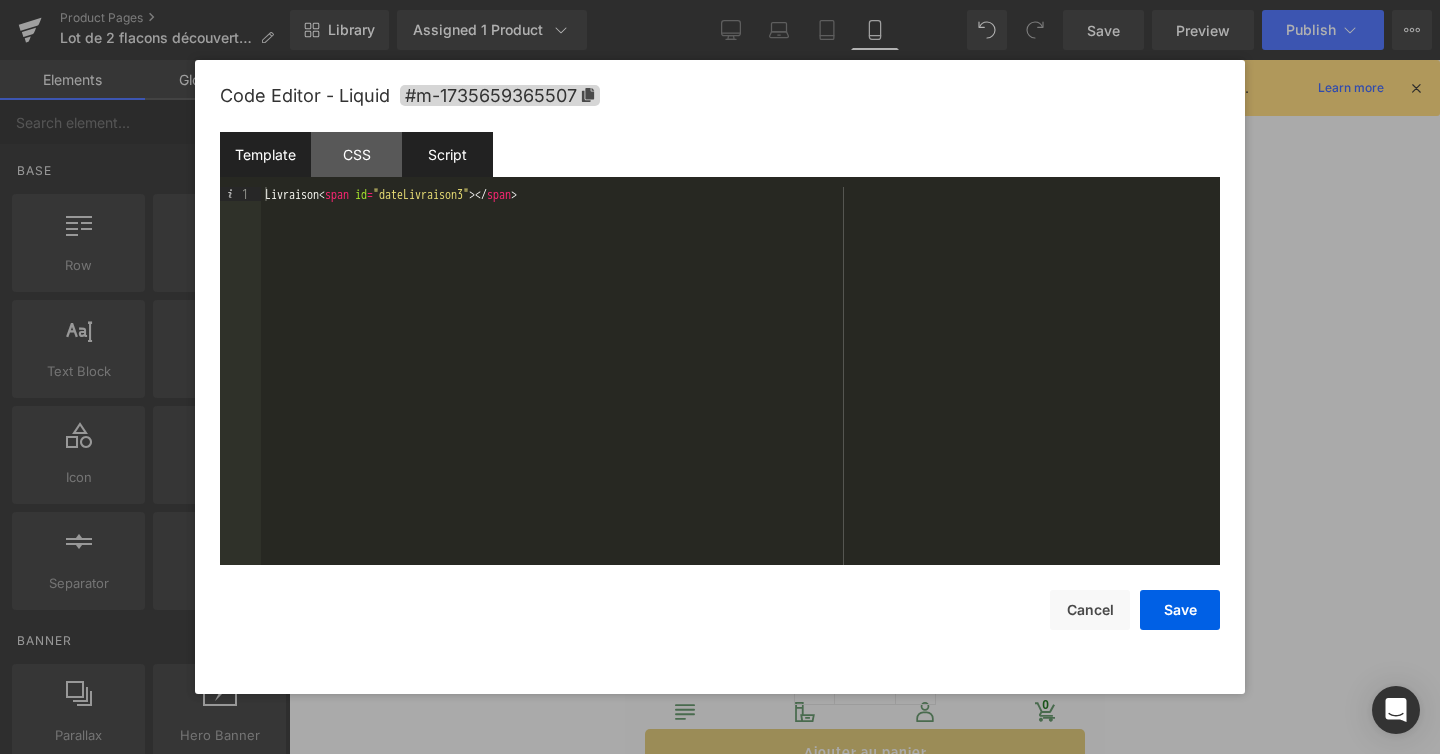 click on "Script" at bounding box center [447, 154] 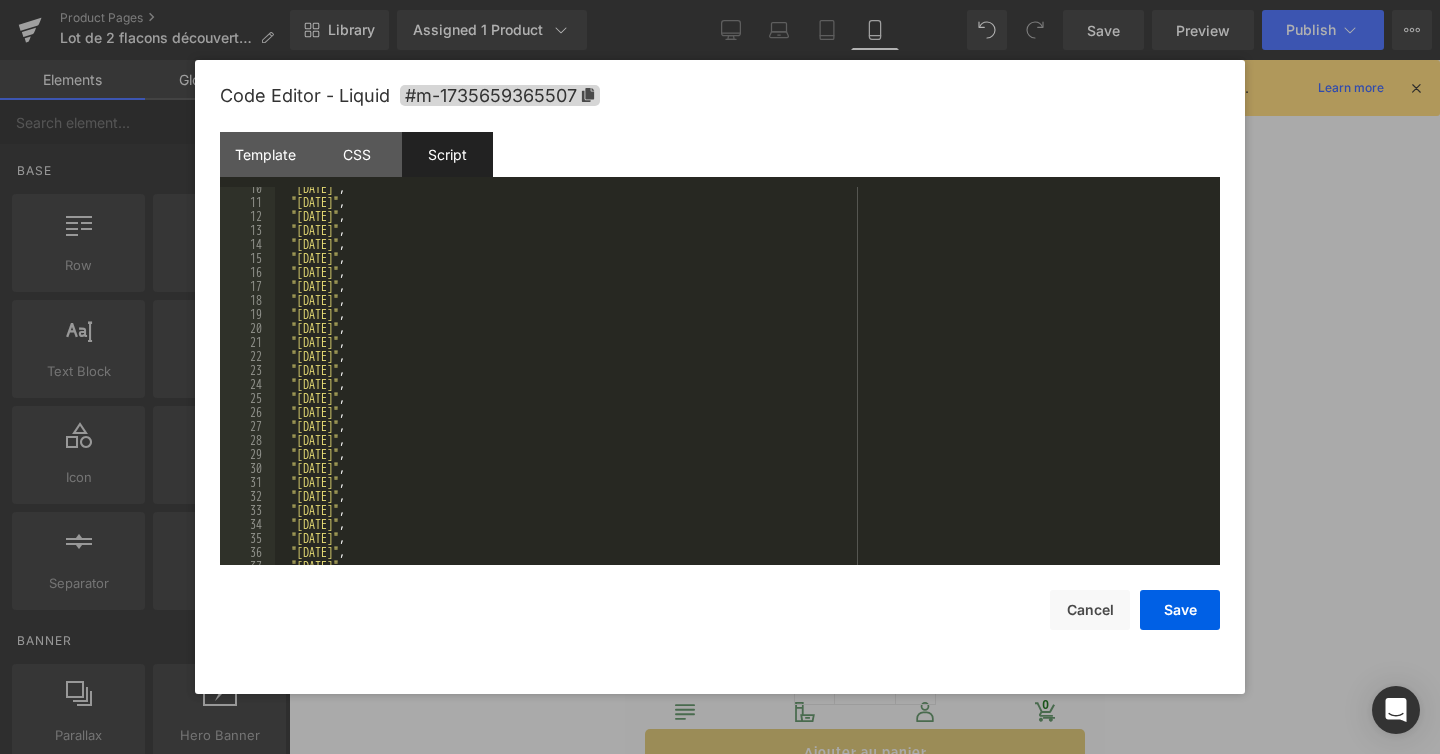 scroll, scrollTop: 157, scrollLeft: 0, axis: vertical 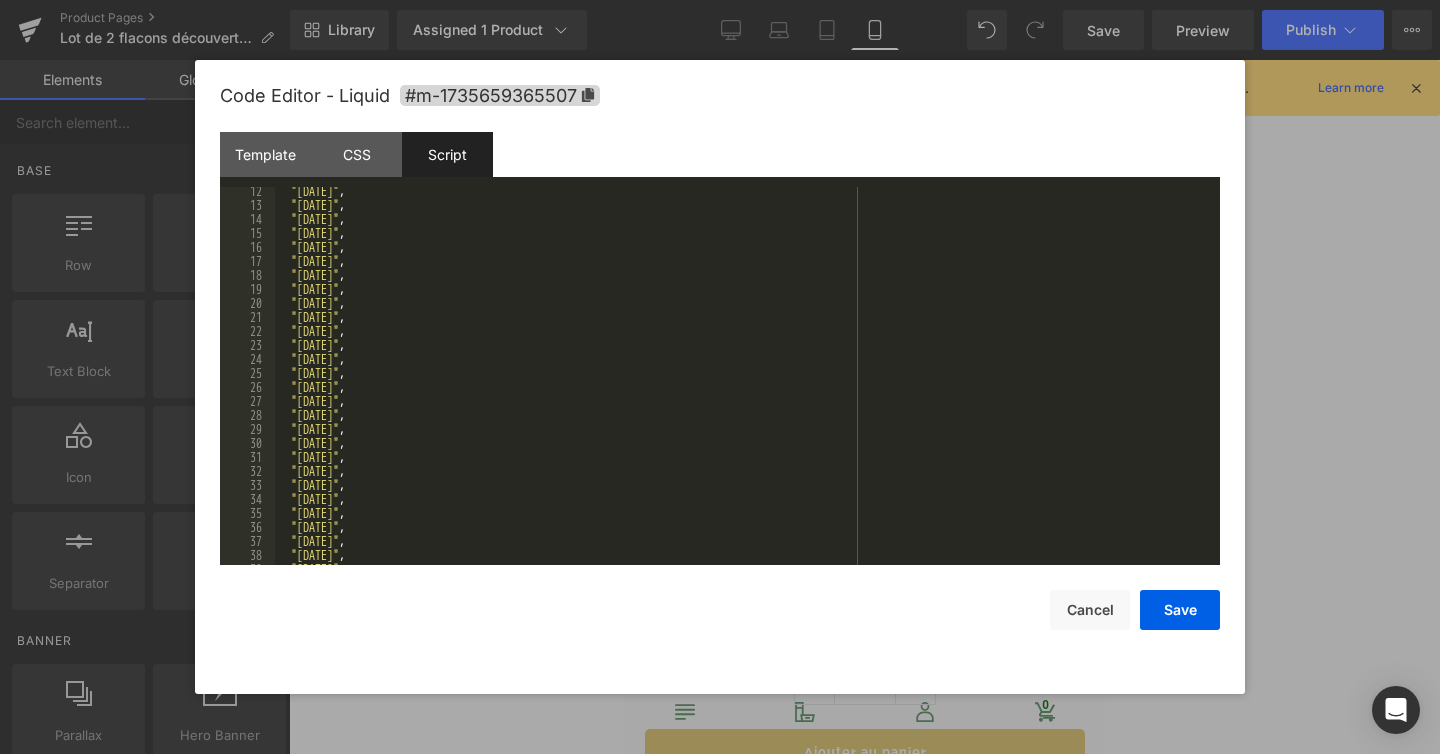 click on ""[DATE]" ,    "[DATE]" ,    "[DATE]" ,    "[DATE]" ,    "[DATE]" ,    "[DATE]" ,    "[DATE]" ,    "[DATE]" ,    "[DATE]" ,    "[DATE]" ,    "[DATE]" ,    "[DATE]" ,    "[DATE]" ,    "[DATE]" ,    "[DATE]" ,    "[DATE]" ,    "[DATE]" ,    "[DATE]" ,    "[DATE]" ,    "[DATE]" ,    "[DATE]" ,    "[DATE]" ,    "[DATE]" ,    "[DATE]" ,    "[DATE]" ,    "[DATE]" ,    "[DATE]" ,    "[DATE]" ," at bounding box center [743, 387] 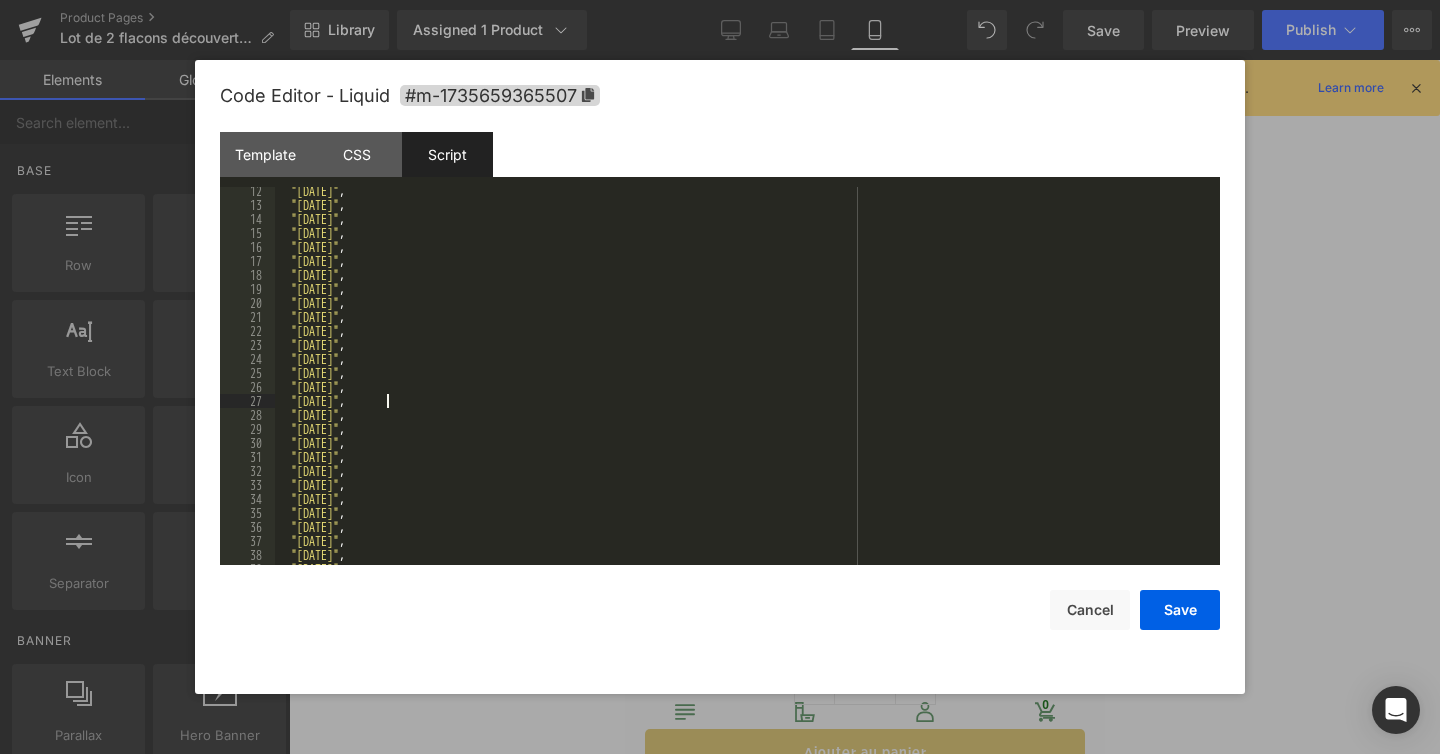 type 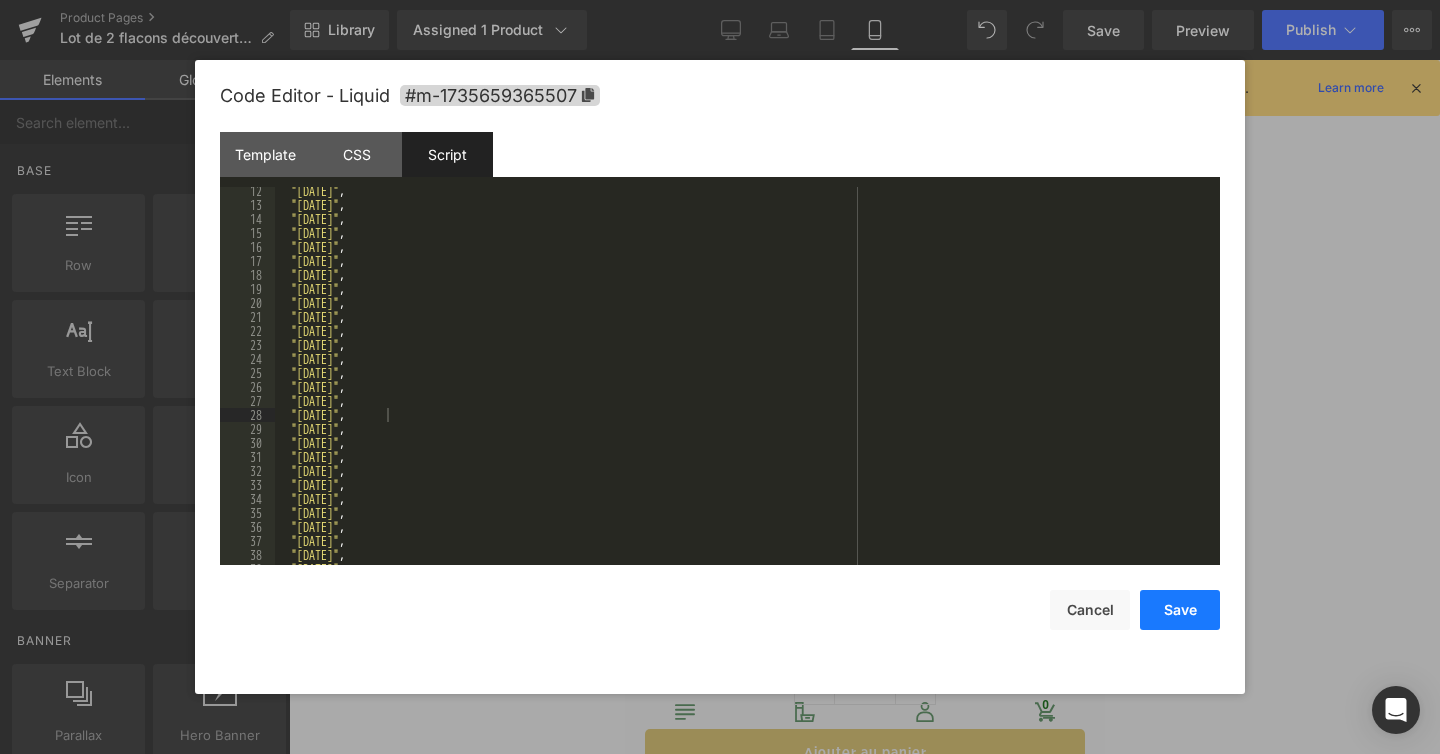 click on "Save" at bounding box center [1180, 610] 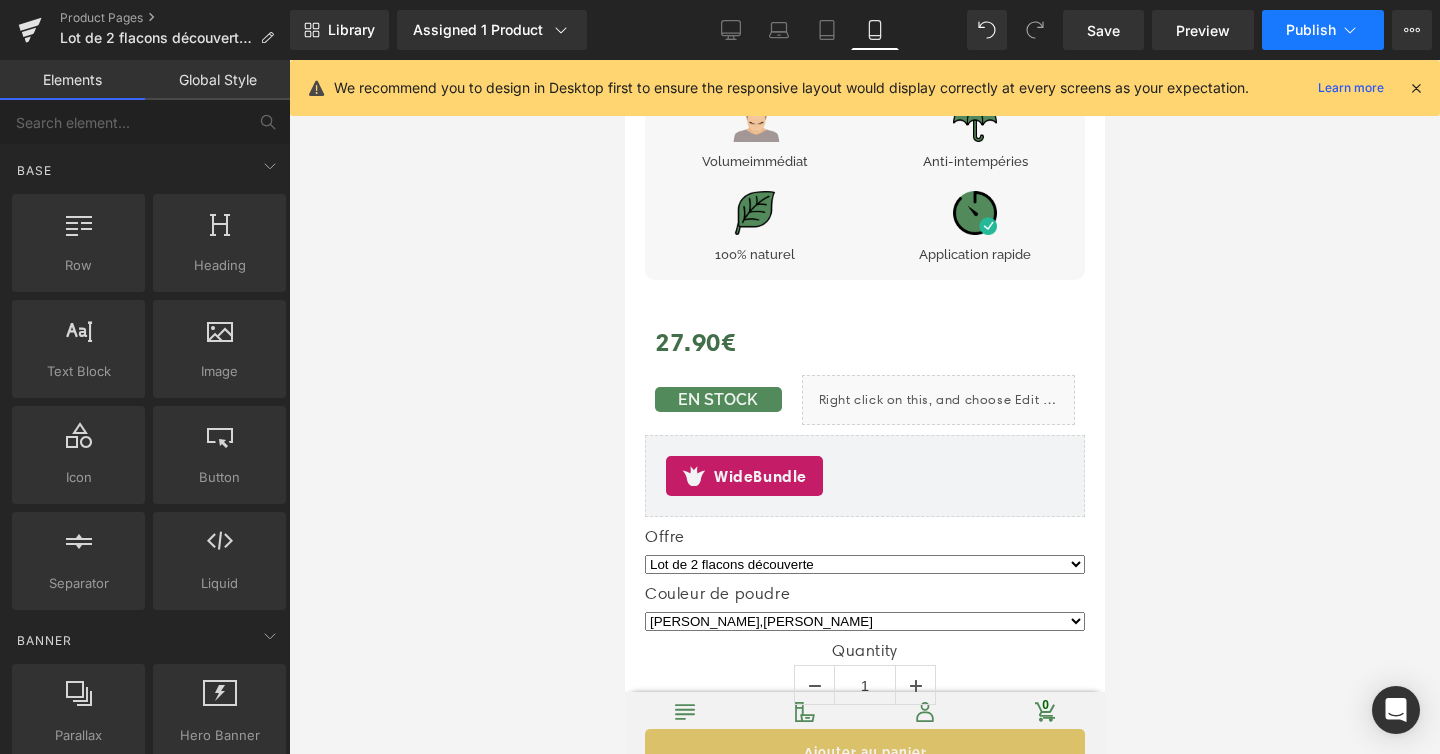 click on "Publish" at bounding box center (1311, 30) 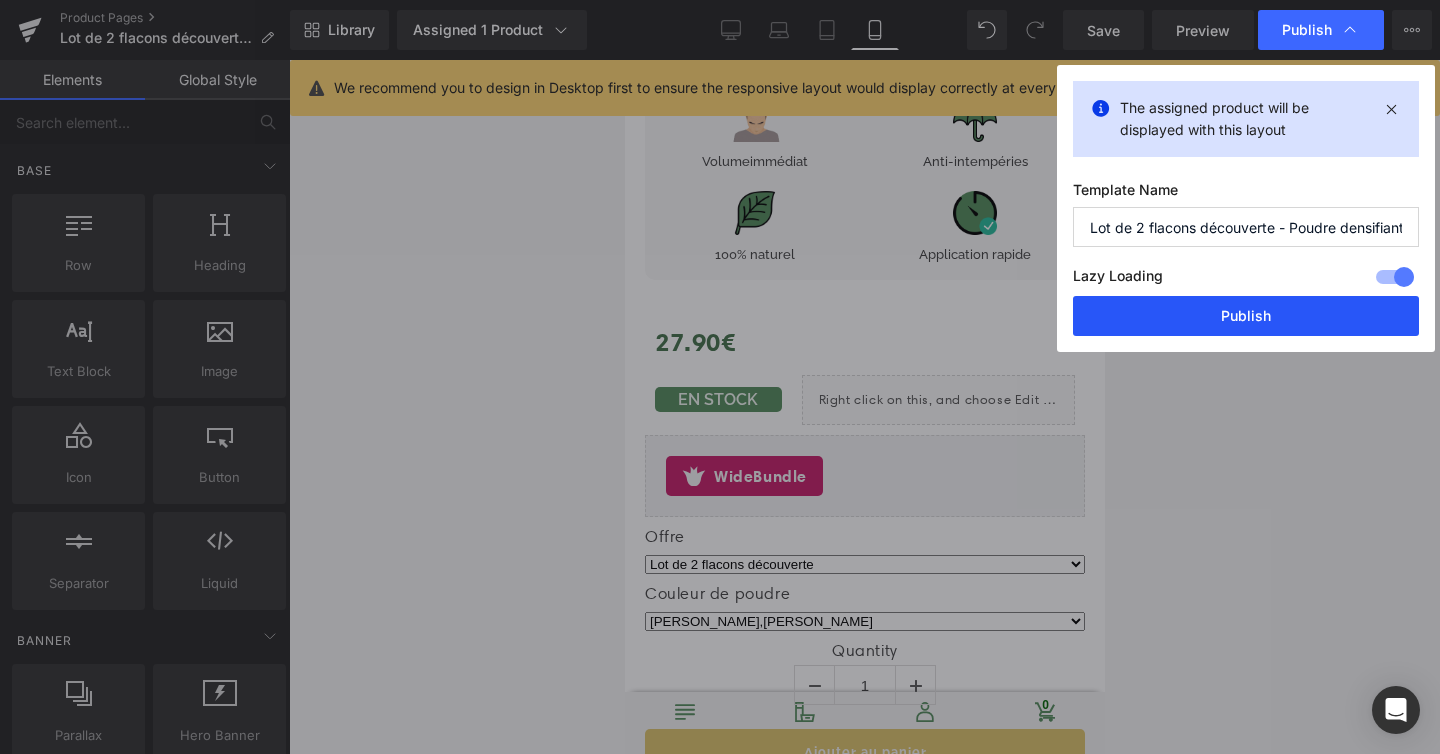 click on "Publish" at bounding box center [1246, 316] 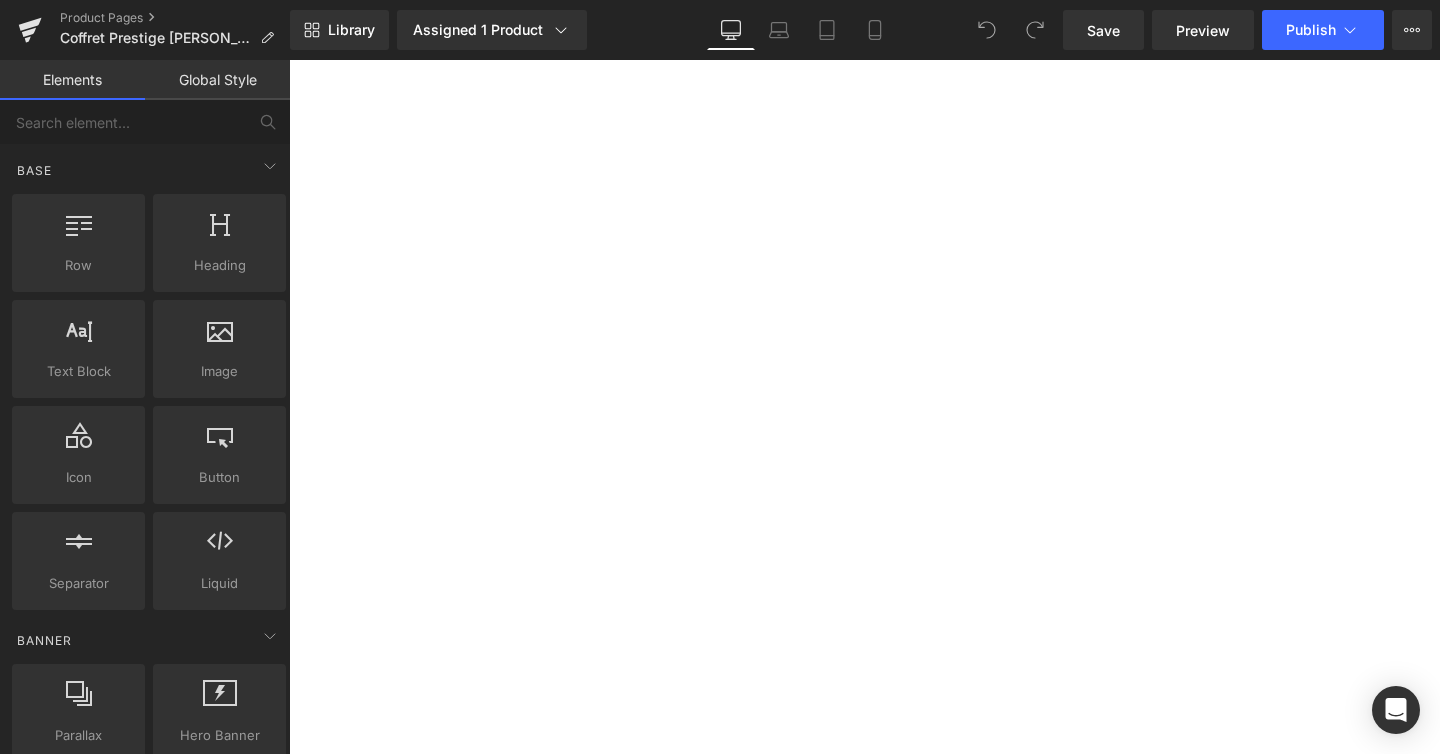 scroll, scrollTop: 0, scrollLeft: 0, axis: both 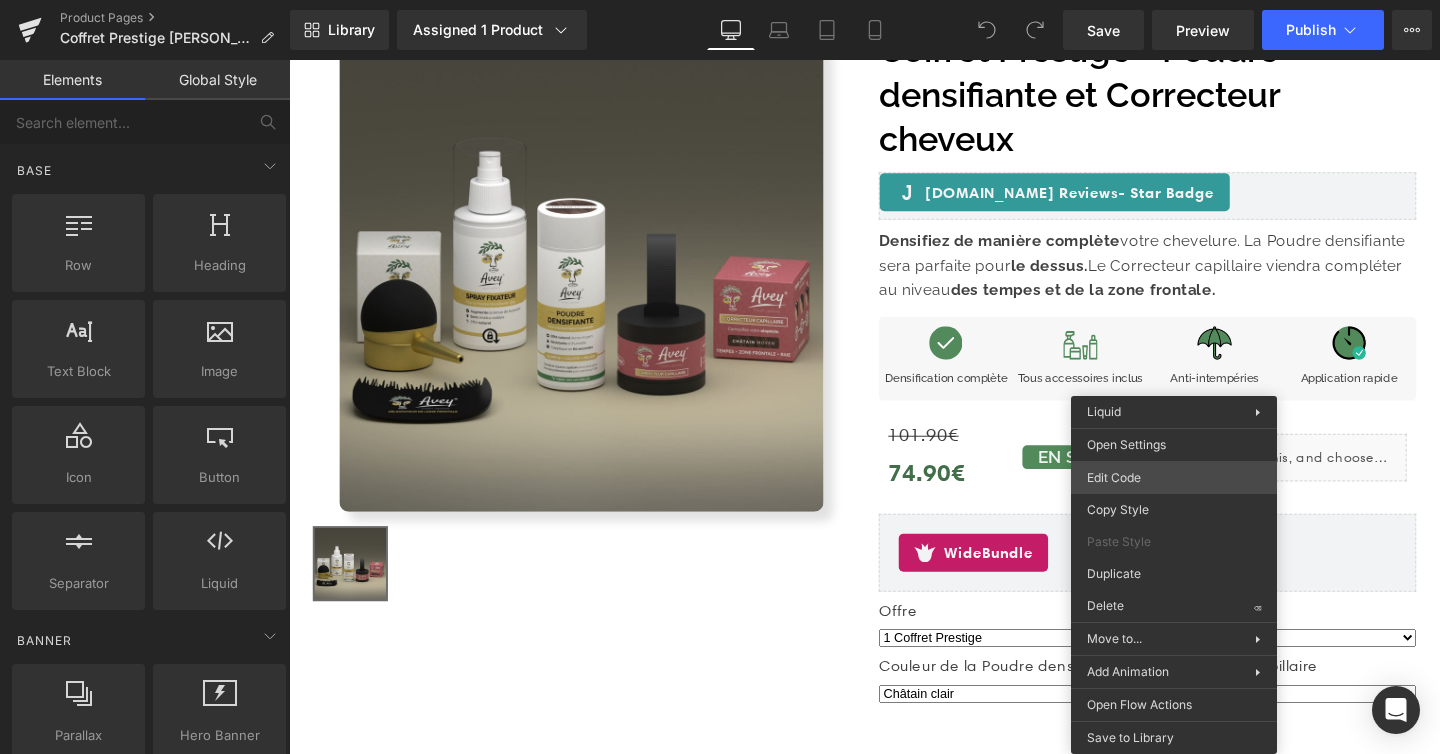 click on "You are previewing how the   will restyle your page. You can not edit Elements in Preset Preview Mode.  Product Pages Coffret Prestige [PERSON_NAME] [PERSON_NAME] Library Assigned 1 Product  Product Preview
Coffret Prestige - Poudre densifiante et Correcteur cheveux Manage assigned products Desktop Desktop Laptop Tablet Mobile Save Preview Publish Scheduled View Live Page View with current Template Save Template to Library Schedule Publish  Optimize  Publish Settings Shortcuts  Your page can’t be published   You've reached the maximum number of published pages on your plan  (48/999999).  You need to upgrade your plan or unpublish all your pages to get 1 publish slot.   Unpublish pages   Upgrade plan  Elements Global Style Base Row  rows, columns, layouts, div Heading  headings, titles, h1,h2,h3,h4,h5,h6 Text Block  texts, paragraphs, contents, blocks Image  images, photos, alts, uploads Icon  icons, symbols Button  button, call to action, cta Separator  separators, dividers, horizontal lines Liquid  Stack" at bounding box center (720, 0) 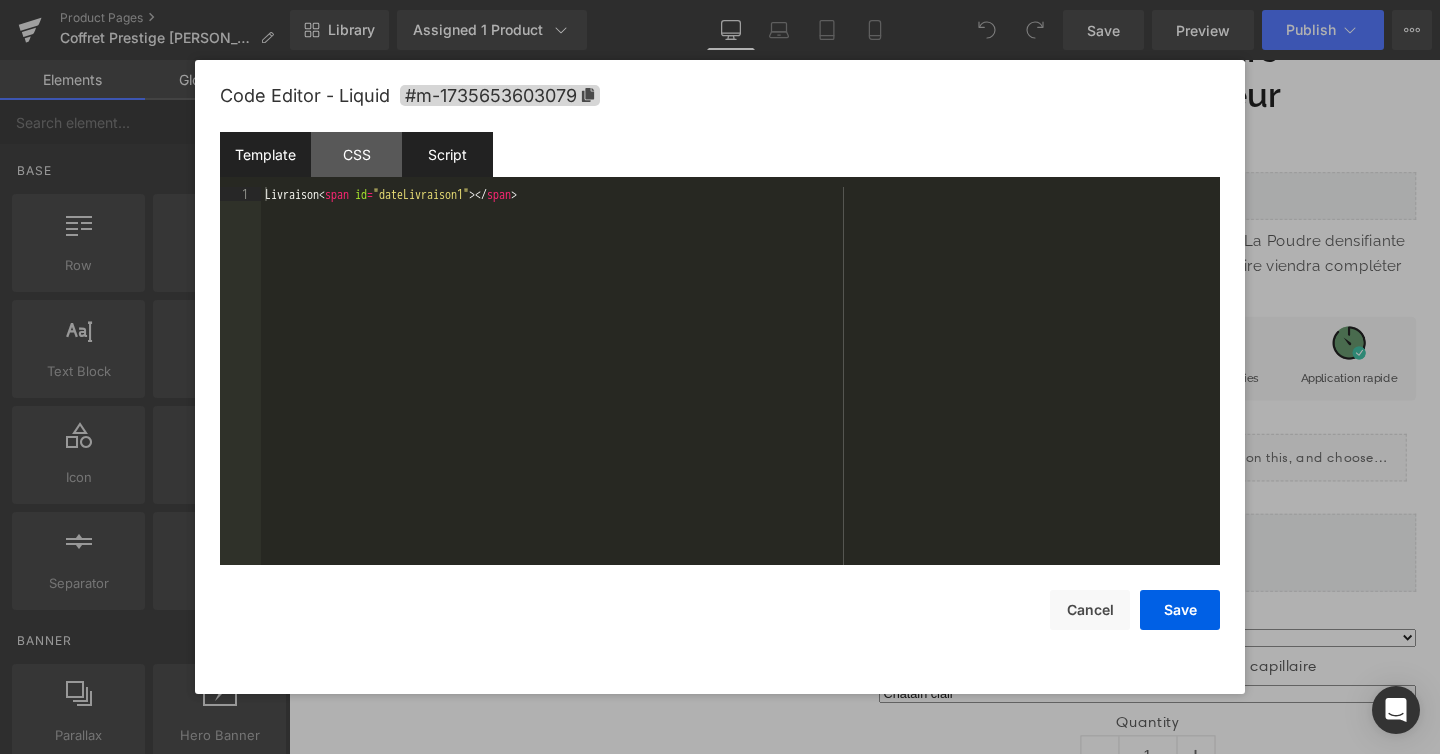 click on "Script" at bounding box center (447, 154) 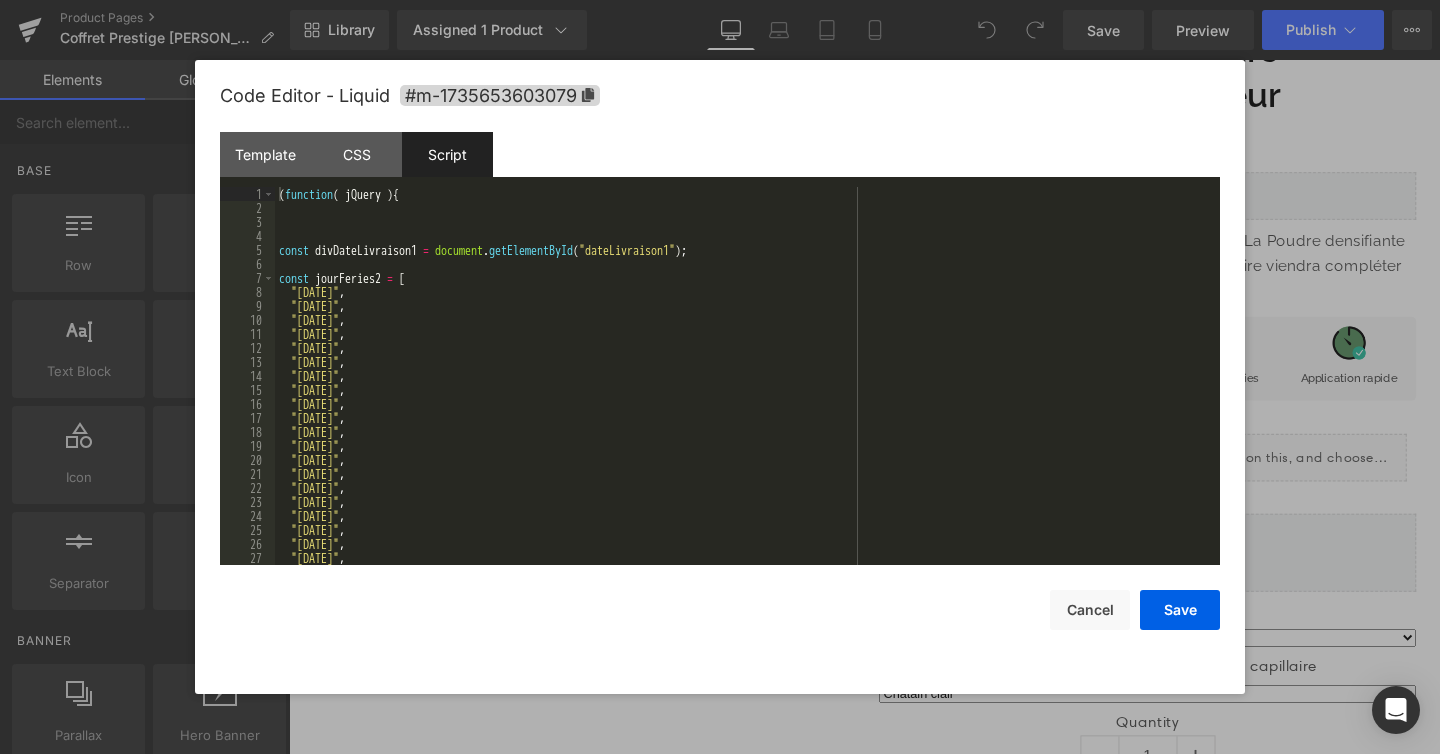scroll, scrollTop: 40, scrollLeft: 0, axis: vertical 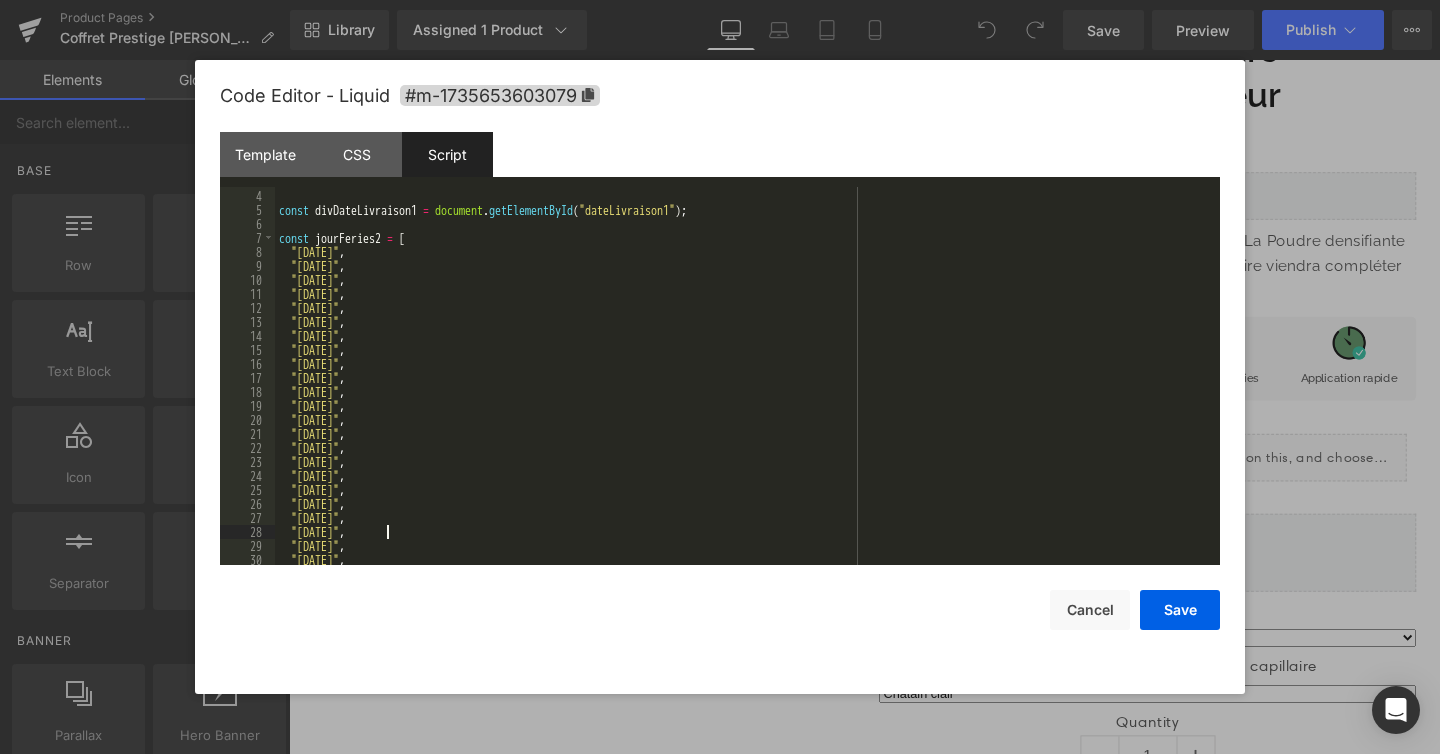 click on "const   divDateLivraison1   =   document . getElementById ( "dateLivraison1" ) ; const   jourFeries2   =   [    "[DATE]" ,    "[DATE]" ,    "[DATE]" ,    "[DATE]" ,    "[DATE]" ,    "[DATE]" ,    "[DATE]" ,    "[DATE]" ,    "[DATE]" ,    "[DATE]" ,    "[DATE]" ,    "[DATE]" ,    "[DATE]" ,    "[DATE]" ,    "[DATE]" ,    "[DATE]" ,    "[DATE]" ,    "[DATE]" ,    "[DATE]" ,    "[DATE]" ,    "[DATE]" ,    "[DATE]" ,    "[DATE]" ," at bounding box center (743, 378) 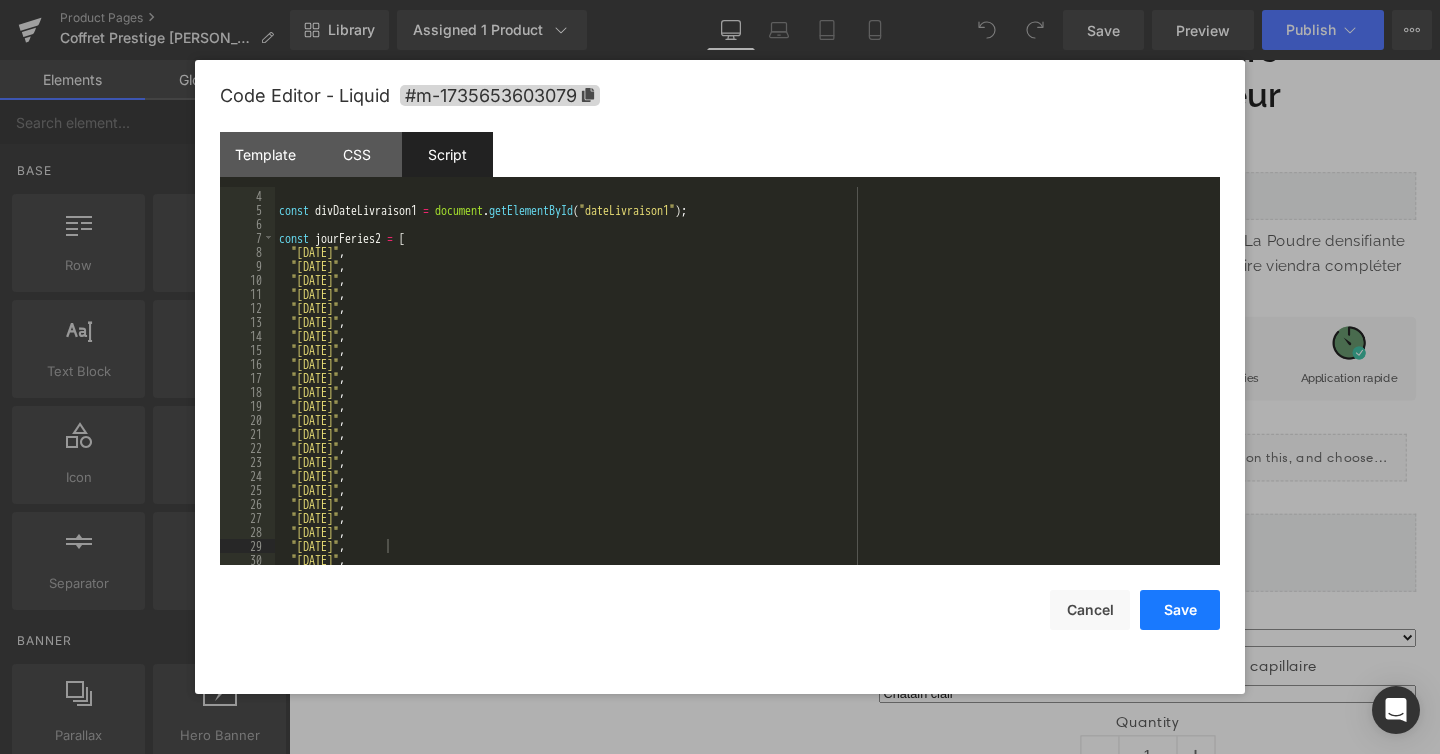 click on "Save" at bounding box center [1180, 610] 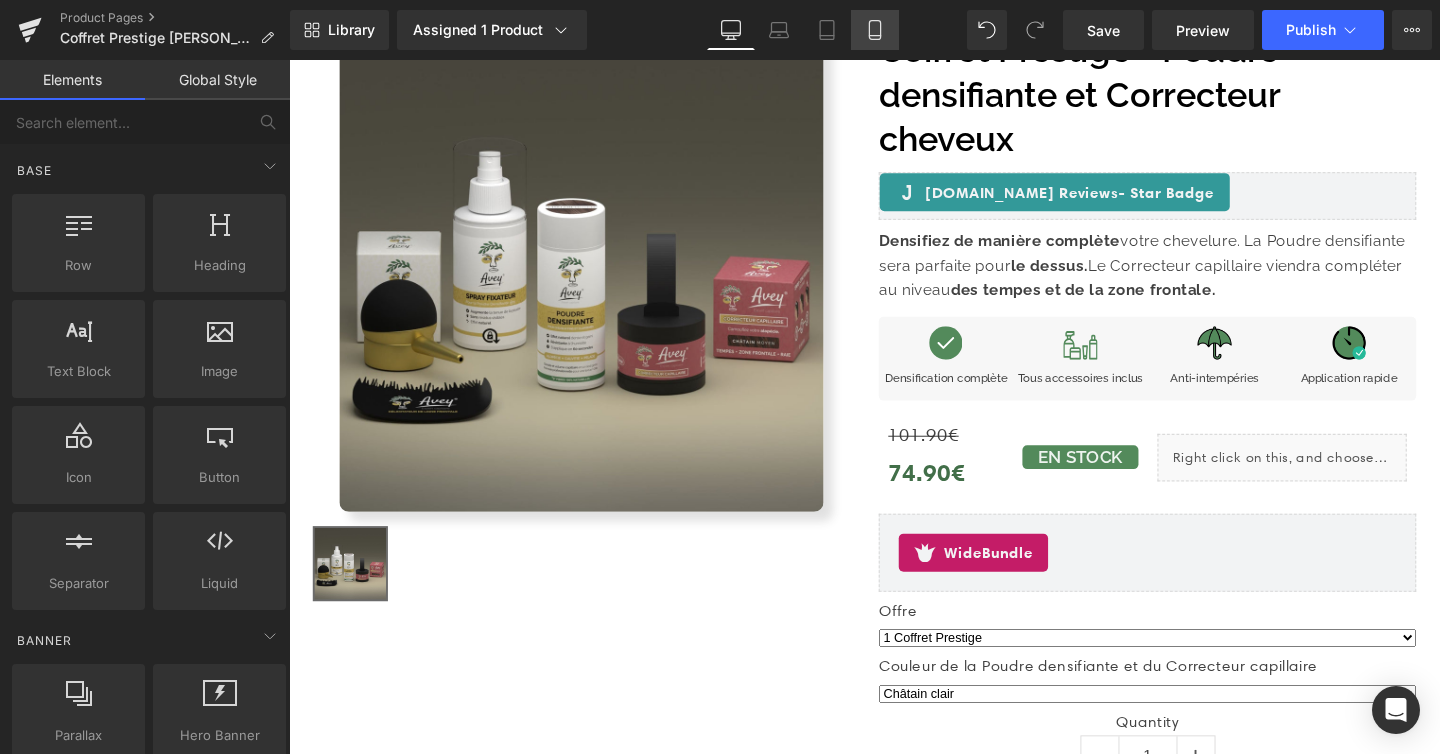 click on "Mobile" at bounding box center [875, 30] 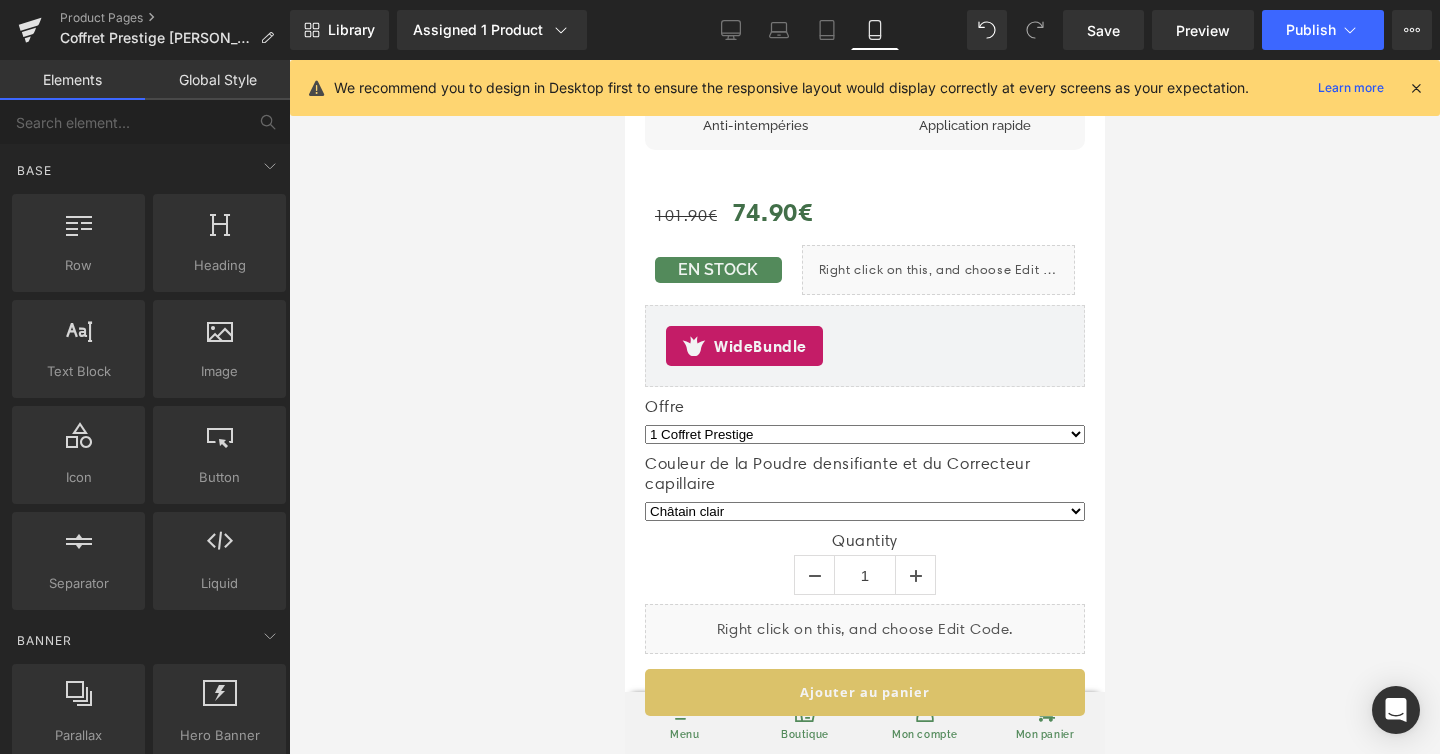 scroll, scrollTop: 1074, scrollLeft: 0, axis: vertical 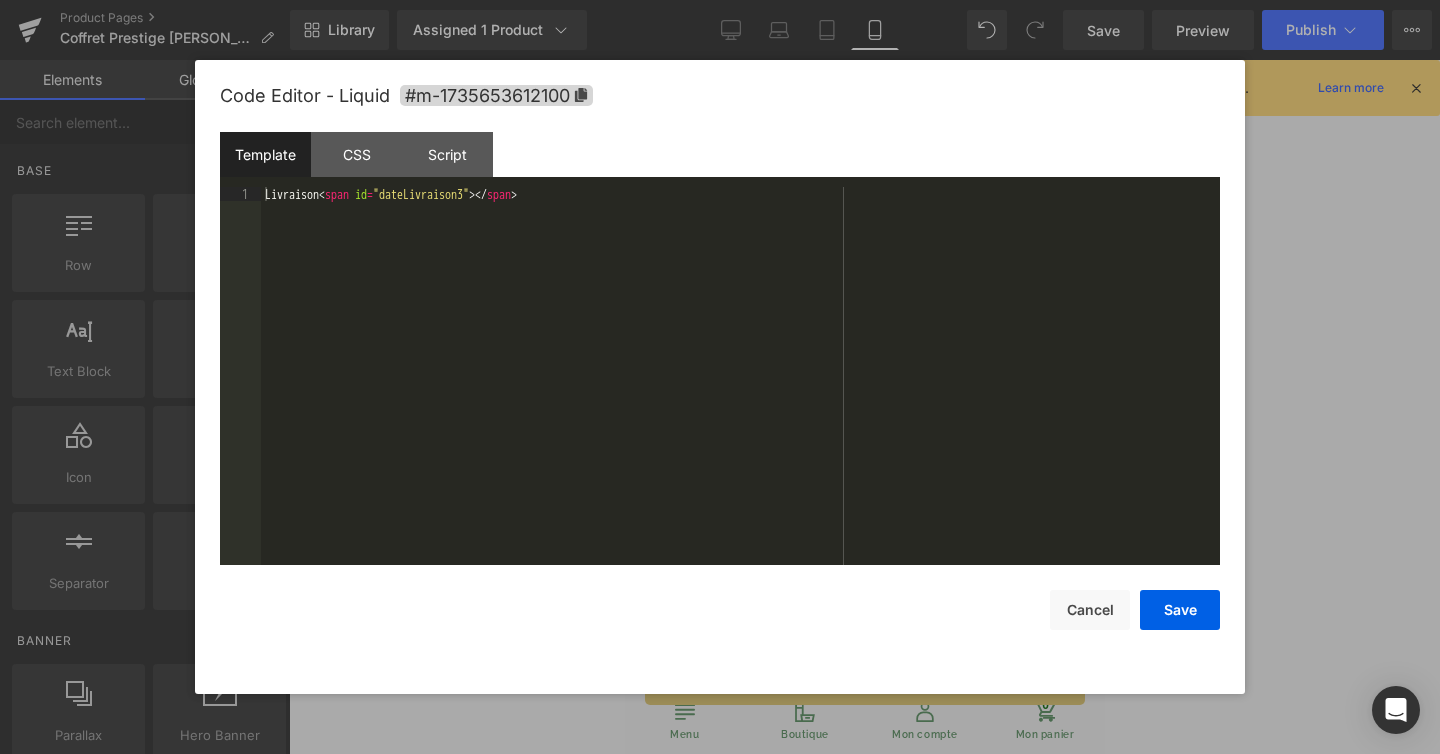 click on "You are previewing how the   will restyle your page. You can not edit Elements in Preset Preview Mode.  Product Pages Coffret Prestige [PERSON_NAME] [PERSON_NAME] Library Assigned 1 Product  Product Preview
Coffret Prestige - Poudre densifiante et Correcteur cheveux Manage assigned products Mobile Desktop Laptop Tablet Mobile Save Preview Publish Scheduled View Live Page View with current Template Save Template to Library Schedule Publish  Optimize  Publish Settings Shortcuts We recommend you to design in Desktop first to ensure the responsive layout would display correctly at every screens as your expectation. Learn more  Your page can’t be published   You've reached the maximum number of published pages on your plan  (48/999999).  You need to upgrade your plan or unpublish all your pages to get 1 publish slot.   Unpublish pages   Upgrade plan  Elements Global Style Base Row  rows, columns, layouts, div Heading  headings, titles, h1,h2,h3,h4,h5,h6 Text Block  texts, paragraphs, contents, blocks Image  ok" at bounding box center [720, 0] 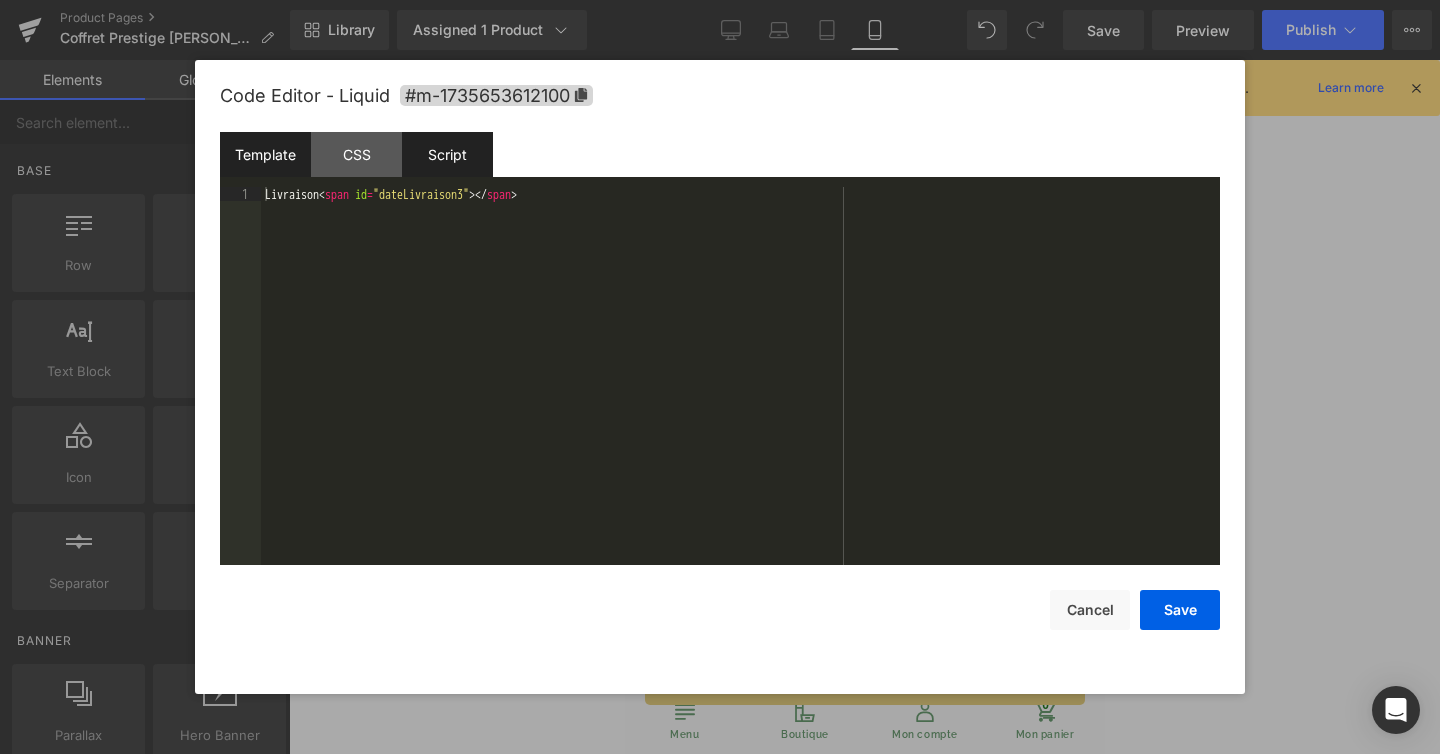 click on "Script" at bounding box center [447, 154] 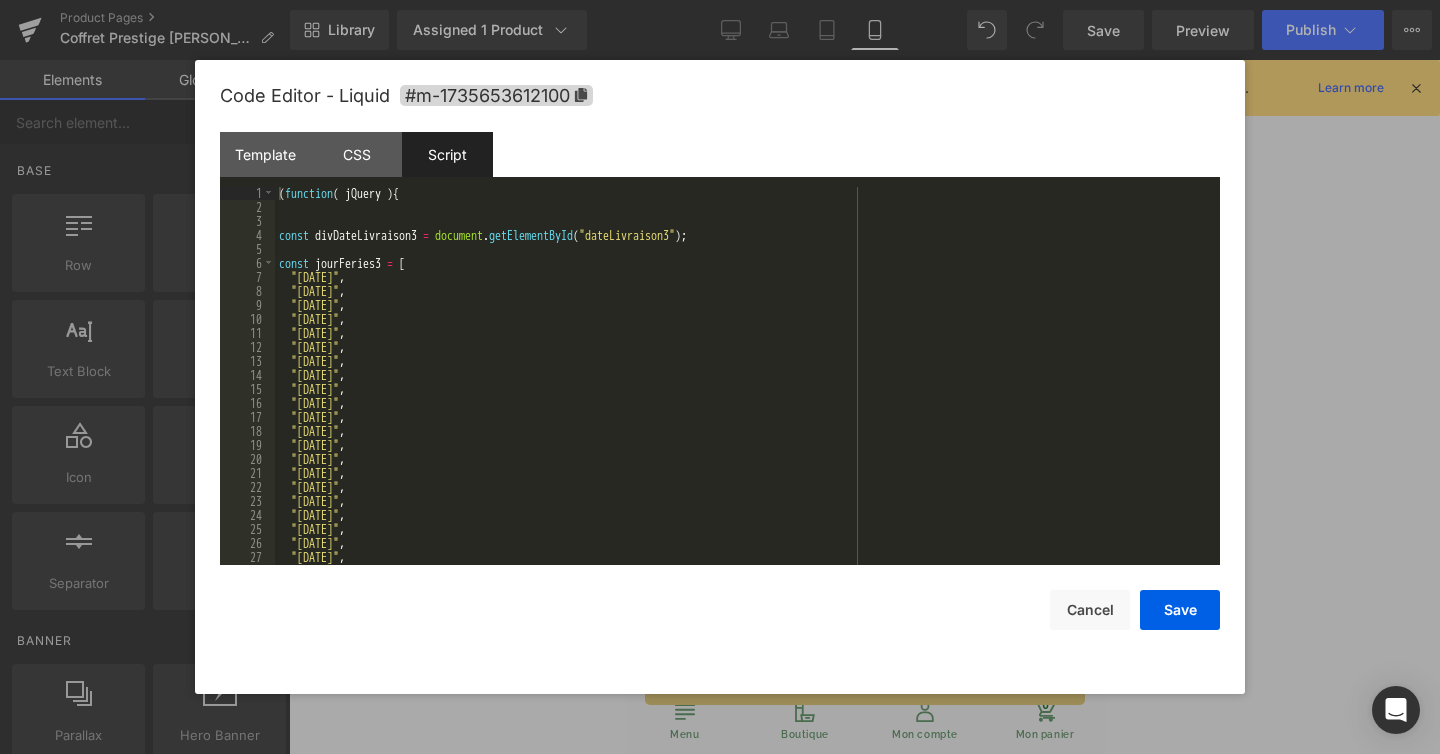 scroll, scrollTop: 133, scrollLeft: 0, axis: vertical 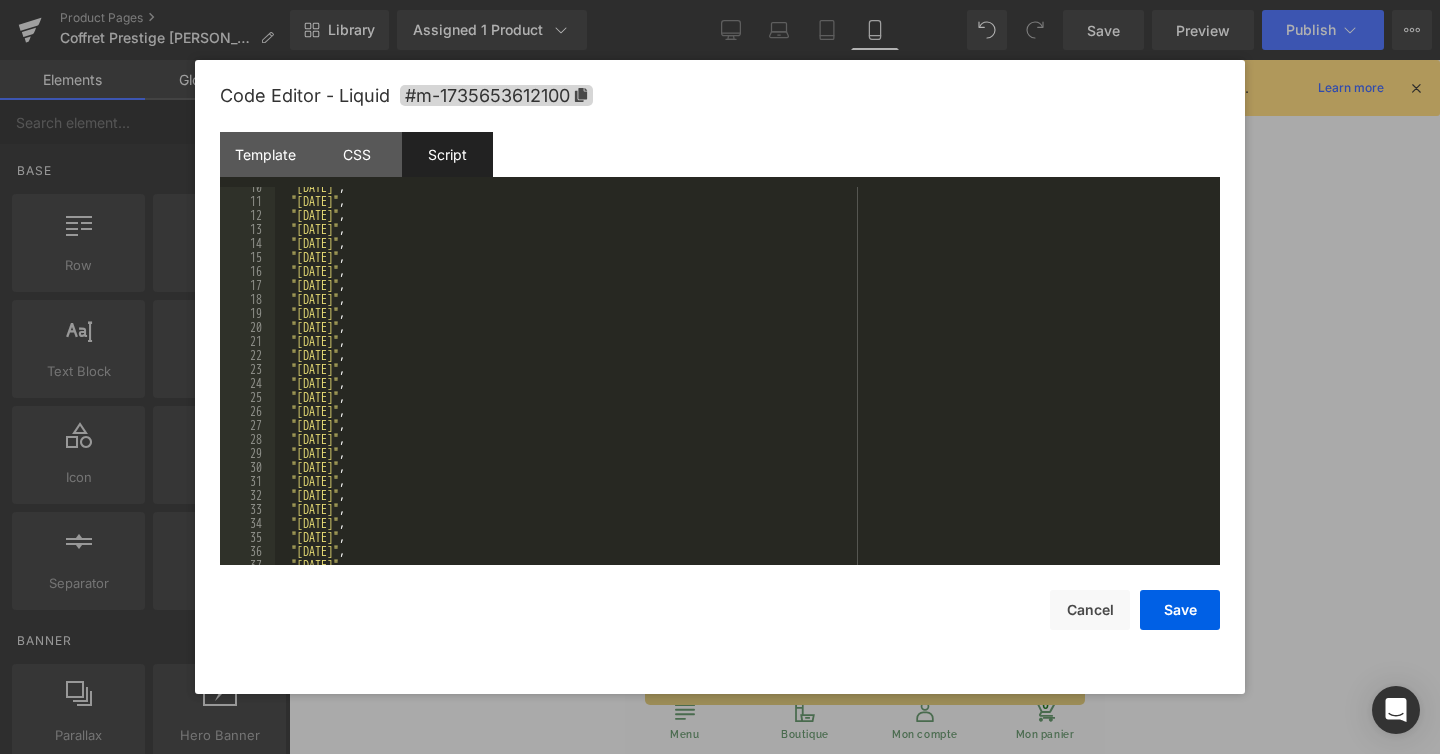 click on ""[DATE]" ,    "[DATE]" ,    "[DATE]" ,    "[DATE]" ,    "[DATE]" ,    "[DATE]" ,    "[DATE]" ,    "[DATE]" ,    "[DATE]" ,    "[DATE]" ,    "[DATE]" ,    "[DATE]" ,    "[DATE]" ,    "[DATE]" ,    "[DATE]" ,    "[DATE]" ,    "[DATE]" ,    "[DATE]" ,    "[DATE]" ,    "[DATE]" ,    "[DATE]" ,    "[DATE]" ,    "[DATE]" ,    "[DATE]" ,    "[DATE]" ,    "[DATE]" ,    "[DATE]" ,    "[DATE]" ," at bounding box center (743, 383) 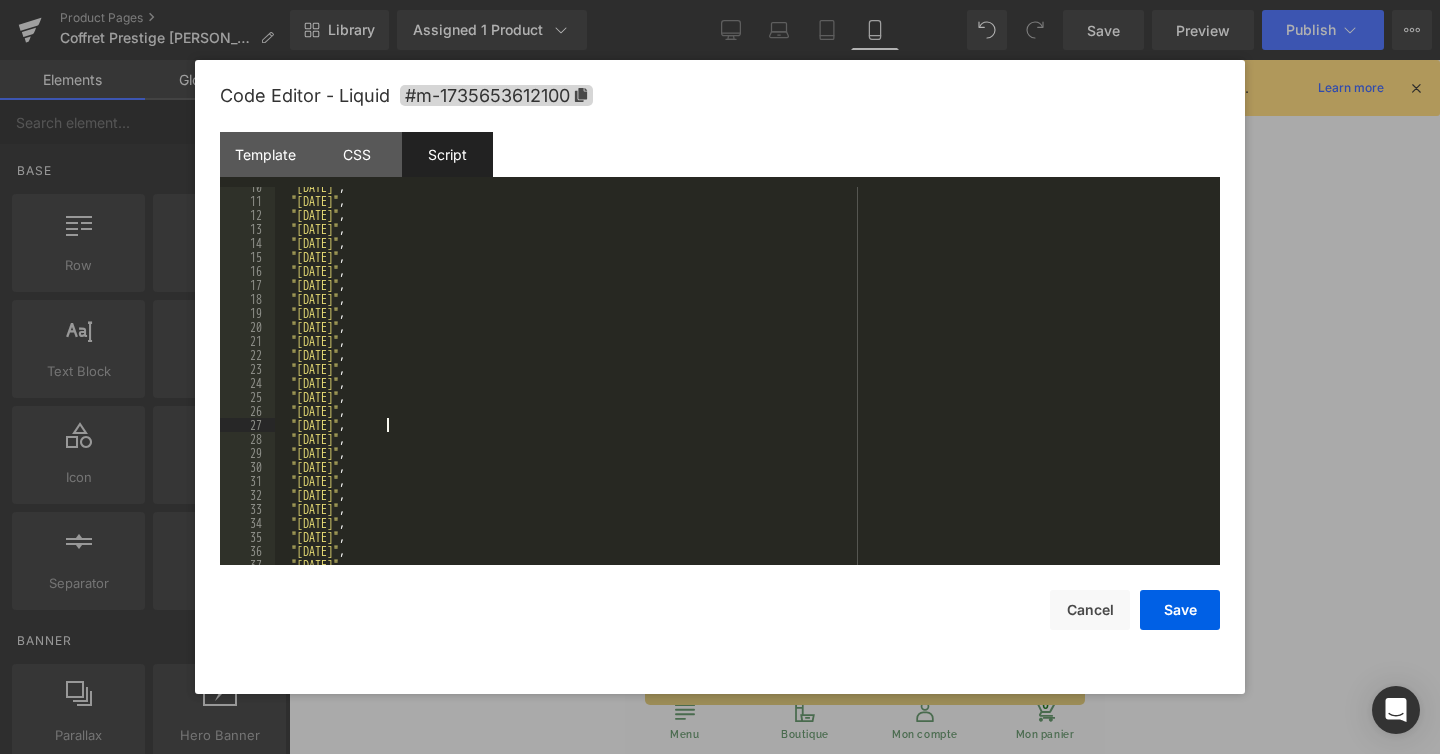 type 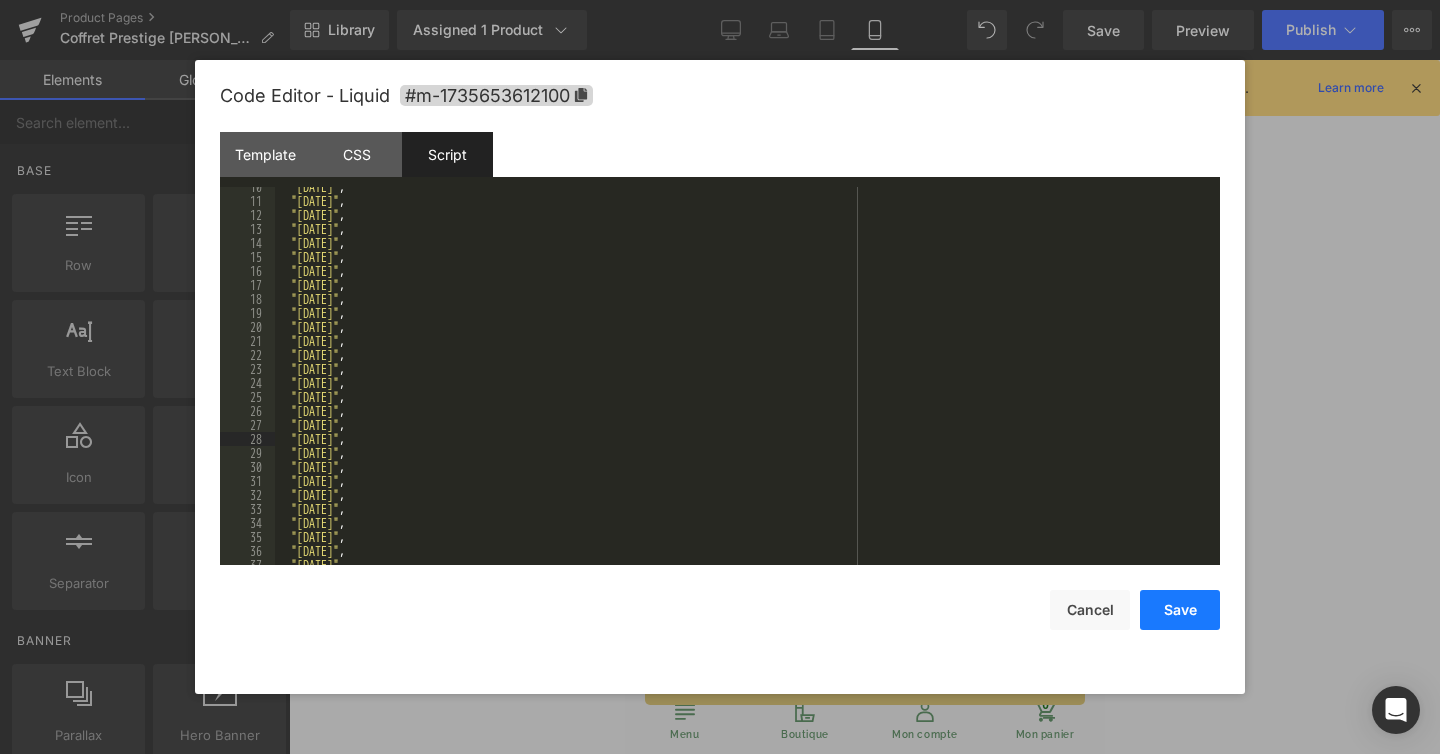 click on "Save" at bounding box center [1180, 610] 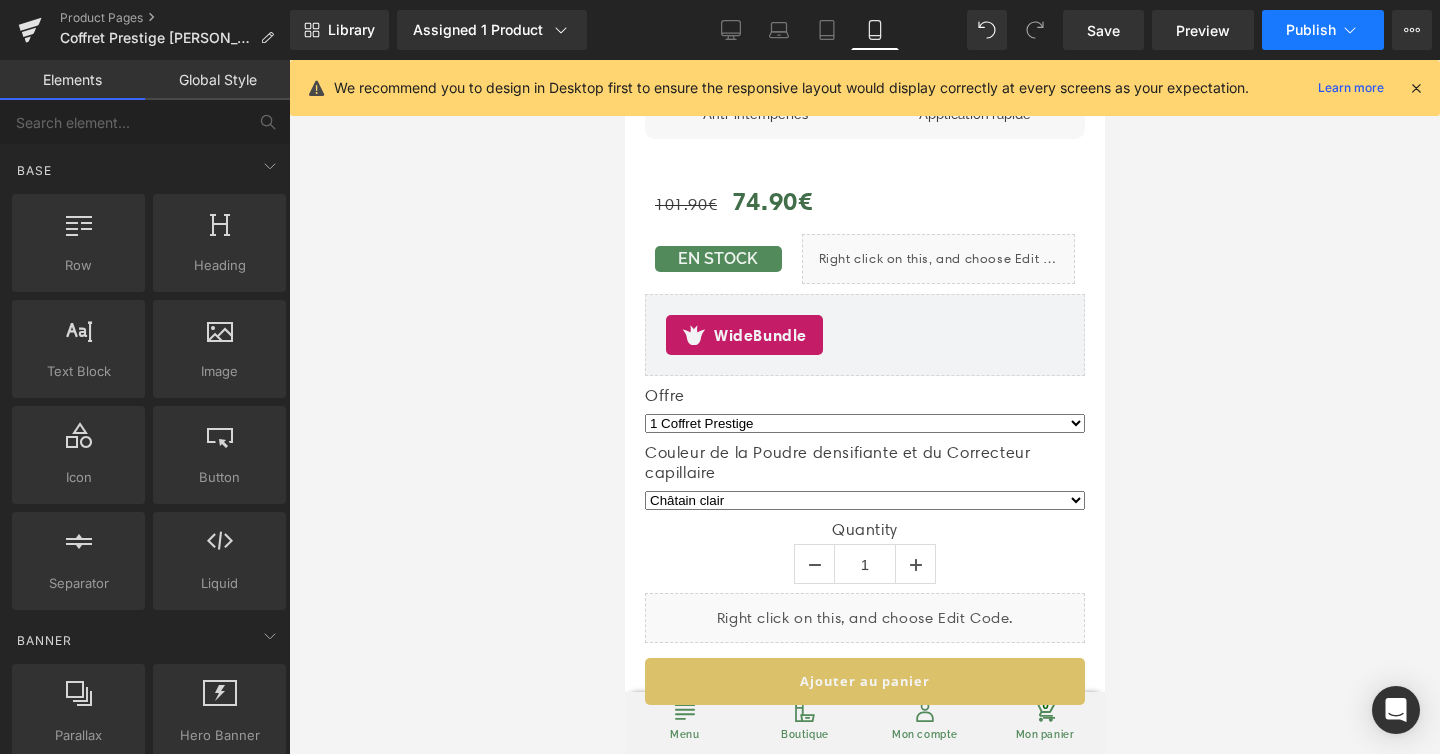 click on "Publish" at bounding box center (1311, 30) 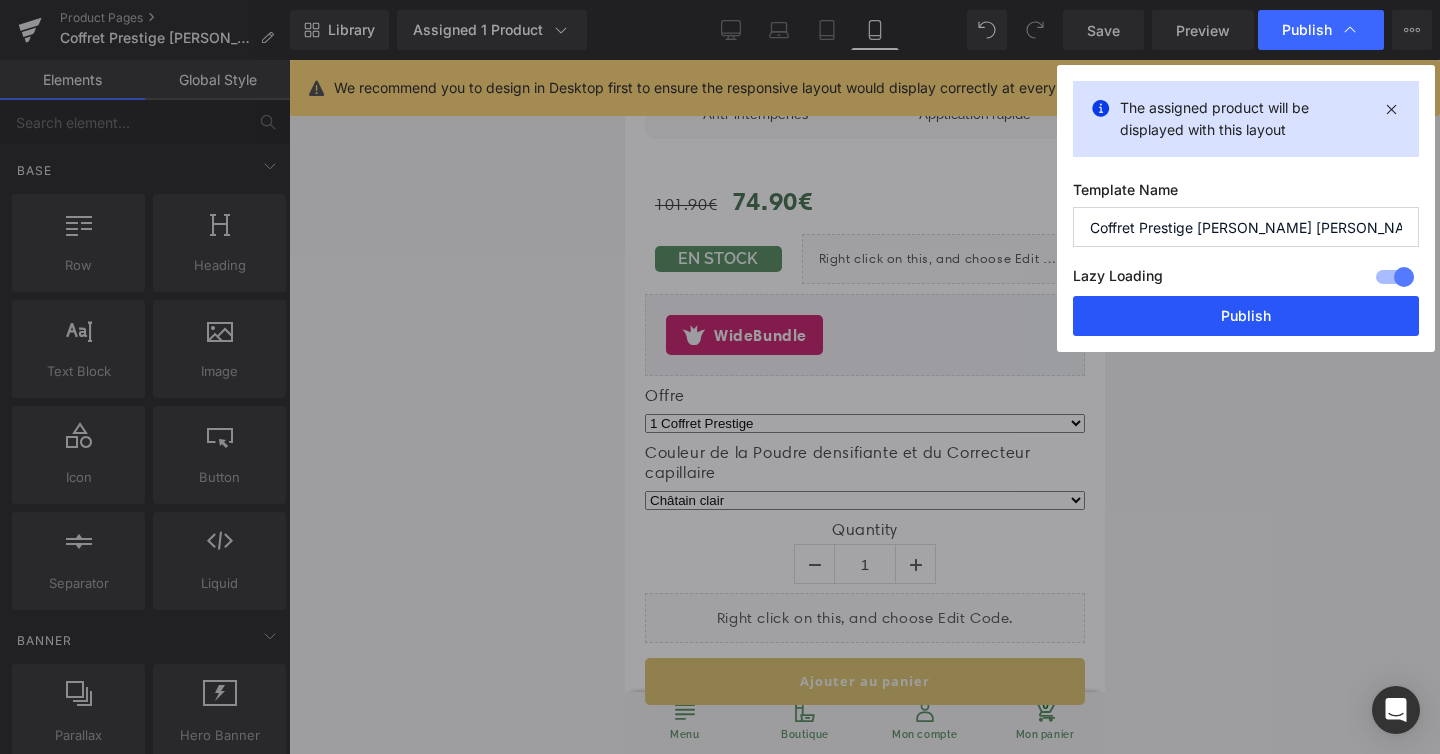 click on "Publish" at bounding box center (1246, 316) 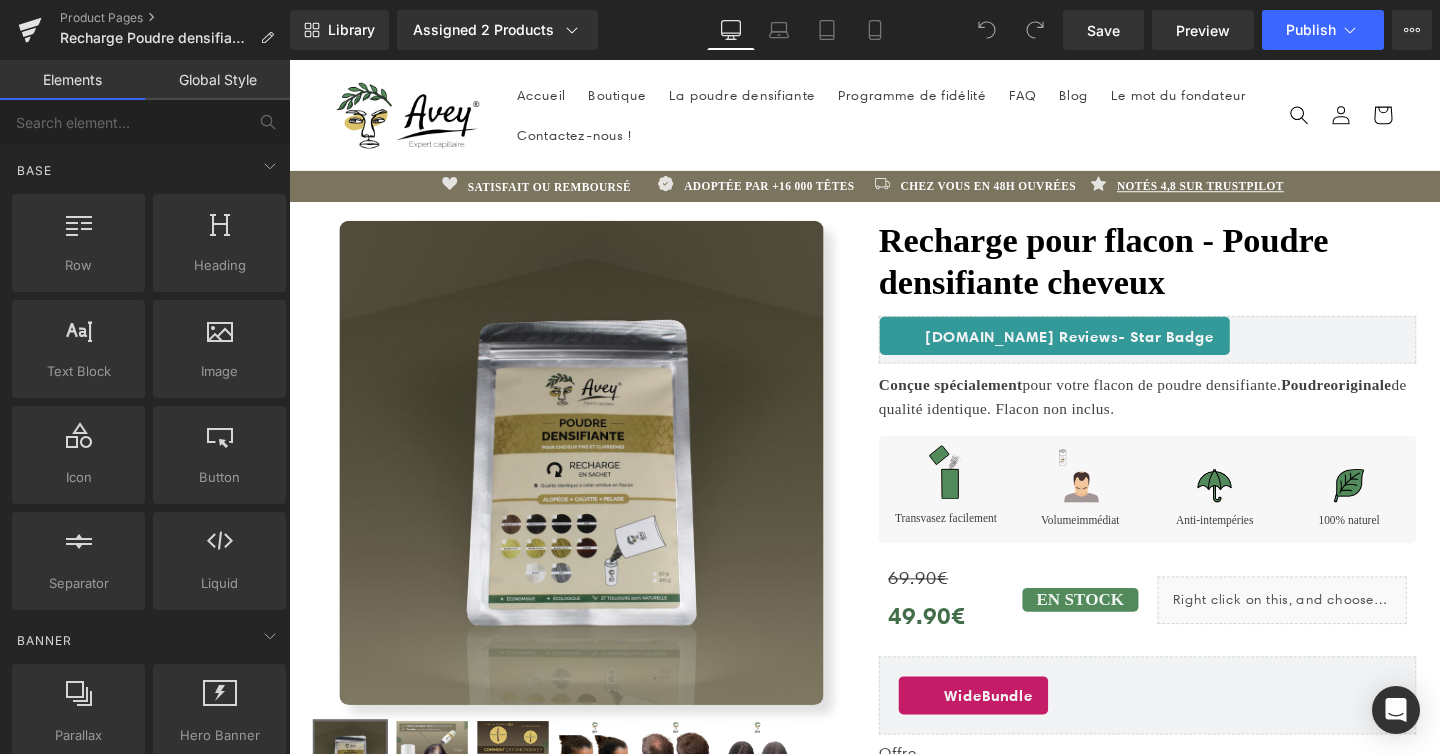 scroll, scrollTop: 0, scrollLeft: 0, axis: both 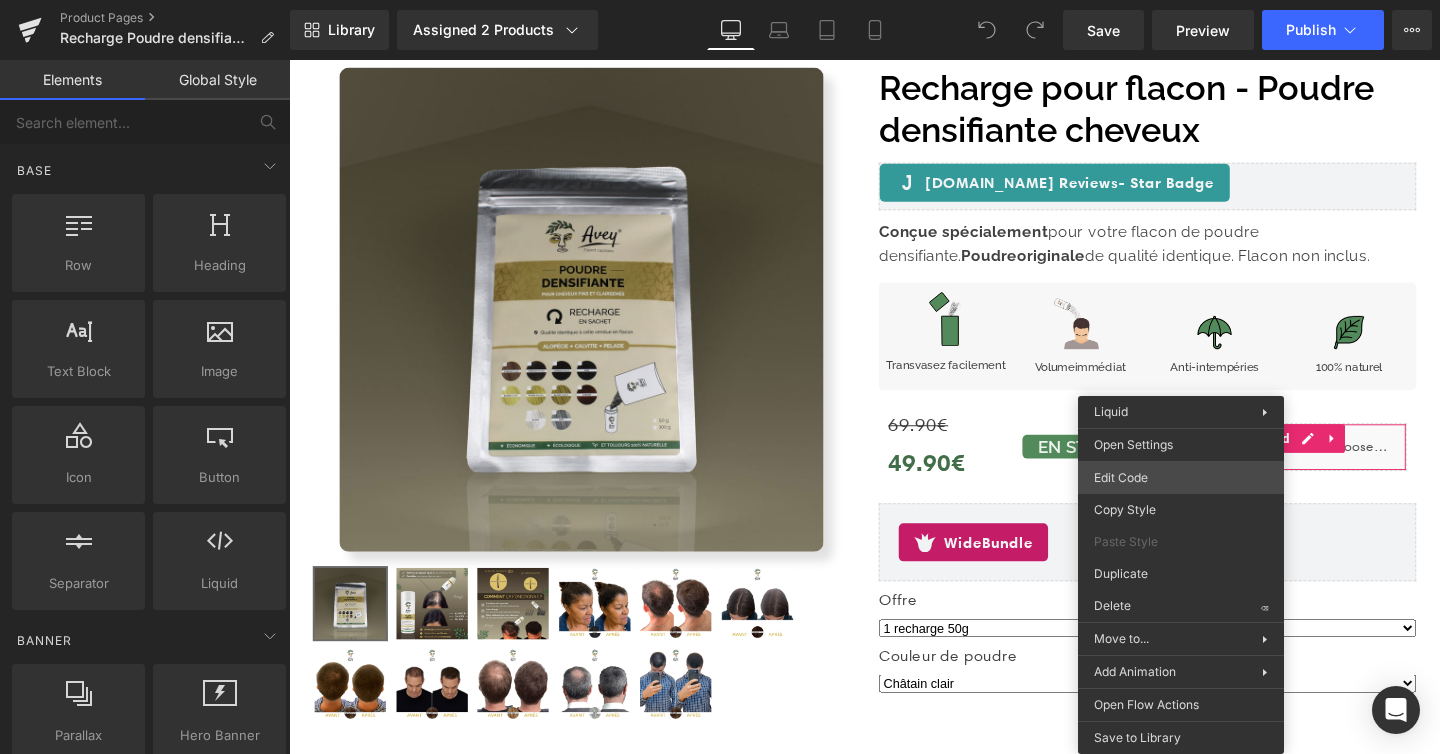 click on "You are previewing how the   will restyle your page. You can not edit Elements in Preset Preview Mode.  Product Pages Recharge Poudre densifiante [PERSON_NAME] [PERSON_NAME] Library Assigned 2 Products  Product Preview
Recharge pour flacon - Poudre densifiante cheveux Manage assigned products Desktop Desktop Laptop Tablet Mobile Save Preview Publish Scheduled View Live Page View with current Template Save Template to Library Schedule Publish  Optimize  Publish Settings Shortcuts  Your page can’t be published   You've reached the maximum number of published pages on your plan  (48/999999).  You need to upgrade your plan or unpublish all your pages to get 1 publish slot.   Unpublish pages   Upgrade plan  Elements Global Style Base Row  rows, columns, layouts, div Heading  headings, titles, h1,h2,h3,h4,h5,h6 Text Block  texts, paragraphs, contents, blocks Image  images, photos, alts, uploads Icon  icons, symbols Button  button, call to action, cta Separator  separators, dividers, horizontal lines Liquid  app" at bounding box center (720, 0) 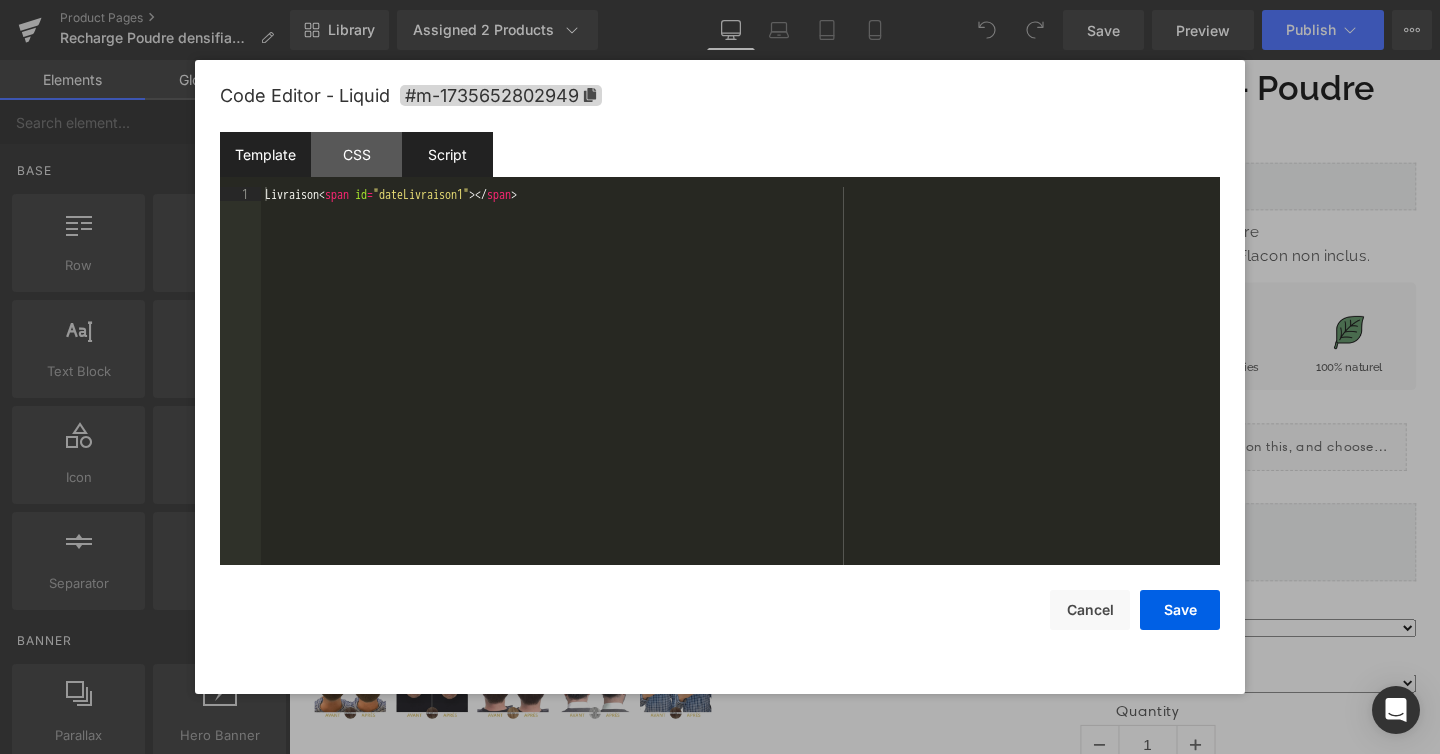 click on "Script" at bounding box center (447, 154) 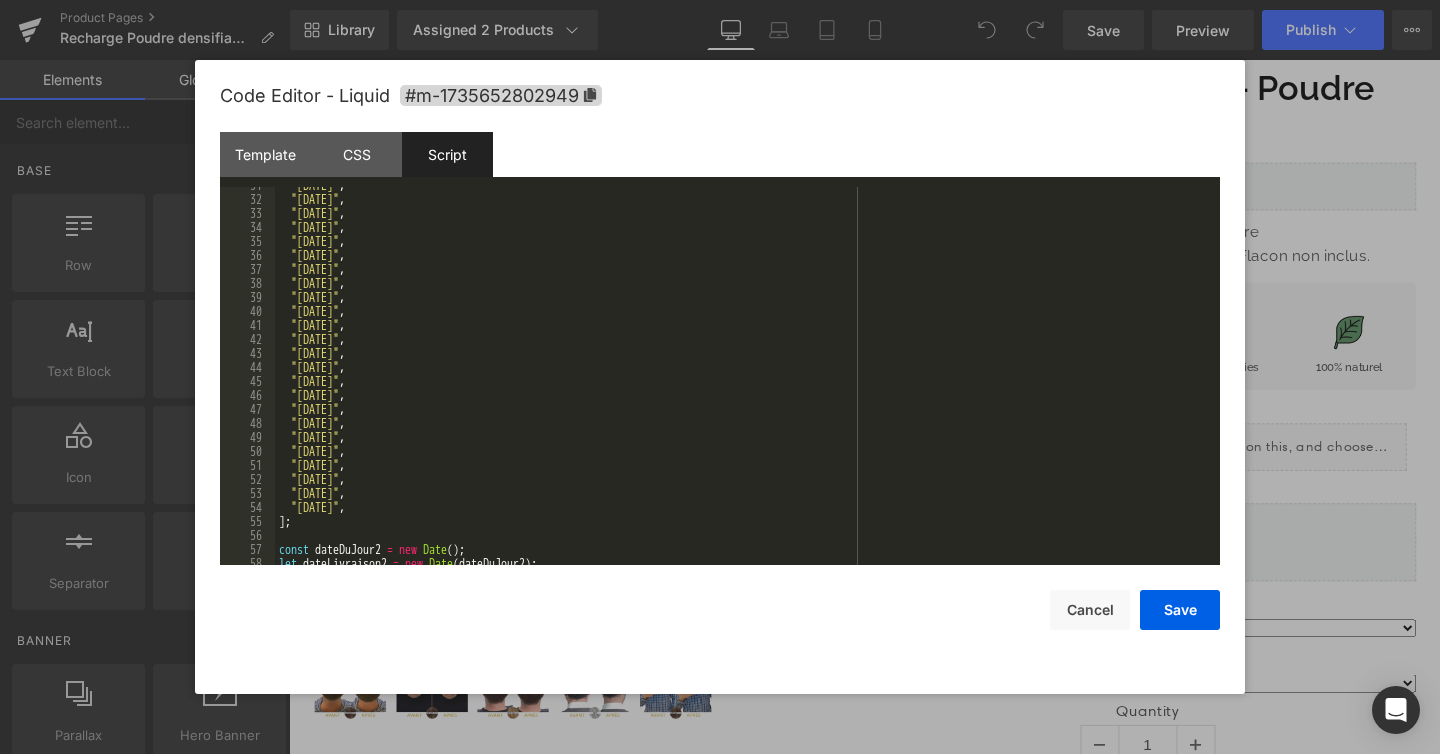 scroll, scrollTop: 429, scrollLeft: 0, axis: vertical 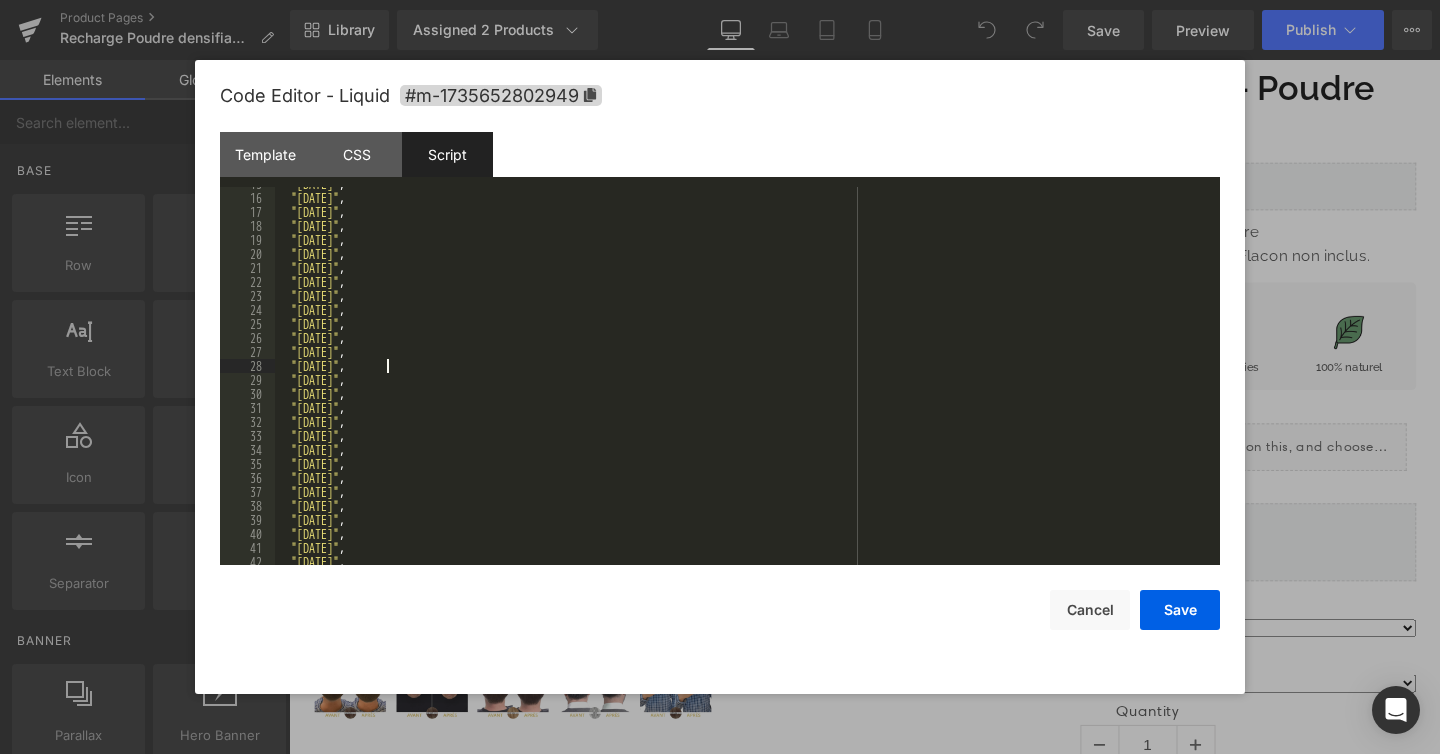 click on ""[DATE]" ,    "[DATE]" ,    "[DATE]" ,    "[DATE]" ,    "[DATE]" ,    "[DATE]" ,    "[DATE]" ,    "[DATE]" ,    "[DATE]" ,    "[DATE]" ,    "[DATE]" ,    "[DATE]" ,    "[DATE]" ,    "[DATE]" ,    "[DATE]" ,    "[DATE]" ,    "[DATE]" ,    "[DATE]" ,    "[DATE]" ,    "[DATE]" ,    "[DATE]" ,    "[DATE]" ,    "[DATE]" ,    "[DATE]" ,    "[DATE]" ,    "[DATE]" ,    "[DATE]" ,    "[DATE]" ," at bounding box center [743, 380] 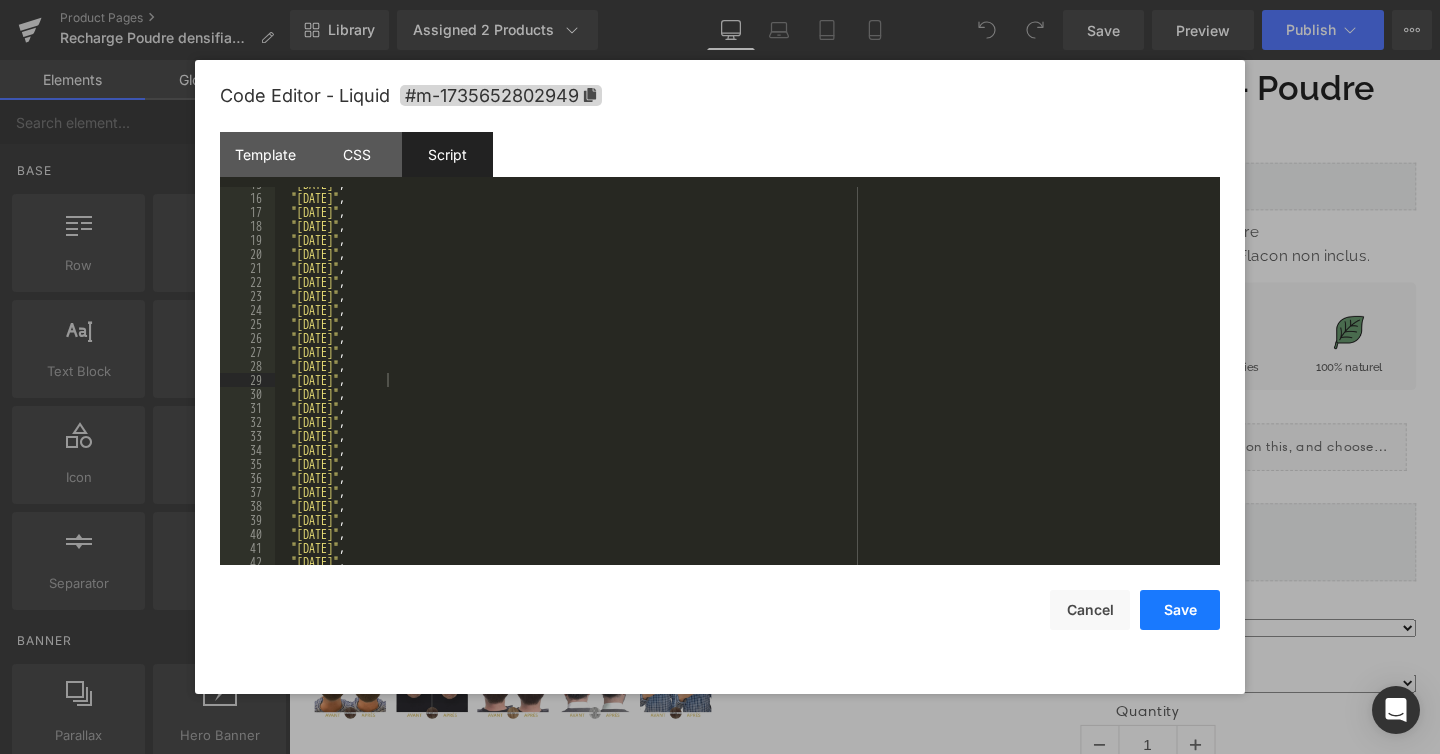 click on "Save" at bounding box center [1180, 610] 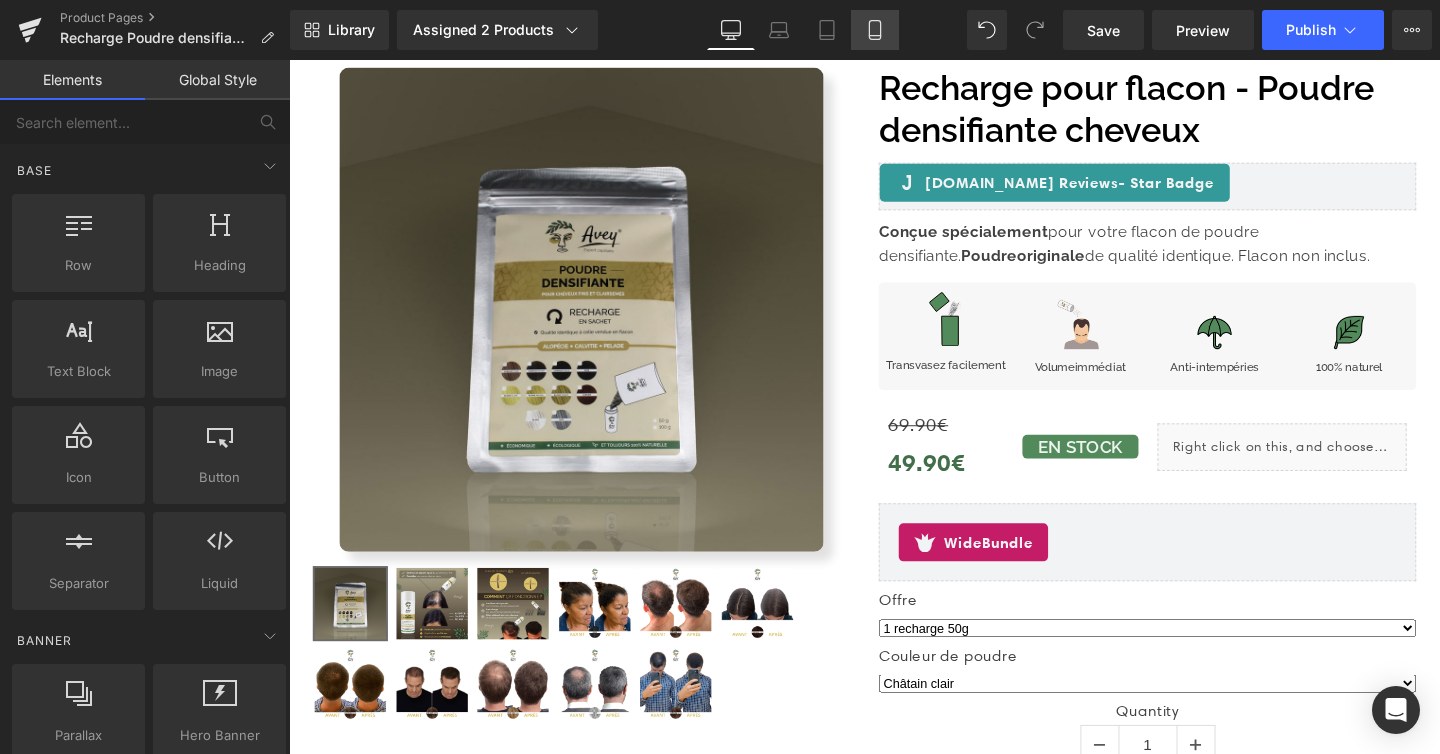 click on "Mobile" at bounding box center (875, 30) 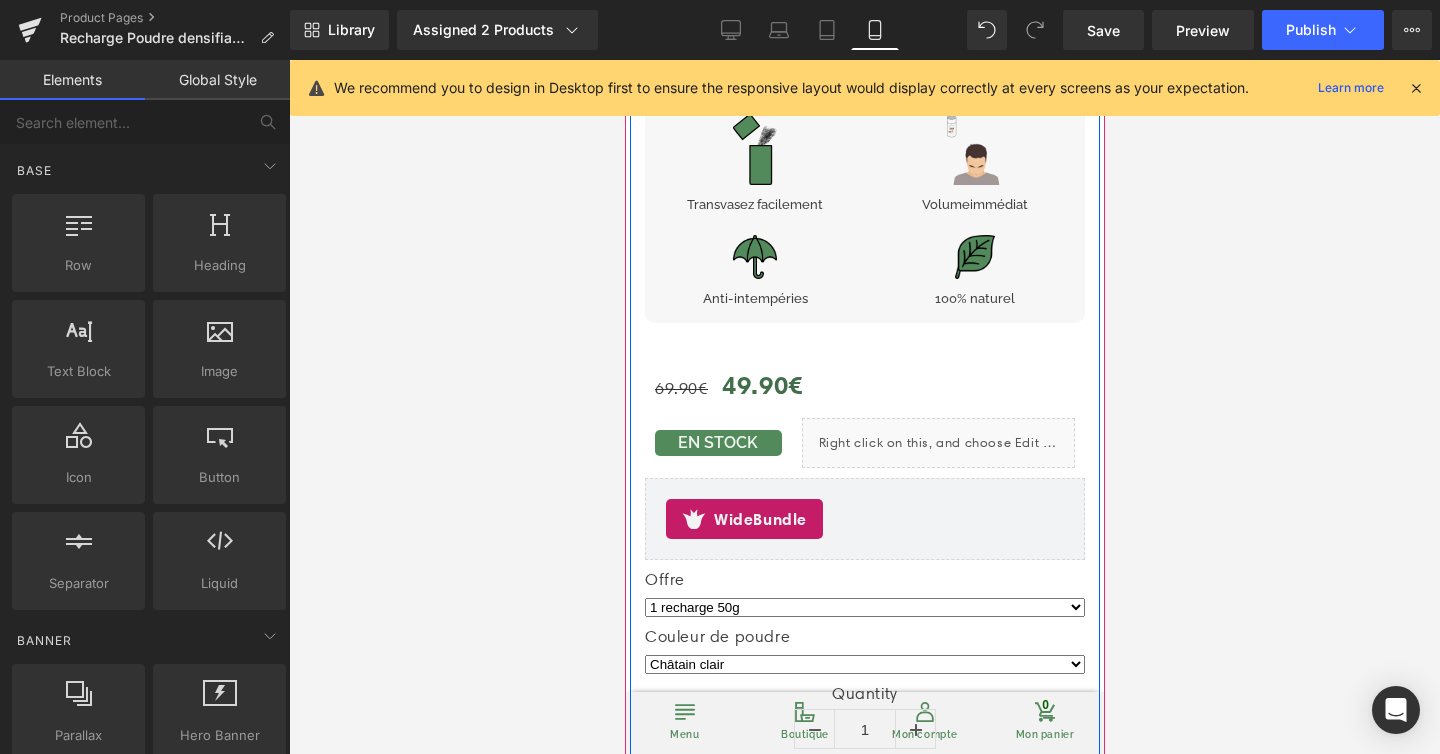scroll, scrollTop: 970, scrollLeft: 0, axis: vertical 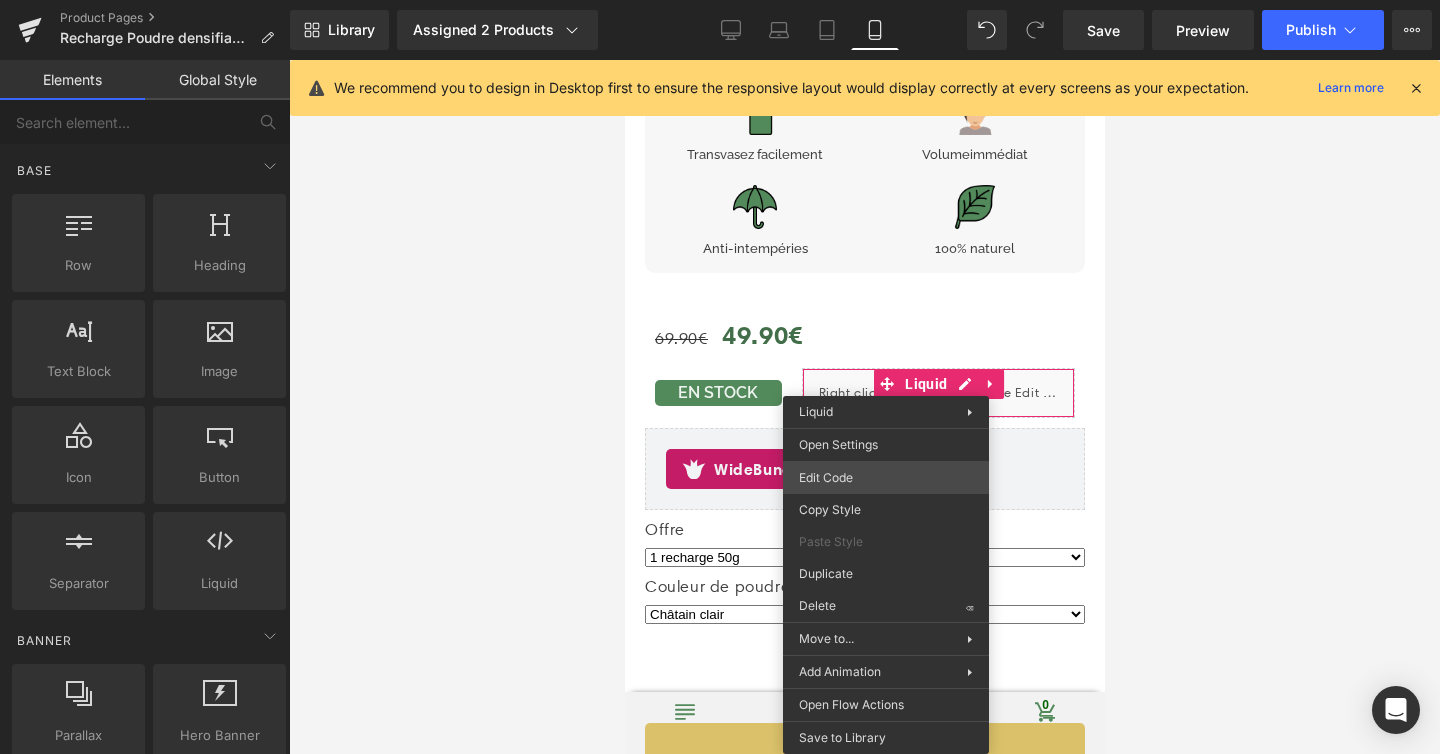 click on "You are previewing how the   will restyle your page. You can not edit Elements in Preset Preview Mode.  Product Pages Recharge Poudre densifiante [PERSON_NAME] [PERSON_NAME] Library Assigned 2 Products  Product Preview
Recharge pour flacon - Poudre densifiante cheveux Manage assigned products Mobile Desktop Laptop Tablet Mobile Save Preview Publish Scheduled View Live Page View with current Template Save Template to Library Schedule Publish  Optimize  Publish Settings Shortcuts We recommend you to design in Desktop first to ensure the responsive layout would display correctly at every screens as your expectation. Learn more  Your page can’t be published   You've reached the maximum number of published pages on your plan  (48/999999).  You need to upgrade your plan or unpublish all your pages to get 1 publish slot.   Unpublish pages   Upgrade plan  Elements Global Style Base Row  rows, columns, layouts, div Heading  headings, titles, h1,h2,h3,h4,h5,h6 Text Block  texts, paragraphs, contents, blocks Image" at bounding box center (720, 0) 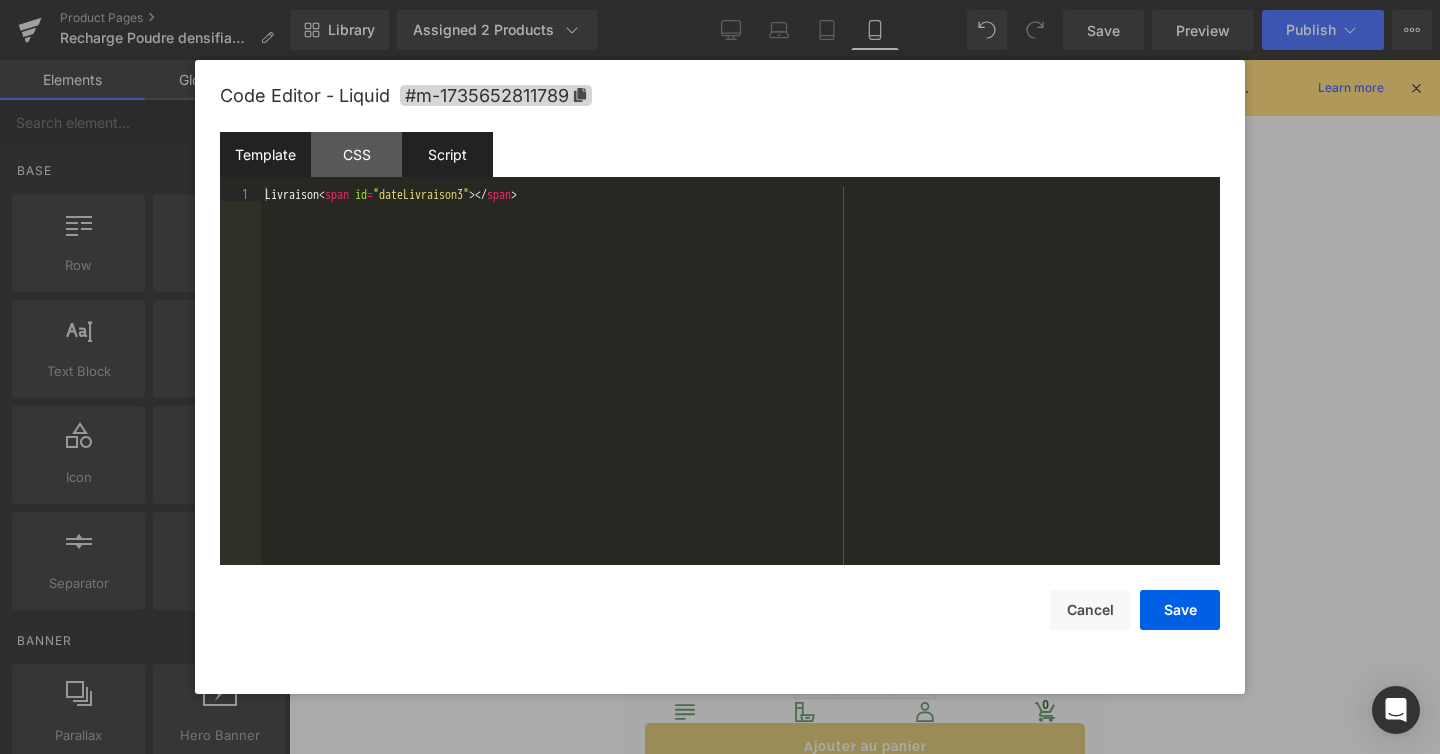 click on "Script" at bounding box center (447, 154) 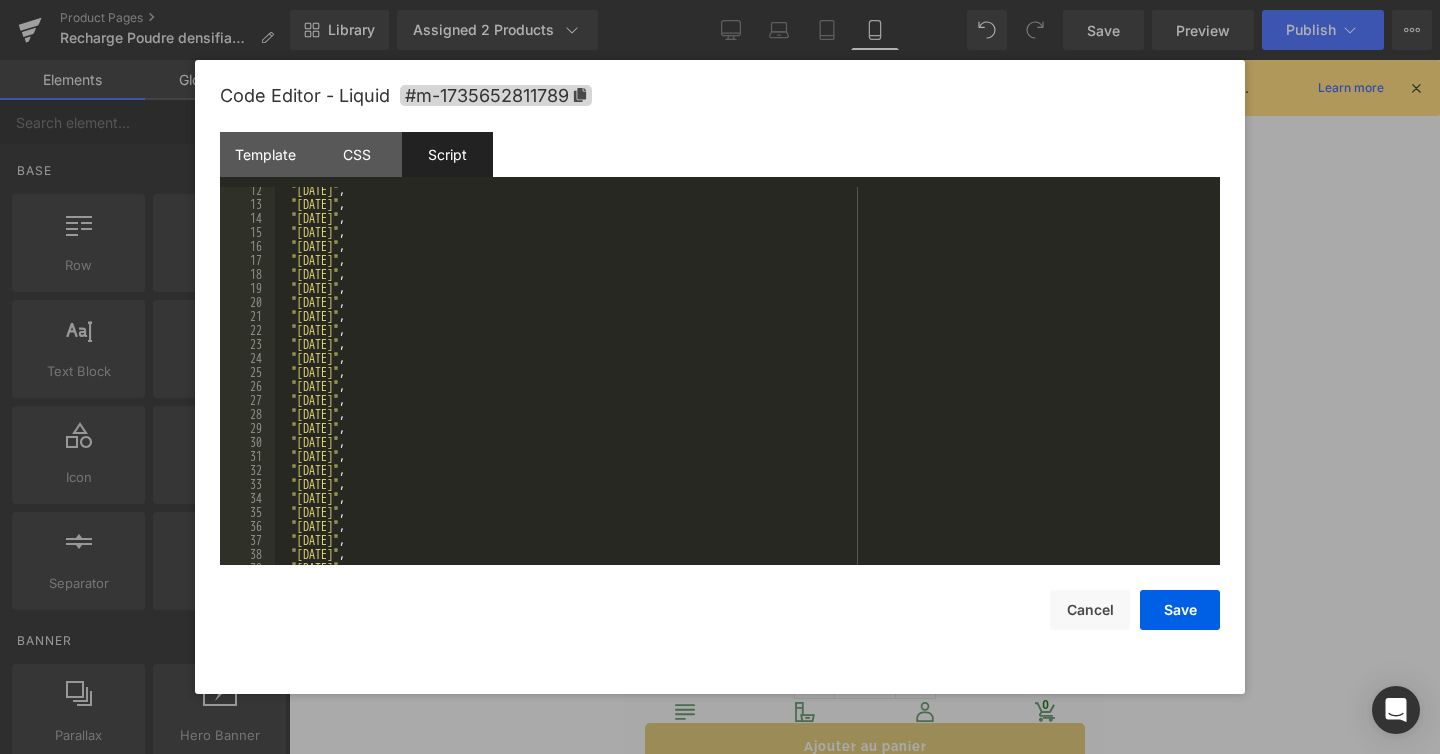 scroll, scrollTop: 158, scrollLeft: 0, axis: vertical 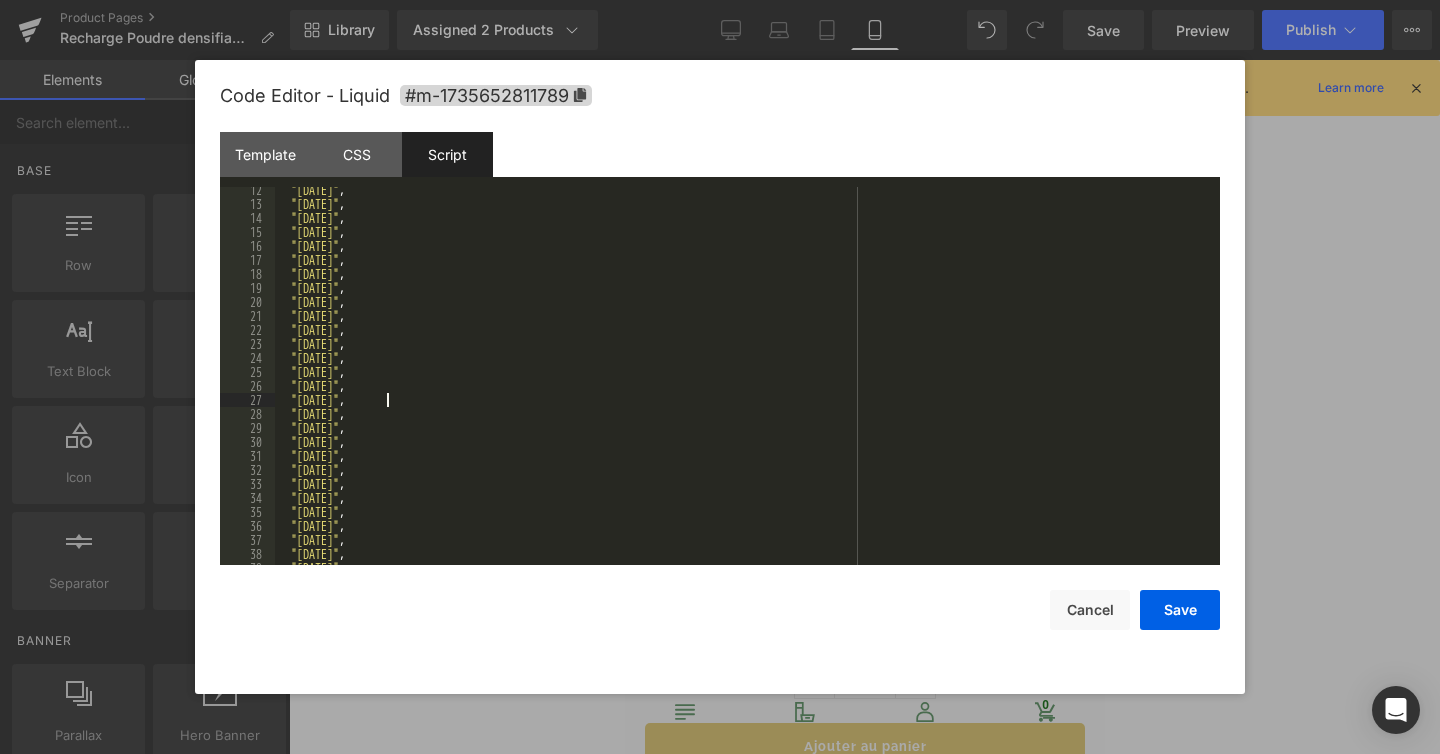 type 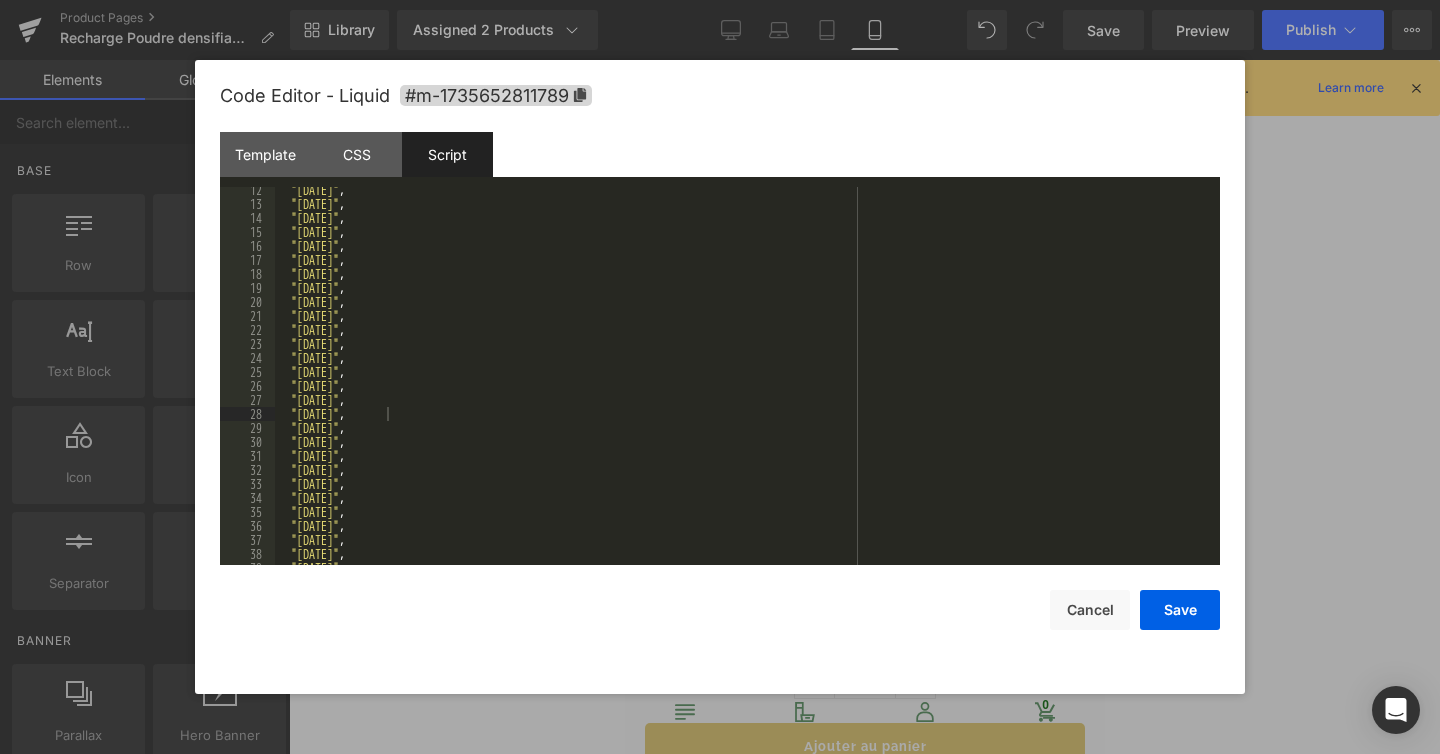 click on "Code Editor - Liquid #m-1735652811789 Template CSS Script Data 1 Livraison  < span   id = "dateLivraison3" > </ span > XXXXXXXXXXXXXXXXXXXXXXXXXXXXXXXXXXXXXXXXXXXXXXXXXX #m-1735652811789{
font-size:13px !important;
} 12 13 14 15 16 17 18 19 20 21 22 23 24 25 26 27 28 29 30 31 32 33 34 35 36 37 38 39 40    "[DATE]" ,    "[DATE]" ,    "[DATE]" ,    "[DATE]" ,    "[DATE]" ,    "[DATE]" ,    "[DATE]" ,    "[DATE]" ,    "[DATE]" ,    "[DATE]" ,    "[DATE]" ,    "[DATE]" ,    "[DATE]" ,    "[DATE]" ,    "[DATE]" ,    "[DATE]" ,    "[DATE]" ,    "[DATE]" ,    "[DATE]" ,    "[DATE]" ,    "[DATE]" ,    "[DATE]" ,    "[DATE]" ,    "[DATE]" ,    "[DATE]" ,    "[DATE]" ,    "[DATE]" ,    "[DATE]" , XXXXXXXXXXXXXXXXXXXXXXXXXXXXXXXXXXXXXXXXXXXXXXXXXX {"items": []} Save Cancel" at bounding box center [720, 377] 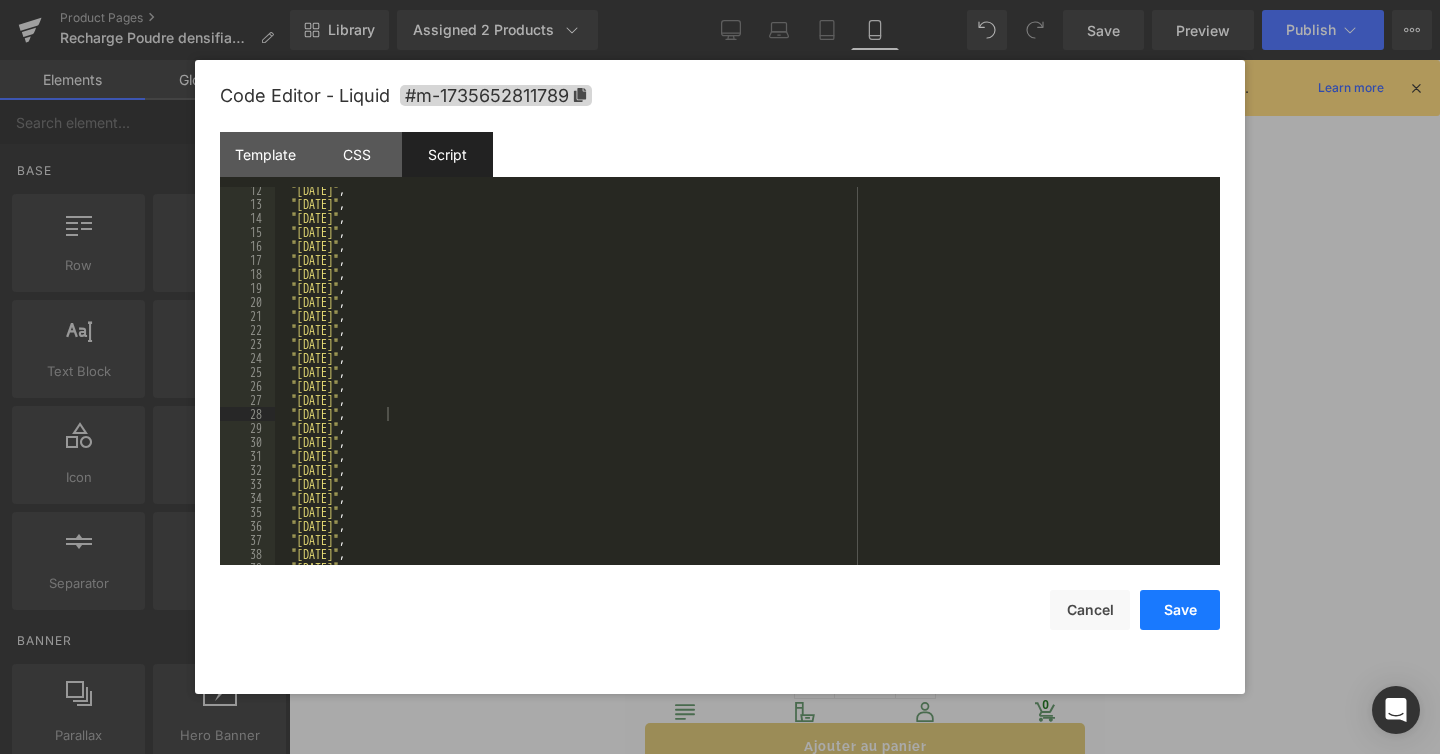 click on "Save" at bounding box center (1180, 610) 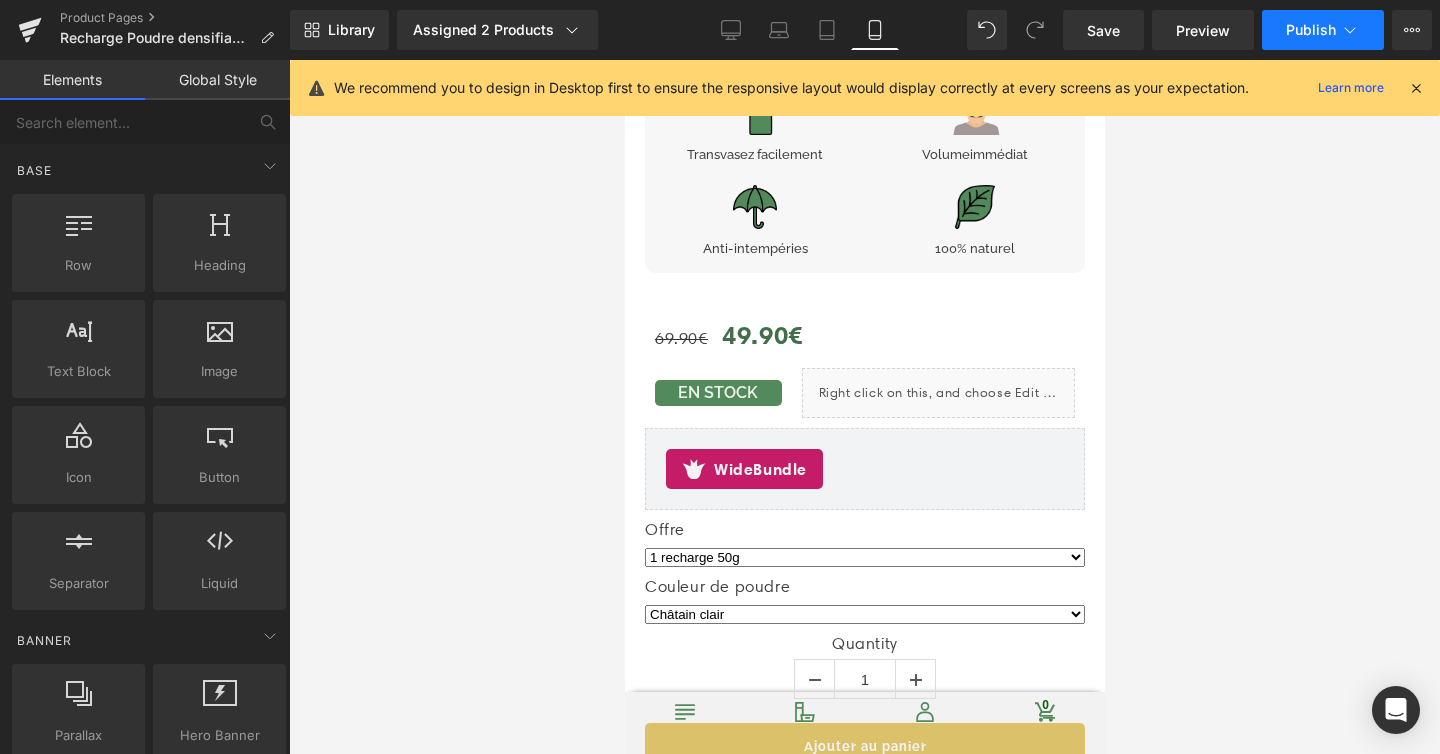 click on "Publish" at bounding box center (1323, 30) 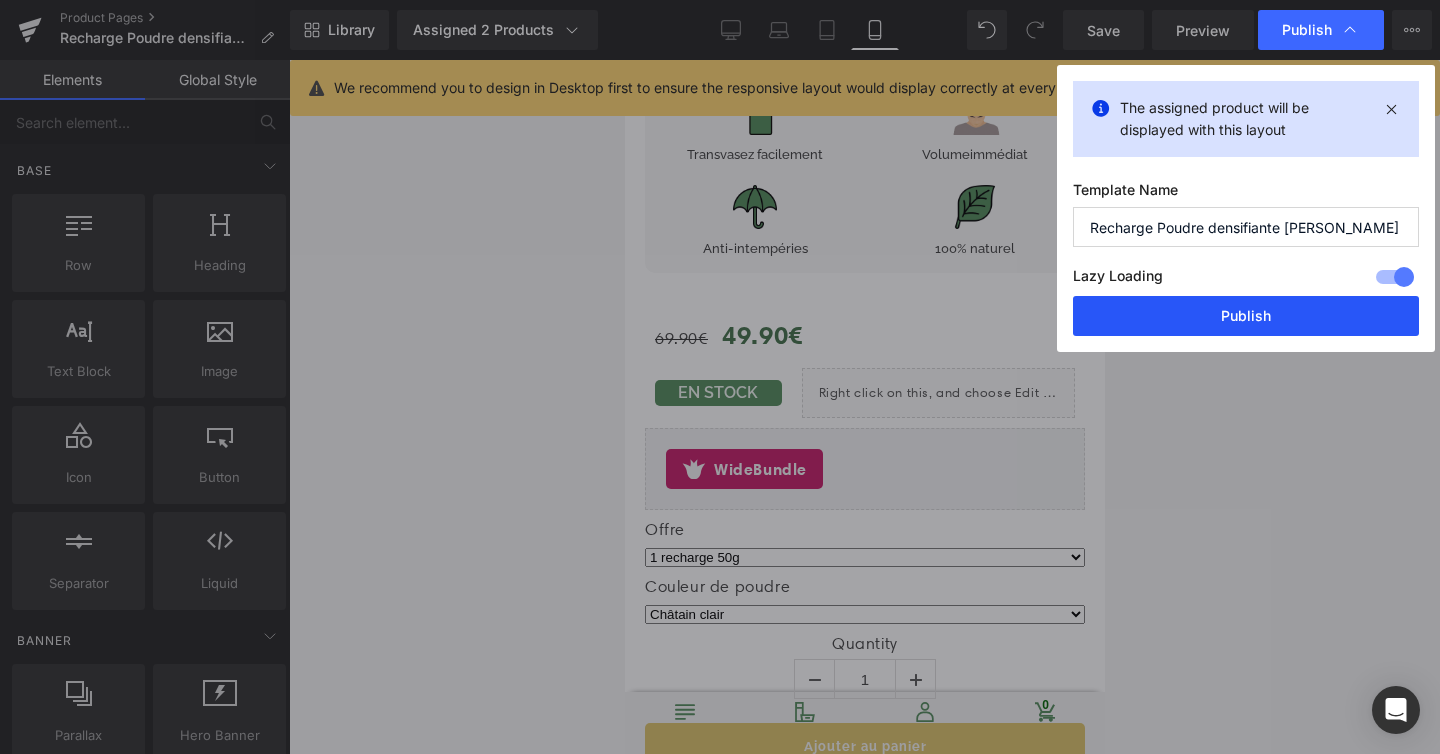 click on "Publish" at bounding box center [1246, 316] 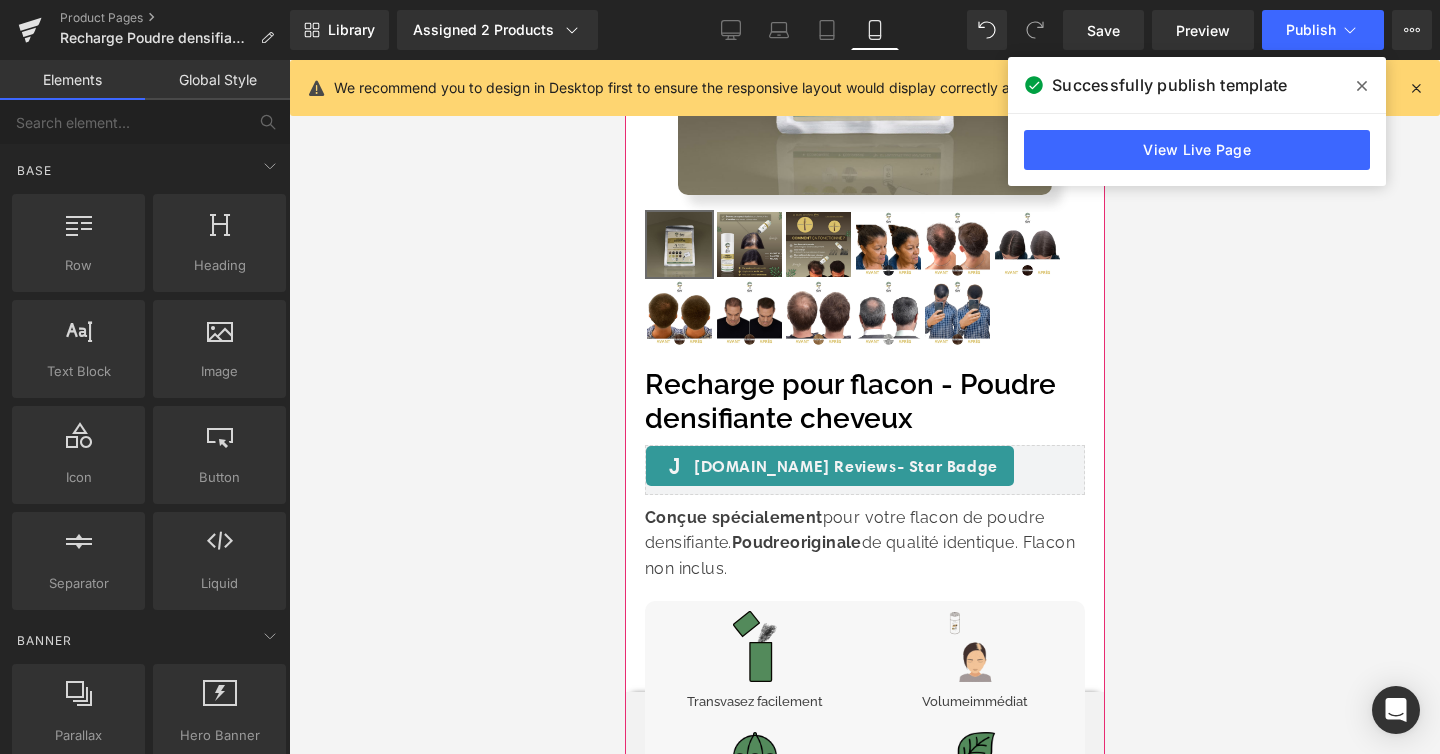 scroll, scrollTop: 0, scrollLeft: 0, axis: both 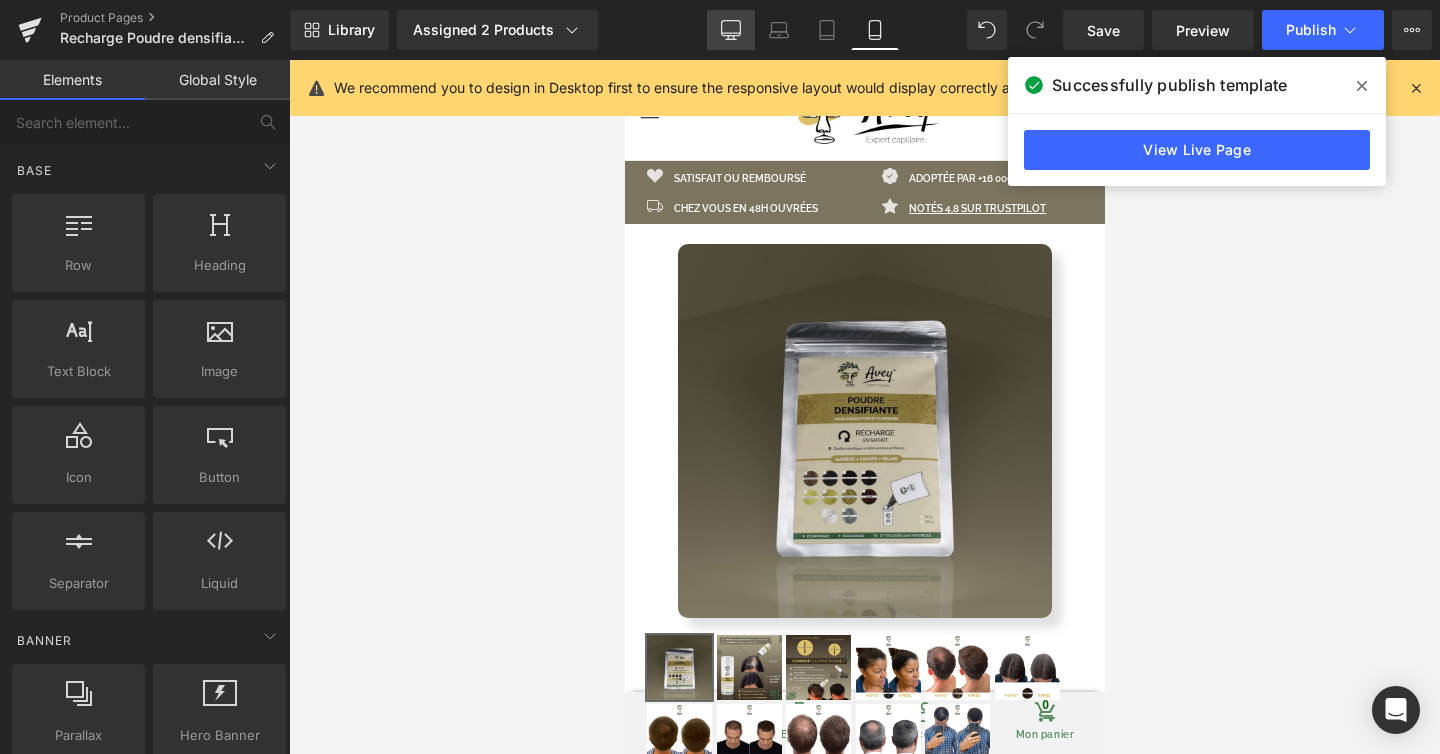 click 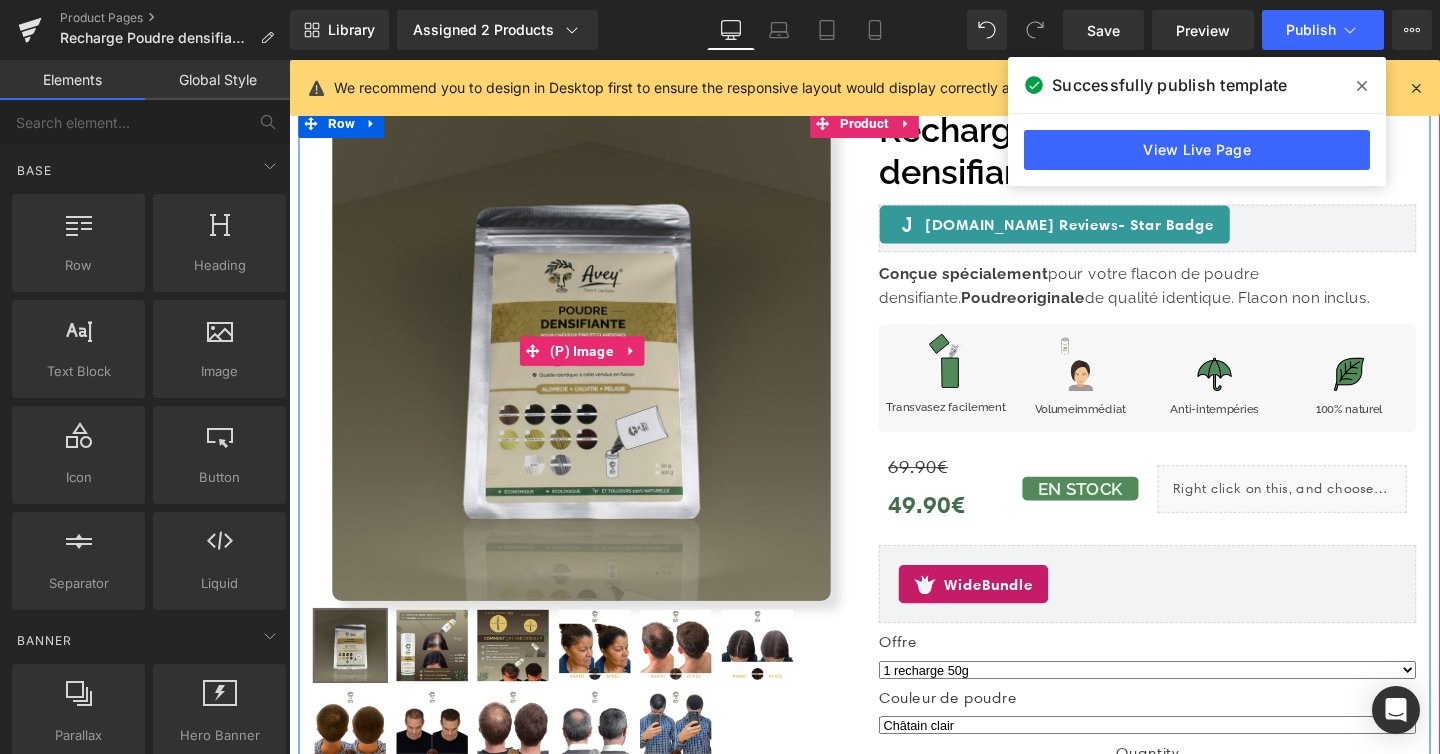 scroll, scrollTop: 0, scrollLeft: 0, axis: both 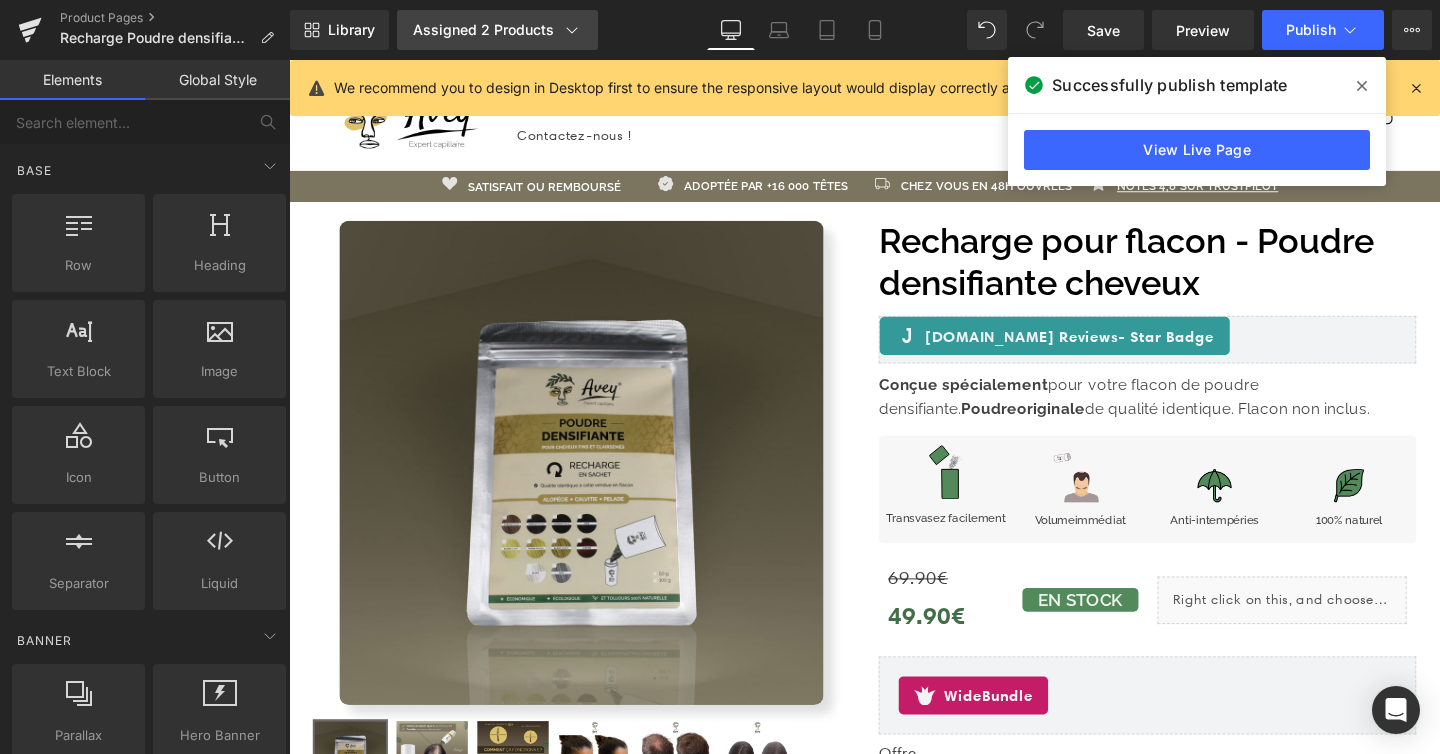 click on "Assigned 2 Products" at bounding box center (497, 30) 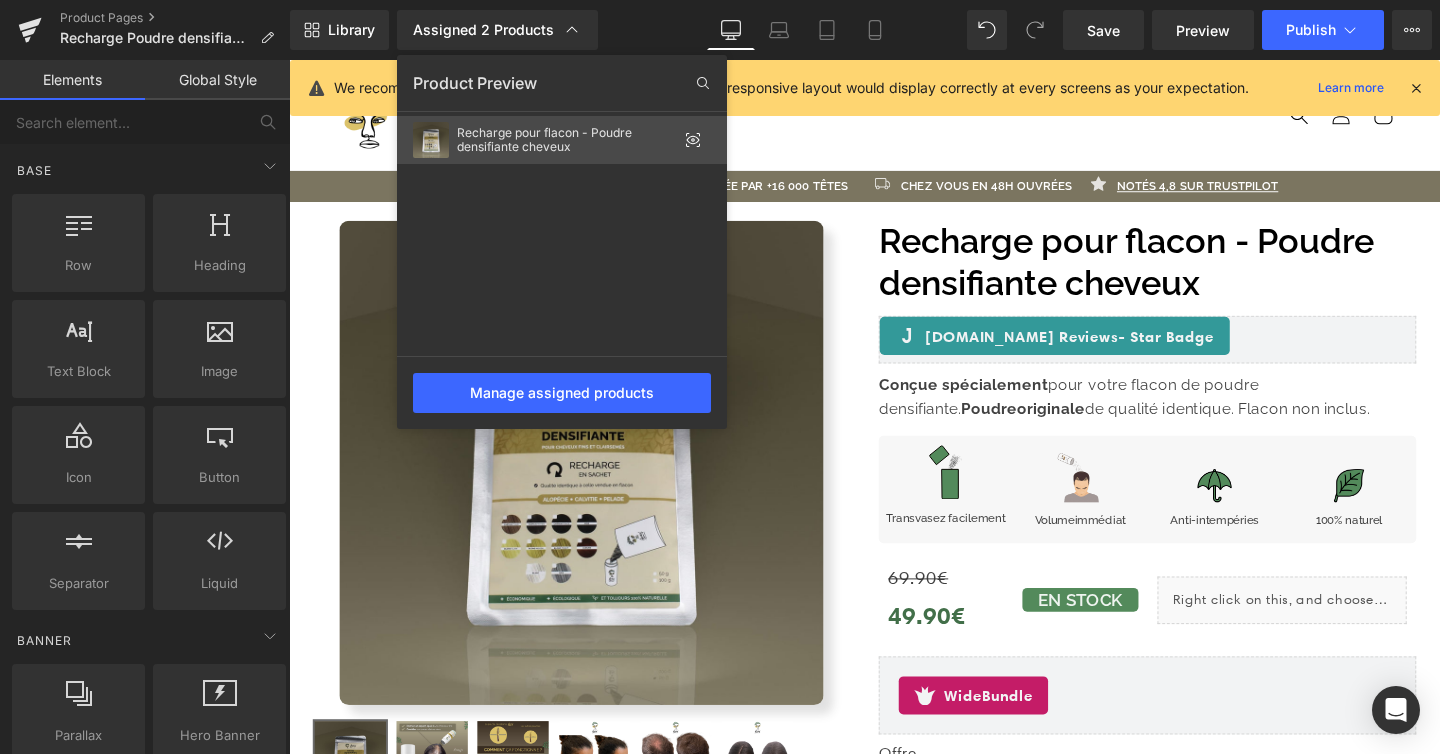 click 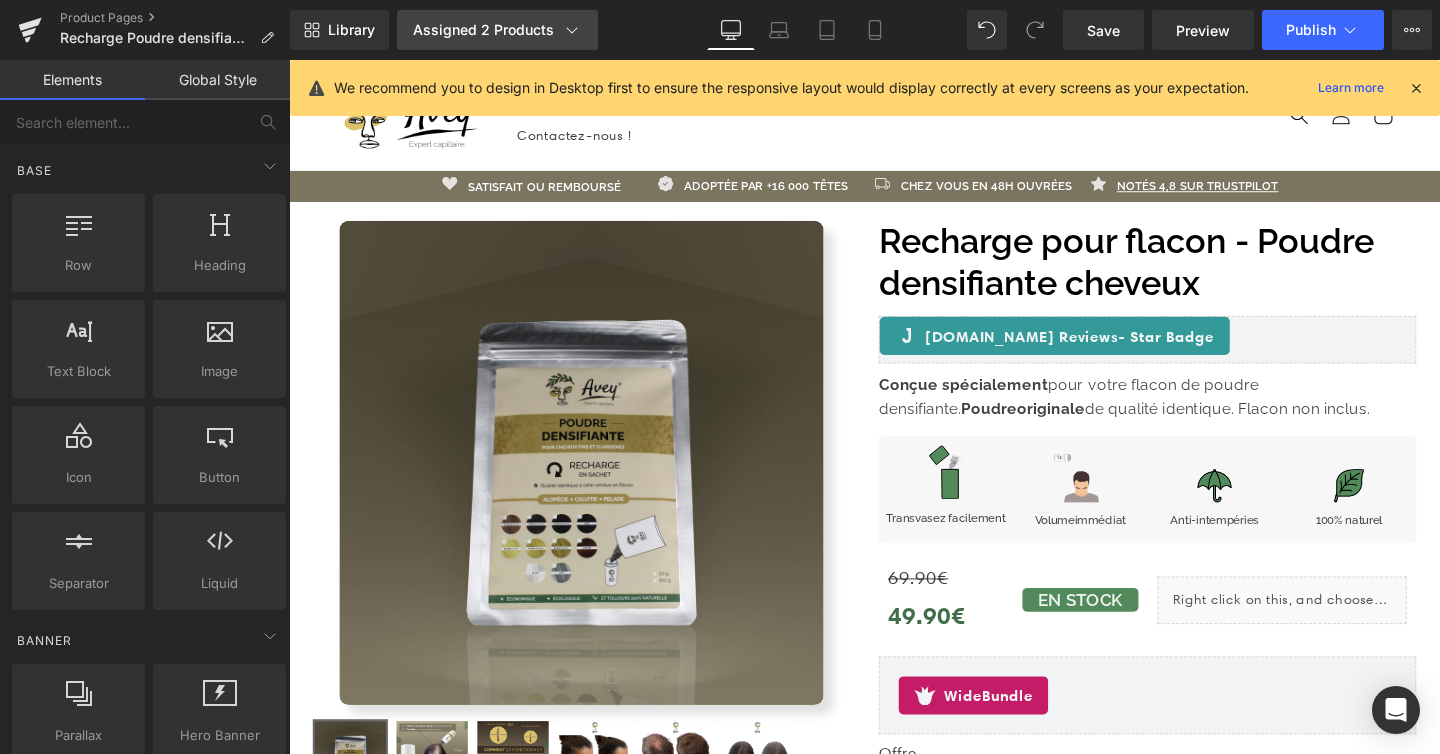 click on "Assigned 2 Products" at bounding box center (497, 30) 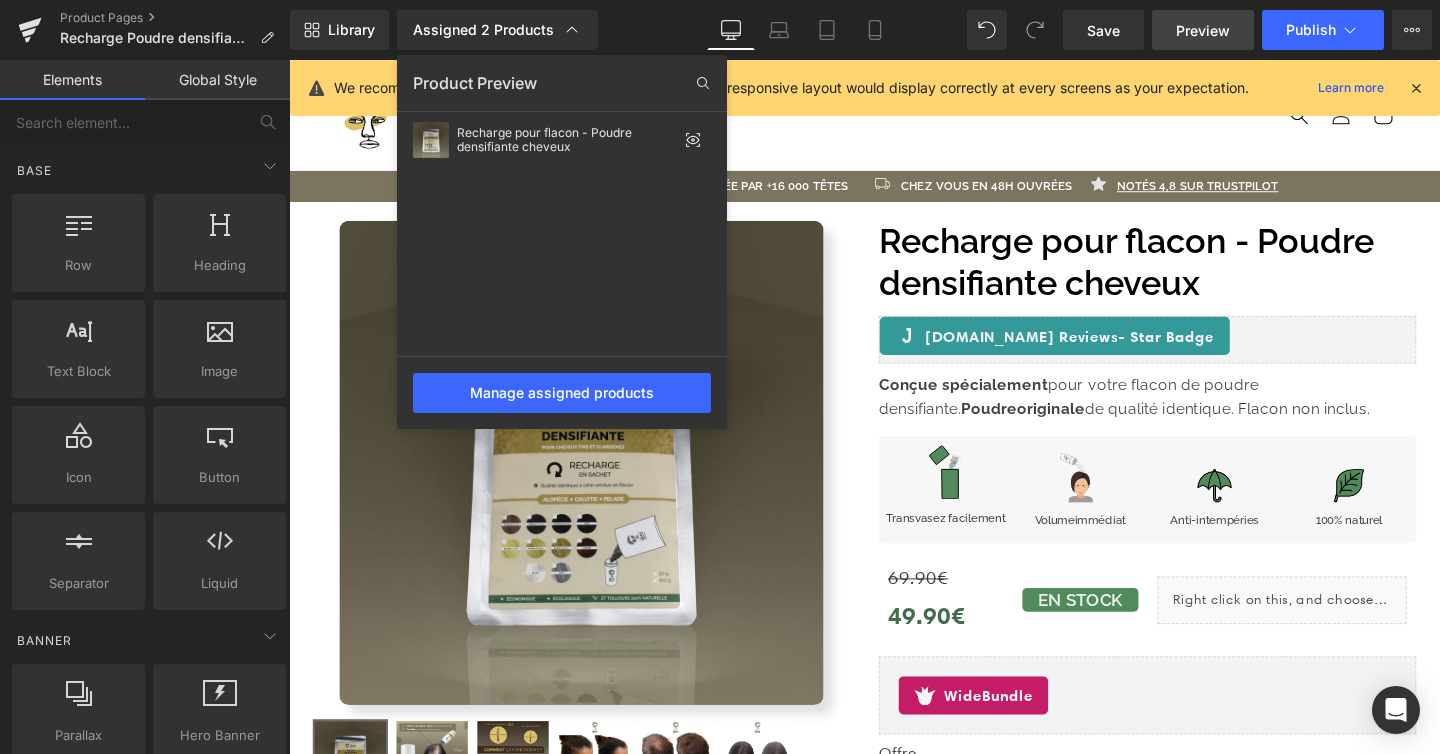 click on "Preview" at bounding box center [1203, 30] 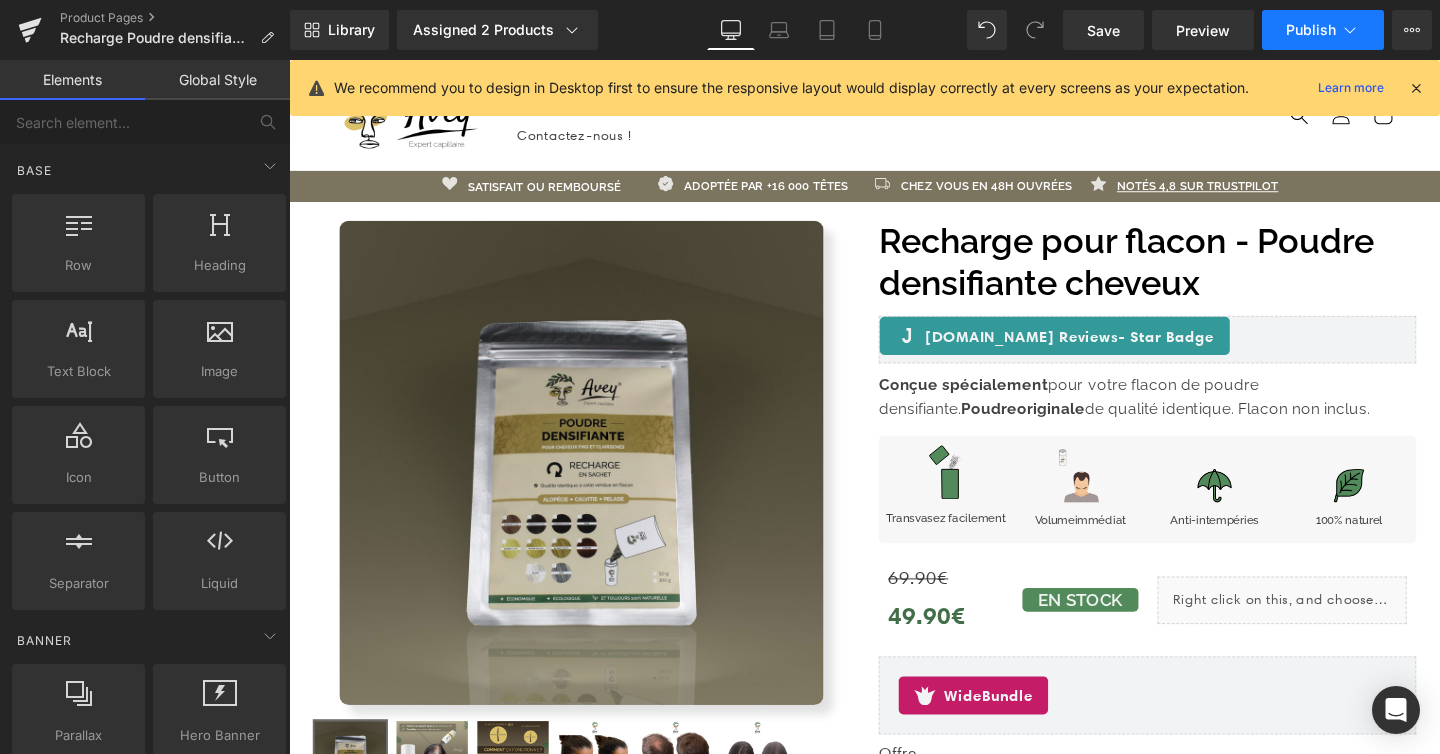 click on "Publish" at bounding box center (1311, 30) 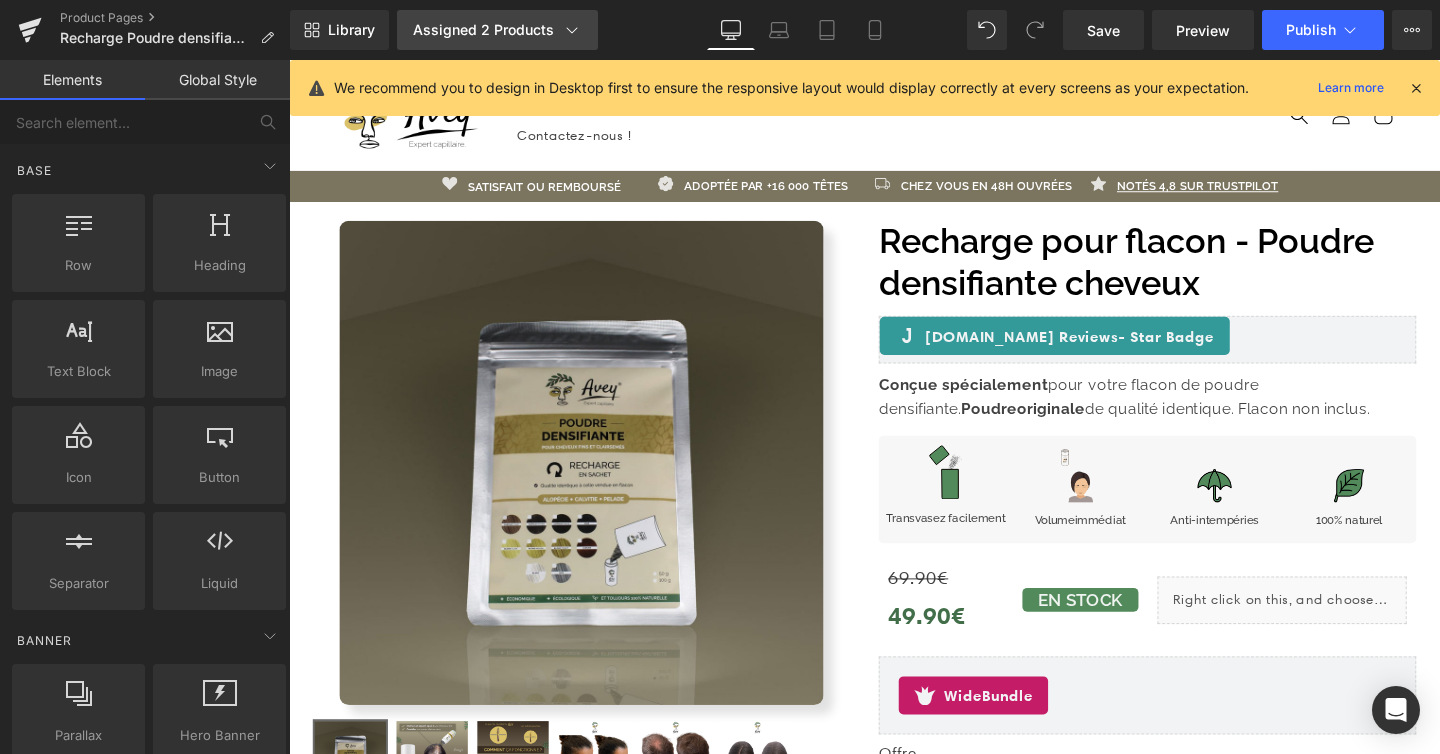 click on "Assigned 2 Products" at bounding box center [497, 30] 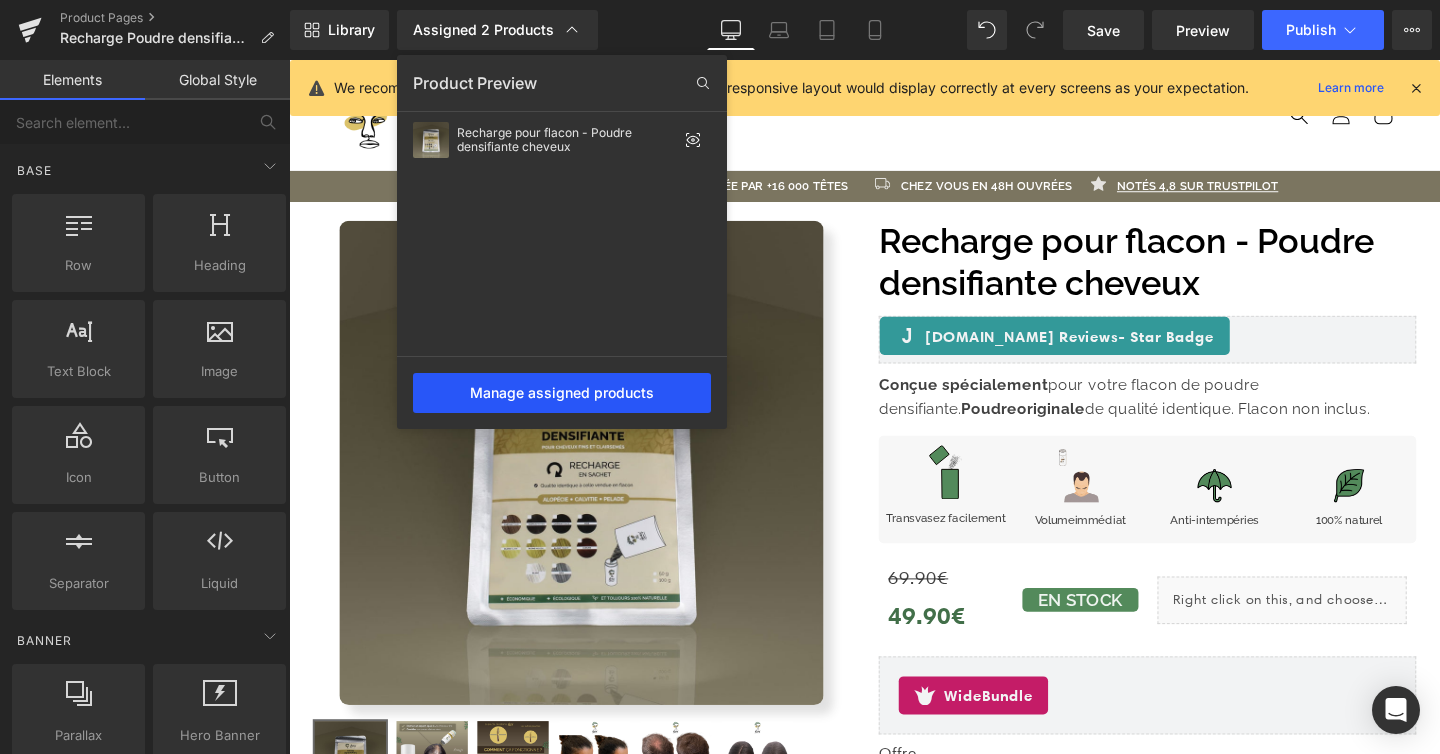 click on "Manage assigned products" at bounding box center (562, 393) 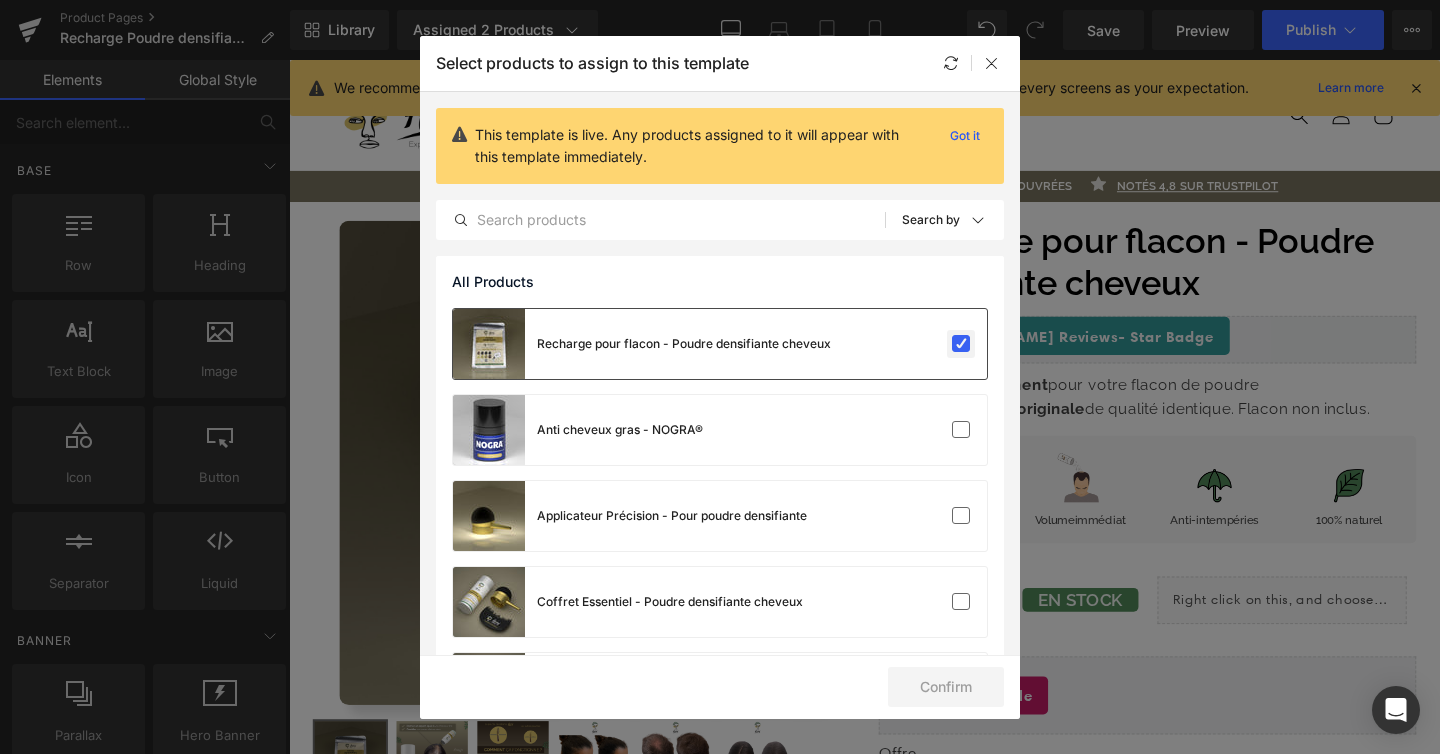 click at bounding box center [961, 344] 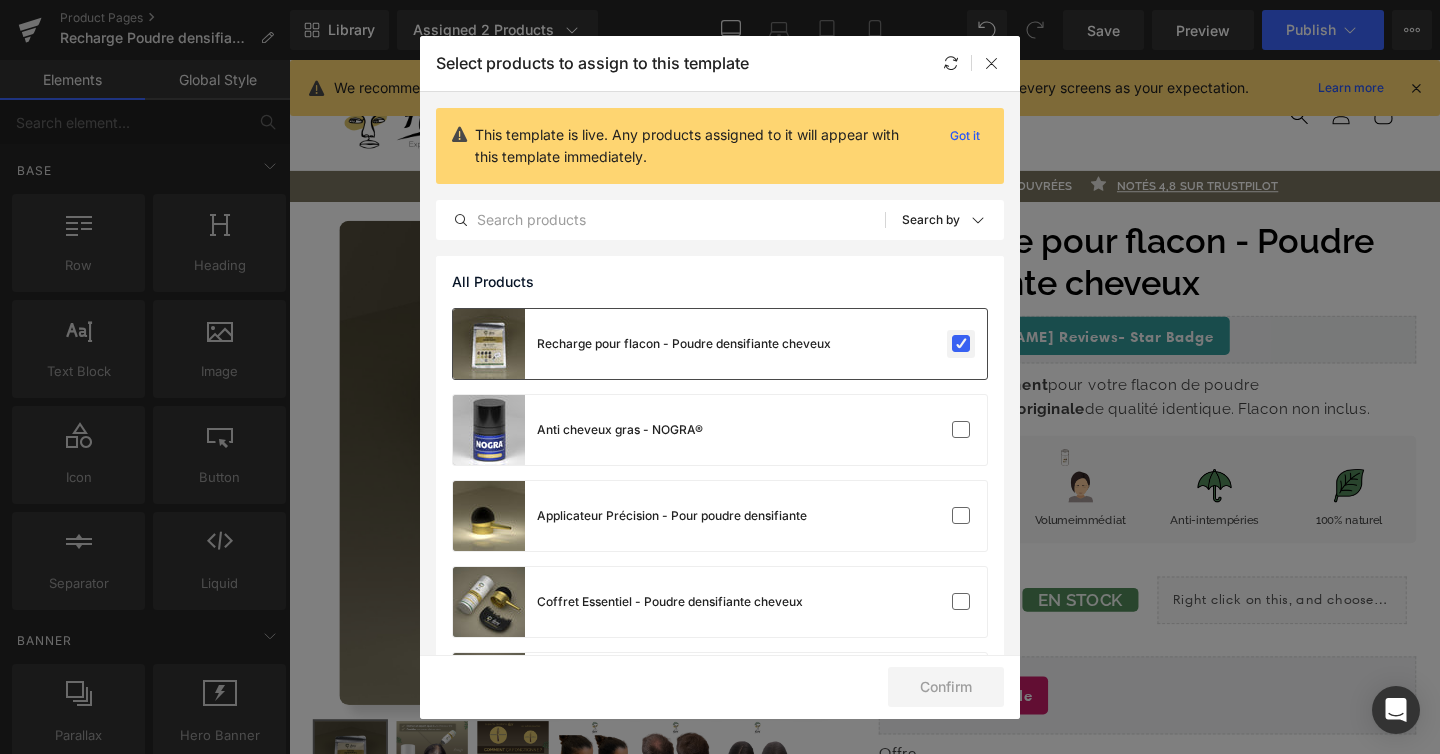 click at bounding box center (961, 344) 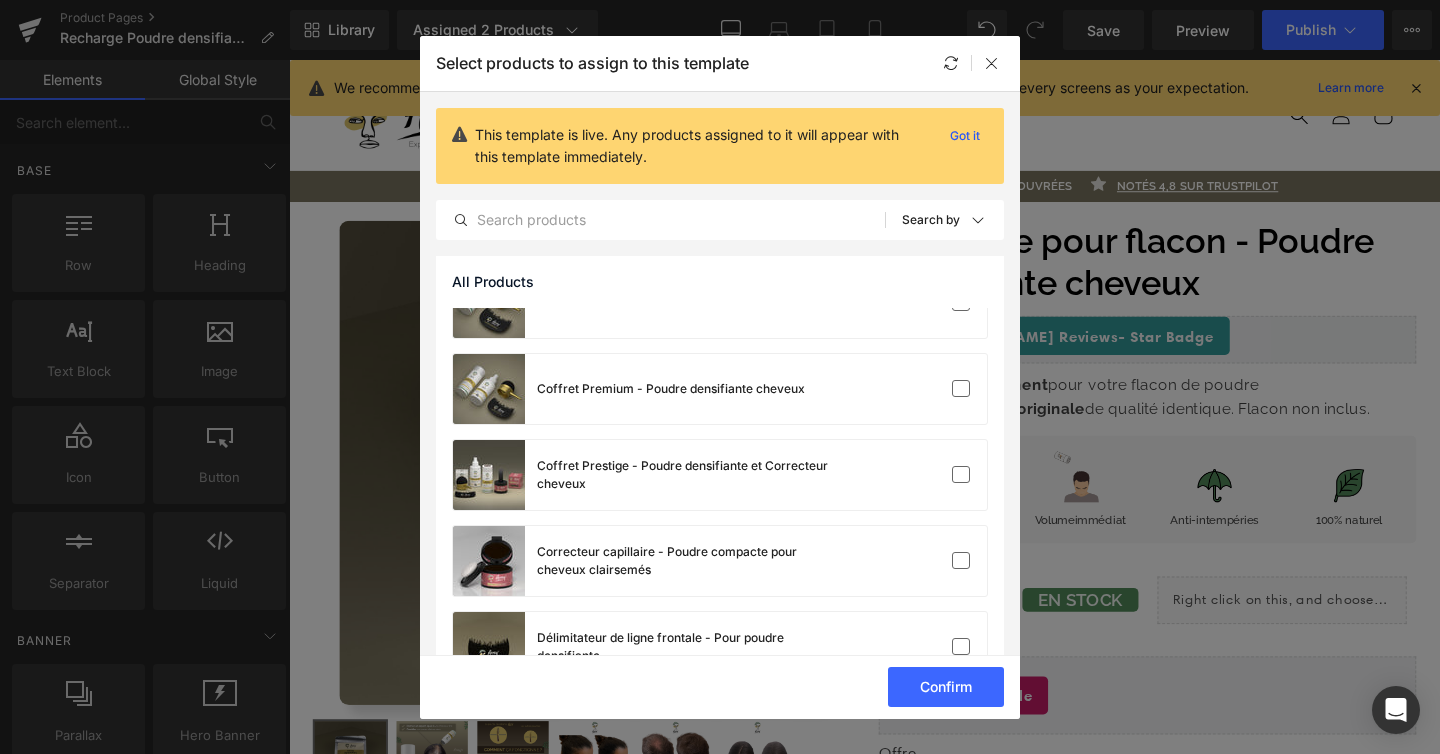 scroll, scrollTop: 0, scrollLeft: 0, axis: both 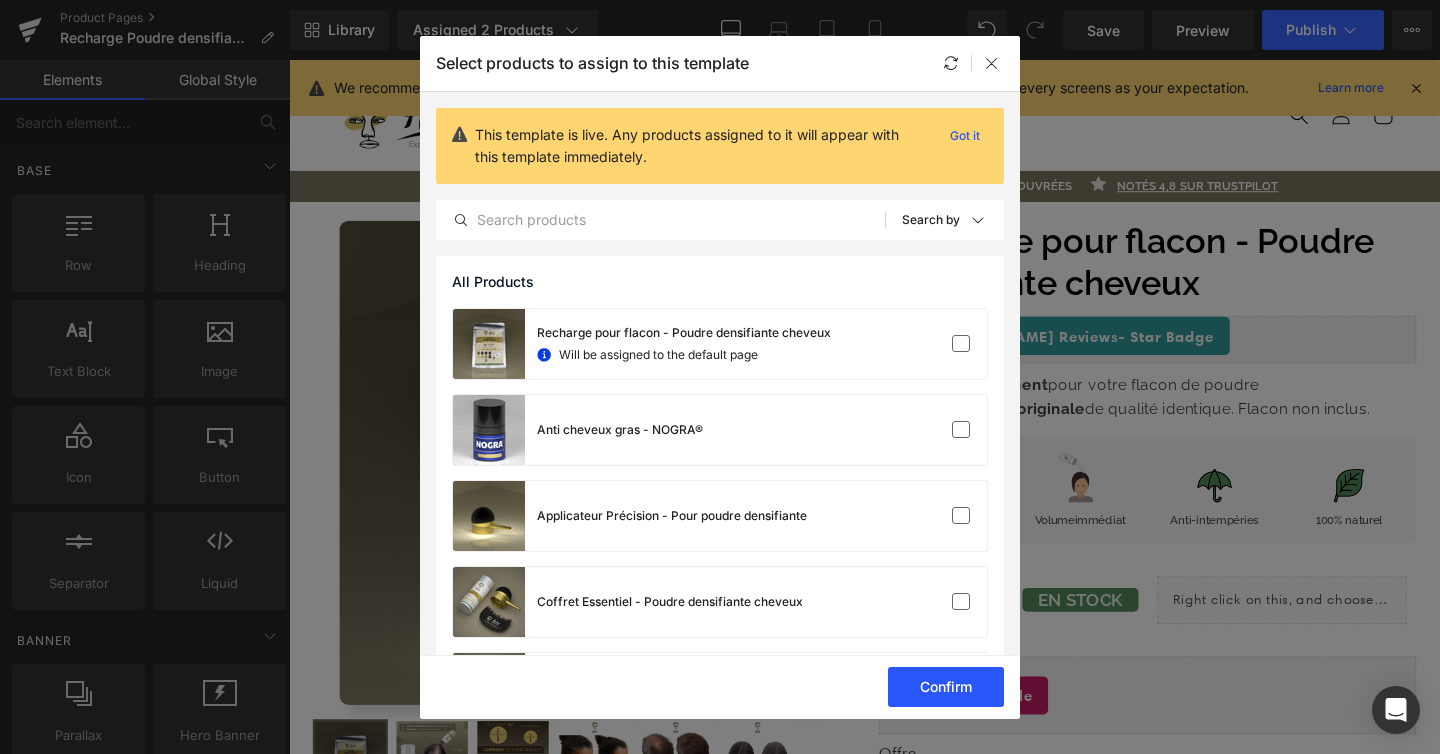 click on "Confirm" at bounding box center (946, 687) 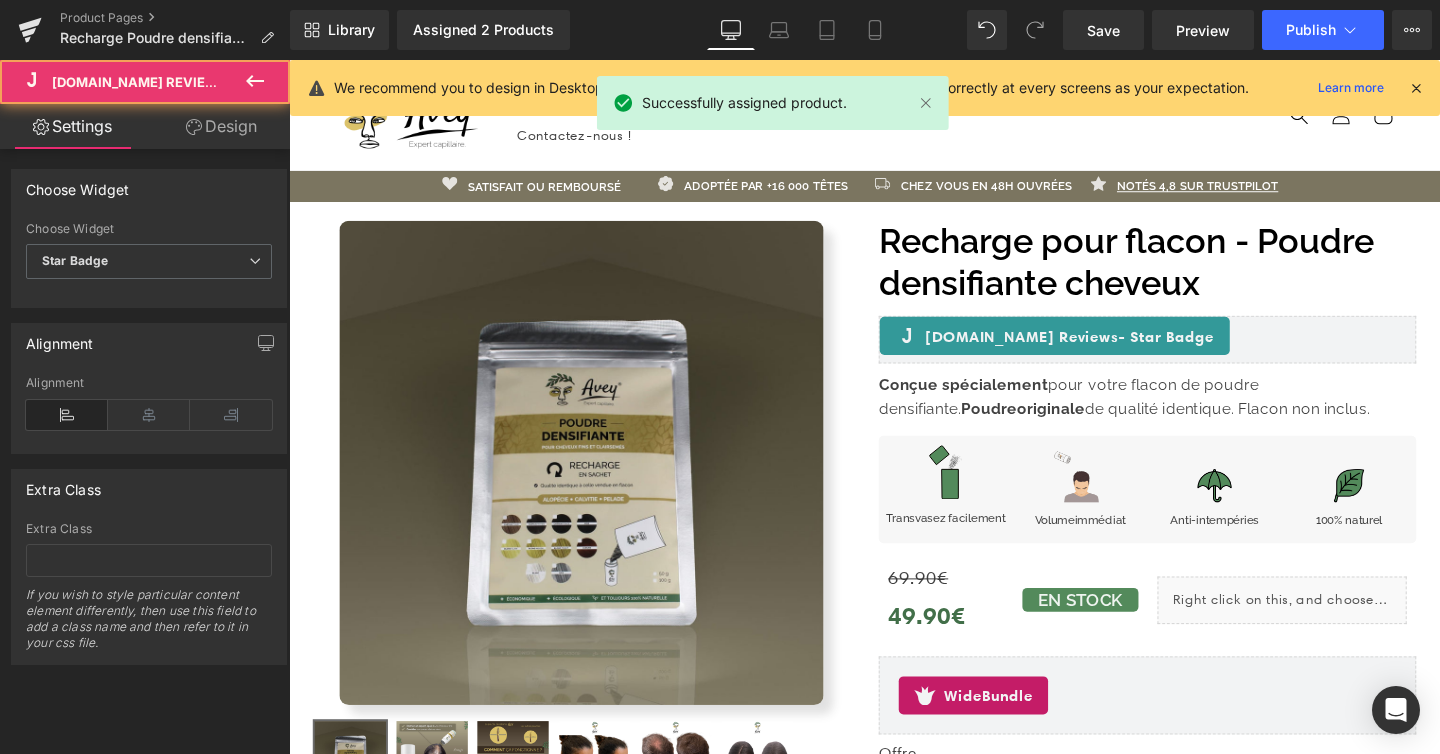 click on "[DOMAIN_NAME] Reviews  - Star Badge" at bounding box center [1094, 350] 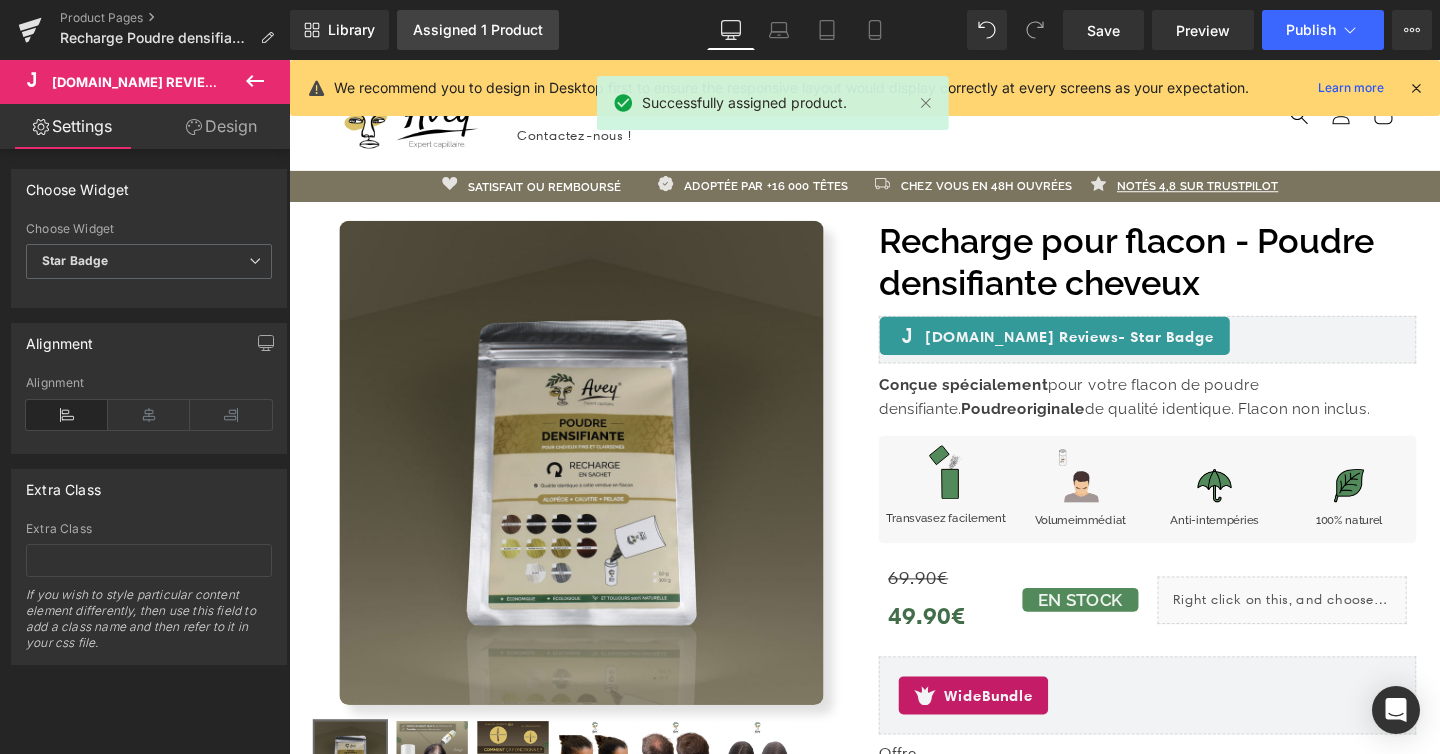 click on "Assigned 1 Product" at bounding box center (478, 30) 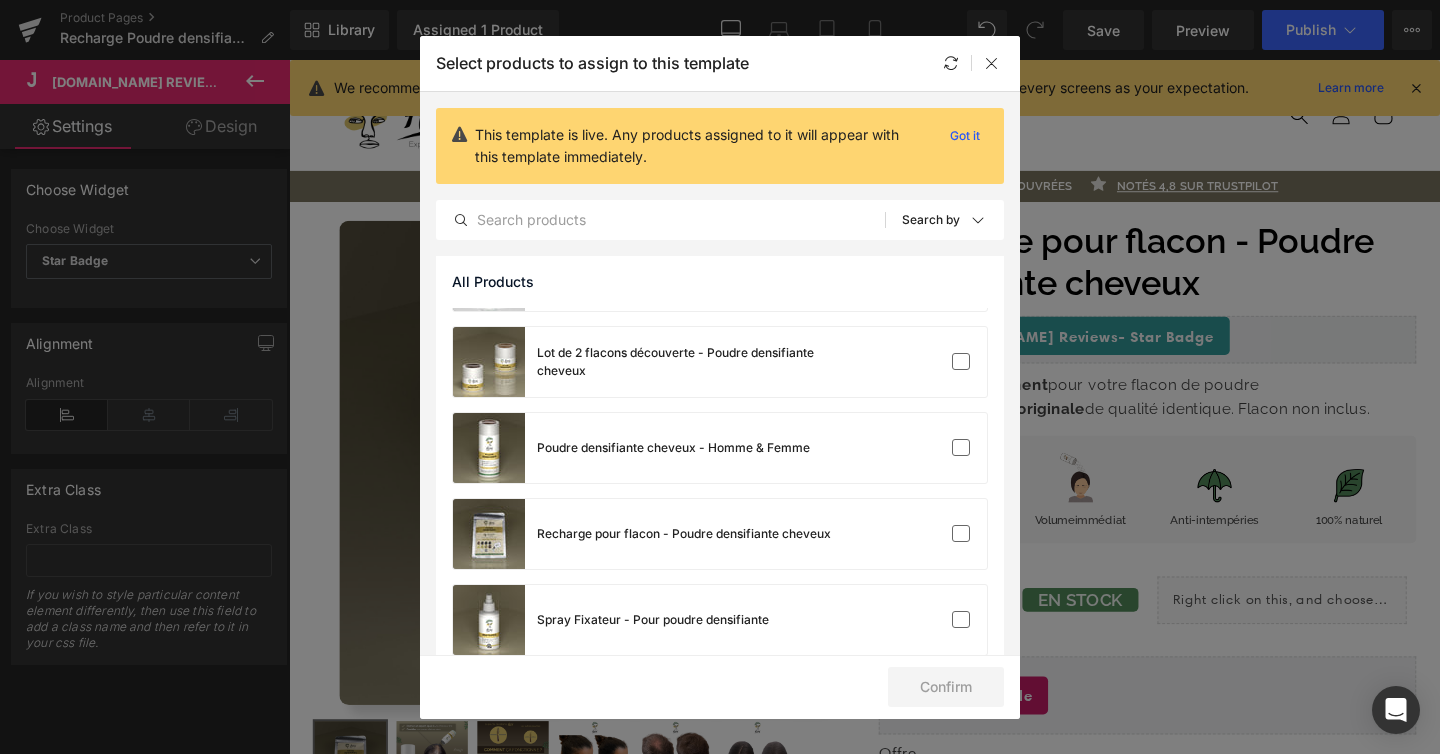 scroll, scrollTop: 759, scrollLeft: 0, axis: vertical 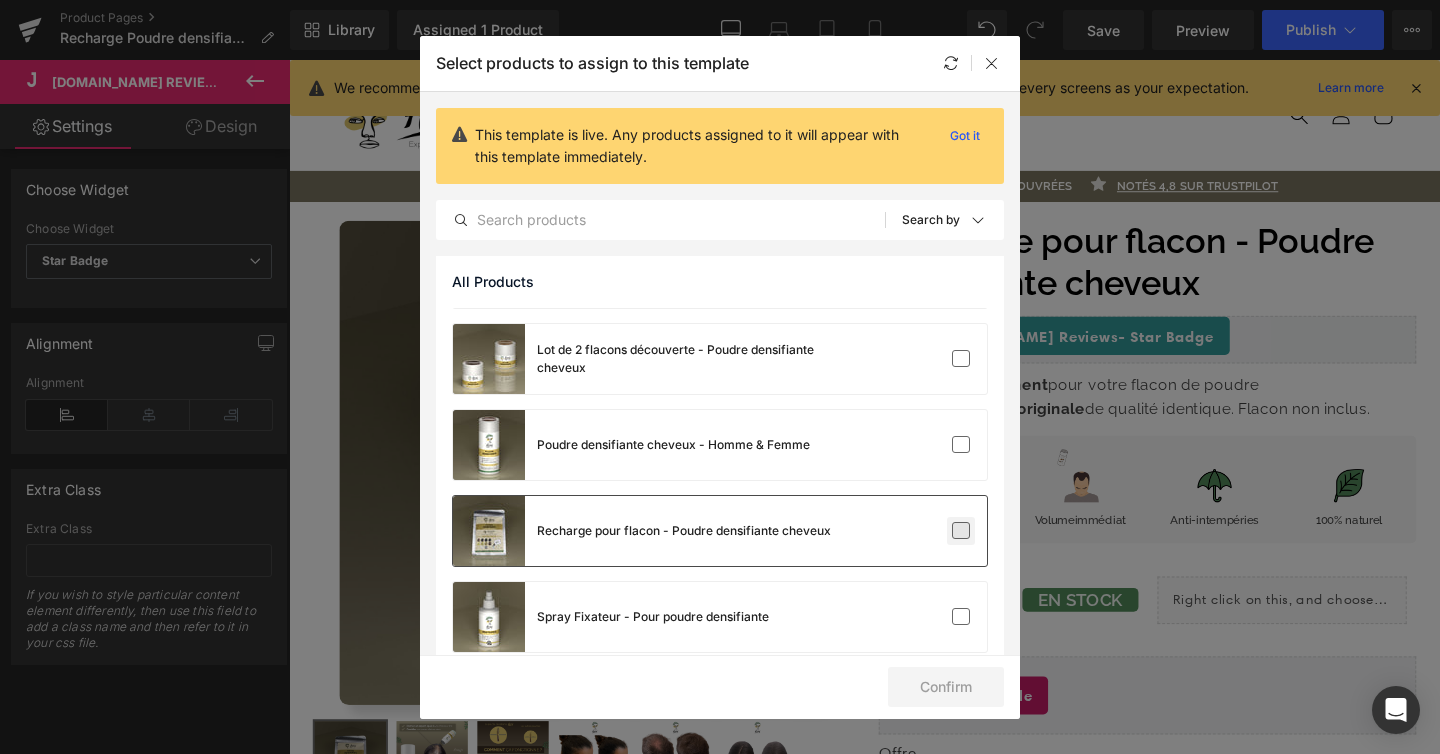 click at bounding box center (961, 531) 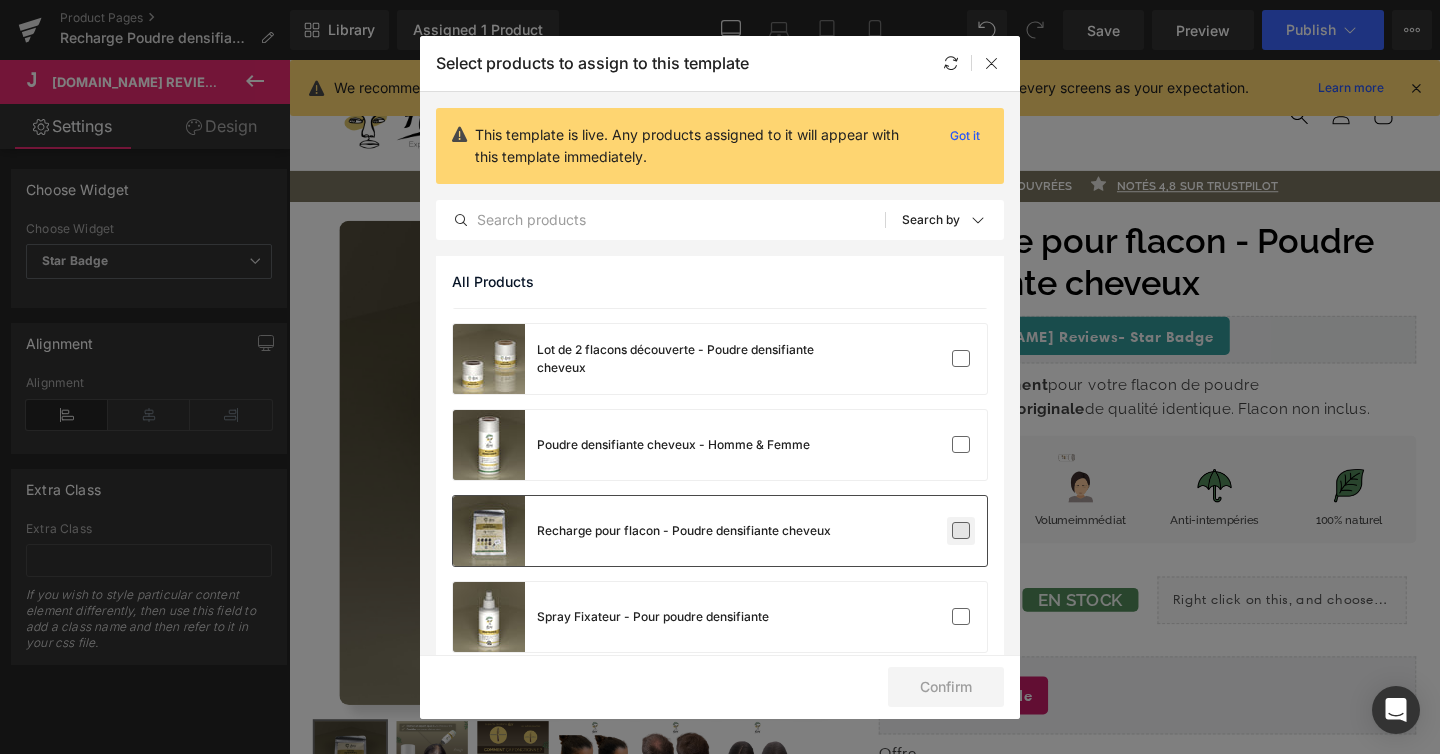 click at bounding box center [961, 531] 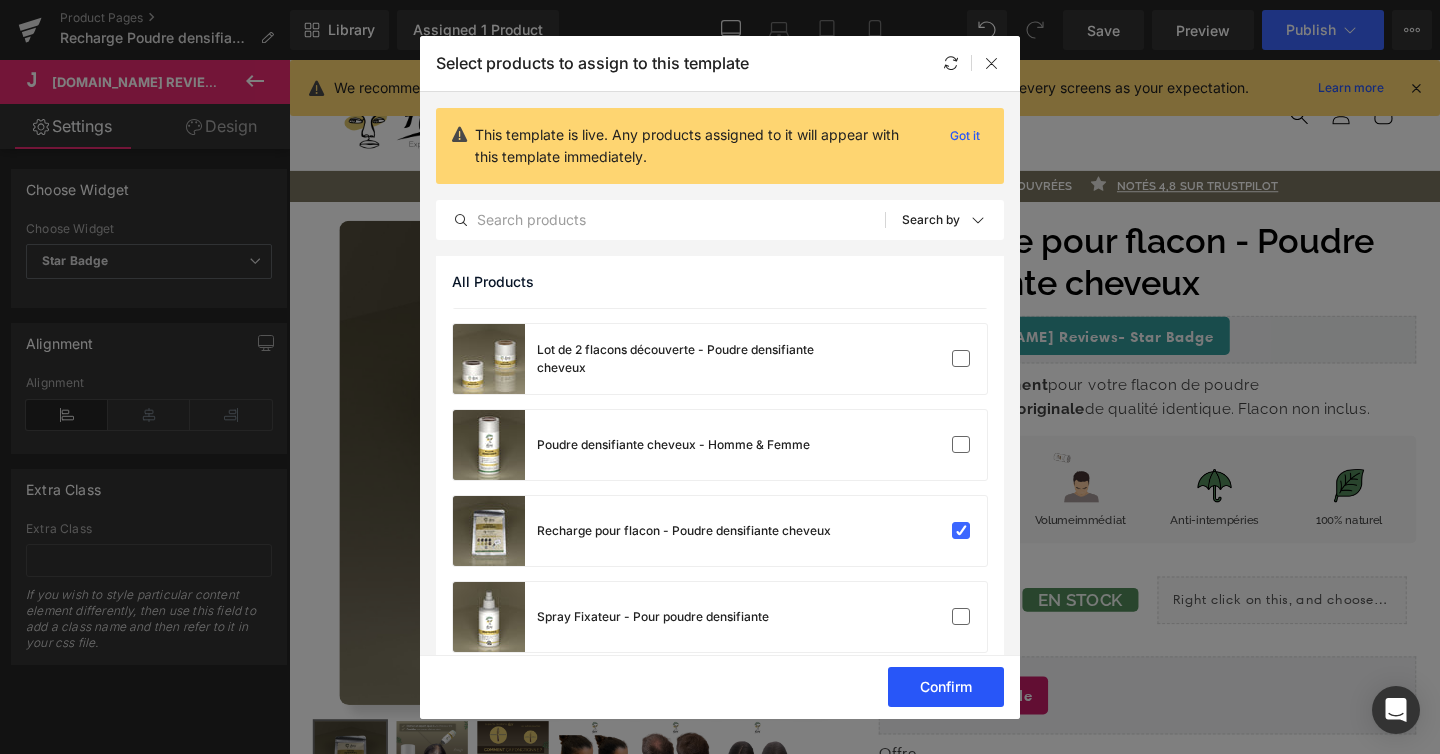 click on "Confirm" at bounding box center [946, 687] 